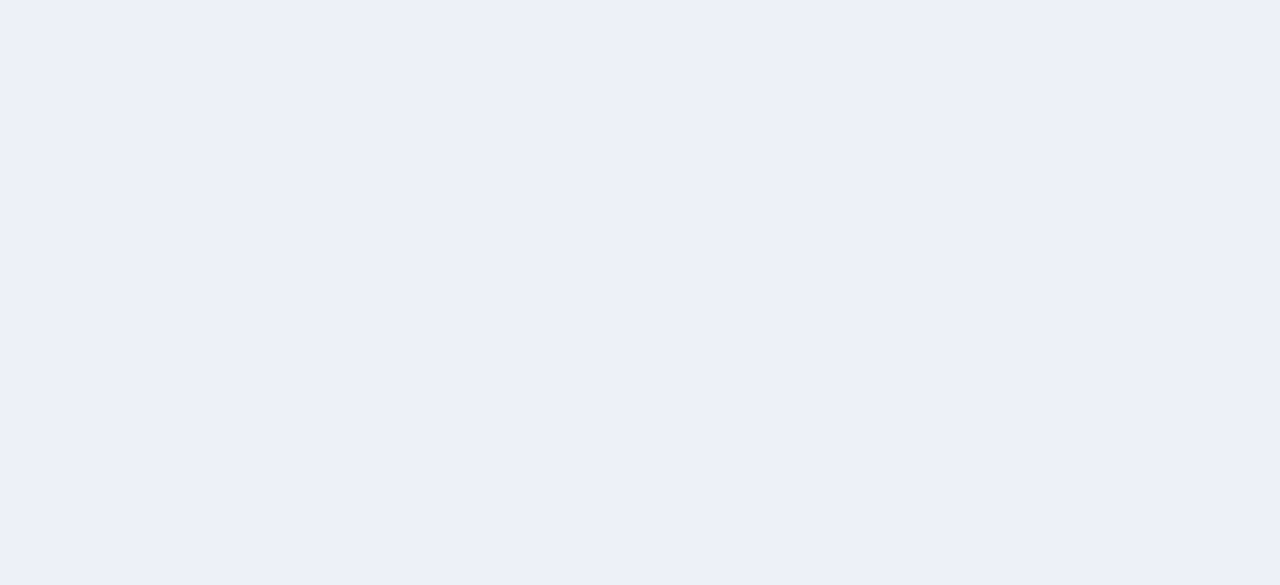 scroll, scrollTop: 0, scrollLeft: 0, axis: both 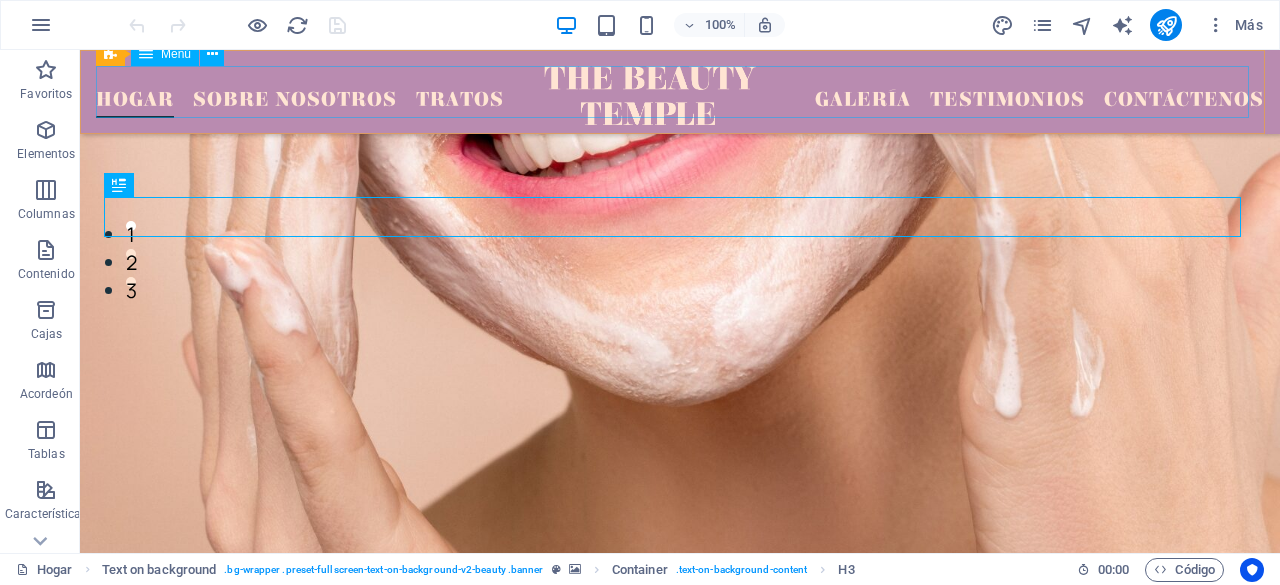 click on "Hogar Sobre nosotros Tratos Galería Testimonios Contáctenos" at bounding box center [680, 92] 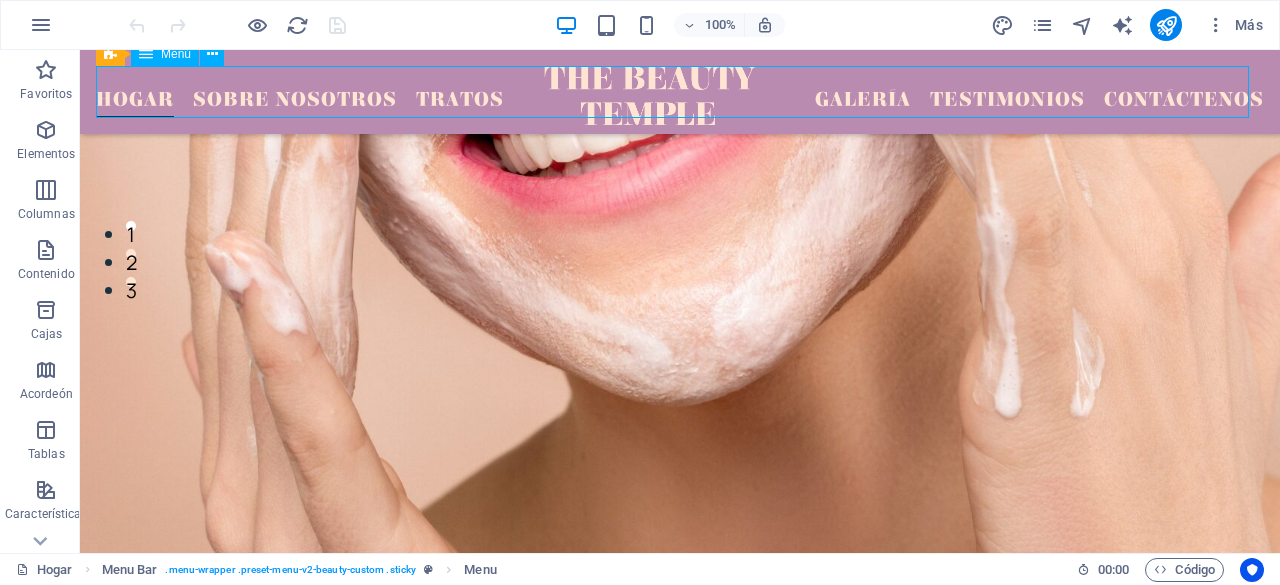 click on "Hogar Sobre nosotros Tratos Galería Testimonios Contáctenos" at bounding box center (680, 92) 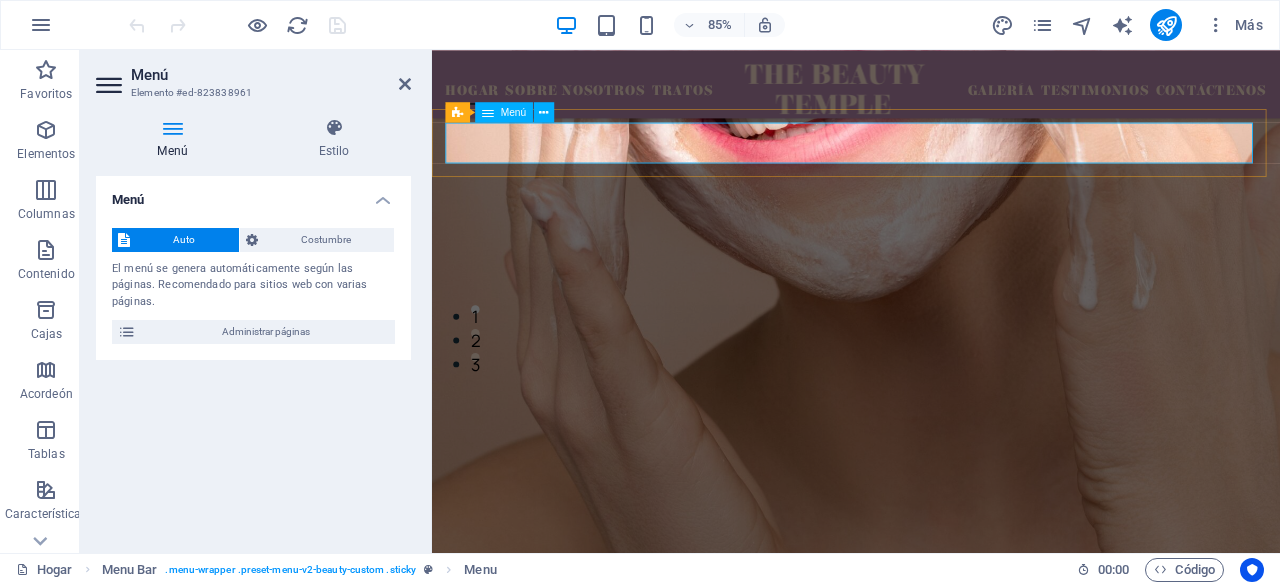scroll, scrollTop: 228, scrollLeft: 0, axis: vertical 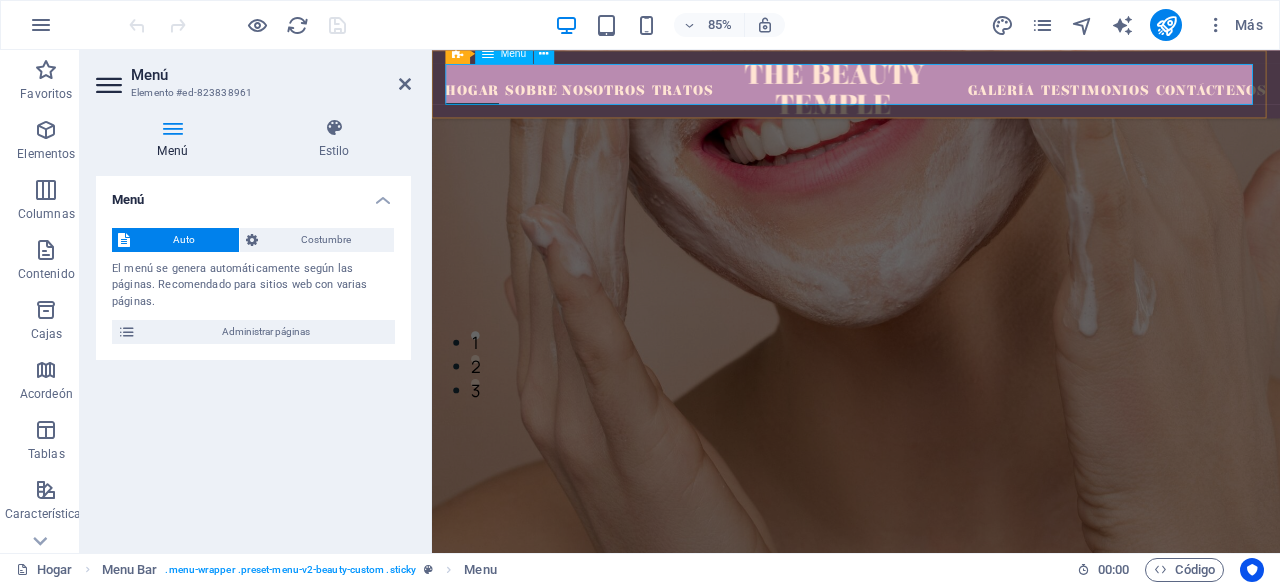 click on "Hogar Sobre nosotros Tratos Galería Testimonios Contáctenos" at bounding box center (931, 90) 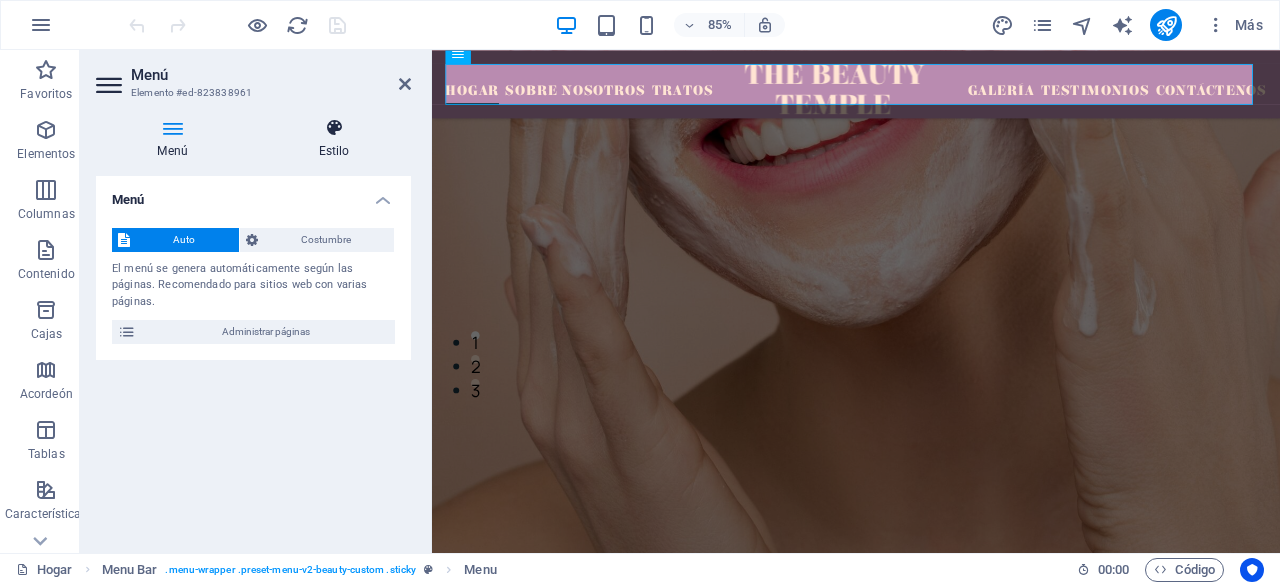 click at bounding box center (334, 128) 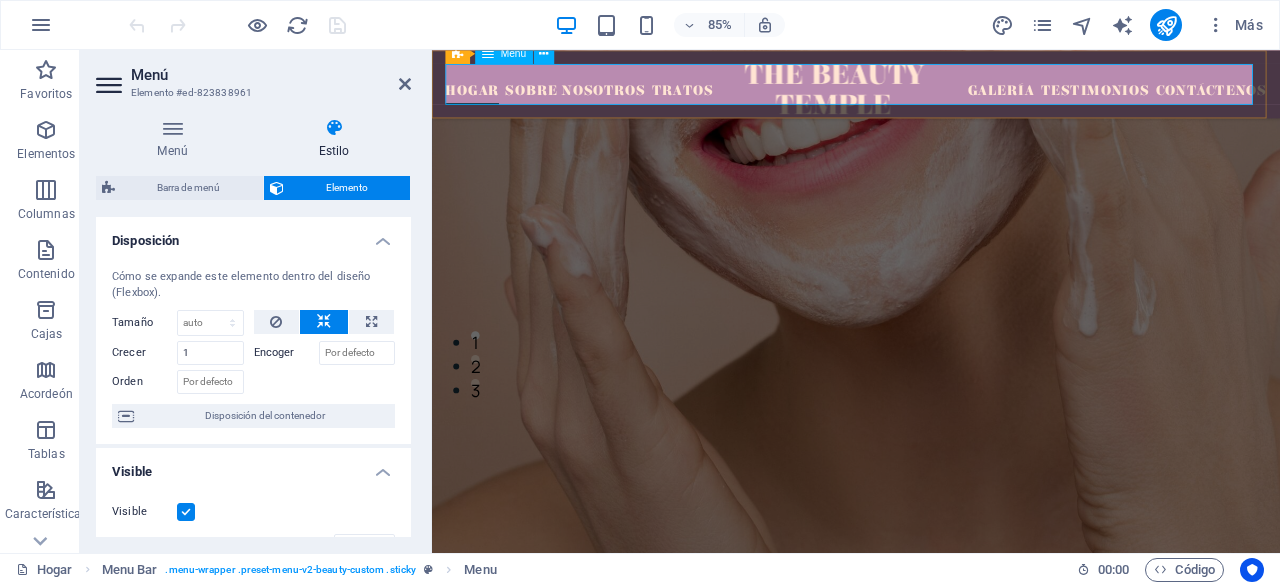 click on "Hogar Sobre nosotros Tratos Galería Testimonios Contáctenos" at bounding box center [931, 90] 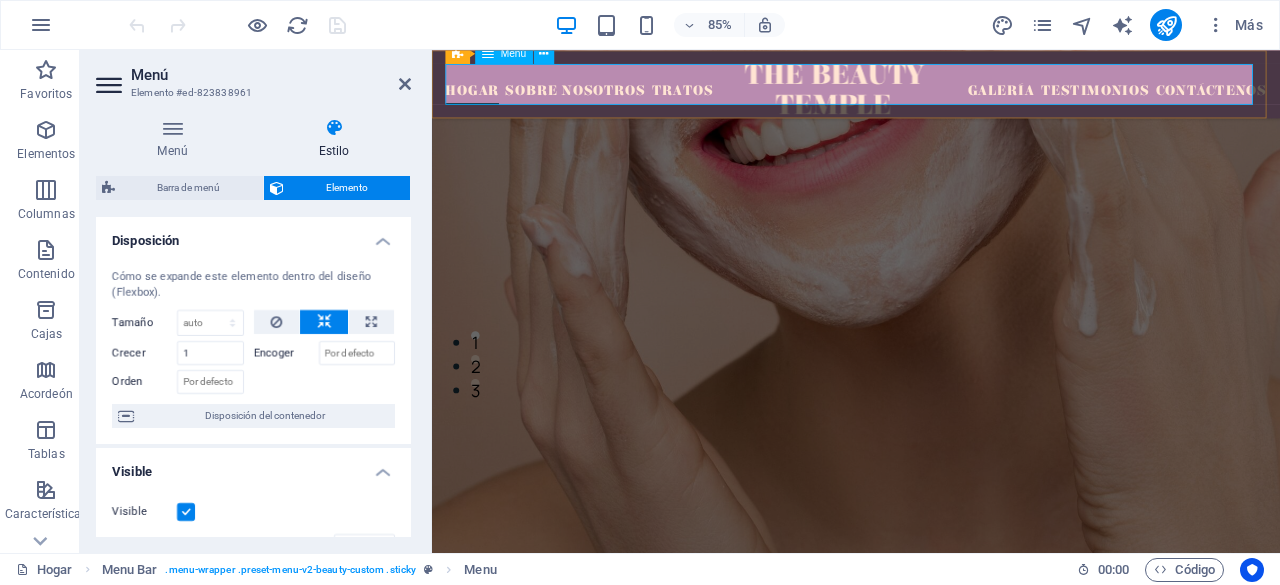 click on "Hogar Sobre nosotros Tratos Galería Testimonios Contáctenos" at bounding box center [931, 90] 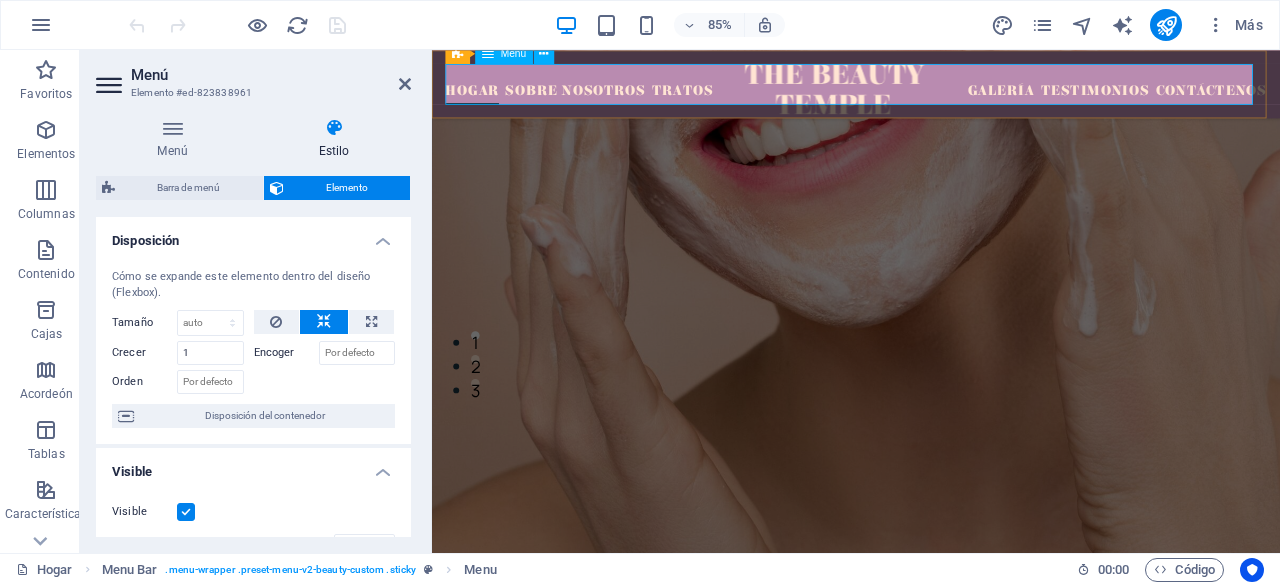 click on "Hogar Sobre nosotros Tratos Galería Testimonios Contáctenos" at bounding box center [931, 90] 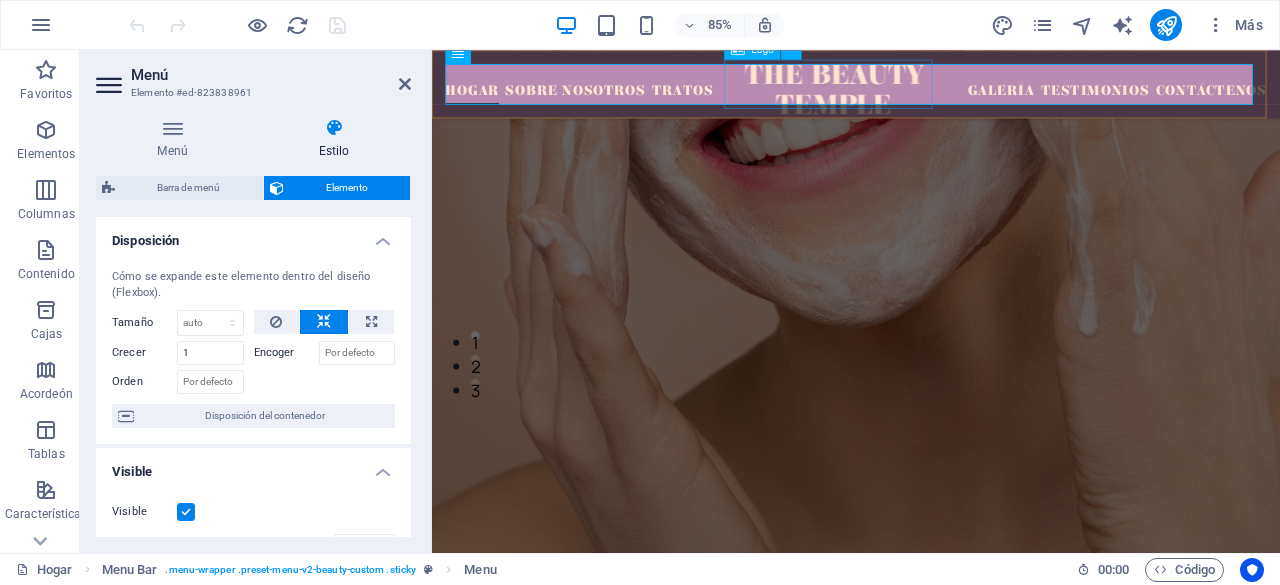 click at bounding box center (906, 95) 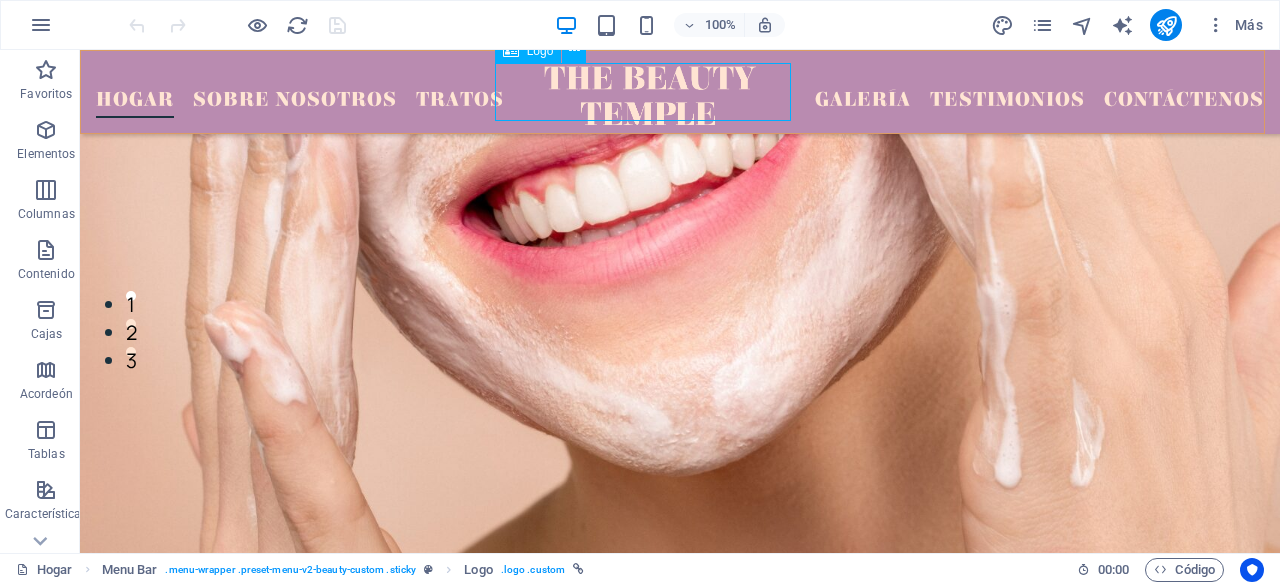 click at bounding box center (650, 95) 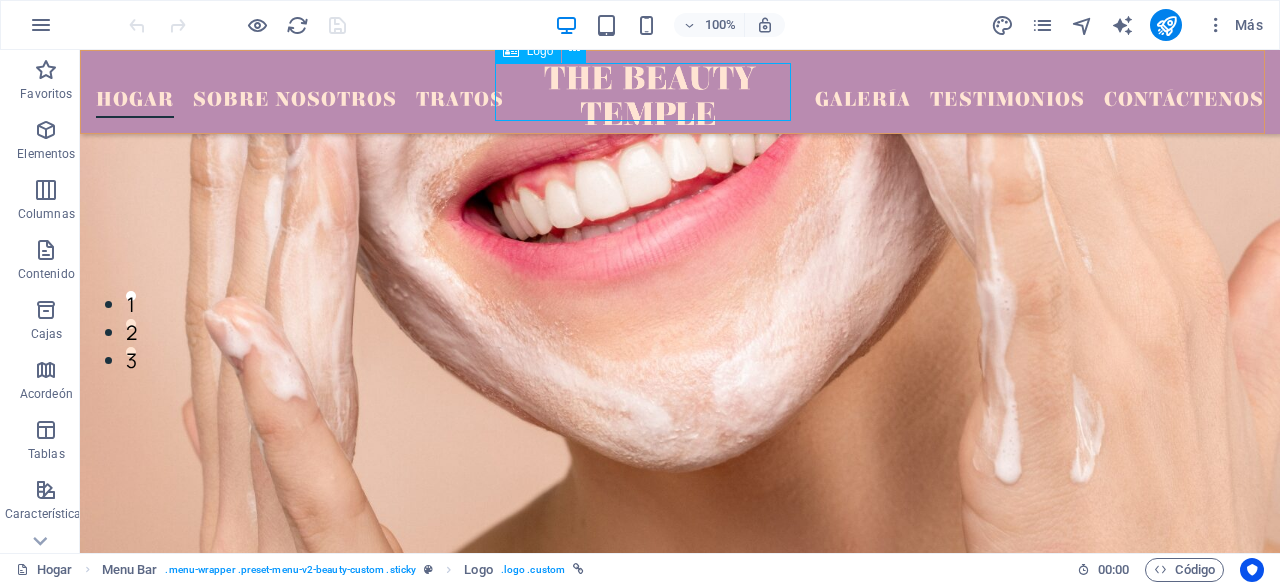 drag, startPoint x: 551, startPoint y: 77, endPoint x: 220, endPoint y: 82, distance: 331.03775 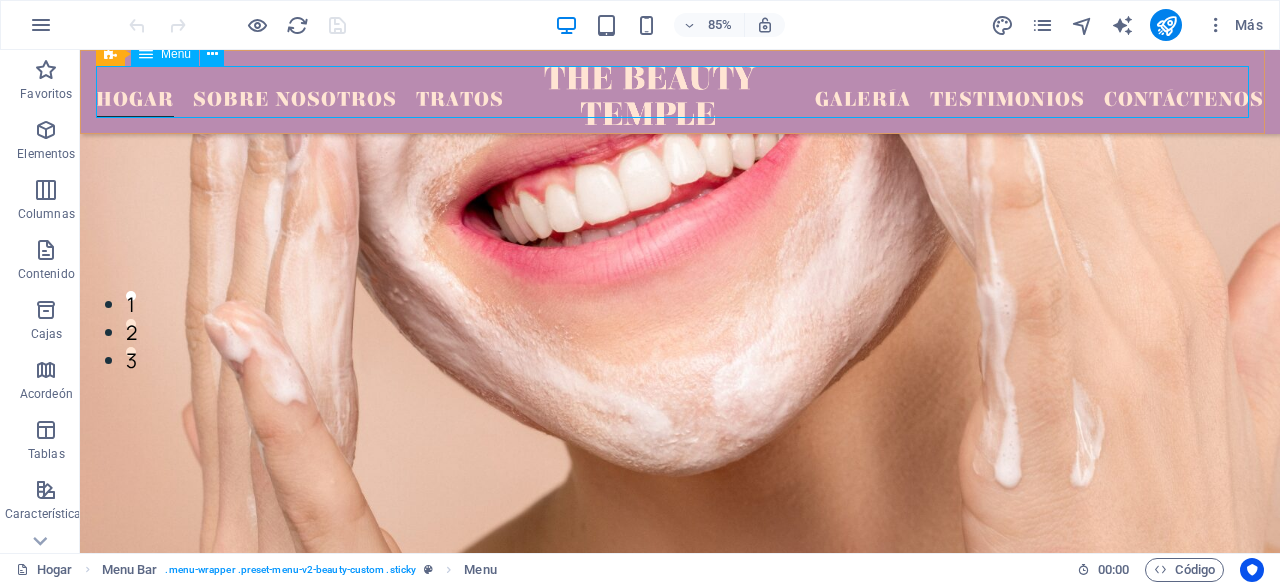 click on "Hogar Sobre nosotros Tratos Galería Testimonios Contáctenos" at bounding box center (680, 92) 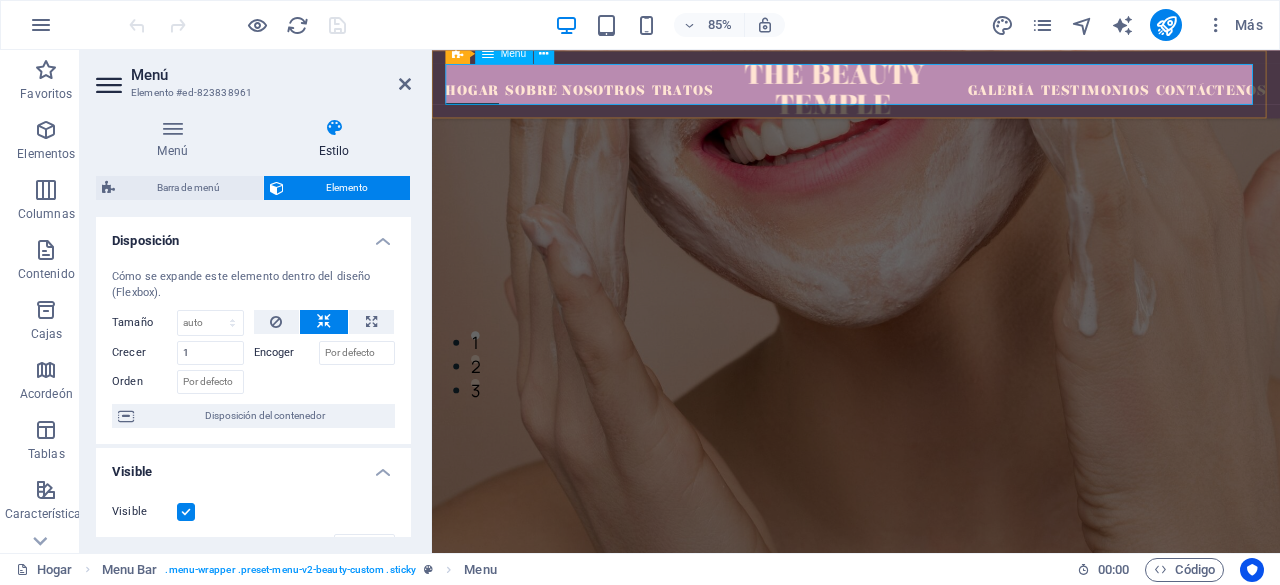 click on "Hogar Sobre nosotros Tratos Galería Testimonios Contáctenos" at bounding box center [931, 90] 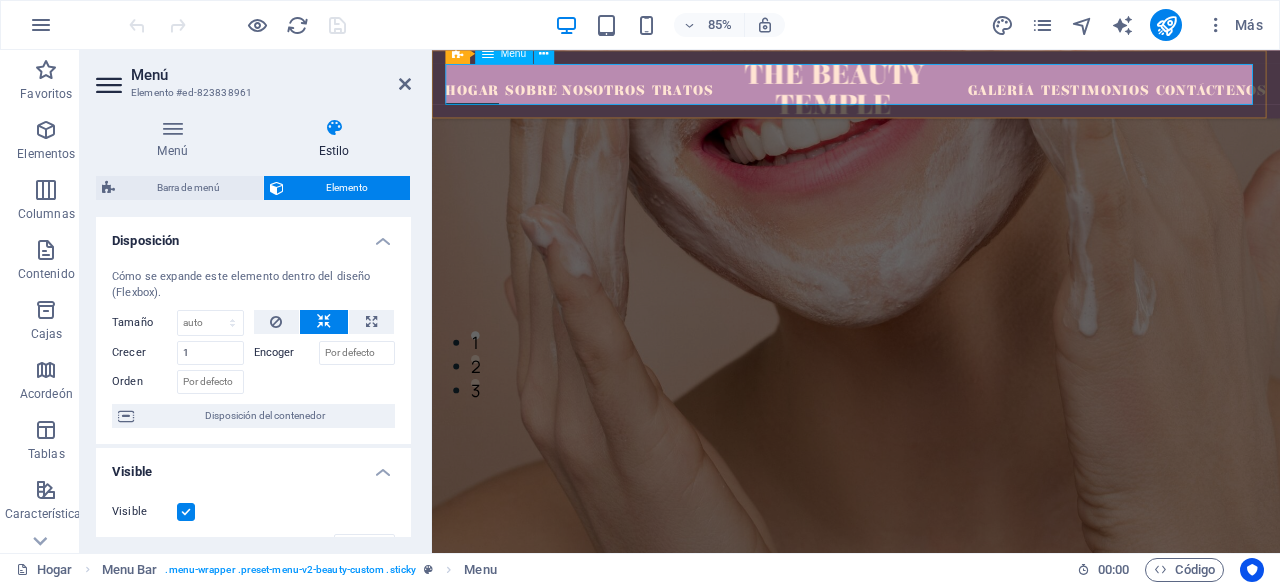 click on "Hogar Sobre nosotros Tratos Galería Testimonios Contáctenos" at bounding box center (931, 90) 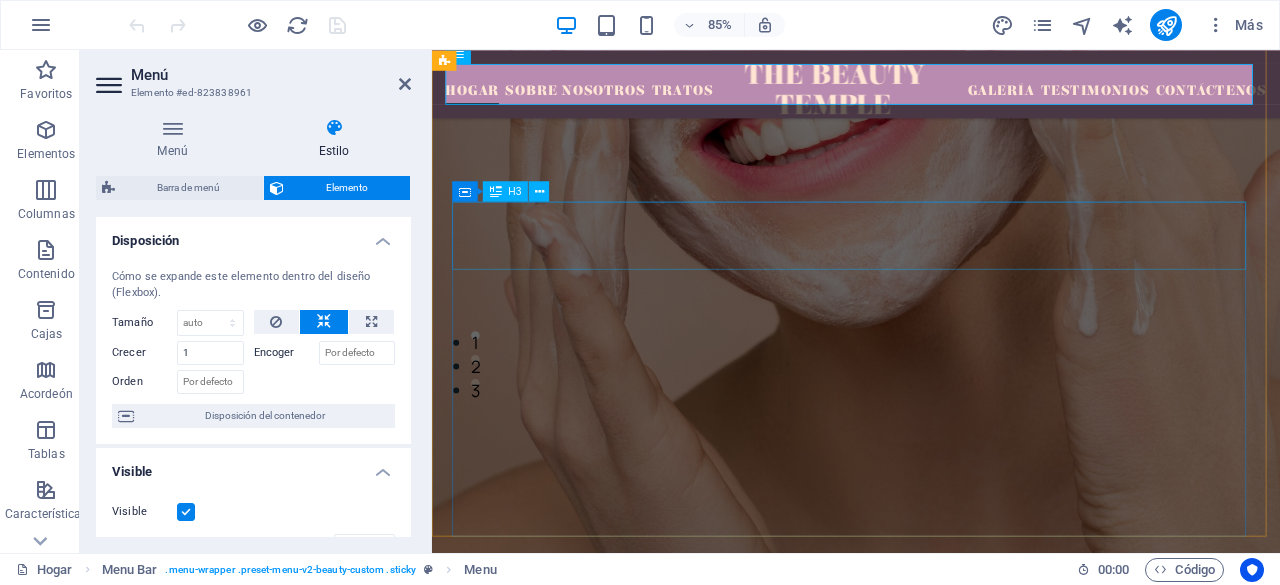 click on "Regálate una experiencia de belleza relajante y rejuvenecedora." at bounding box center [931, 742] 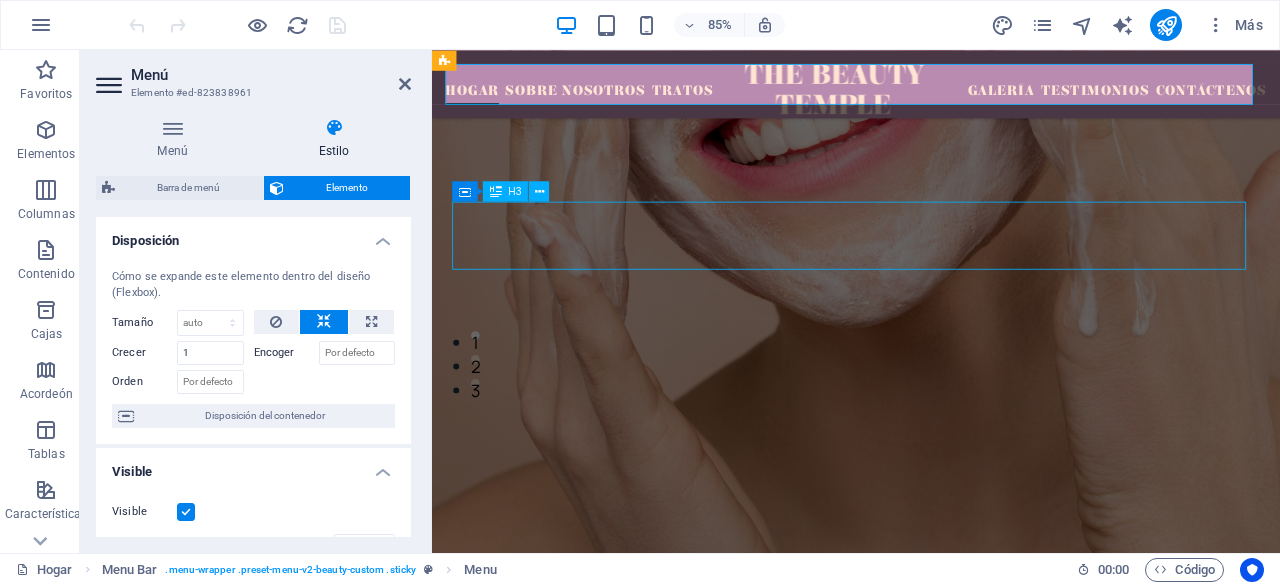 click on "Regálate una experiencia de belleza relajante y rejuvenecedora." at bounding box center (931, 742) 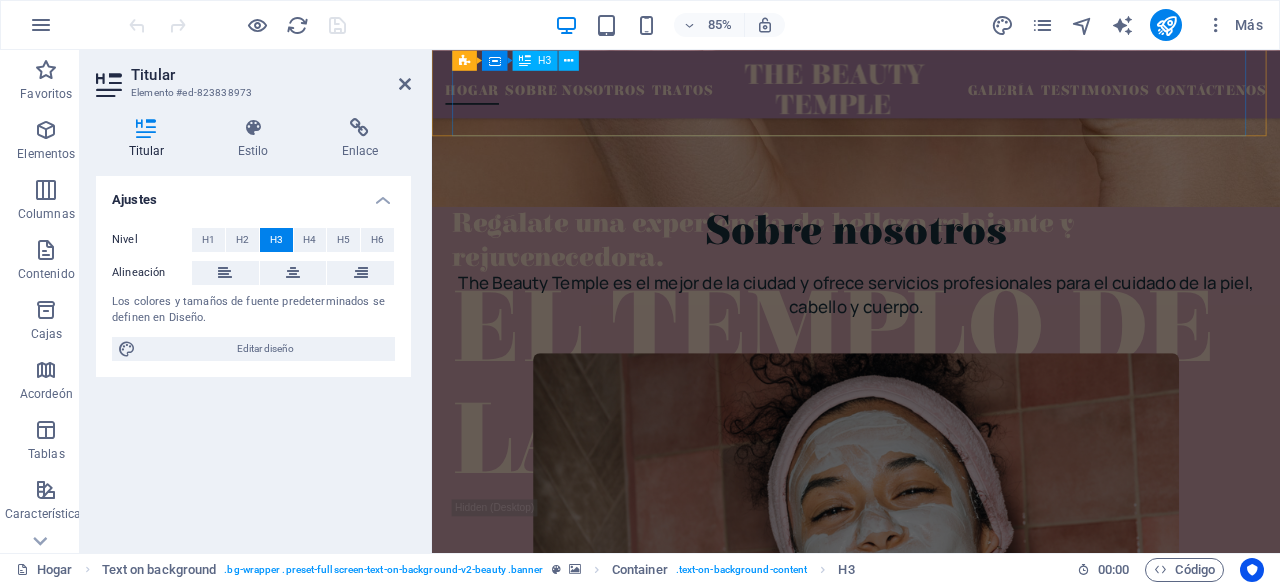 scroll, scrollTop: 698, scrollLeft: 0, axis: vertical 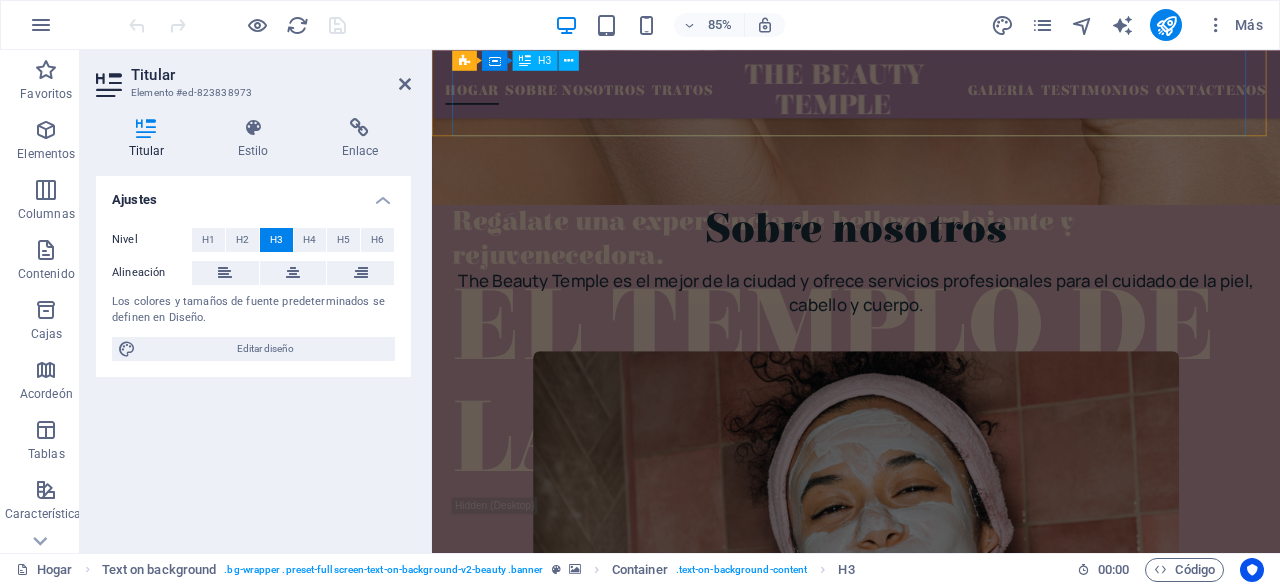 click at bounding box center (931, 384) 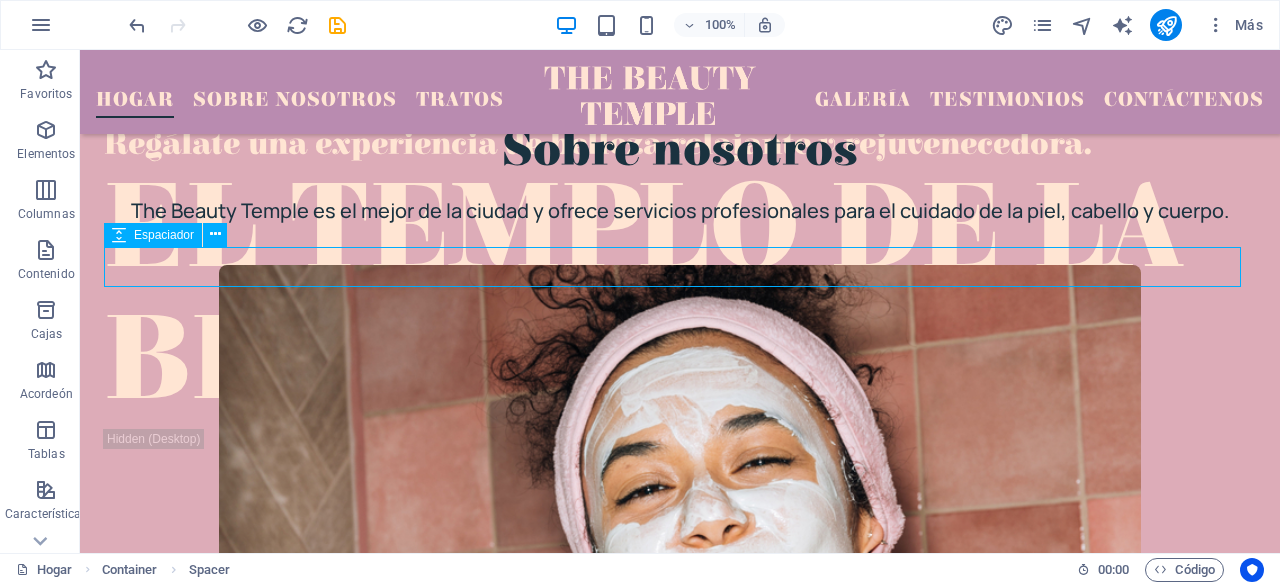 scroll, scrollTop: 822, scrollLeft: 0, axis: vertical 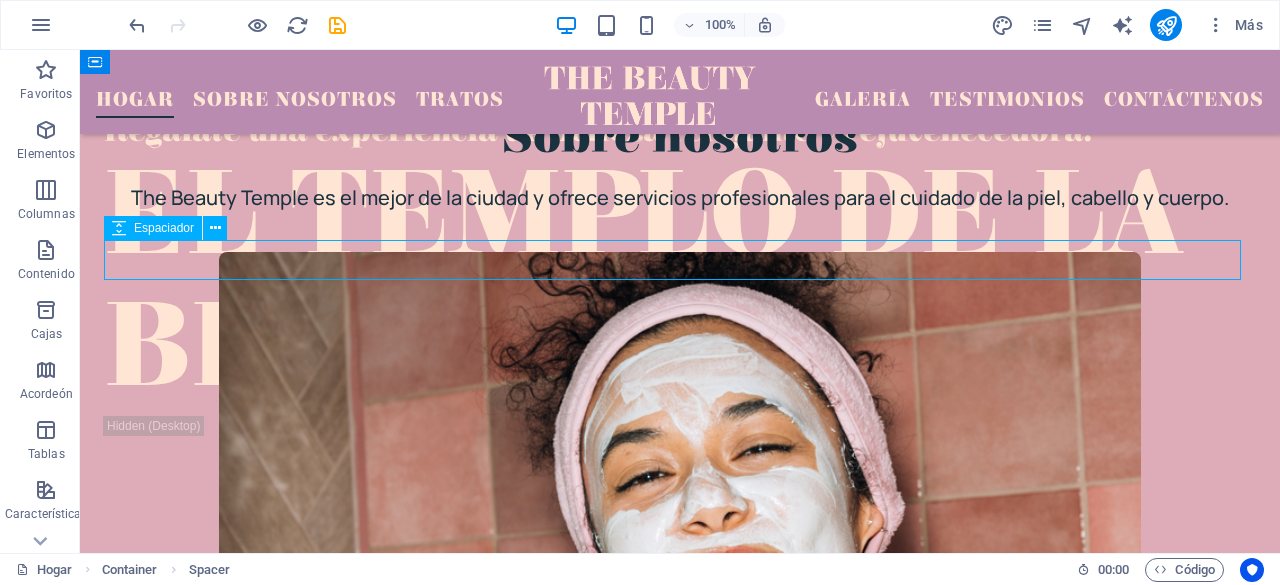 click on "The Beauty Temple es el mejor de la ciudad y ofrece servicios profesionales para el cuidado de la piel, cabello y cuerpo." at bounding box center (680, 198) 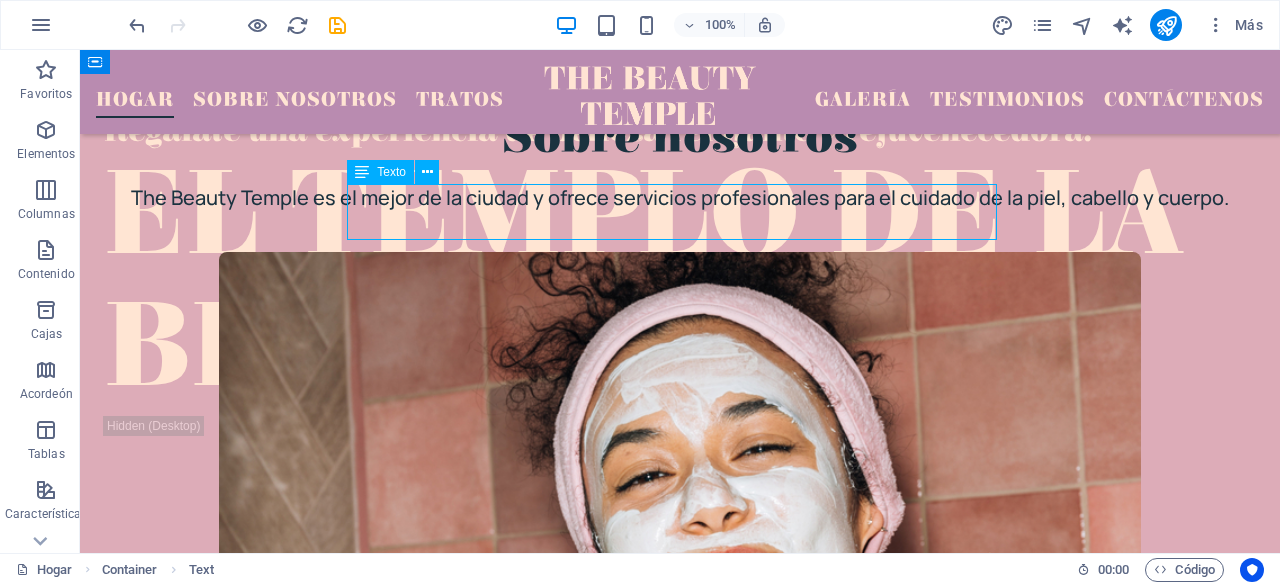 click on "The Beauty Temple es el mejor de la ciudad y ofrece servicios profesionales para el cuidado de la piel, cabello y cuerpo." at bounding box center (680, 198) 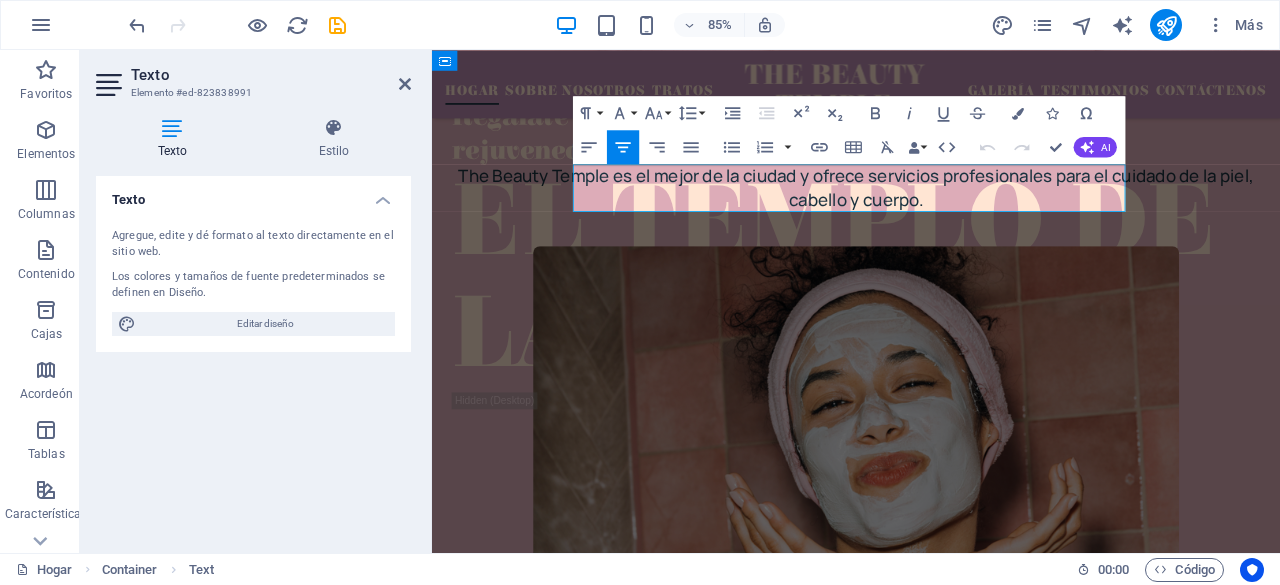 type 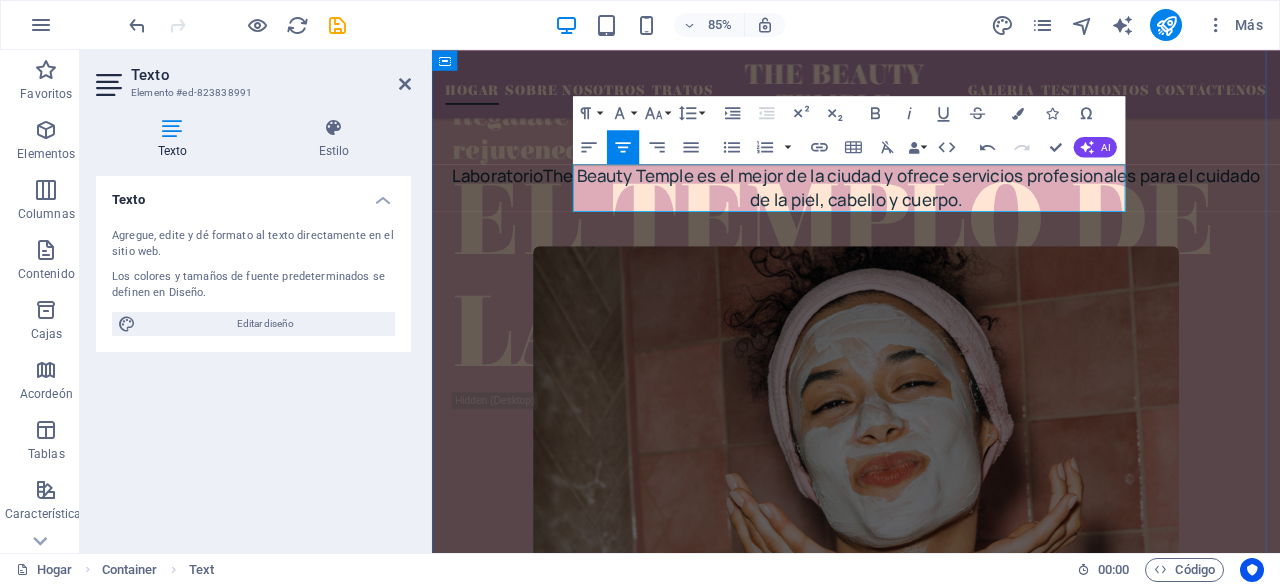 click on "Laboratorio  The Beauty Temple es el mejor de la ciudad y ofrece servicios profesionales para el cuidado de la piel, cabello y cuerpo." at bounding box center [931, 211] 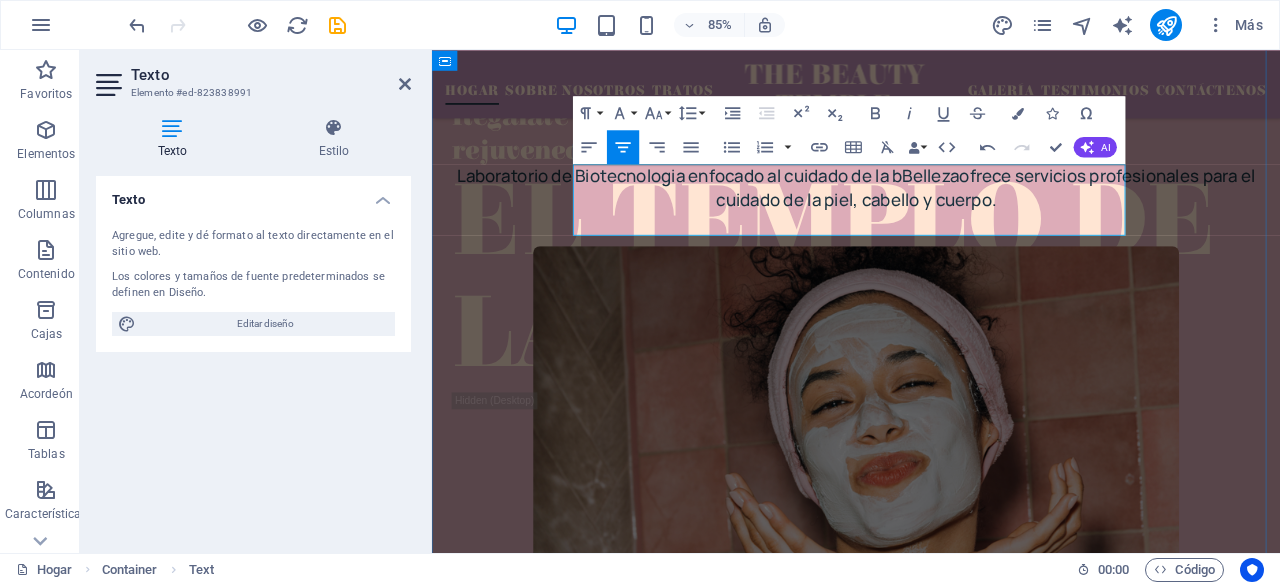 click on "Laboratorio de Biotecnologia enfocado al cuidado de la bBelleza   ofrece servicios profesionales para el cuidado de la piel, cabello y cuerpo." at bounding box center (931, 211) 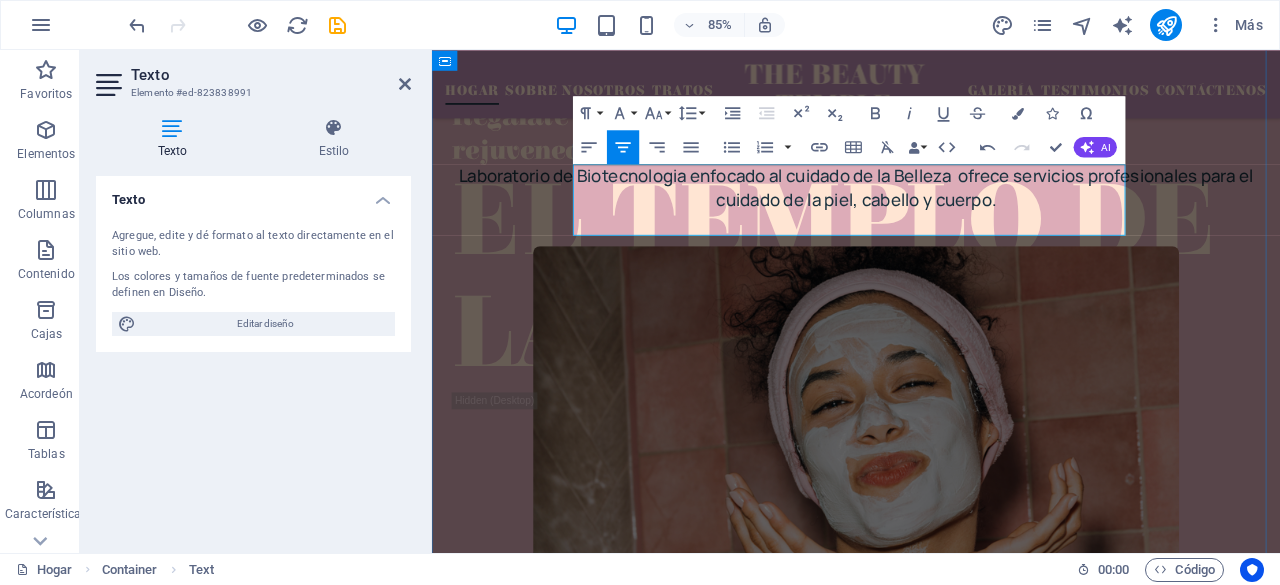 click on "Laboratorio de Biotecnologia enfocado al cuidado de la Belleza  ofrece servicios profesionales para el cuidado de la piel, cabello y cuerpo." at bounding box center (931, 211) 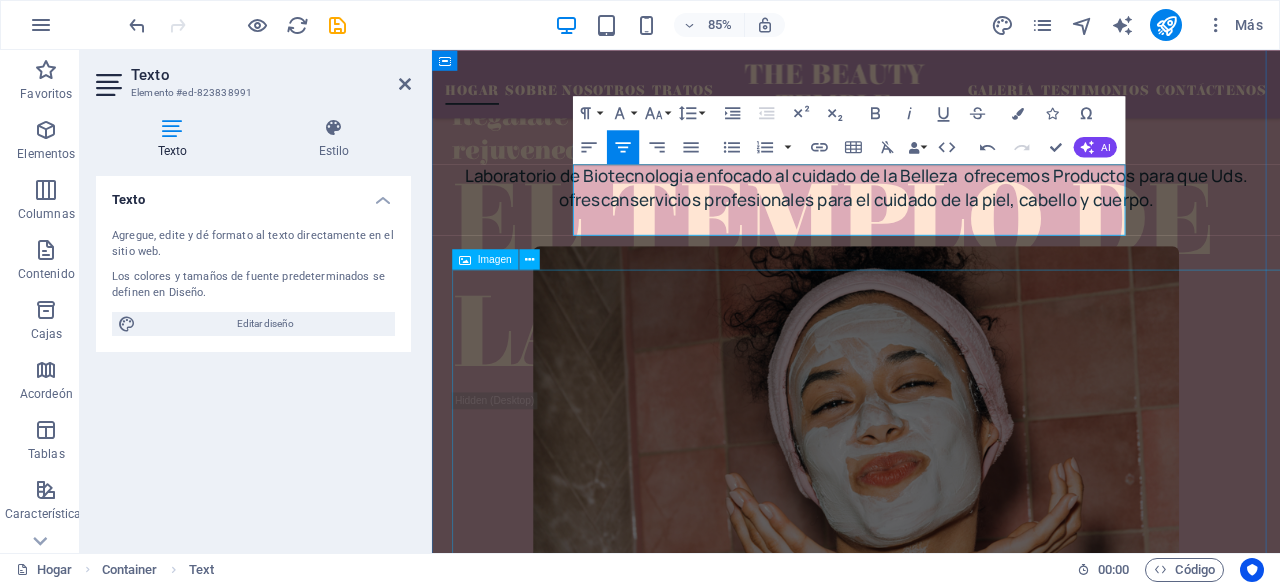 click at bounding box center (931, 503) 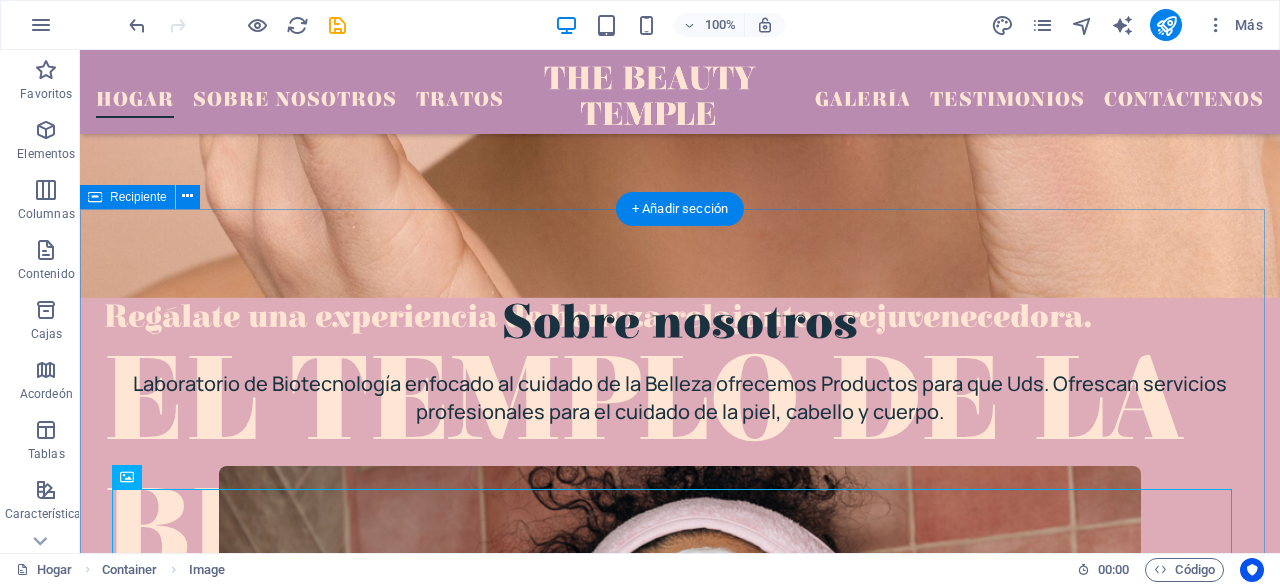 scroll, scrollTop: 625, scrollLeft: 0, axis: vertical 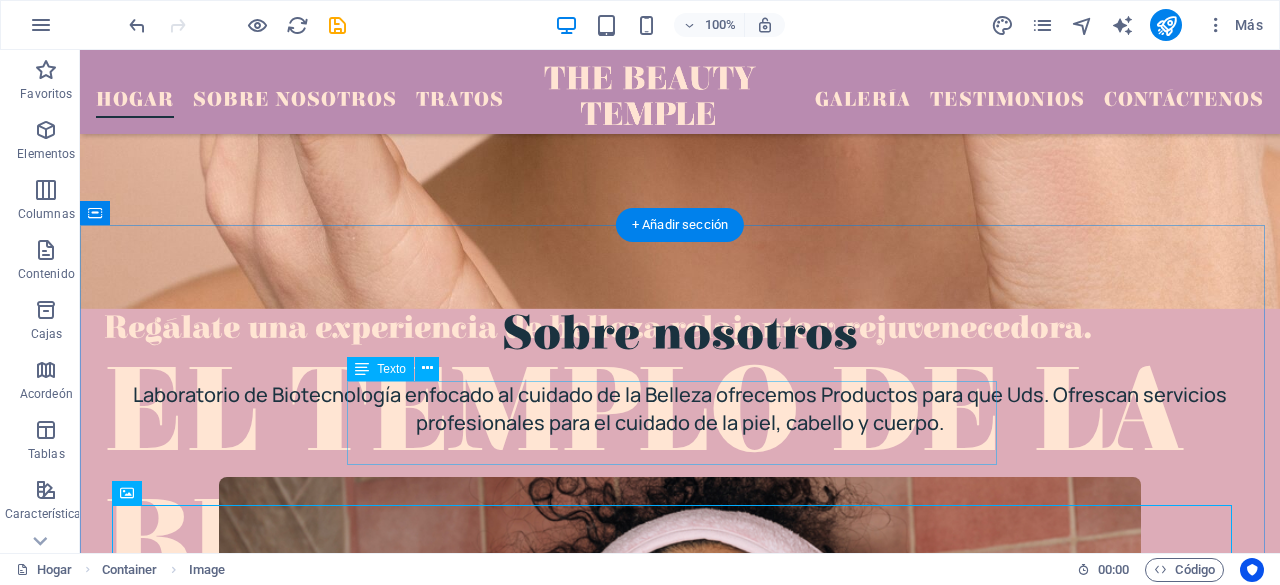 click on "Laboratorio de Biotecnología enfocado al cuidado de la Belleza ofrecemos Productos para que Uds. Ofrescan servicios profesionales para el cuidado de la piel, cabello y cuerpo." at bounding box center (680, 409) 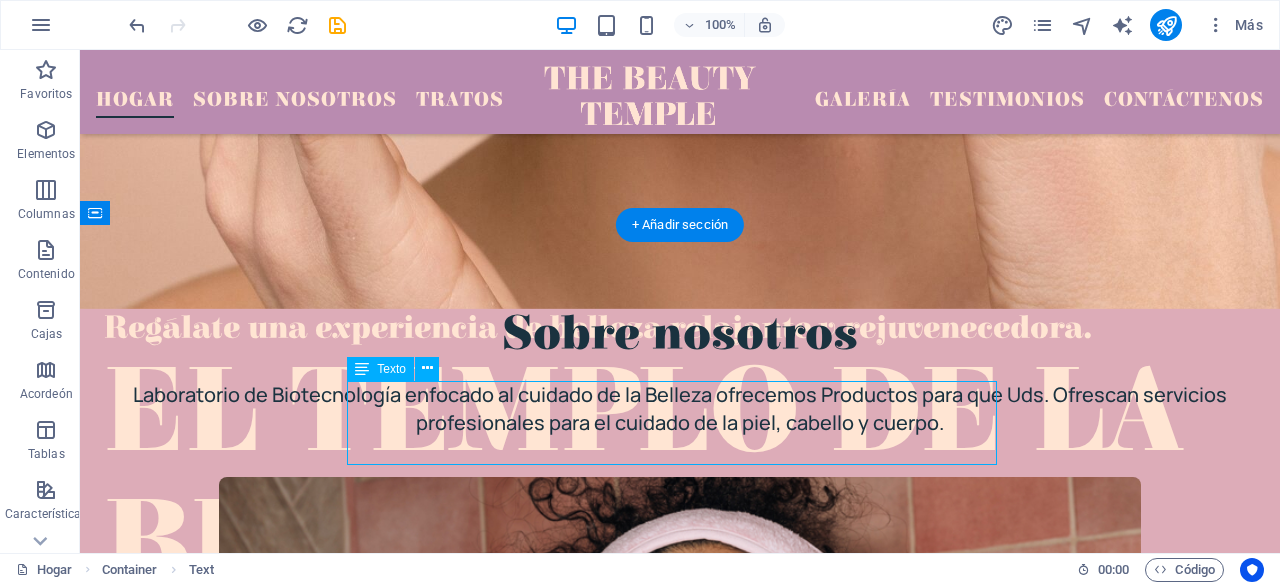 click on "Laboratorio de Biotecnología enfocado al cuidado de la Belleza ofrecemos Productos para que Uds. Ofrescan servicios profesionales para el cuidado de la piel, cabello y cuerpo." at bounding box center (680, 409) 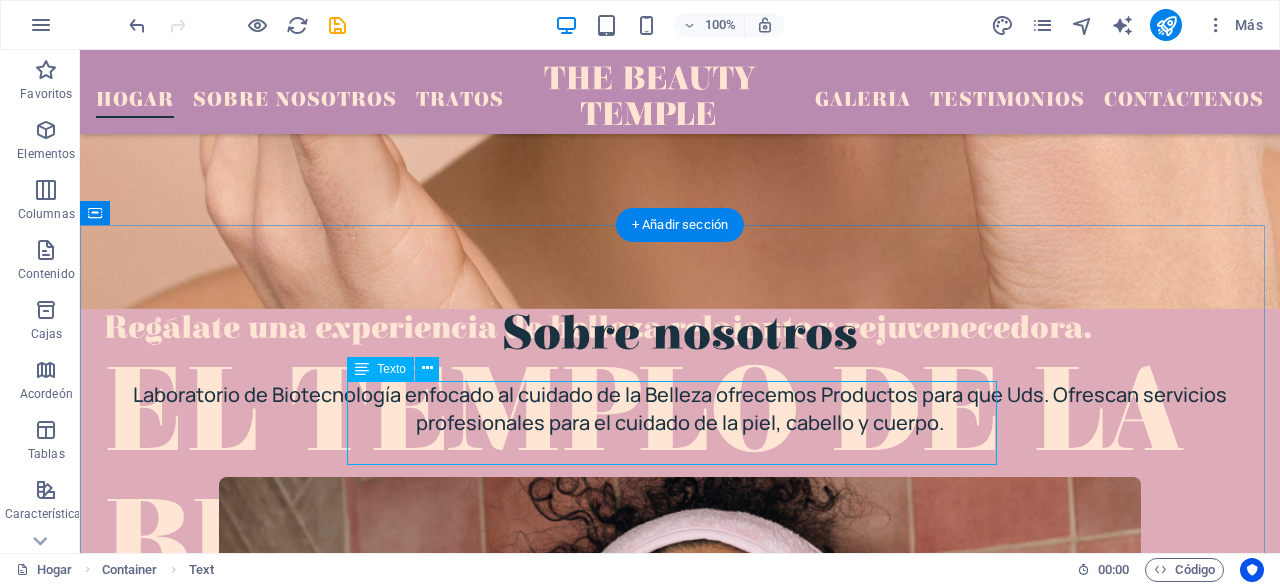 click on "Laboratorio de Biotecnología enfocado al cuidado de la Belleza ofrecemos Productos para que Uds. Ofrescan servicios profesionales para el cuidado de la piel, cabello y cuerpo." at bounding box center [680, 409] 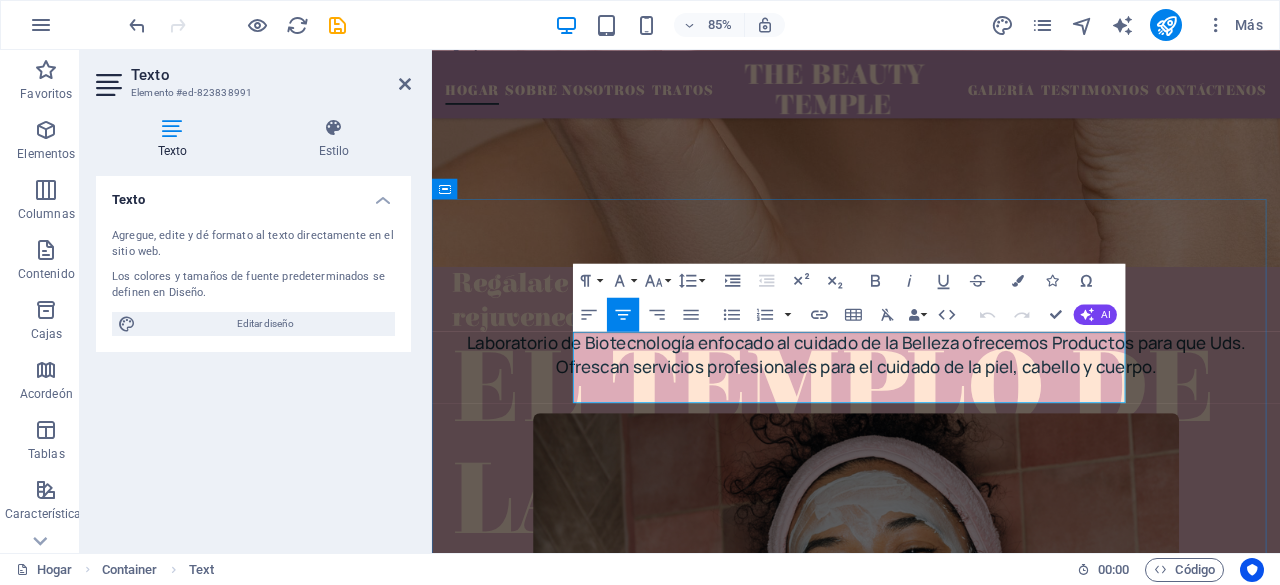 click on "Laboratorio de Biotecnología enfocado al cuidado de la Belleza ofrecemos Productos para que Uds. Ofrescan servicios profesionales para el cuidado de la piel, cabello y cuerpo." at bounding box center [931, 408] 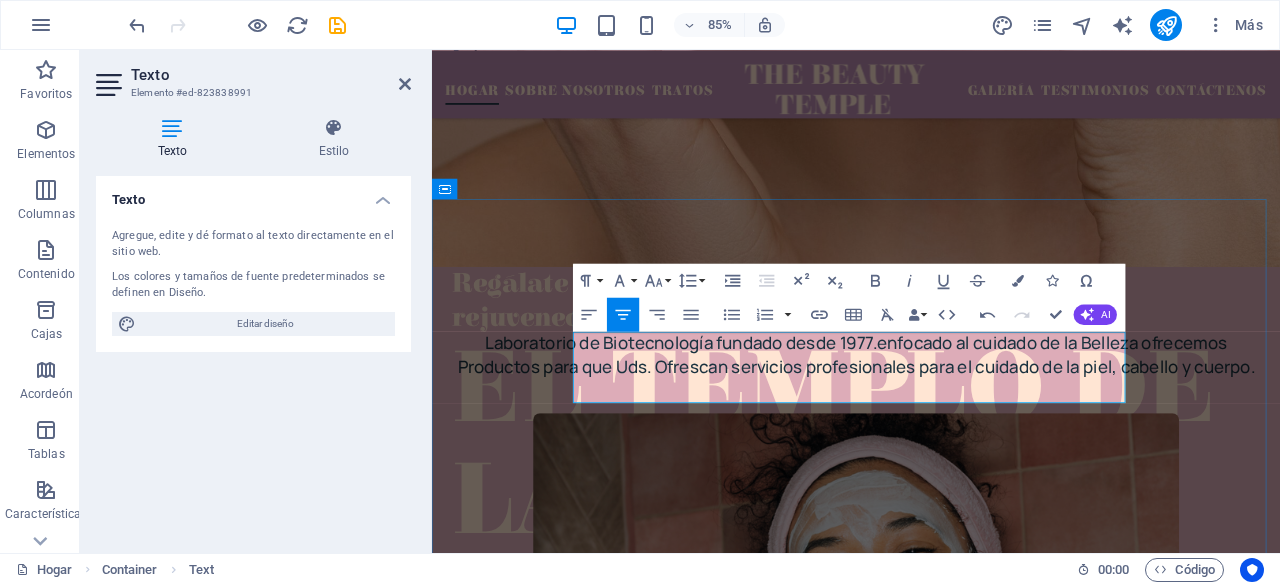 click on "Laboratorio de Biotecnología fundado desde 1977.  enfocado al cuidado de la Belleza ofrecemos Productos para que Uds. Ofrescan servicios profesionales para el cuidado de la piel, cabello y cuerpo." at bounding box center (931, 408) 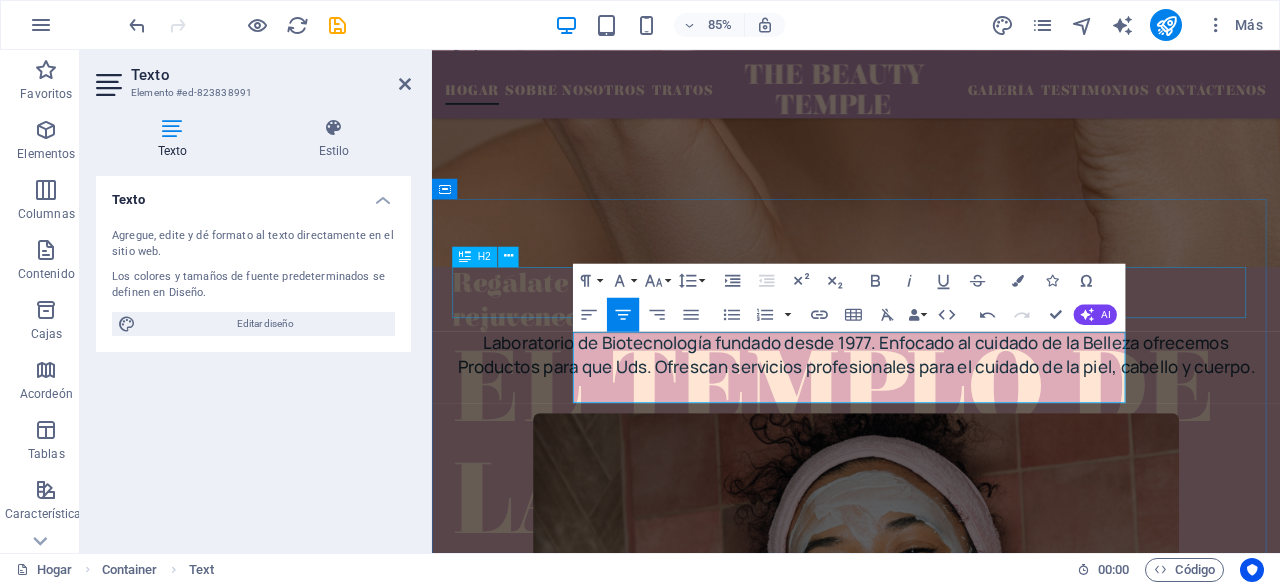 click on "Sobre nosotros" at bounding box center (931, 335) 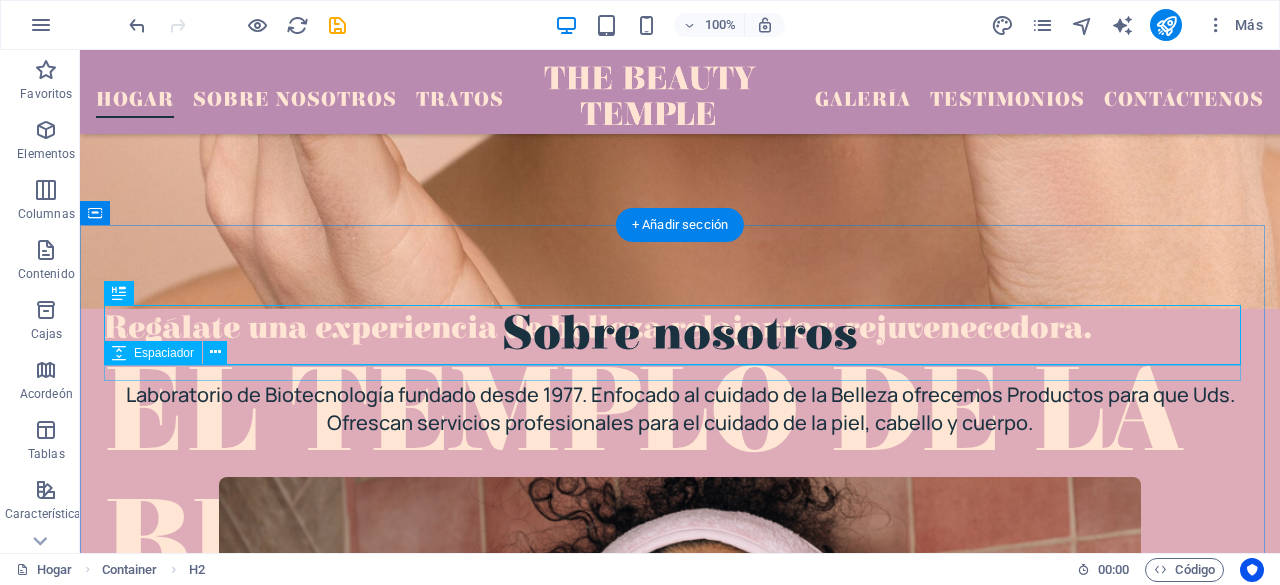 click at bounding box center [680, 373] 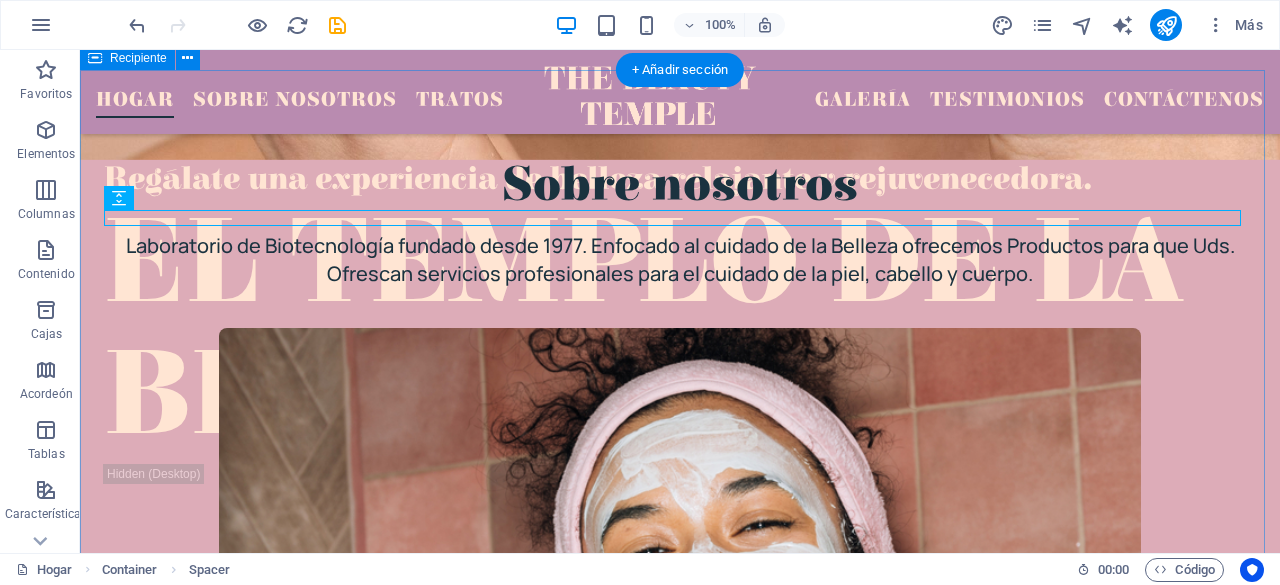 scroll, scrollTop: 780, scrollLeft: 0, axis: vertical 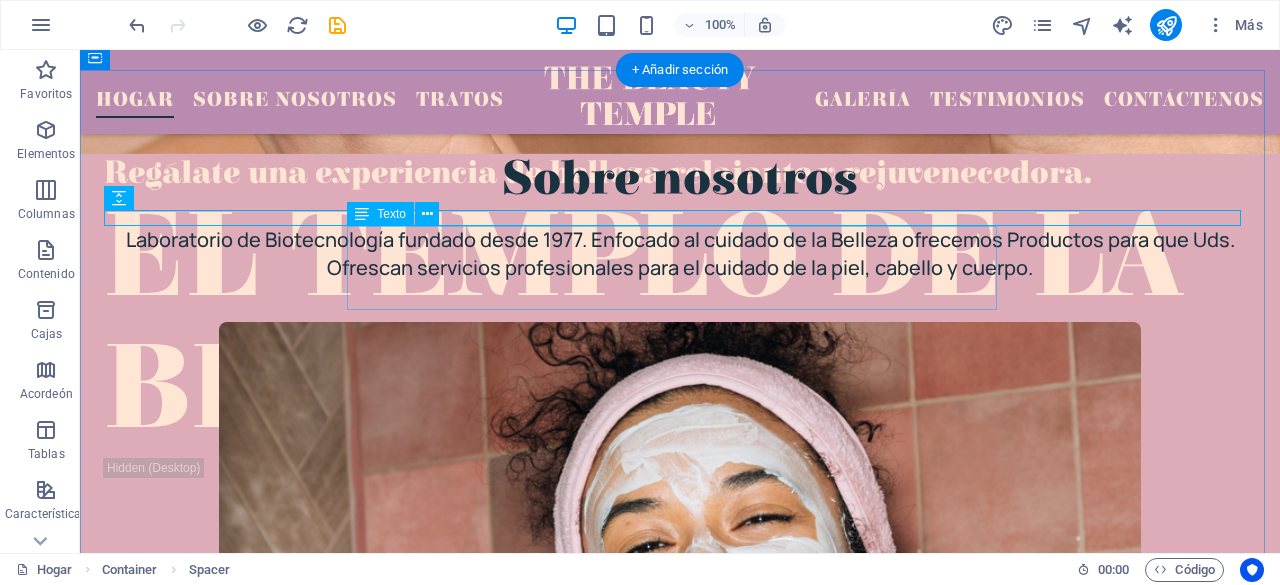 click on "Laboratorio de Biotecnología fundado desde 1977. Enfocado al cuidado de la Belleza ofrecemos Productos para que Uds. Ofrescan servicios profesionales para el cuidado de la piel, cabello y cuerpo." at bounding box center (680, 254) 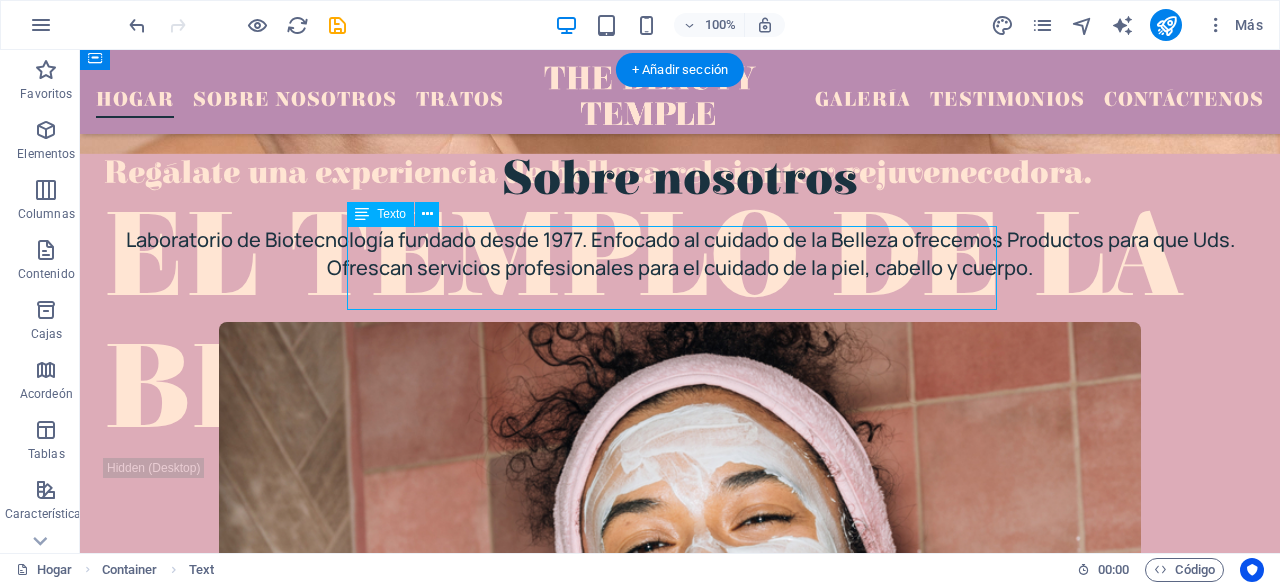 click on "Laboratorio de Biotecnología fundado desde 1977. Enfocado al cuidado de la Belleza ofrecemos Productos para que Uds. Ofrescan servicios profesionales para el cuidado de la piel, cabello y cuerpo." at bounding box center (680, 254) 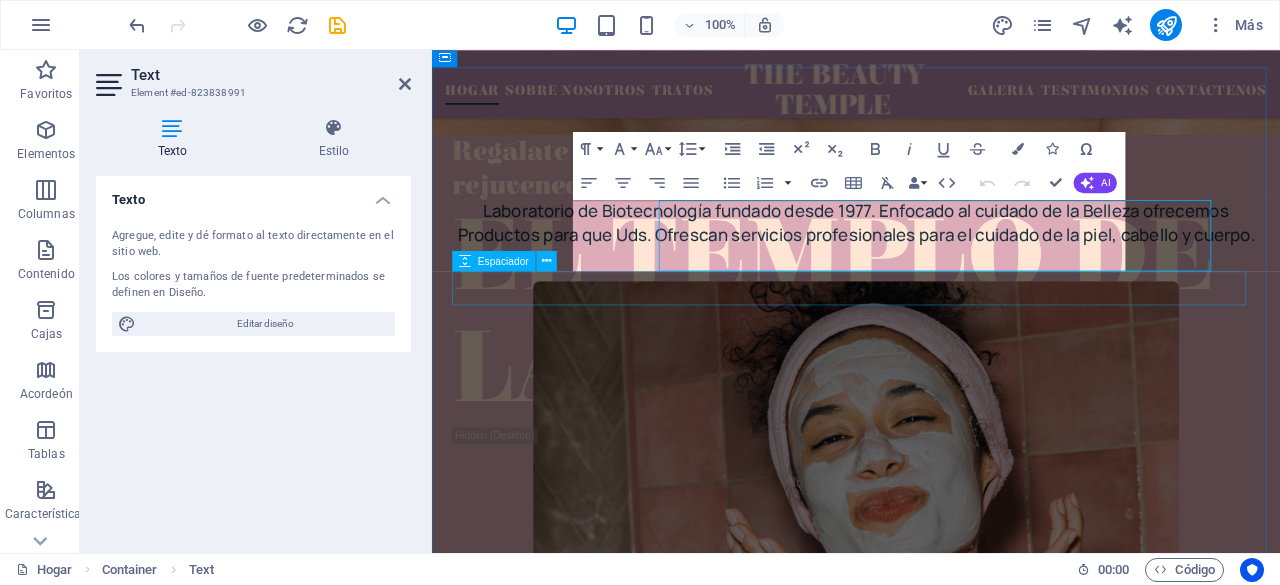 drag, startPoint x: 1305, startPoint y: 271, endPoint x: 1045, endPoint y: 309, distance: 262.76224 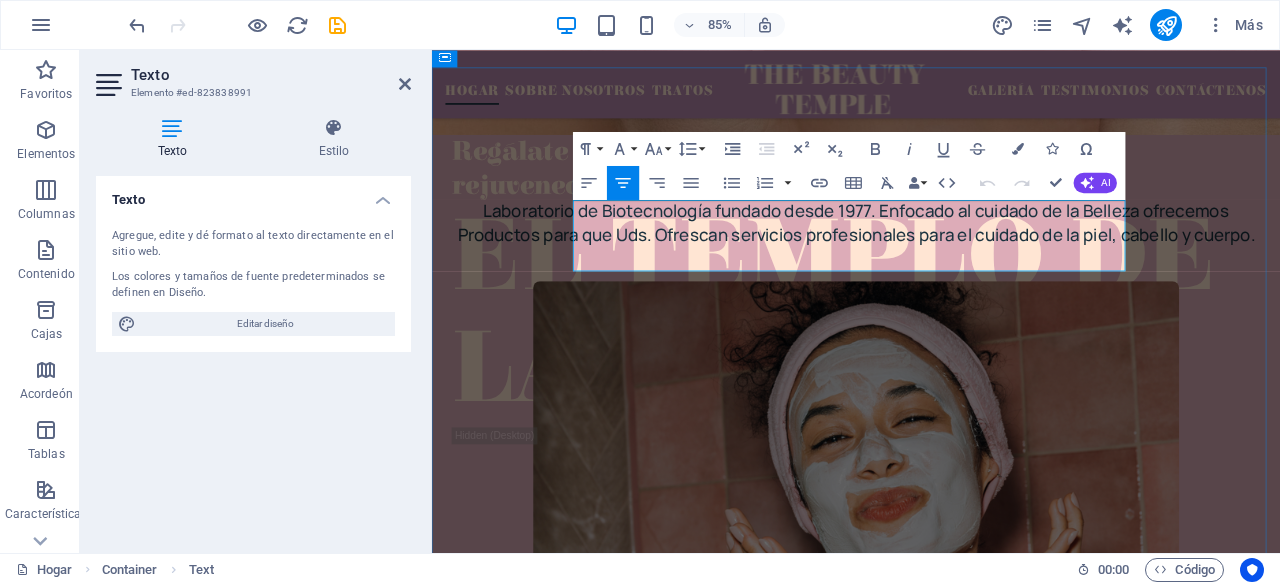 click on "Laboratorio de Biotecnología fundado desde 1977. Enfocado al cuidado de la Belleza ofrecemos Productos para que Uds. Ofrescan servicios profesionales para el cuidado de la piel, cabello y cuerpo." at bounding box center (931, 253) 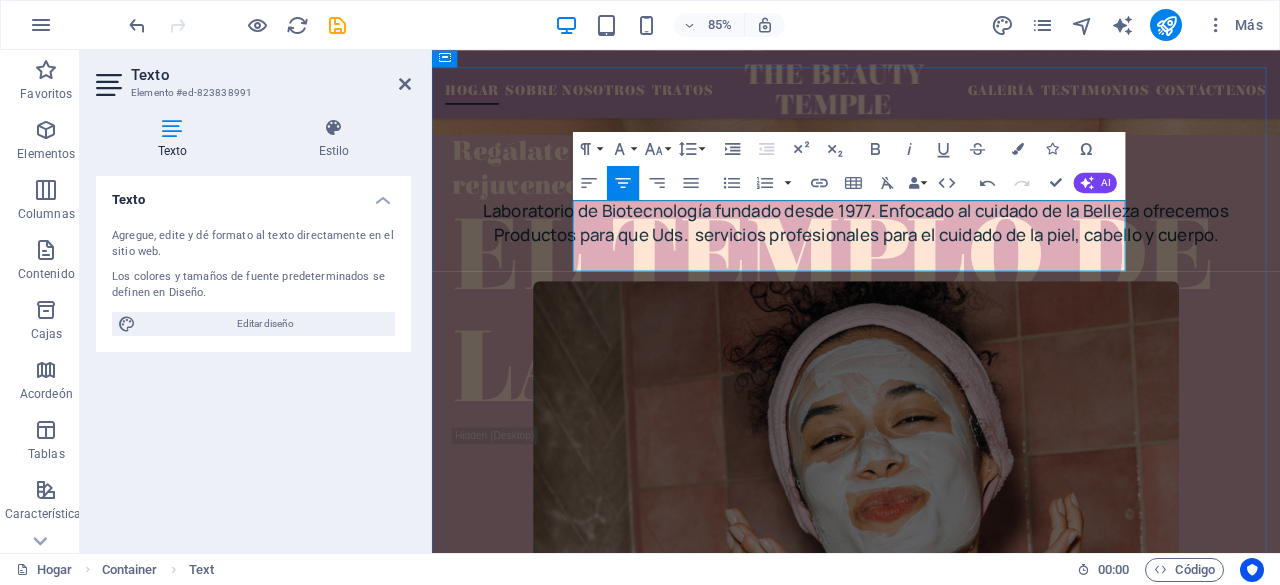 type 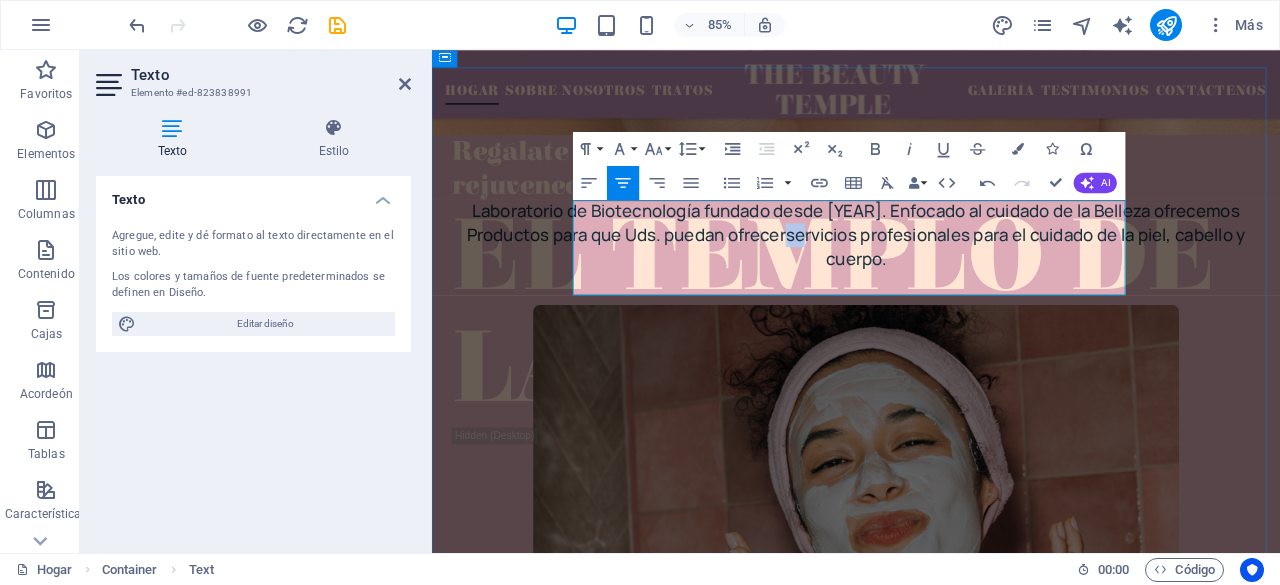 drag, startPoint x: 699, startPoint y: 299, endPoint x: 687, endPoint y: 298, distance: 12.0415945 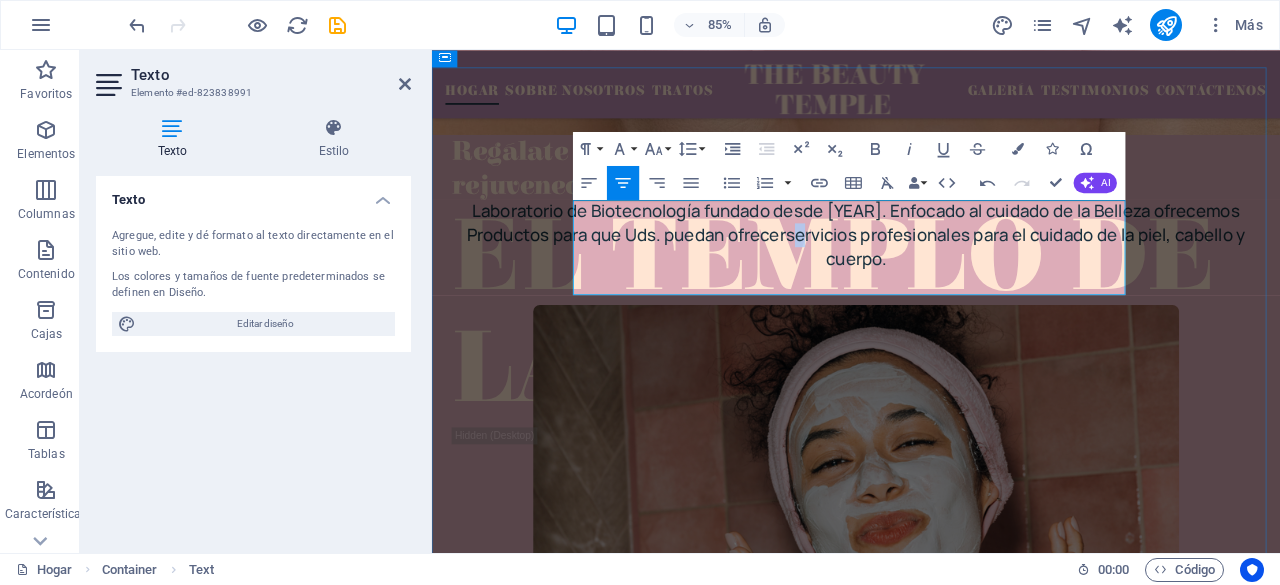 click on "Laboratorio de Biotecnología fundado desde [YEAR]. Enfocado al cuidado de la Belleza ofrecemos Productos para que Uds. puedan ofrecer  servicios profesionales para el cuidado de la piel, cabello y cuerpo." at bounding box center [931, 267] 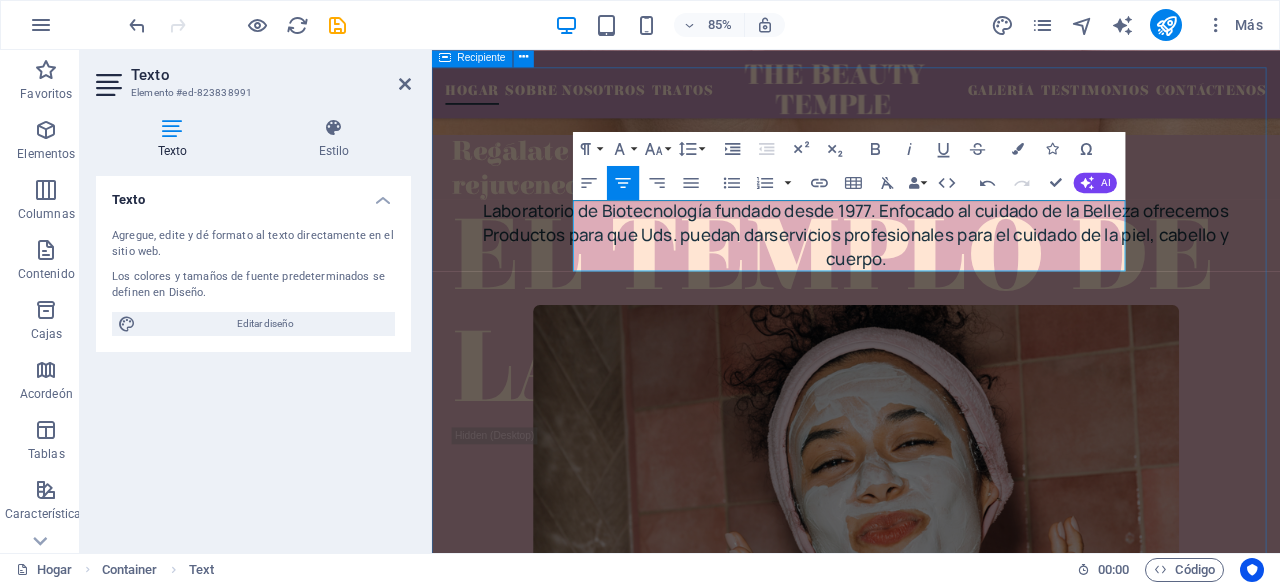 click on "Sobre nosotros Laboratorio de Biotecnología fundado desde 1977. Enfocado al cuidado de la Belleza ofrecemos Productos para que Uds. puedan dar  servicios profesionales para el cuidado de la piel, cabello y cuerpo. MÁS INFORMACIÓN" at bounding box center (931, 538) 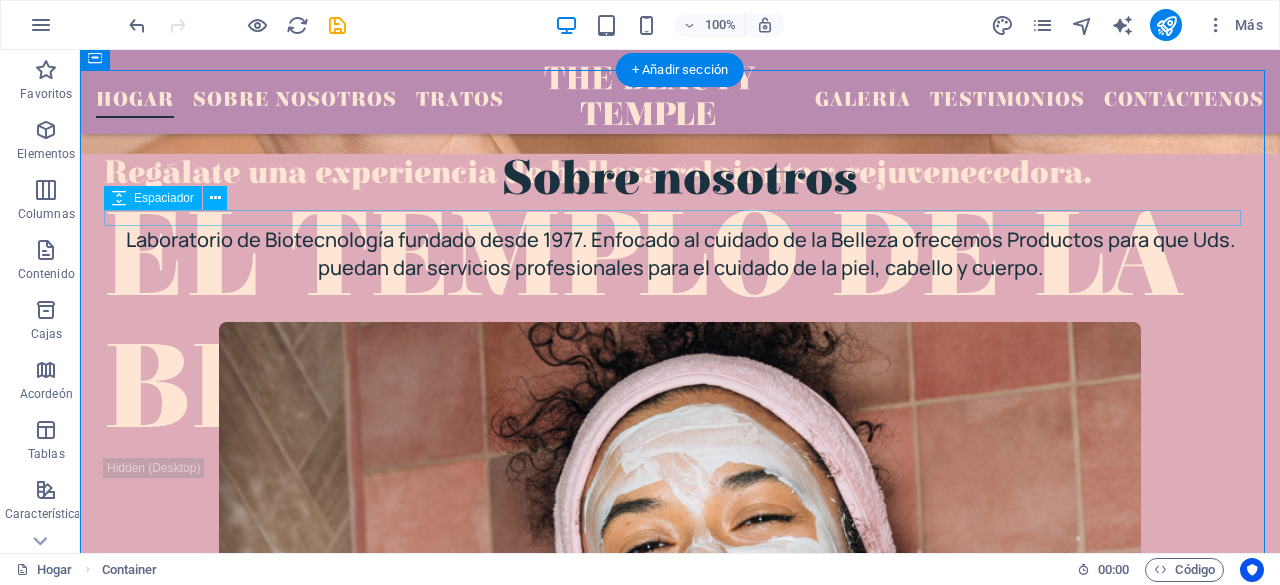 click at bounding box center [680, 218] 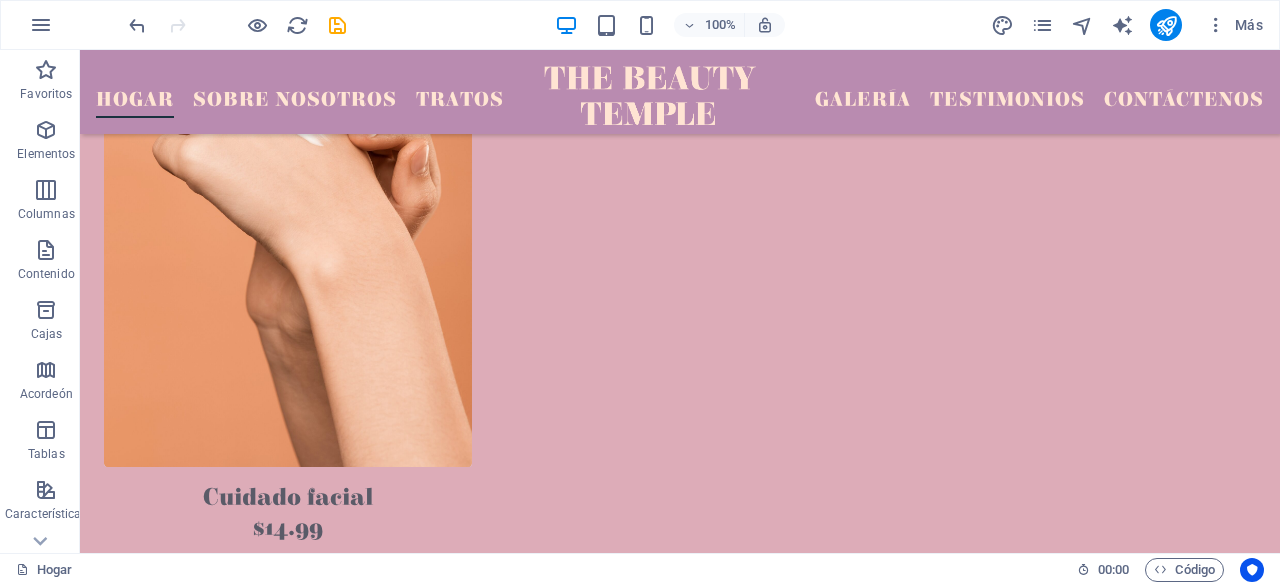 scroll, scrollTop: 4387, scrollLeft: 0, axis: vertical 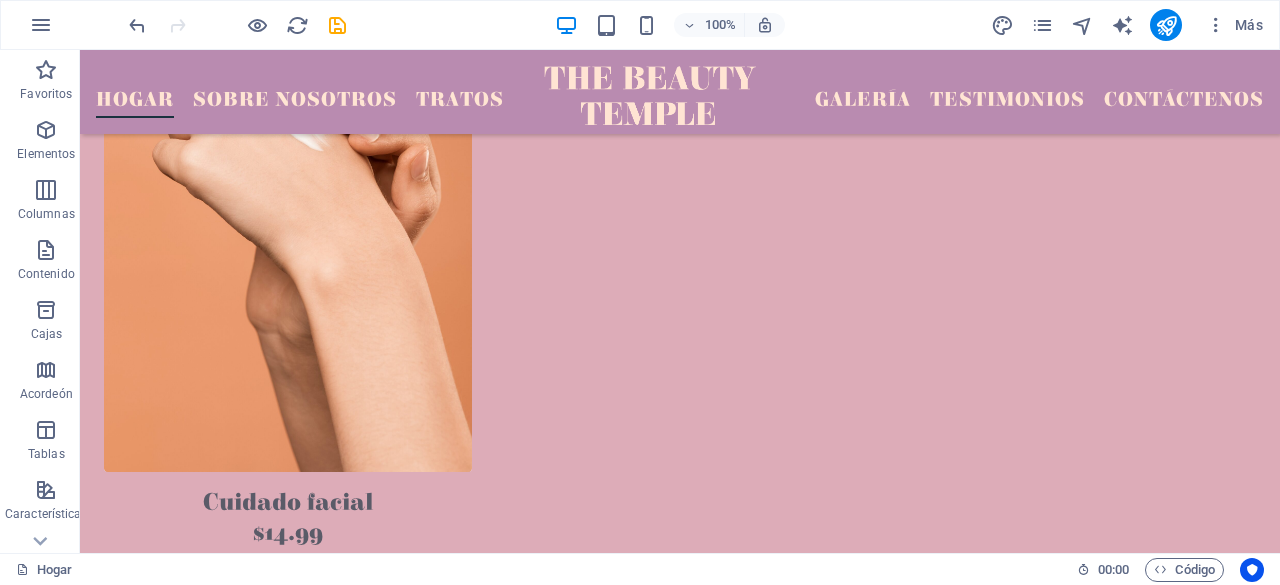 click on "Nuestra galería habla por sí sola" at bounding box center [680, 2716] 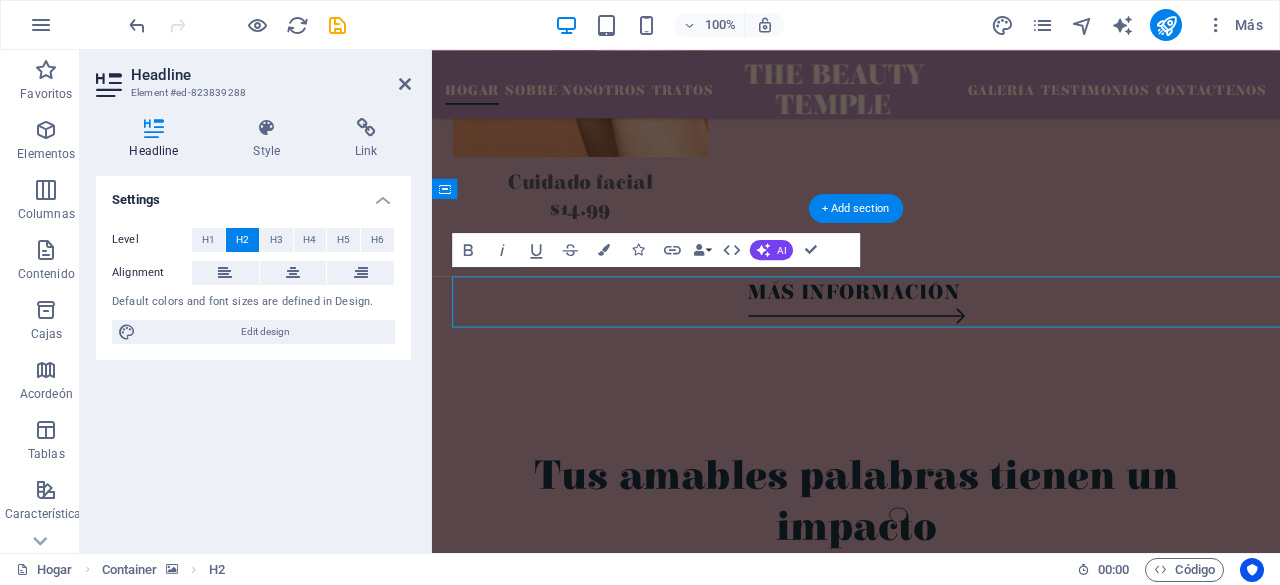 scroll, scrollTop: 4472, scrollLeft: 0, axis: vertical 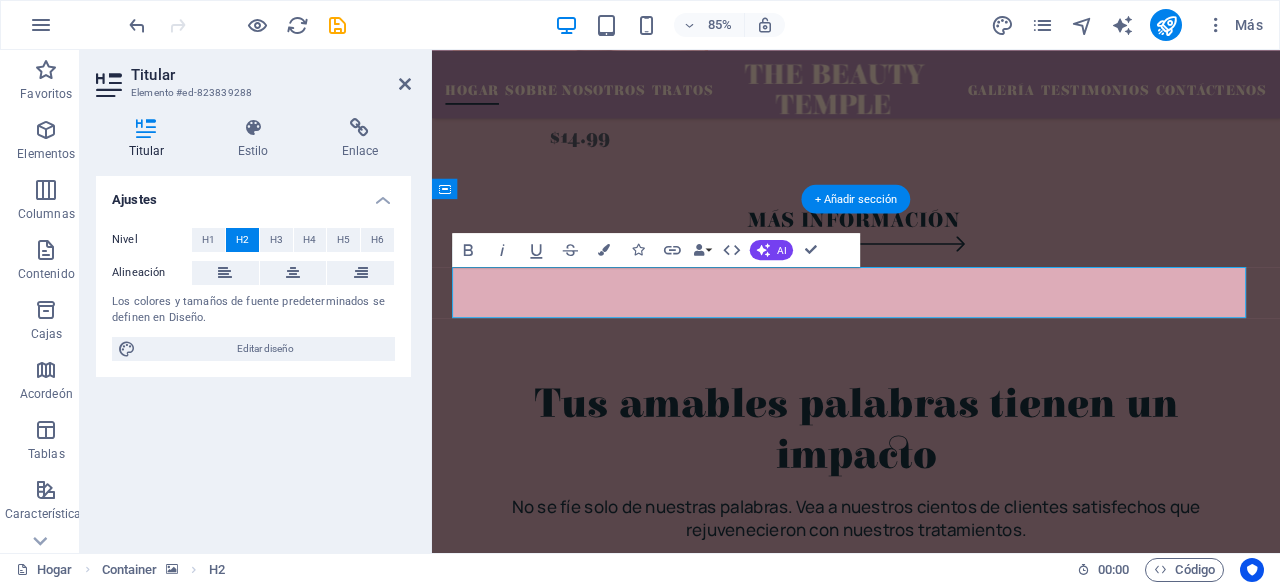 type 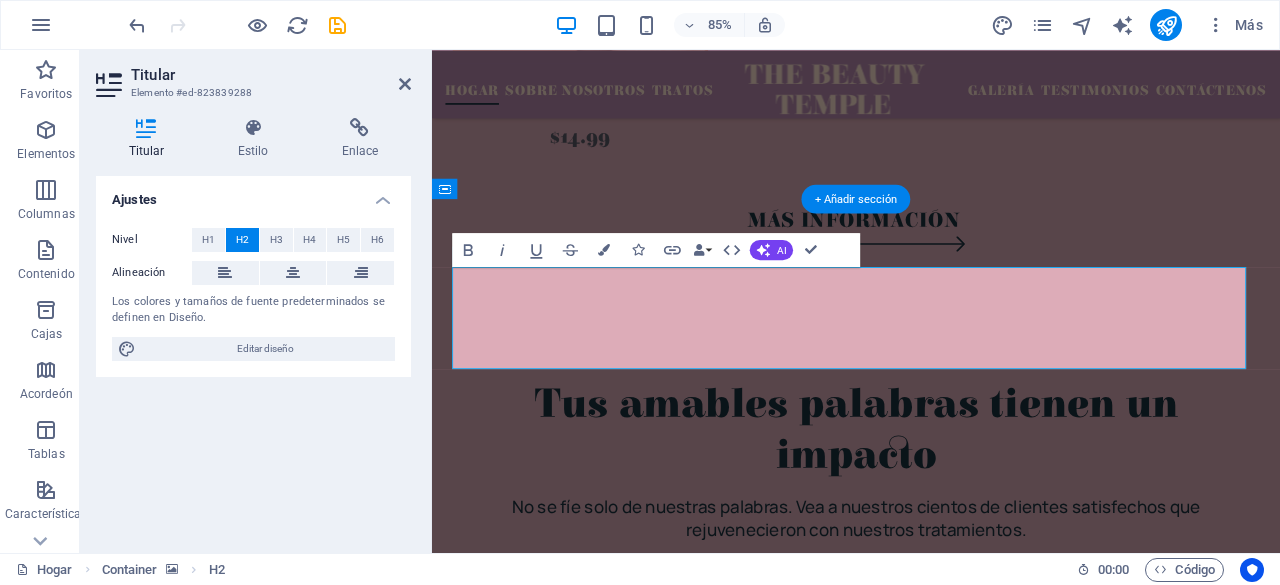click on "Nuevas Tecnologias para la Belleza de Uds." at bounding box center [906, 2467] 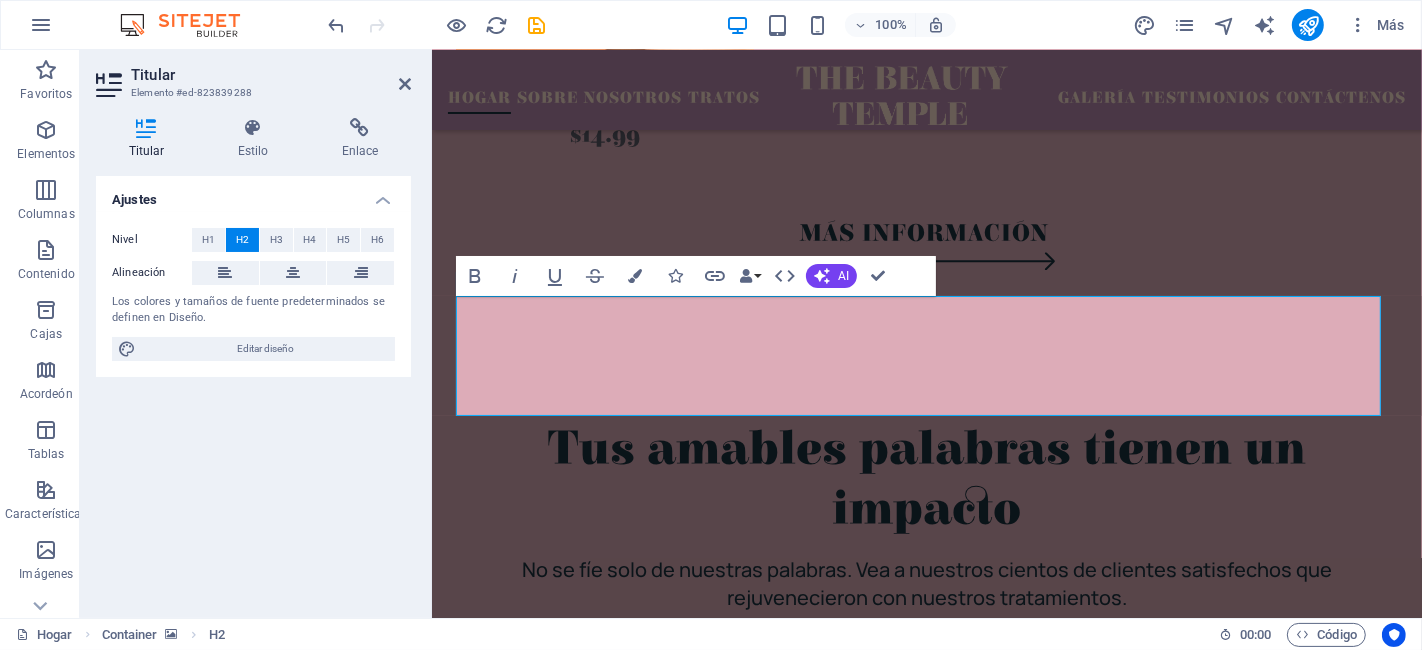 scroll, scrollTop: 4476, scrollLeft: 0, axis: vertical 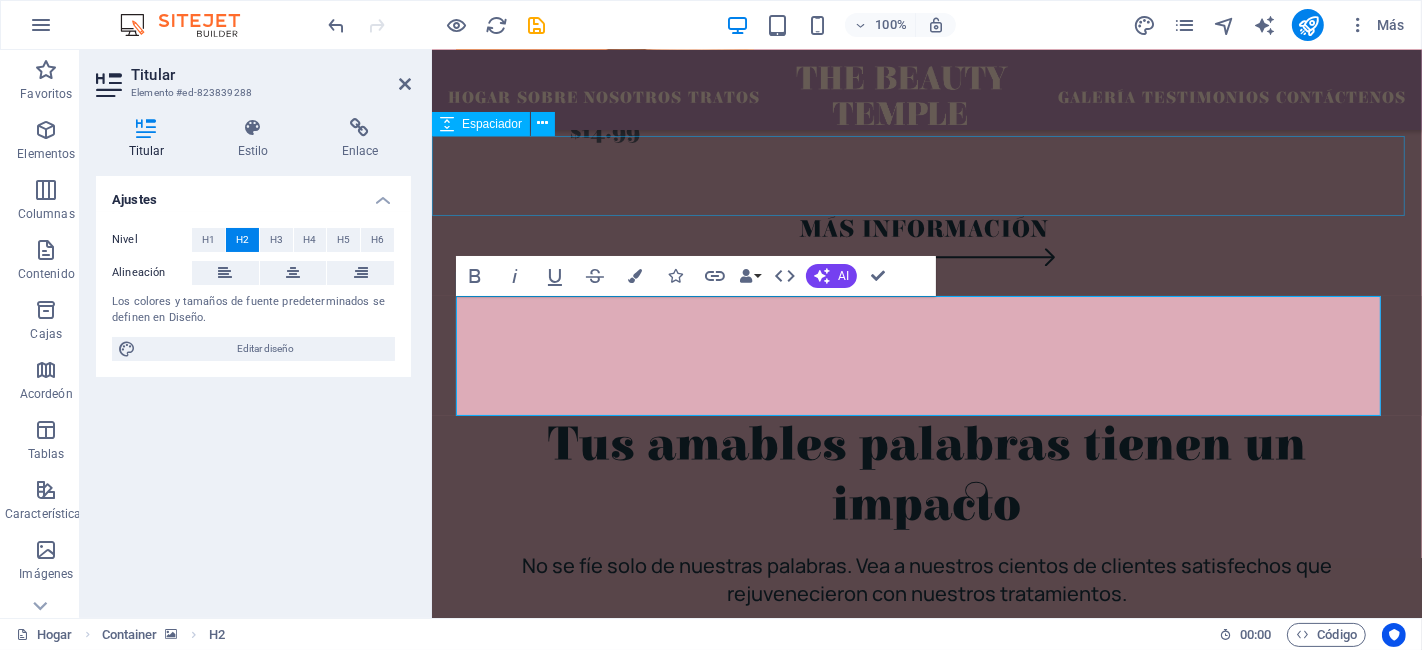click at bounding box center (926, 1251) 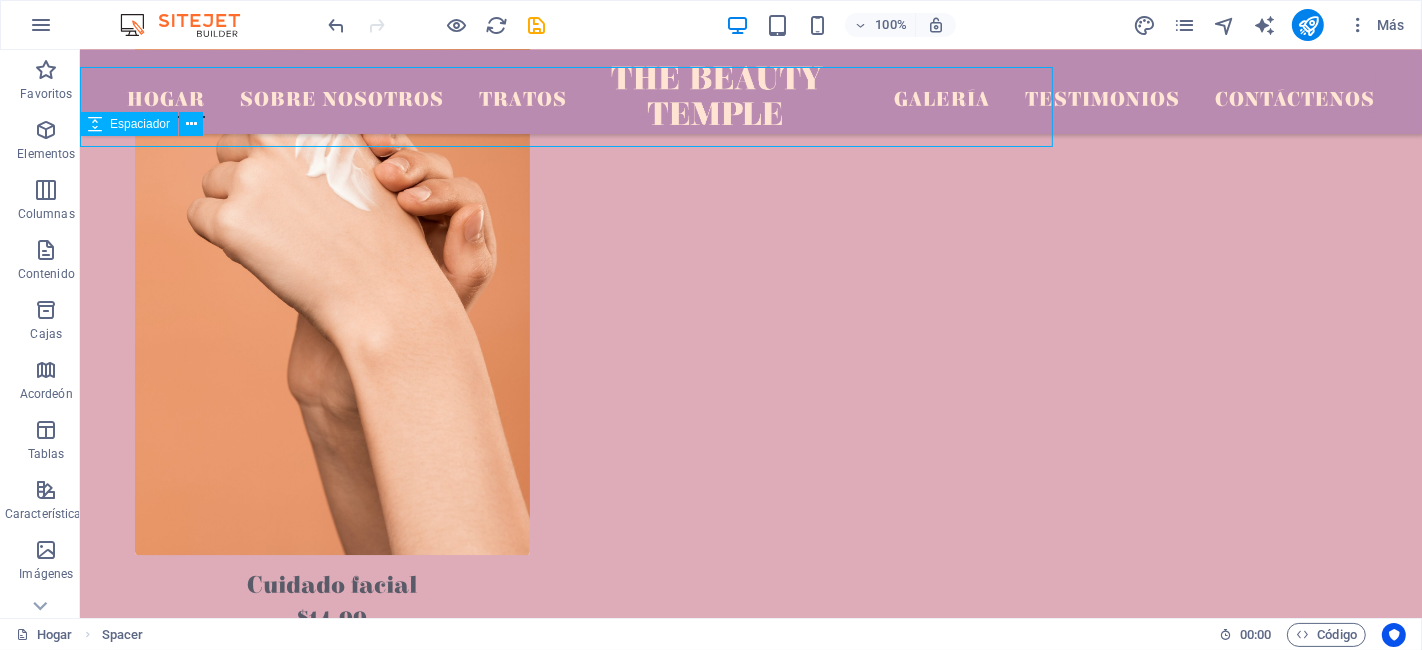 scroll, scrollTop: 4449, scrollLeft: 0, axis: vertical 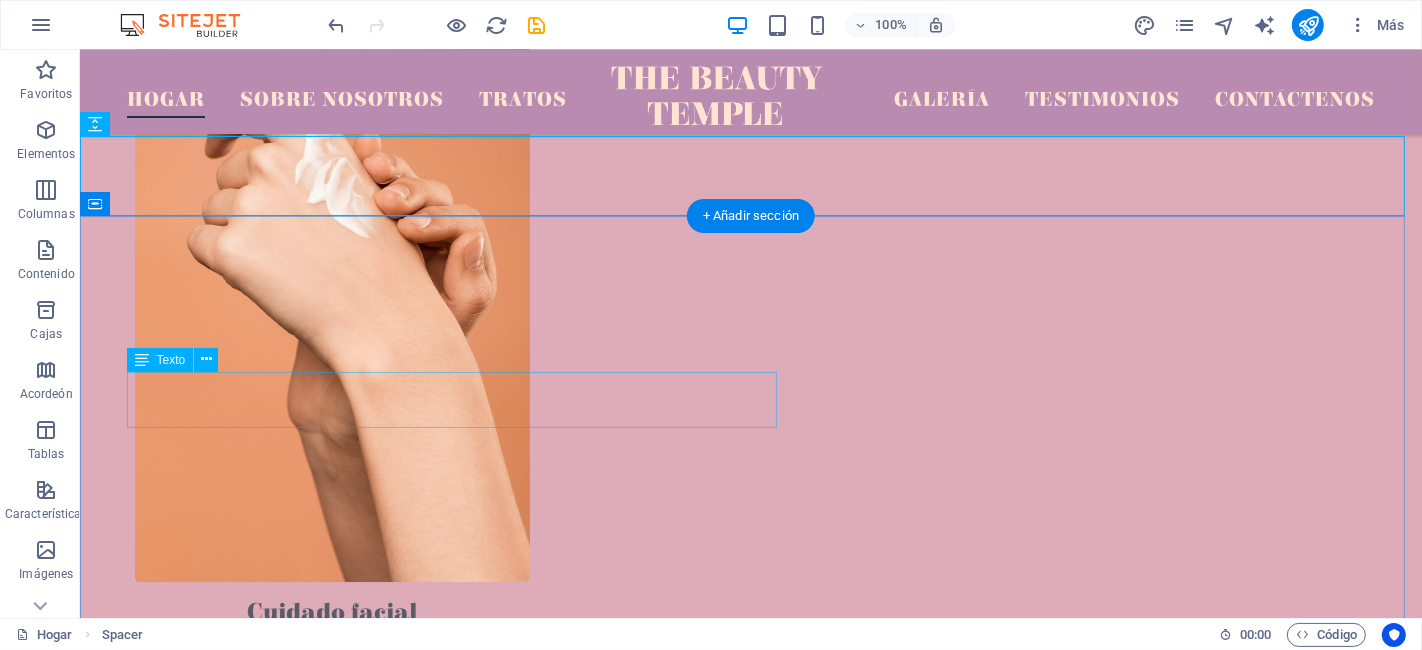 click on "No se fíe solo de nuestras palabras. Vea a nuestros cientos de clientes satisfechos que rejuvenecieron con nuestros tratamientos." at bounding box center (750, 2910) 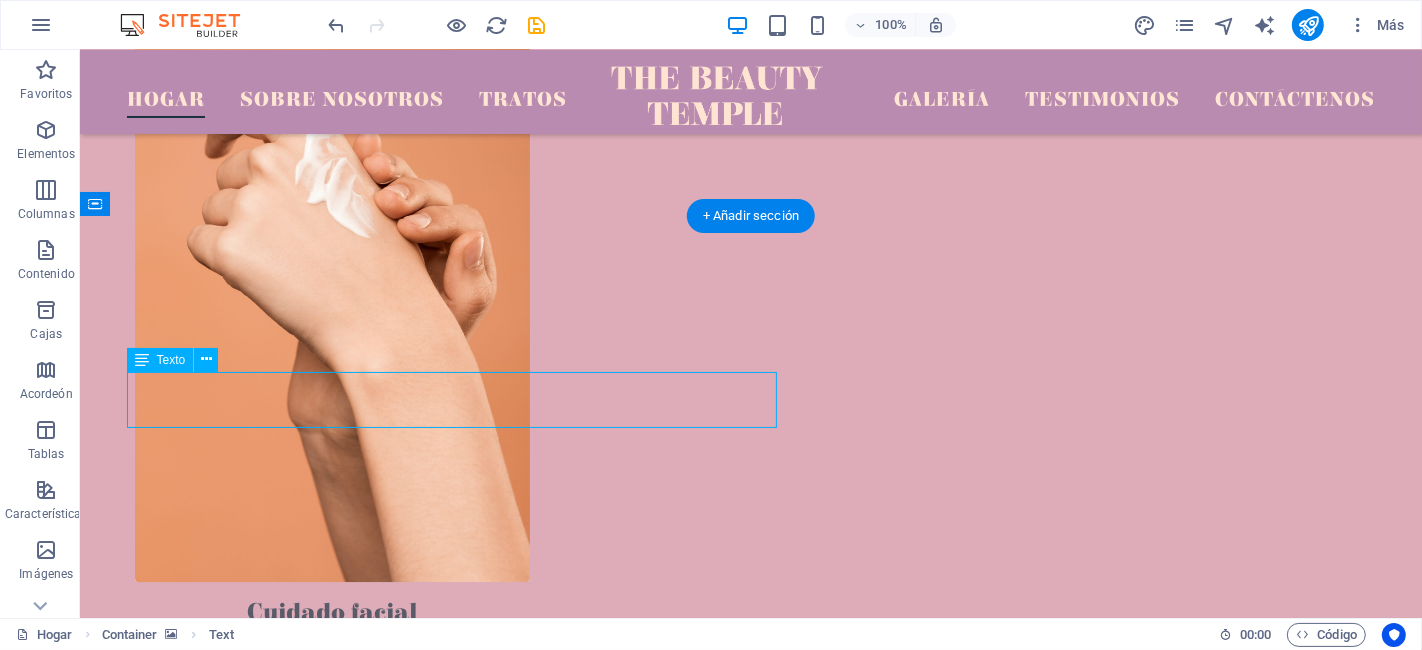 click on "No se fíe solo de nuestras palabras. Vea a nuestros cientos de clientes satisfechos que rejuvenecieron con nuestros tratamientos." at bounding box center (750, 2910) 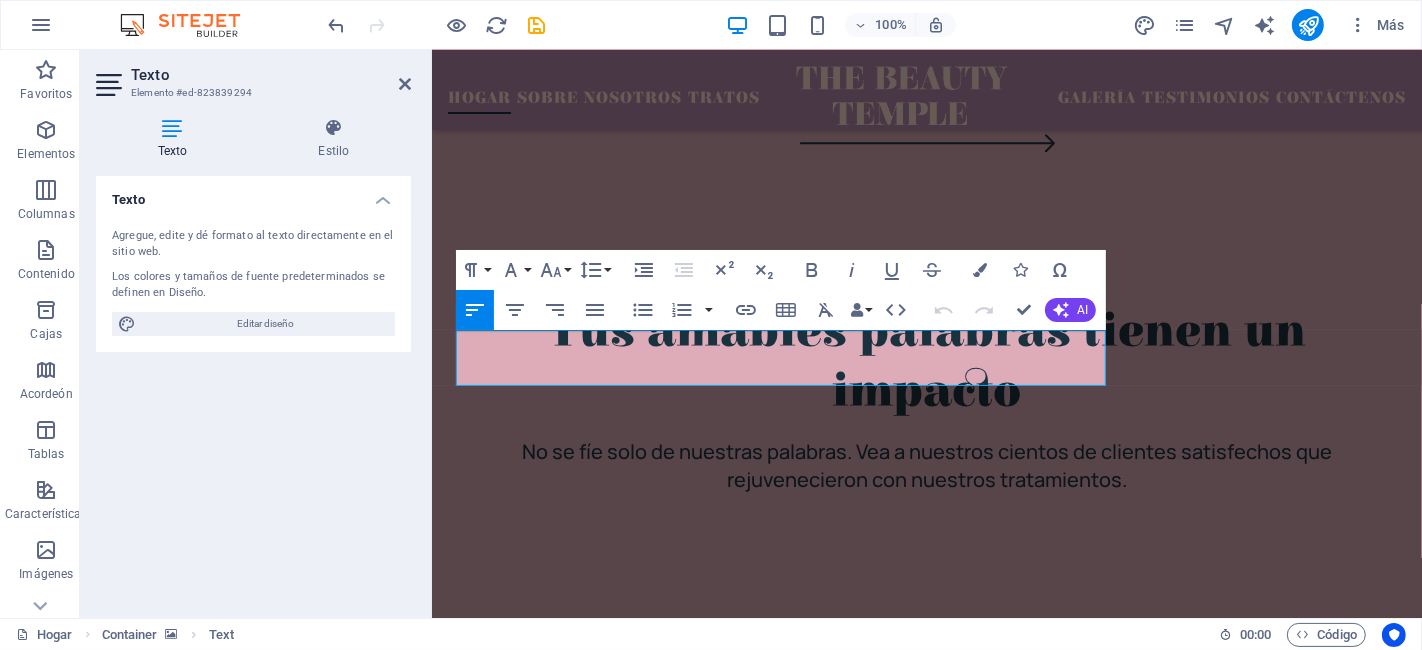 scroll, scrollTop: 4574, scrollLeft: 0, axis: vertical 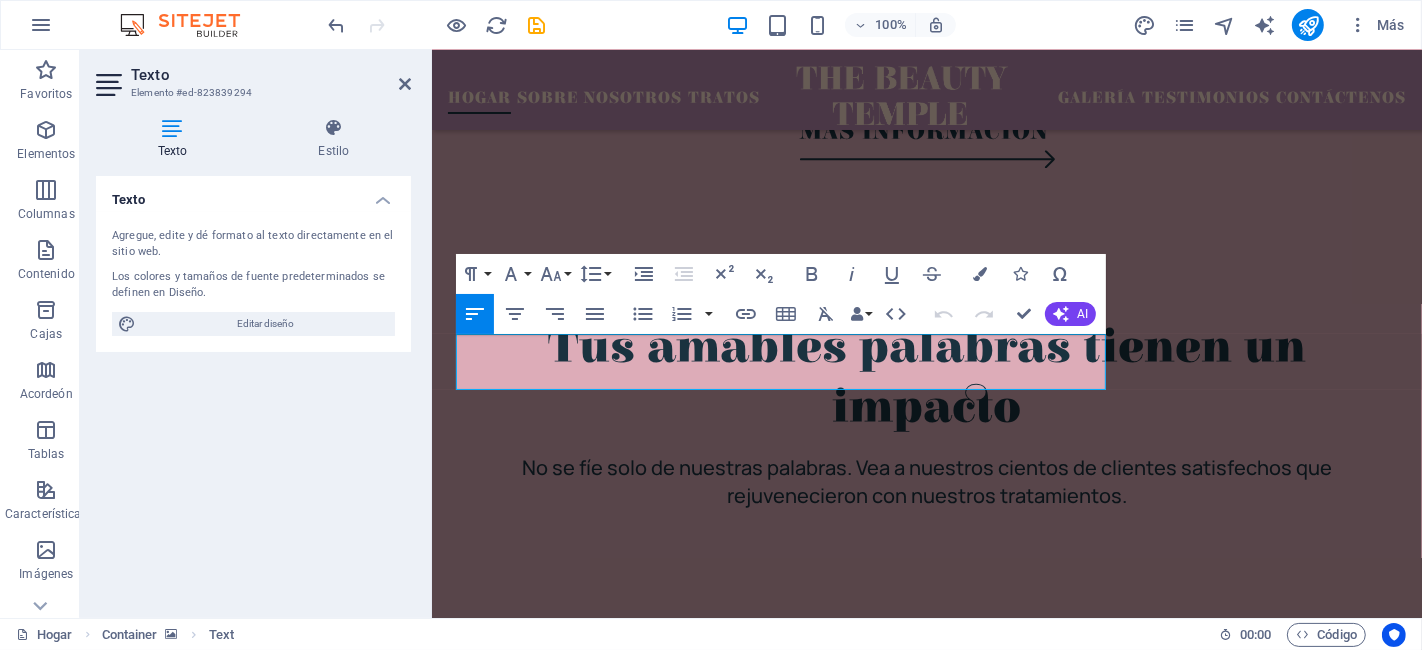 type 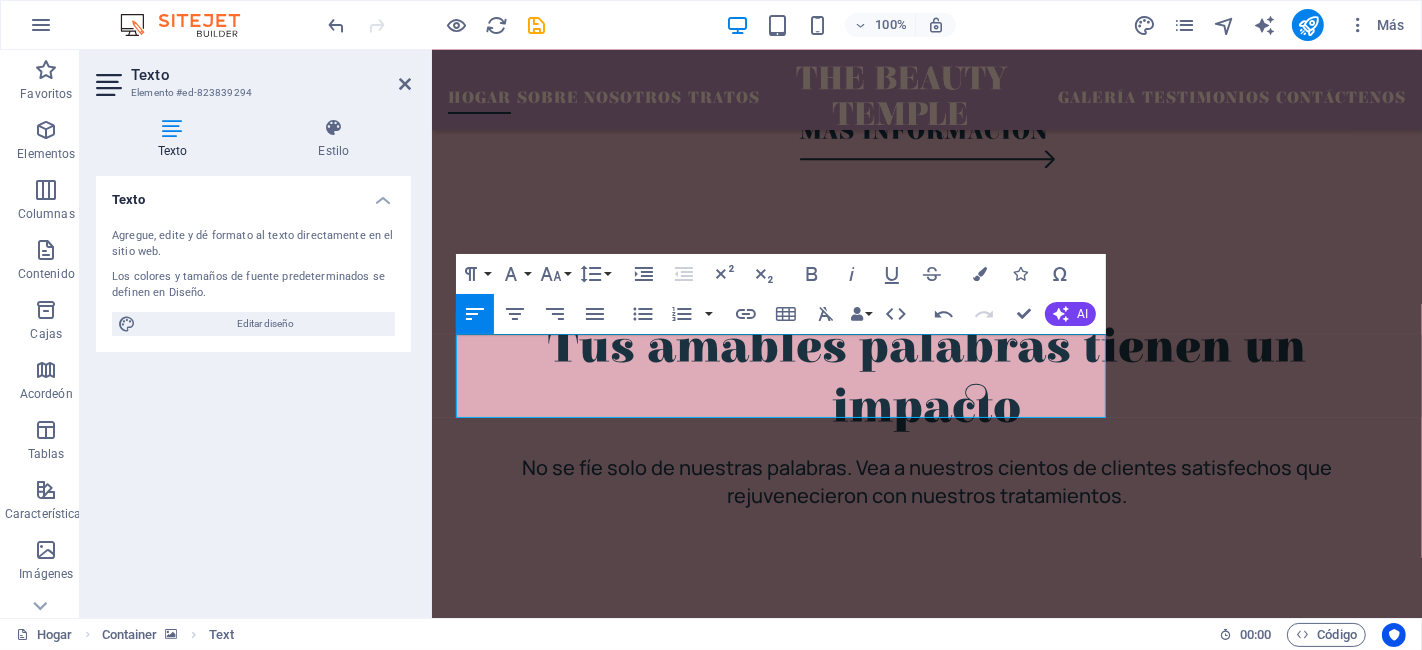 click on "desarrollamos nuevos Productos  No se fíe solo de nuestras palabras. Vea a nuestros cientos de clientes satisfechos que rejuvenecieron con nuestros tratamientos." at bounding box center [896, 2475] 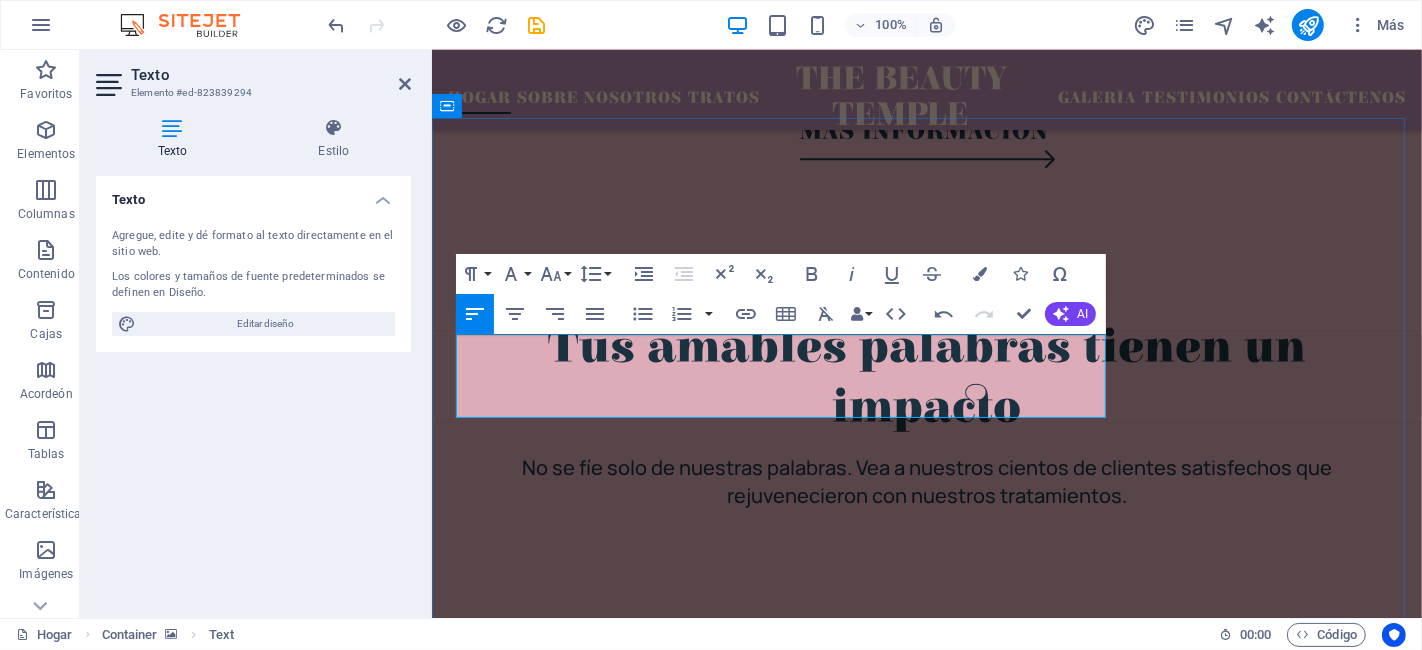 click on "desarrollamos nuevos Productos  No se fíe solo de nuestras palabras. Vea a nuestros cientos de clientes satisfechos que rejuvenecieron con nuestros tratamientos." at bounding box center (896, 2475) 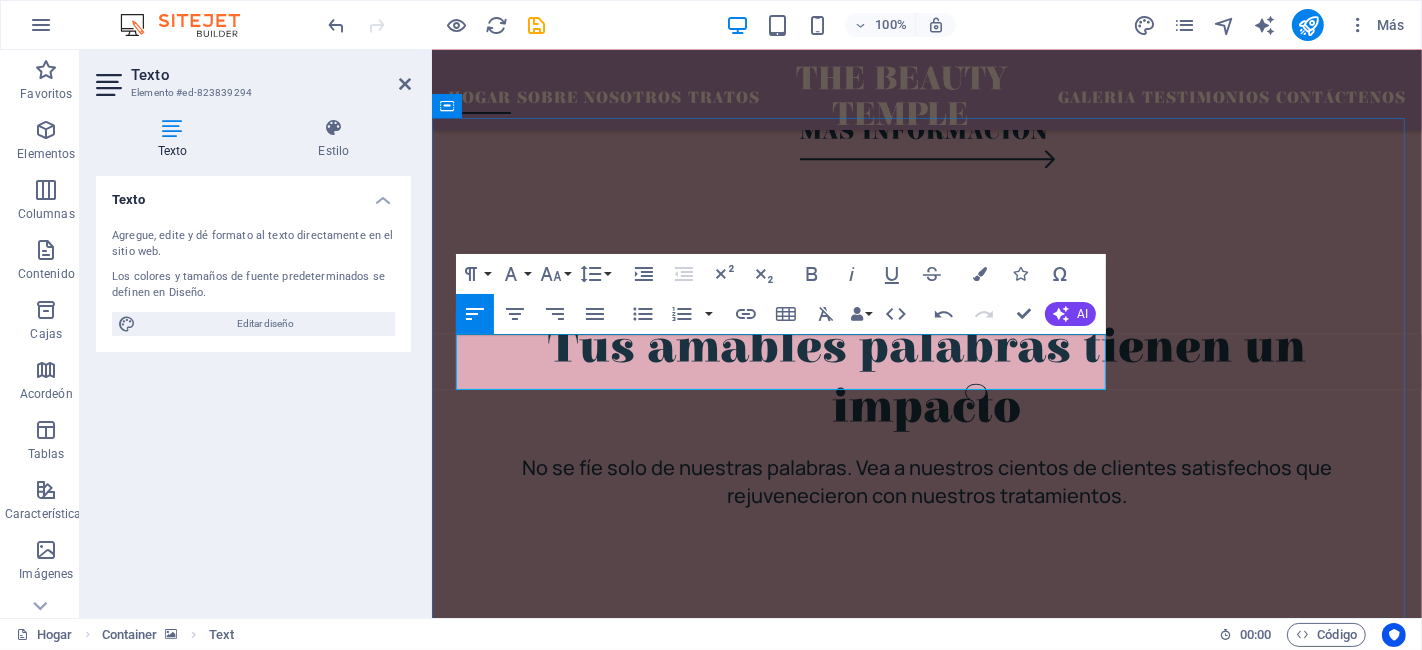 click on "desarrollamos nuevos Productos  a nuestros cientos de clientes satisfechos que rejuvenecieron con nuestros tratamientos." at bounding box center (923, 2447) 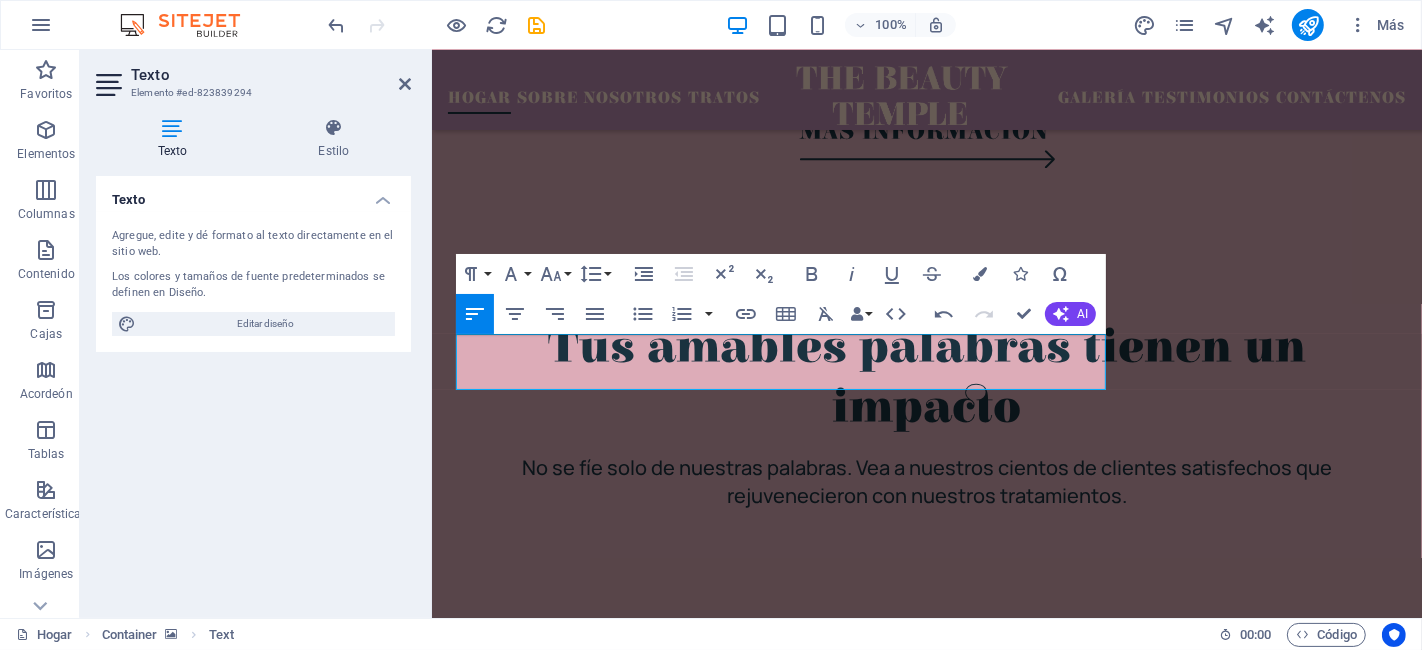 click at bounding box center (926, 1698) 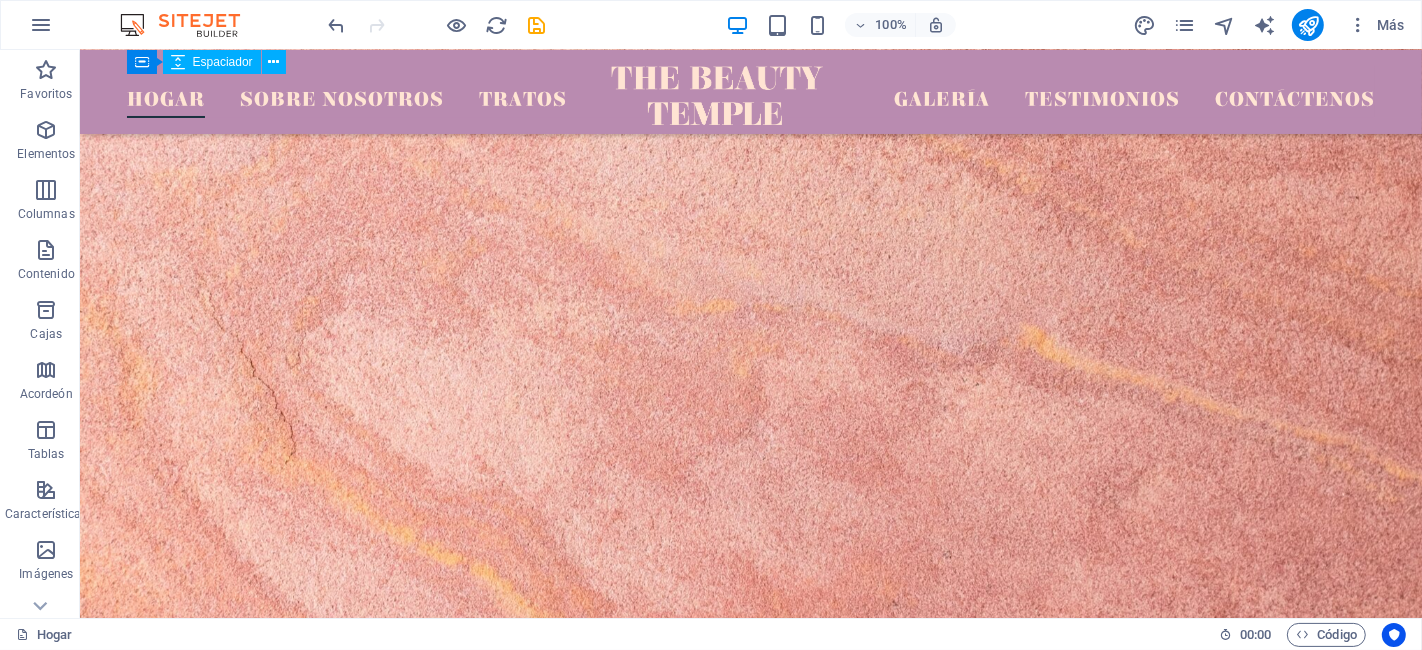 scroll, scrollTop: 6394, scrollLeft: 0, axis: vertical 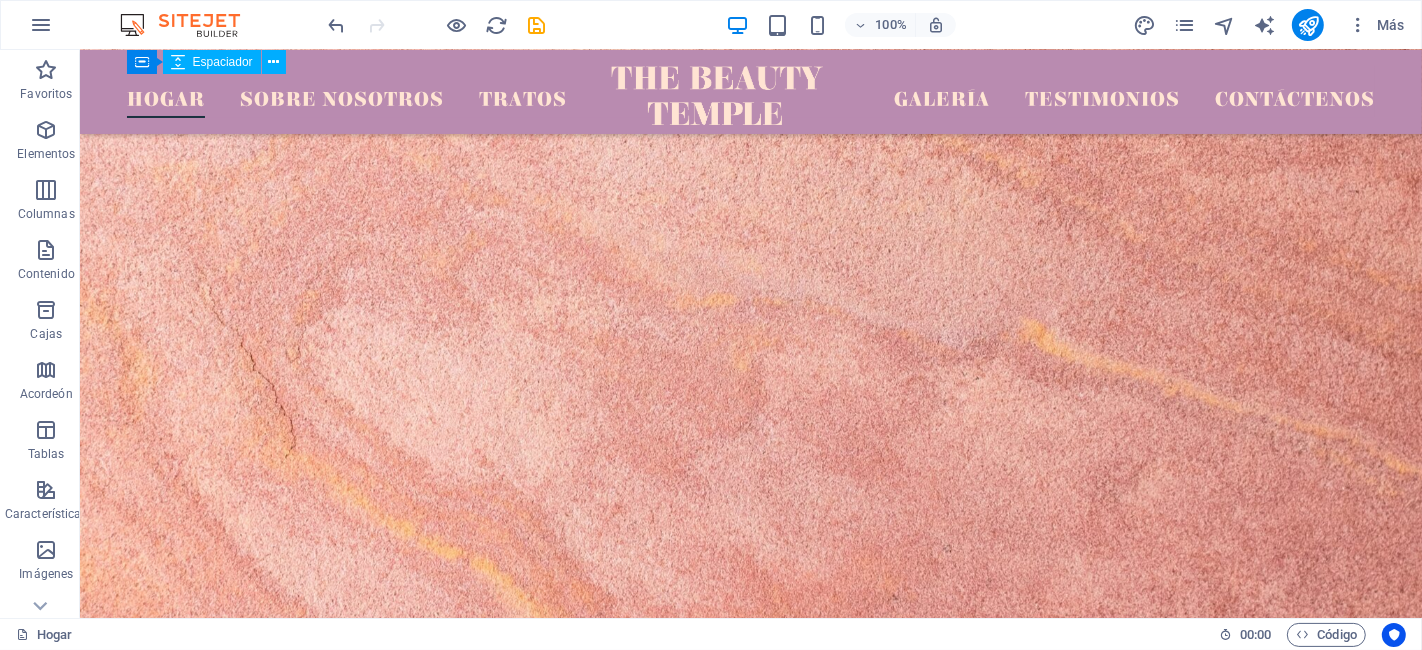 click on "[EMAIL]" at bounding box center (319, 20420) 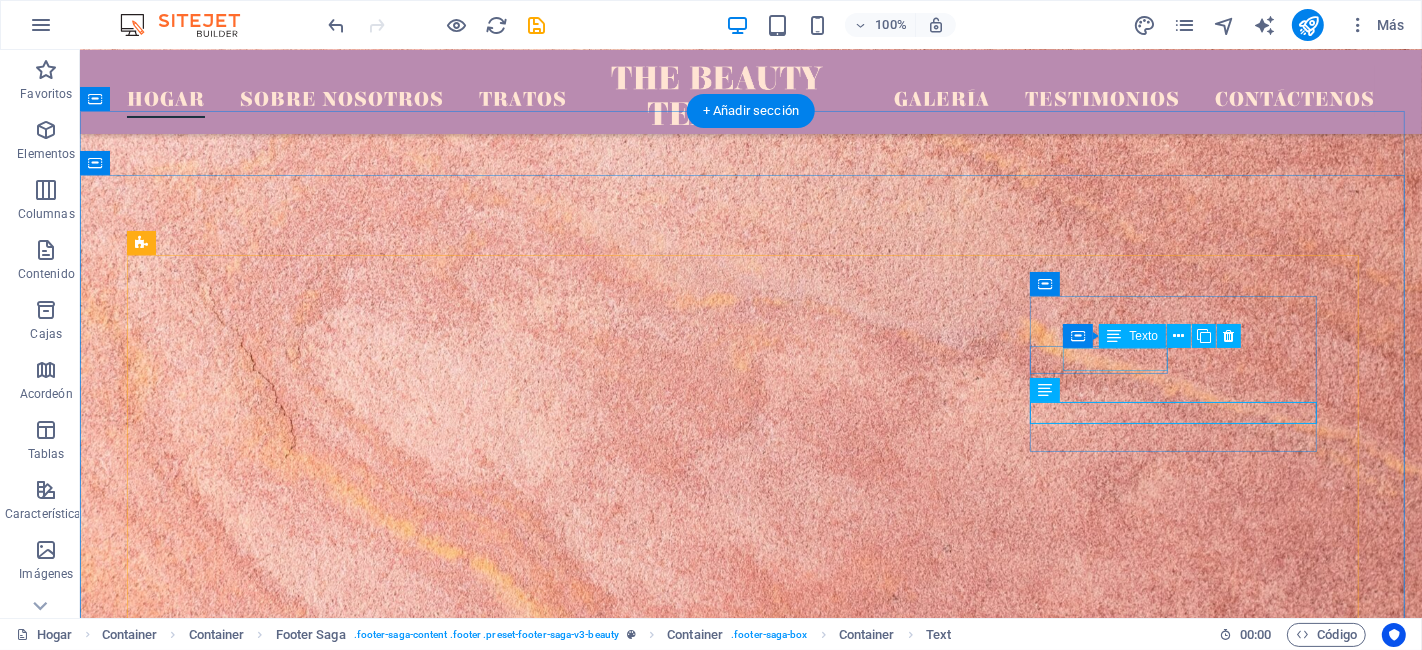 click on "0123 - 456789" at bounding box center (228, 20370) 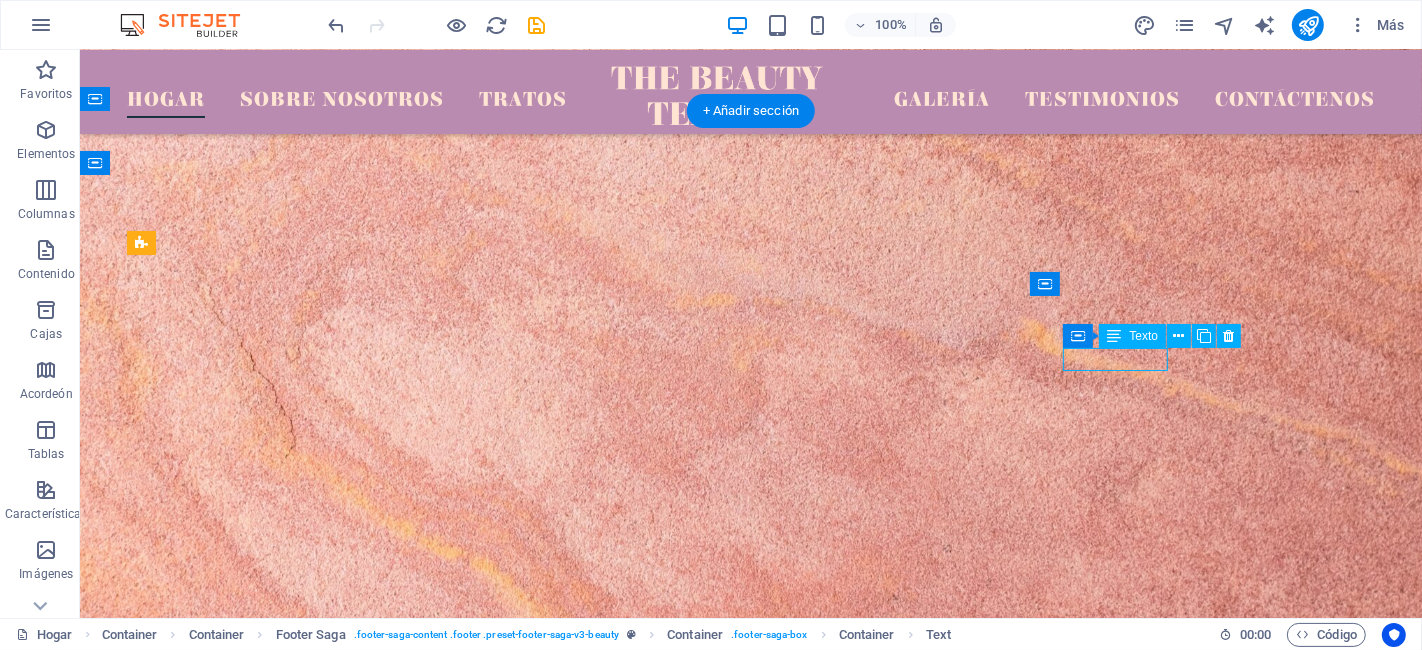 click on "0123 - 456789" at bounding box center (228, 20370) 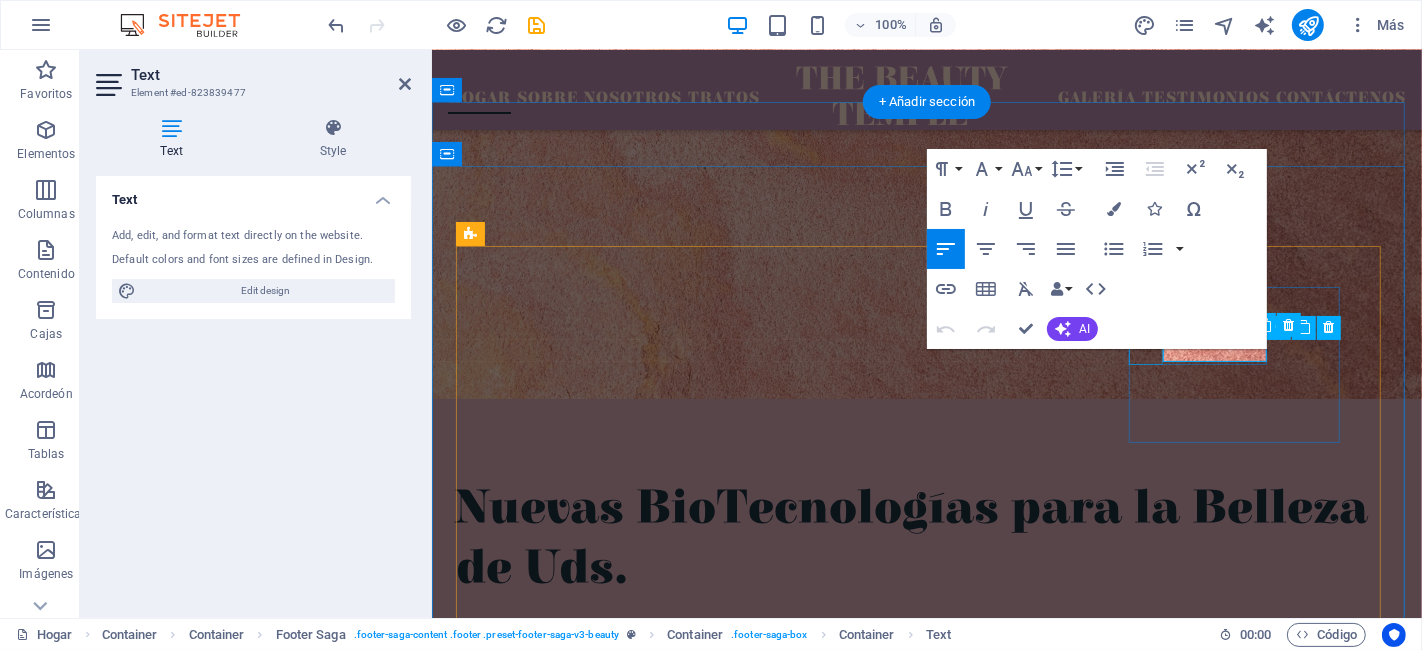 scroll, scrollTop: 6205, scrollLeft: 0, axis: vertical 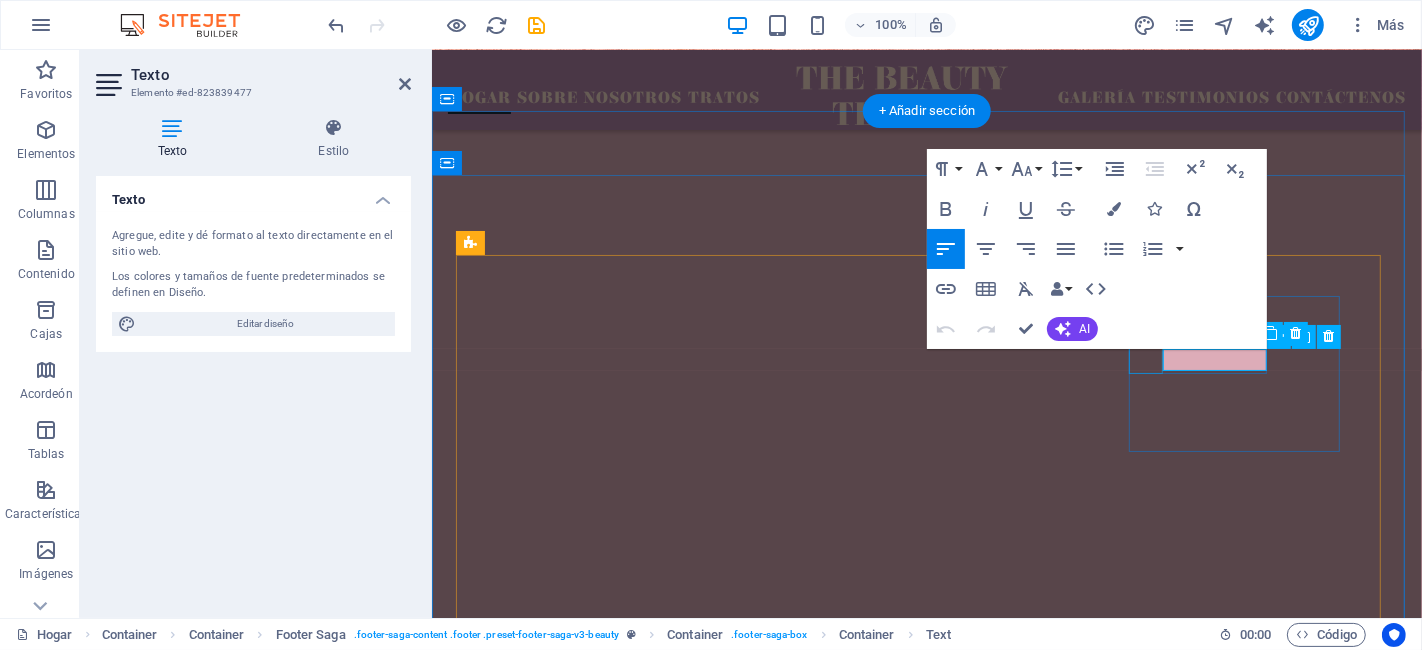 type 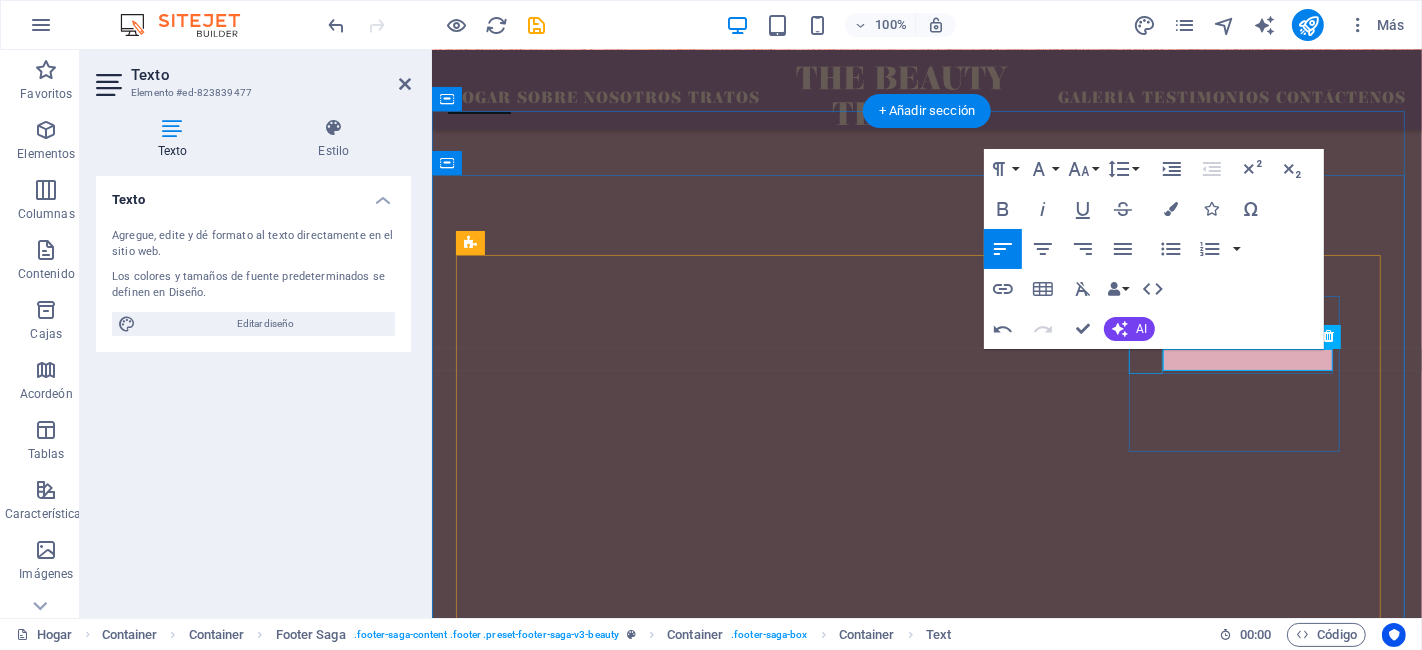 scroll, scrollTop: 6230, scrollLeft: 0, axis: vertical 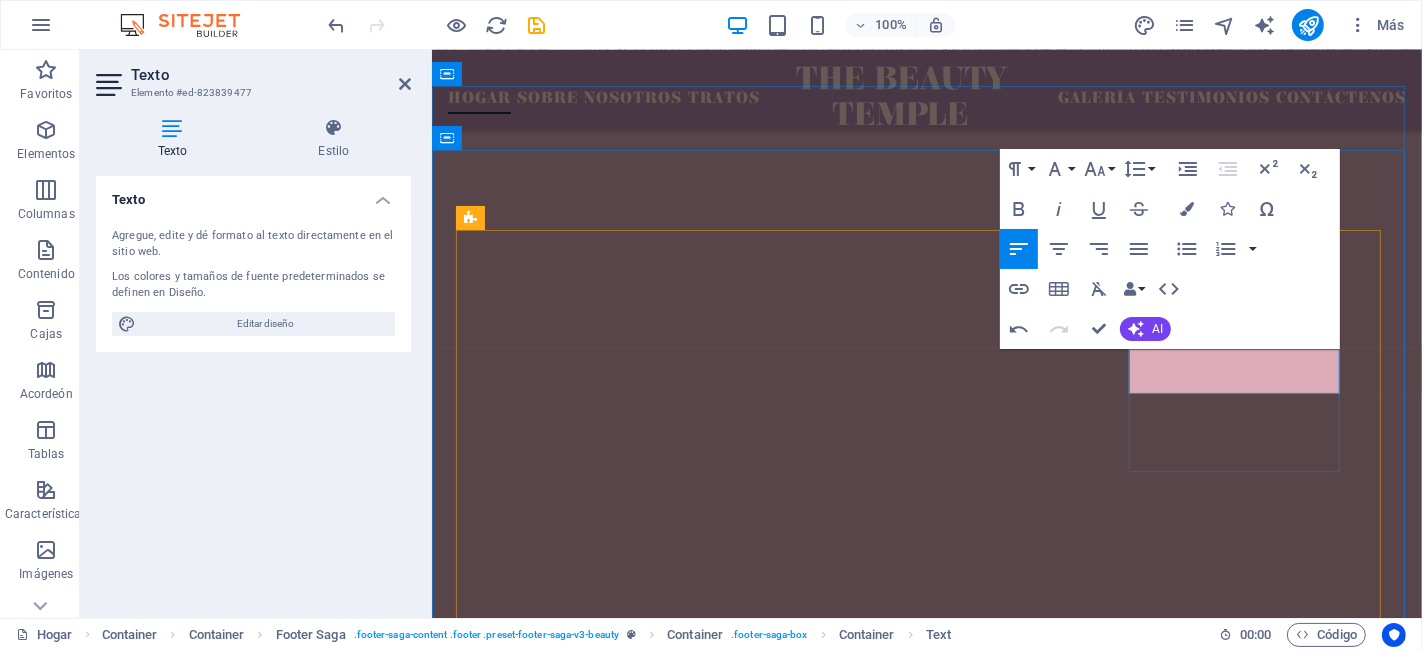 click on "[PHONE] [PHONE]" at bounding box center [604, 15671] 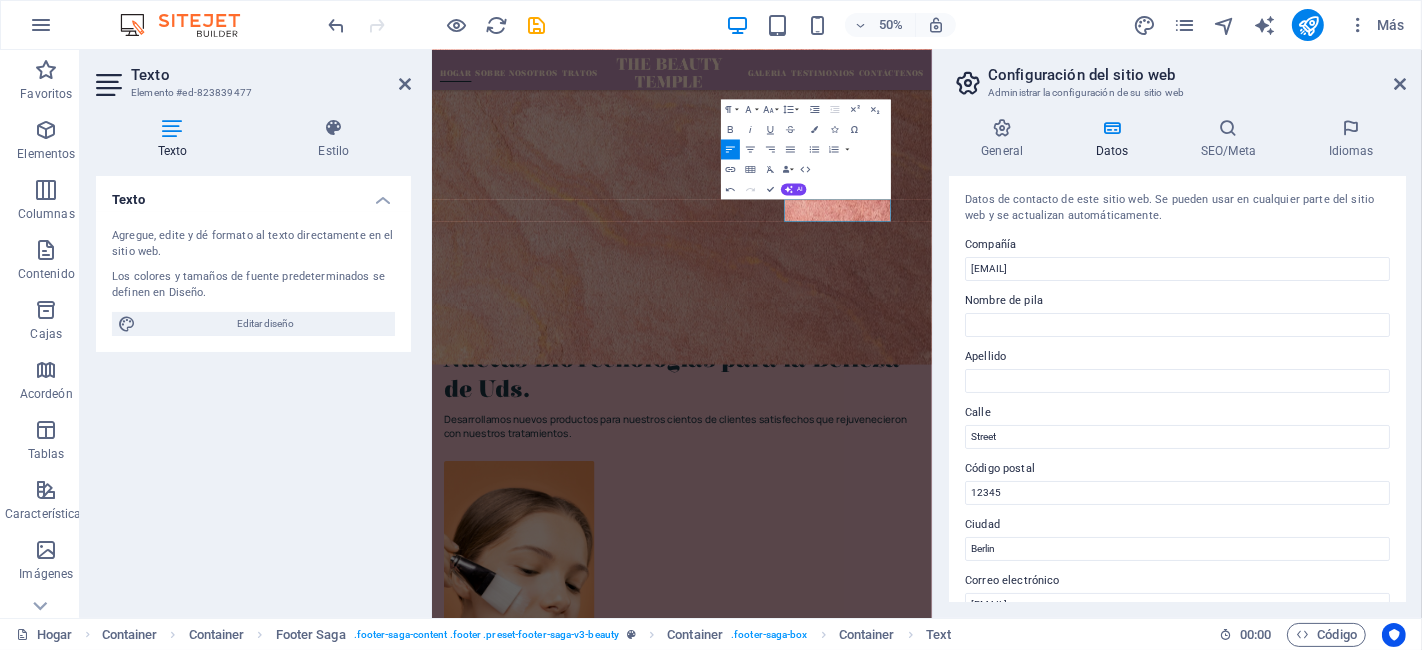 scroll, scrollTop: 6220, scrollLeft: 0, axis: vertical 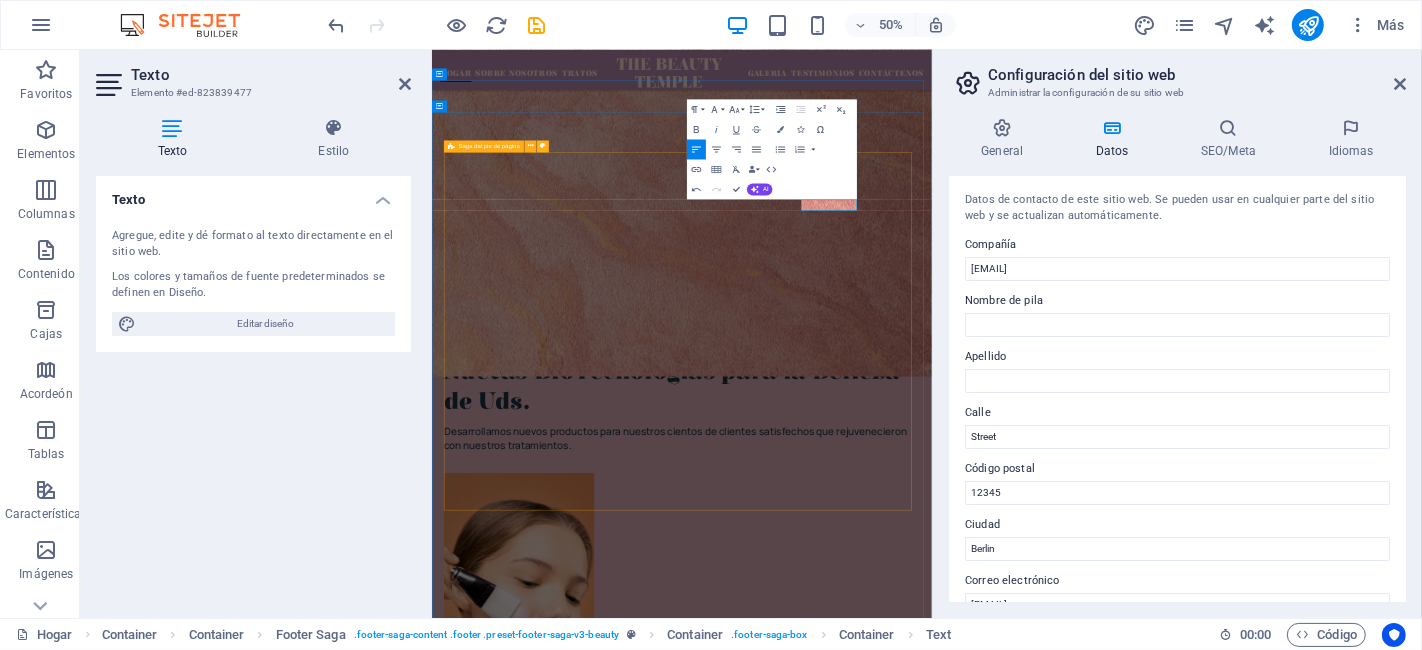 click on "Suscríbete a nuestro boletín       He leído y comprendido la política de privacidad. ¿Ilegible? Cargar nuevo Regálate una experiencia de belleza relajante y rejuvenecedora. Enlaces rápidos Hogar Sobre nosotros Tratos Galería Testimonios Contáctenos Detalles Aviso legal política de privacidad Contacto [PHONE] f2922f7225adc20d114b9cafa61cc9@[EMAIL].com [TIME] - [TIME]" at bounding box center (931, 15313) 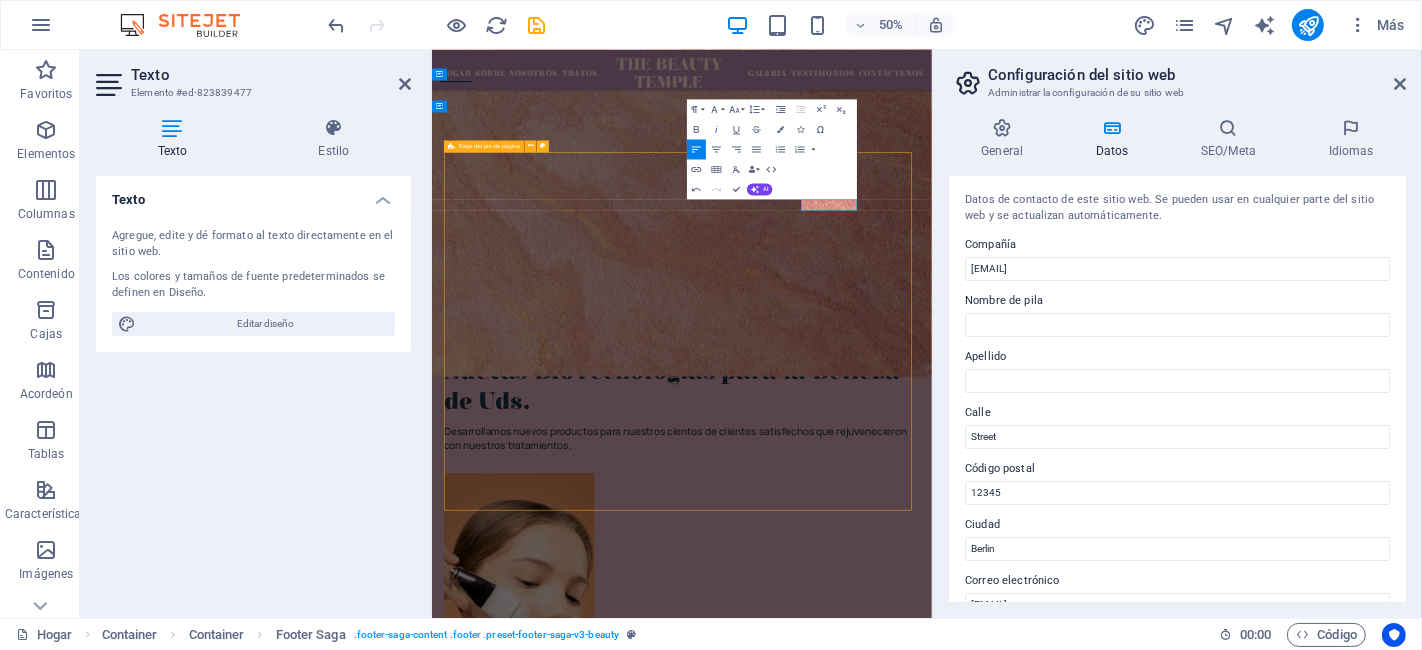 scroll, scrollTop: 6222, scrollLeft: 0, axis: vertical 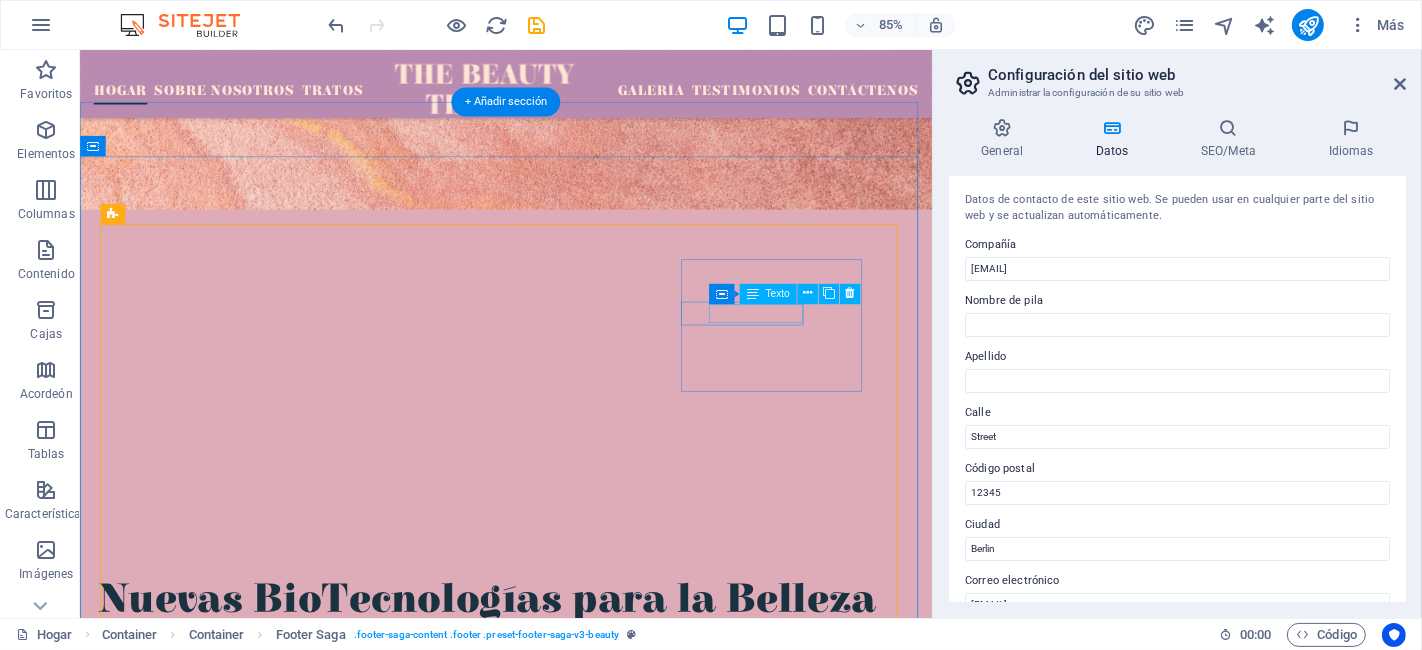 click on "[PHONE]" at bounding box center [254, 15870] 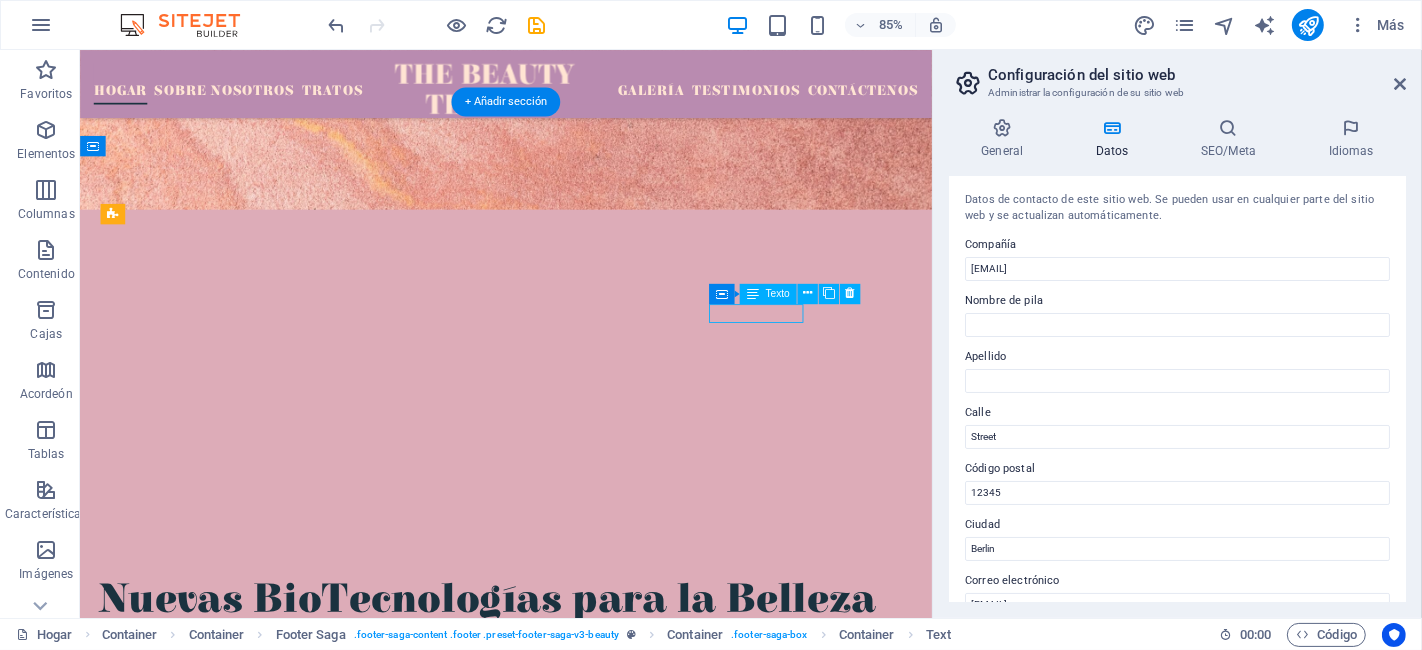 click on "[PHONE]" at bounding box center [254, 15870] 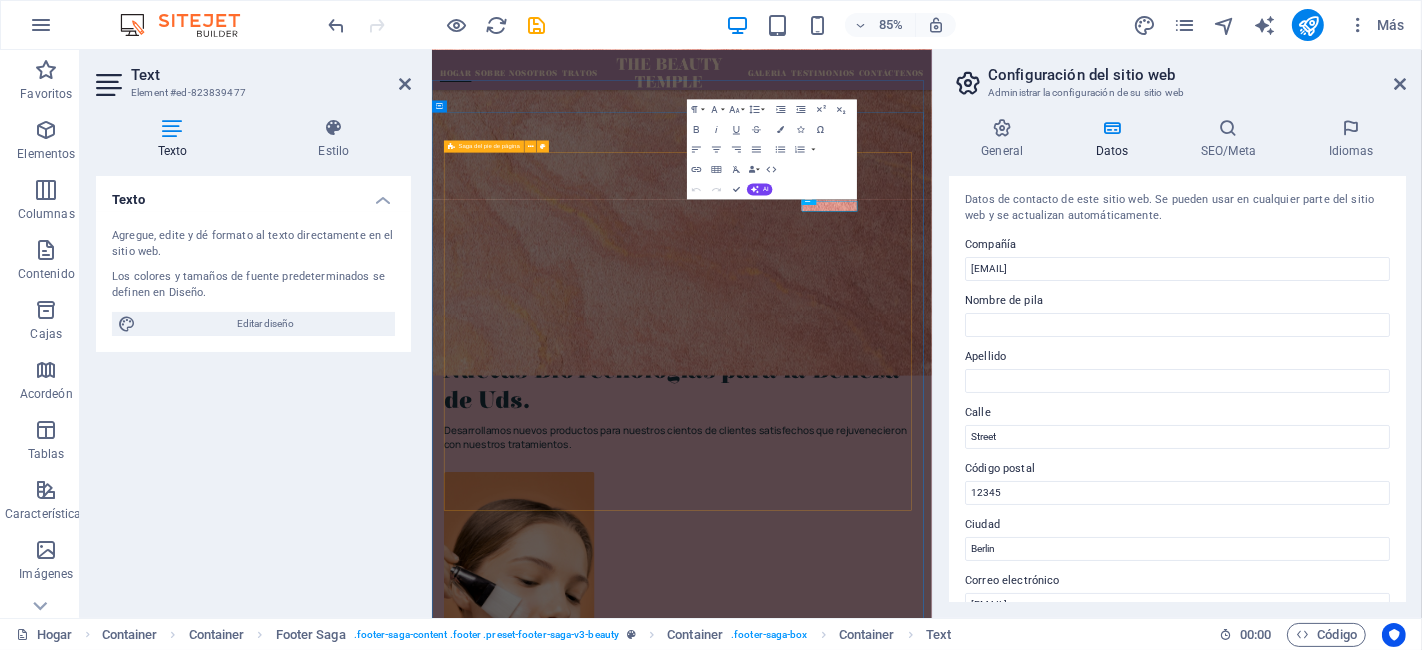 scroll, scrollTop: 6219, scrollLeft: 0, axis: vertical 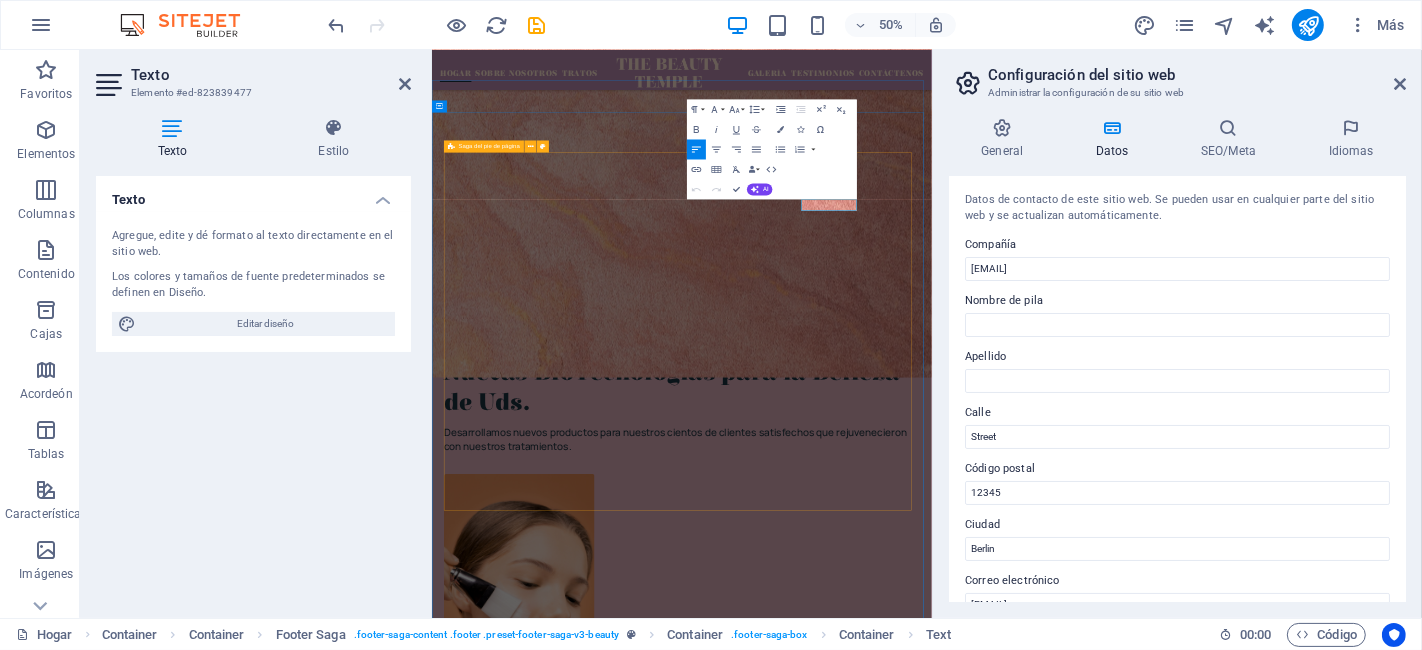 click on "Suscríbete a nuestro boletín       He leído y comprendido la política de privacidad. ¿Ilegible? Cargar nuevo Regálate una experiencia de belleza relajante y rejuvenecedora. Enlaces rápidos Hogar Sobre nosotros Tratos Galería Testimonios Contáctenos Detalles Aviso legal política de privacidad Contacto [PHONE] f2922f7225adc20d114b9cafa61cc9@[EMAIL].com [TIME] - [TIME]" at bounding box center [931, 15314] 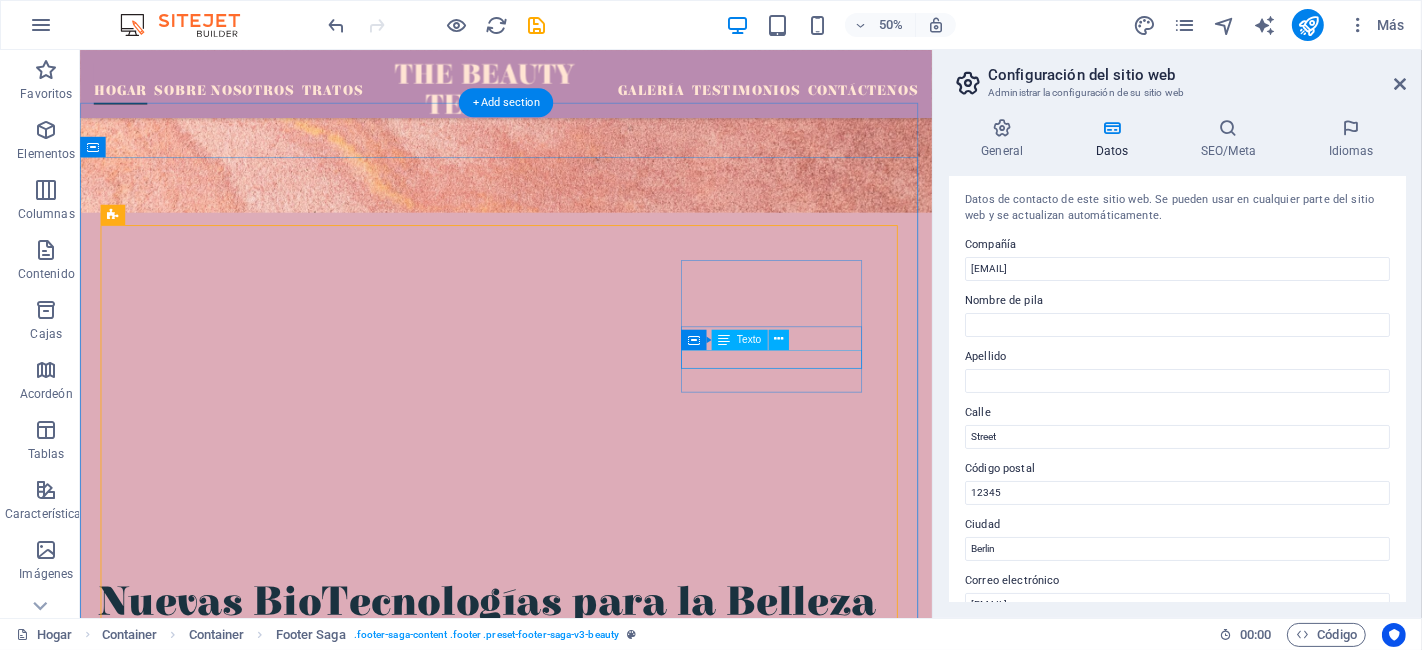 scroll, scrollTop: 6221, scrollLeft: 0, axis: vertical 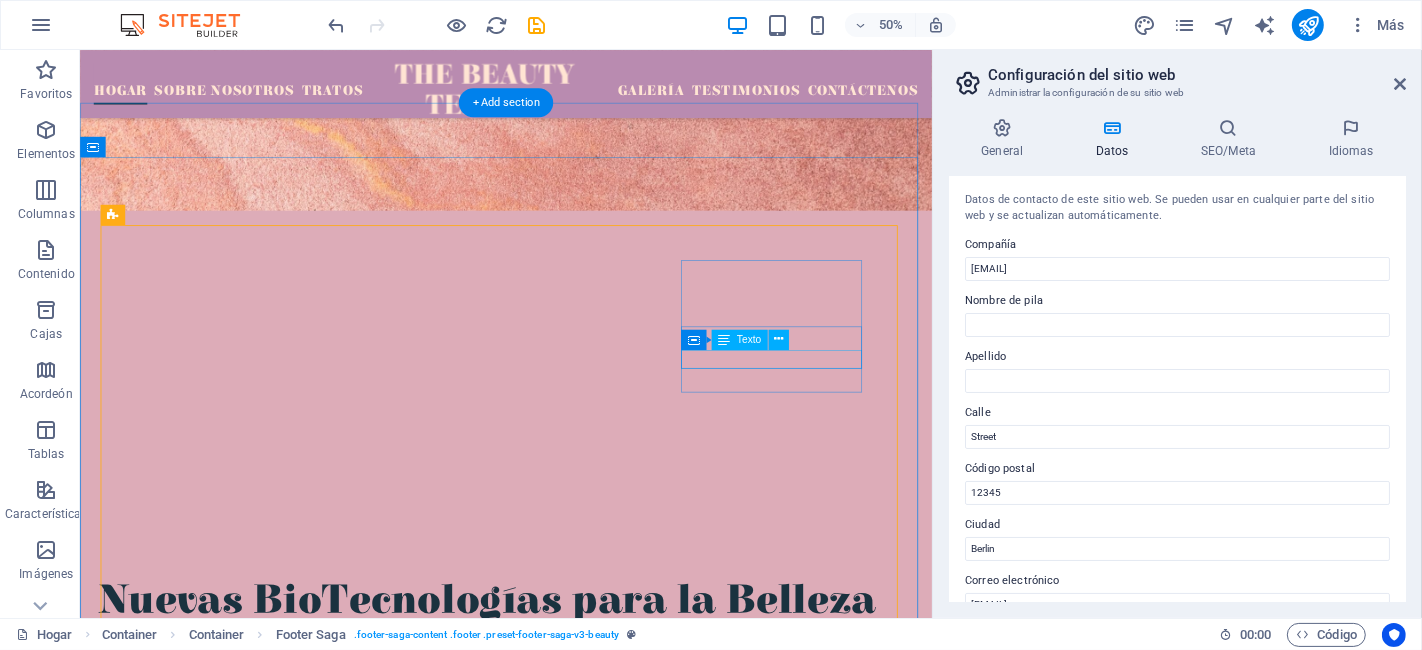 click on "[EMAIL]" at bounding box center (254, 15921) 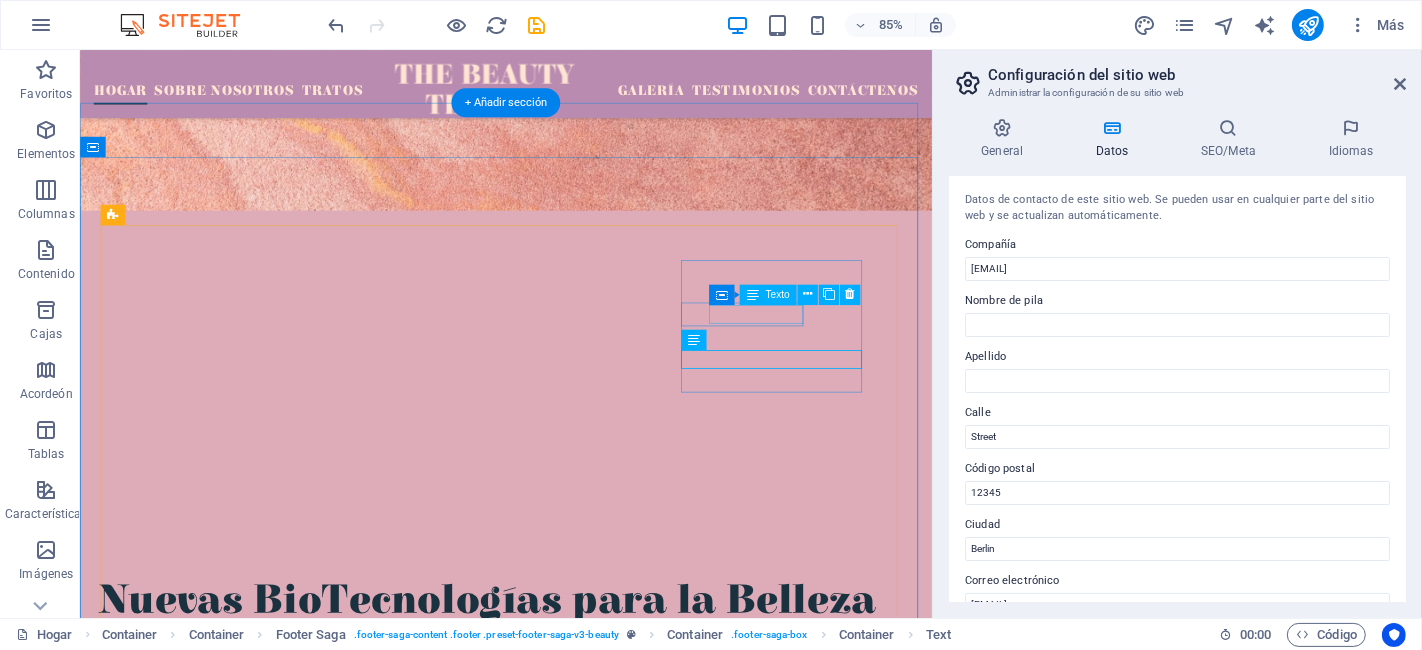 click on "[PHONE]" at bounding box center [254, 15871] 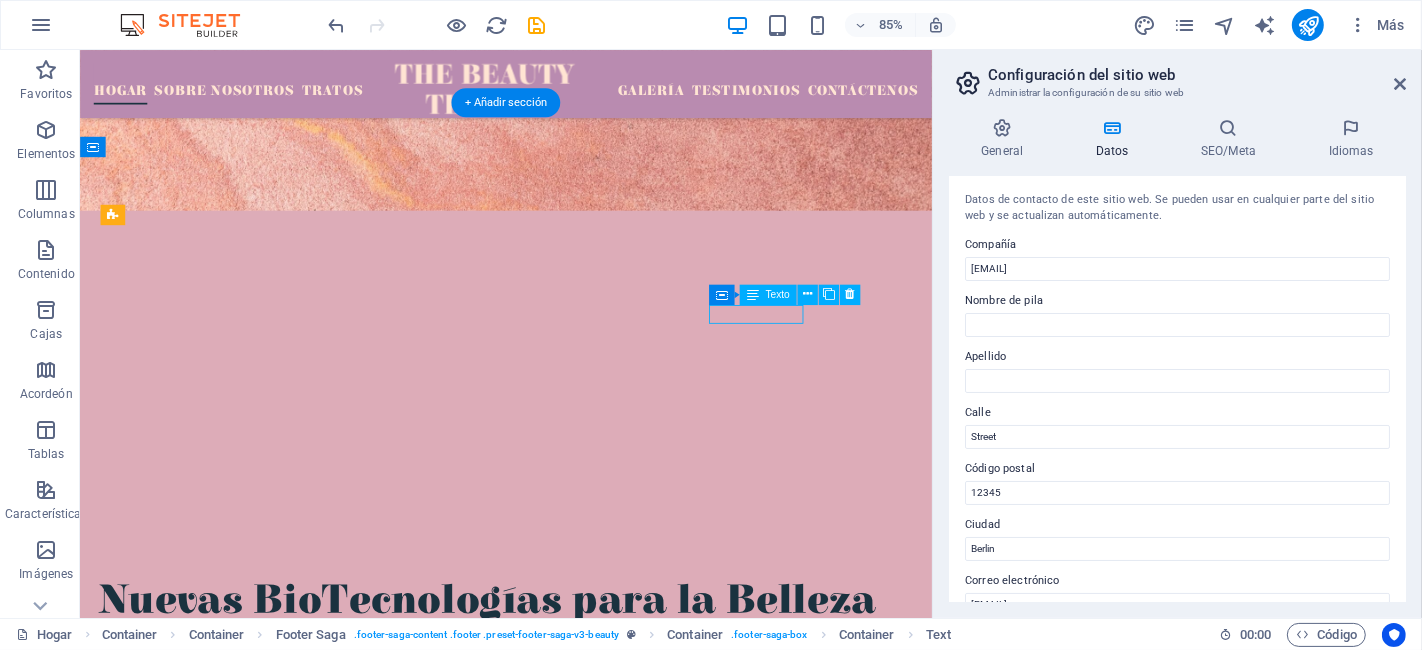 click on "[PHONE]" at bounding box center (254, 15871) 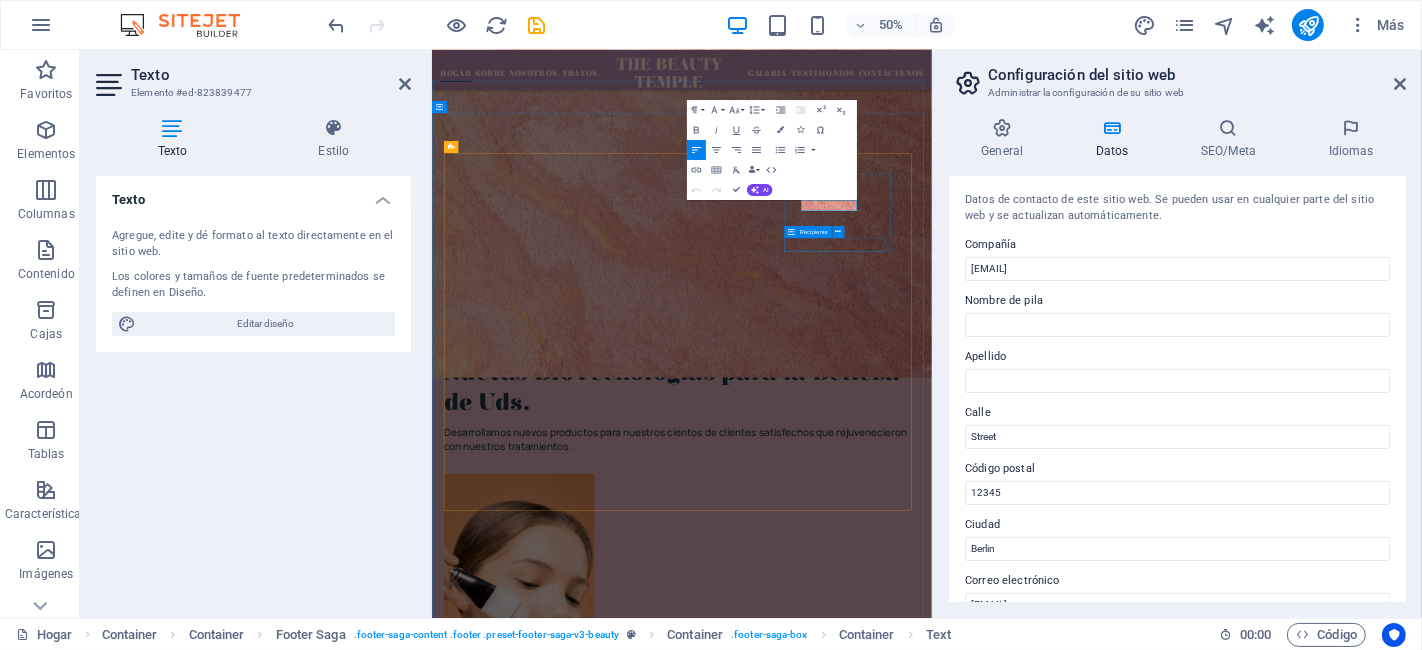 click on "[TIME] - [TIME]" at bounding box center [605, 15930] 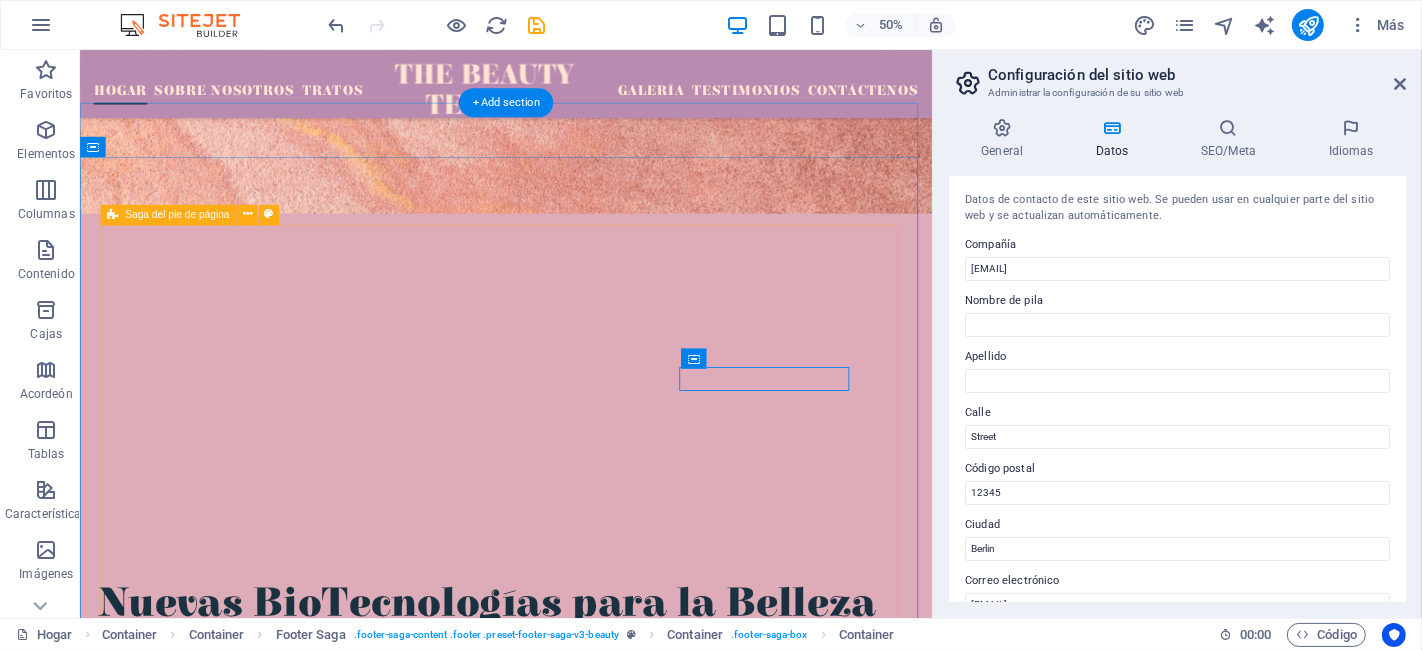 scroll, scrollTop: 6221, scrollLeft: 0, axis: vertical 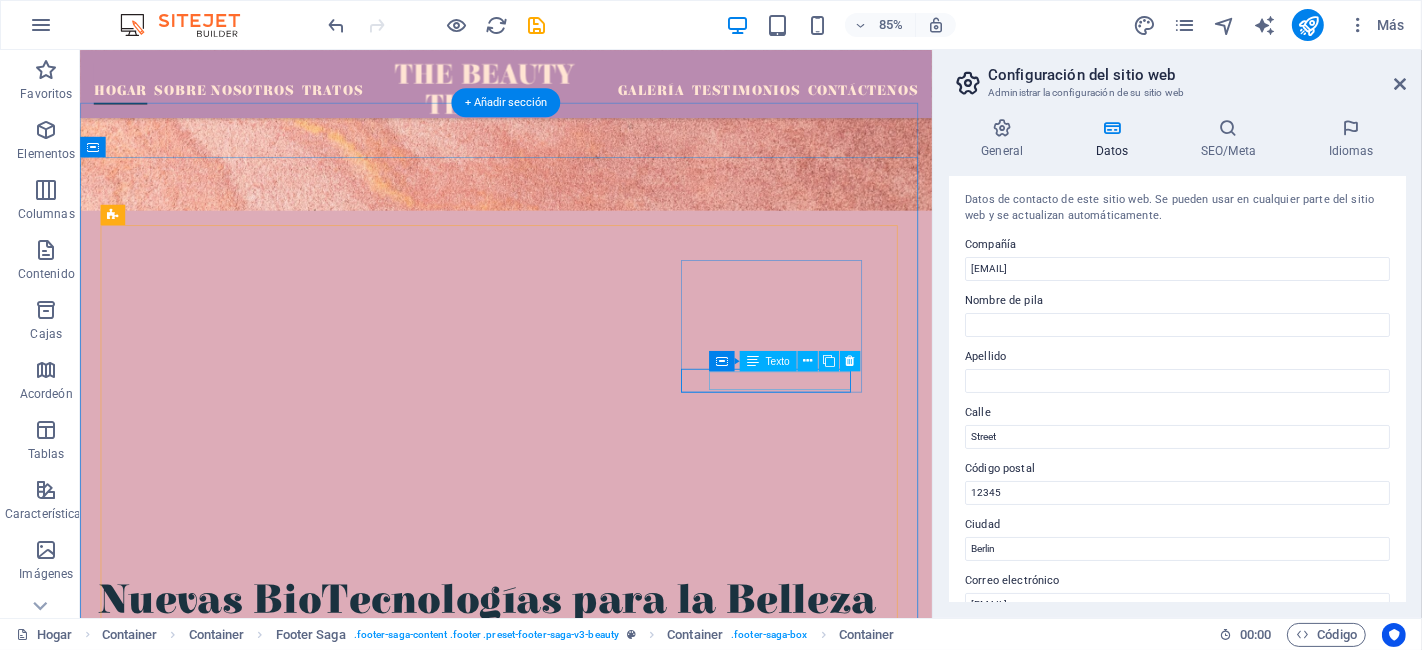 click on "[TIME] - [TIME]" at bounding box center [254, 15971] 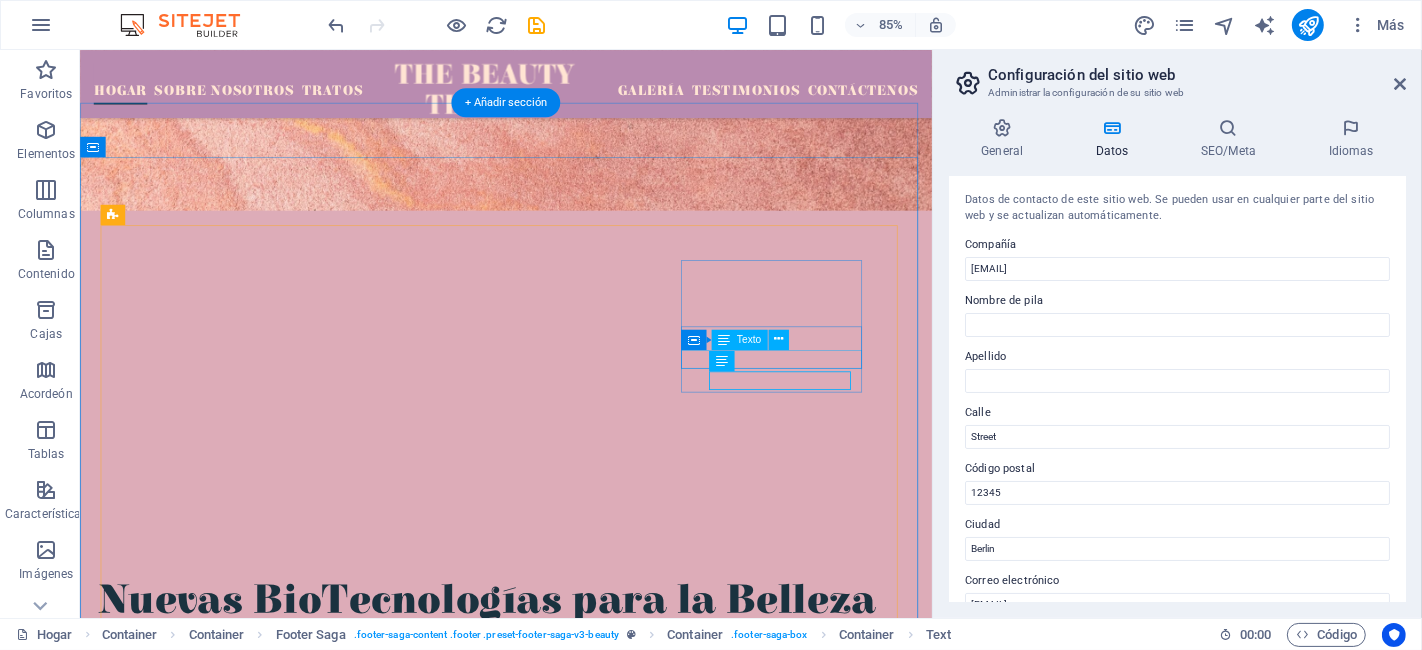click on "[EMAIL]" at bounding box center [254, 15921] 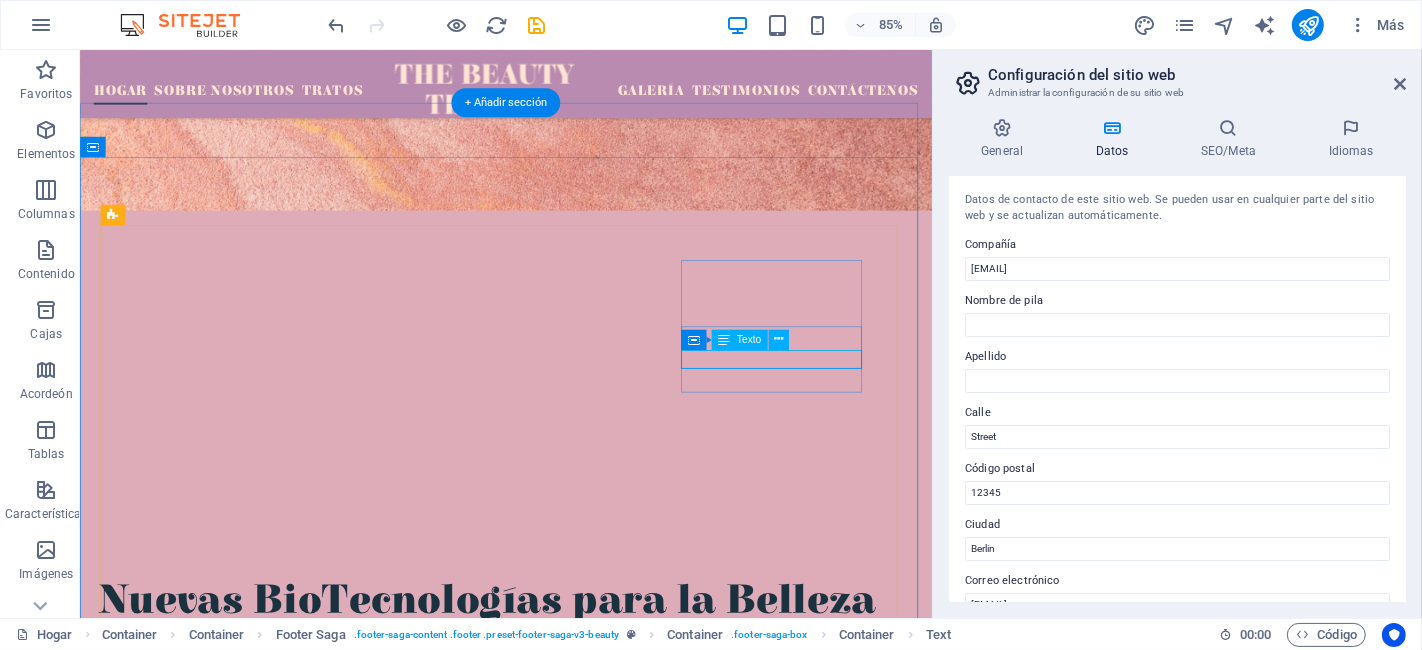 click on "[EMAIL]" at bounding box center [254, 15921] 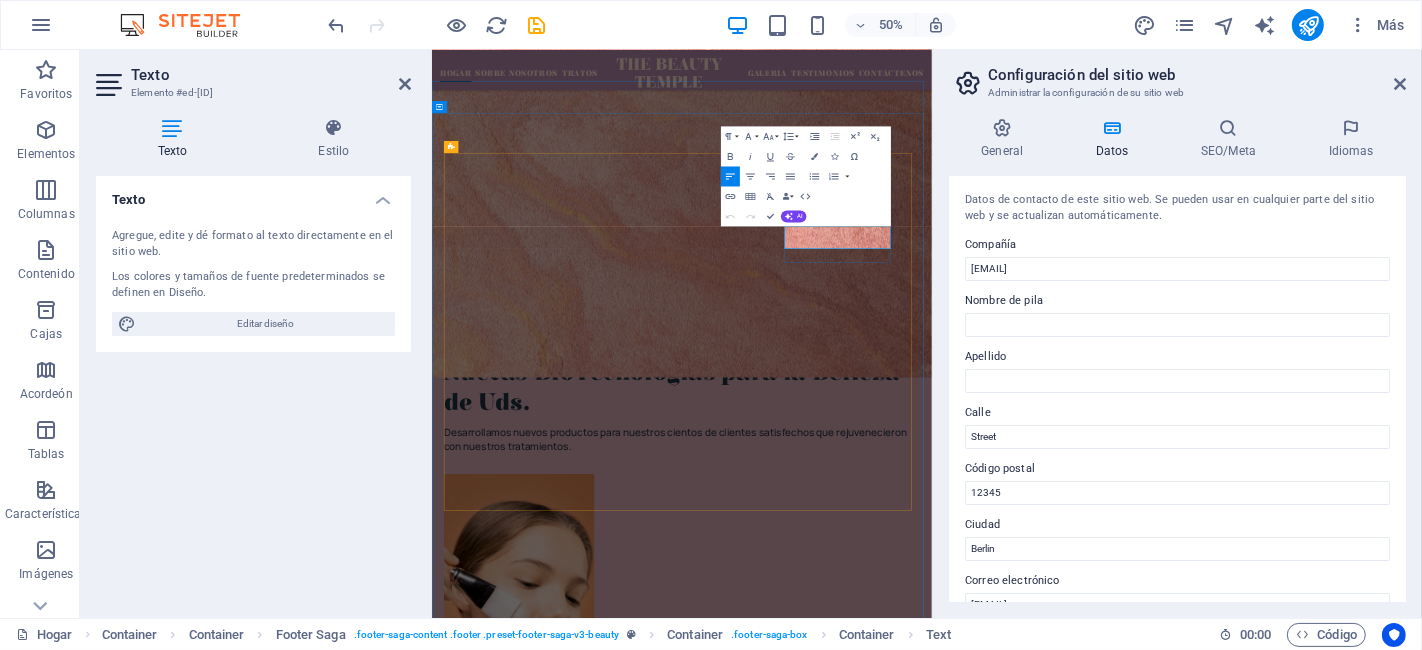 click on "[EMAIL]" at bounding box center [526, 15893] 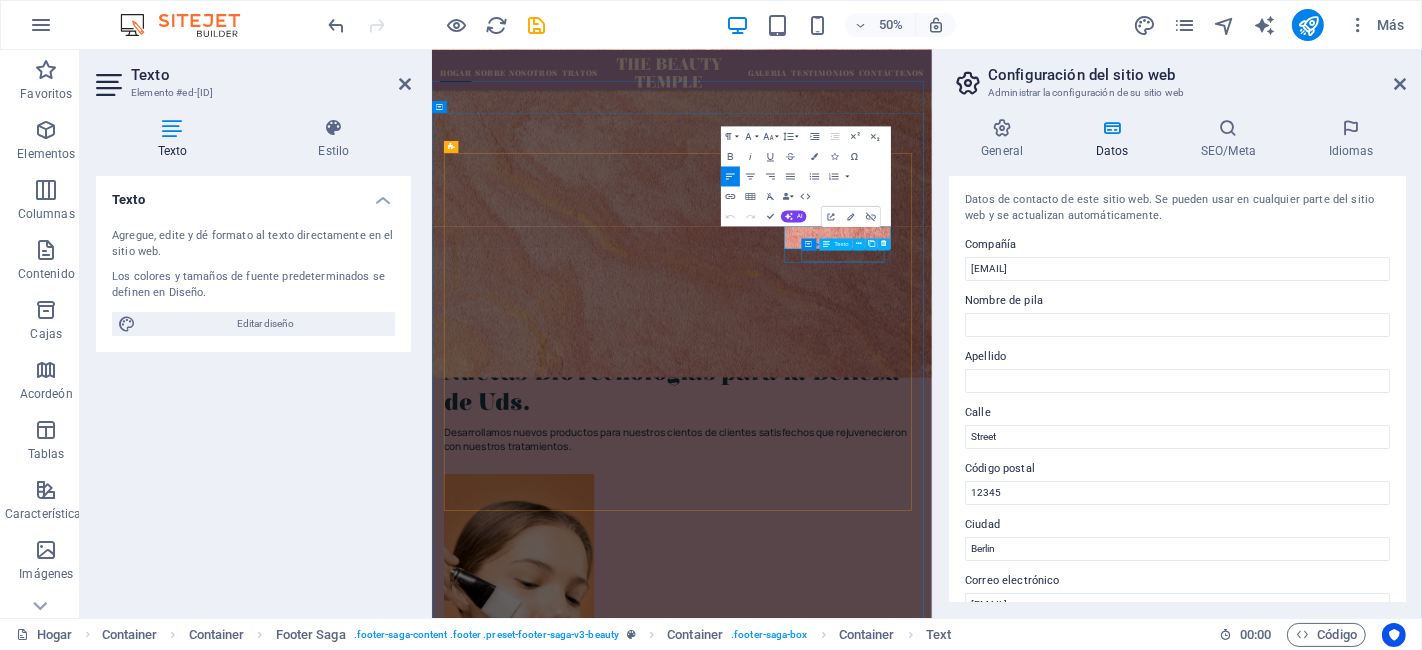 click on "[TIME] - [TIME]" at bounding box center (605, 15944) 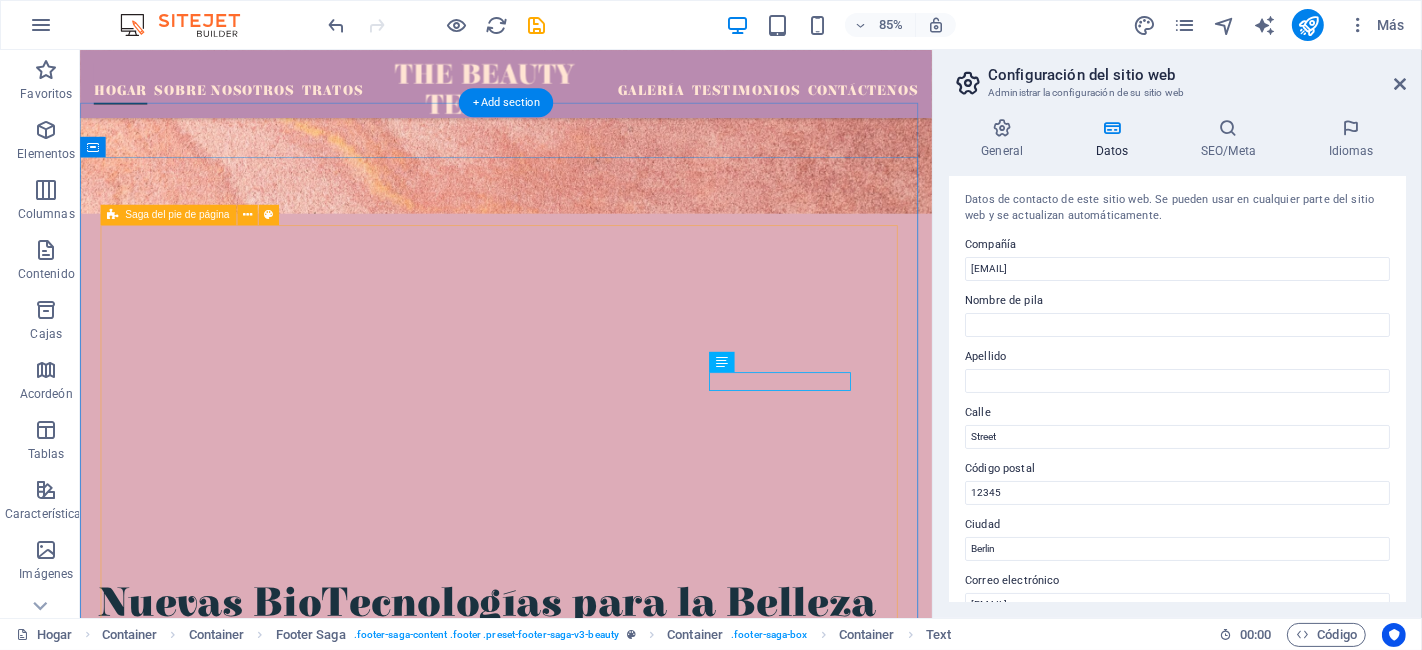 scroll, scrollTop: 6220, scrollLeft: 0, axis: vertical 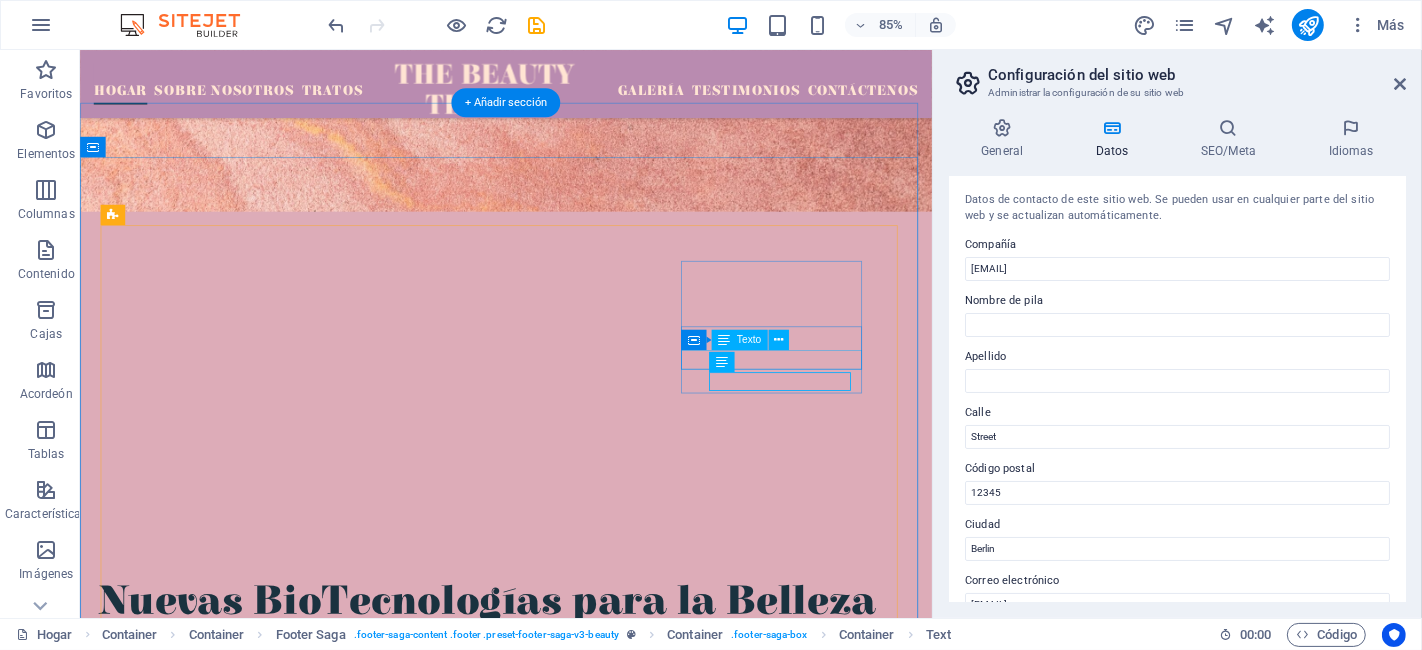 click on "[EMAIL]" at bounding box center [254, 15922] 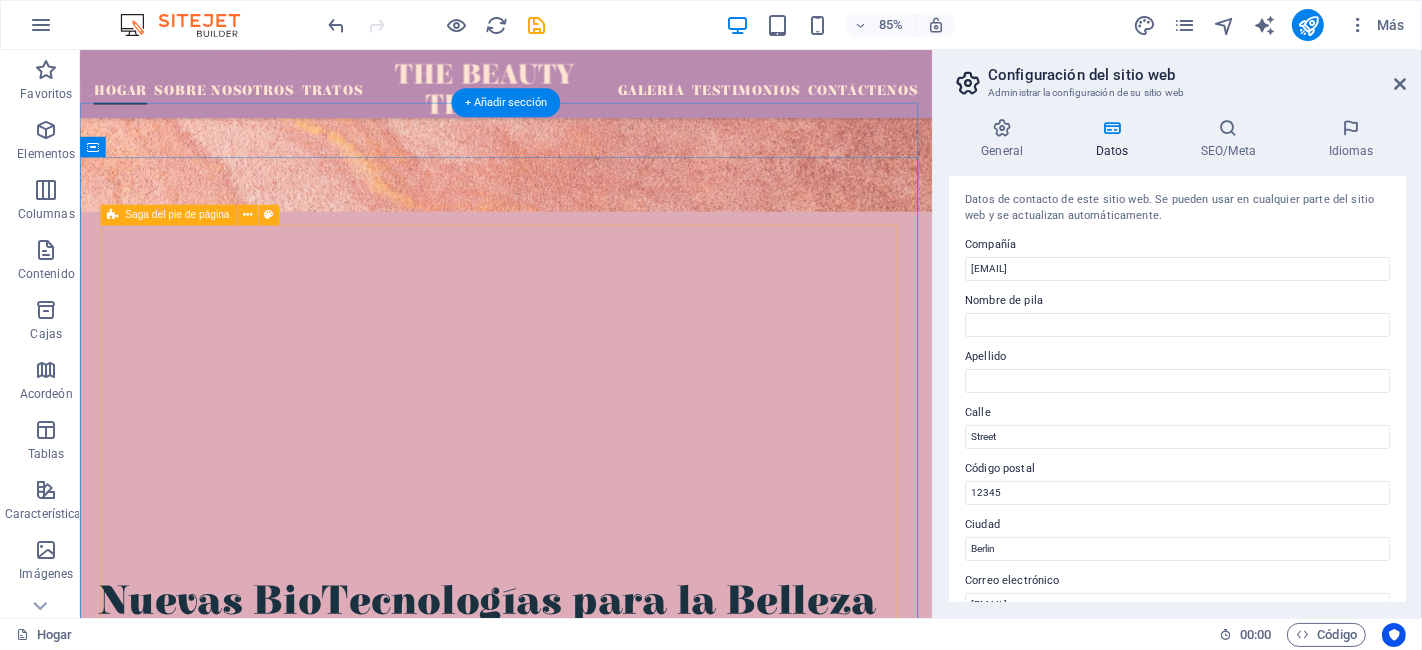 click on "Suscríbete a nuestro boletín       He leído y comprendido la política de privacidad. ¿Ilegible? Cargar nuevo Regálate una experiencia de belleza relajante y rejuvenecedora. Enlaces rápidos Hogar Sobre nosotros Tratos Galería Testimonios Contáctenos Detalles Aviso legal política de privacidad Contacto [PHONE] [TIME] - [TIME]" at bounding box center [580, 15332] 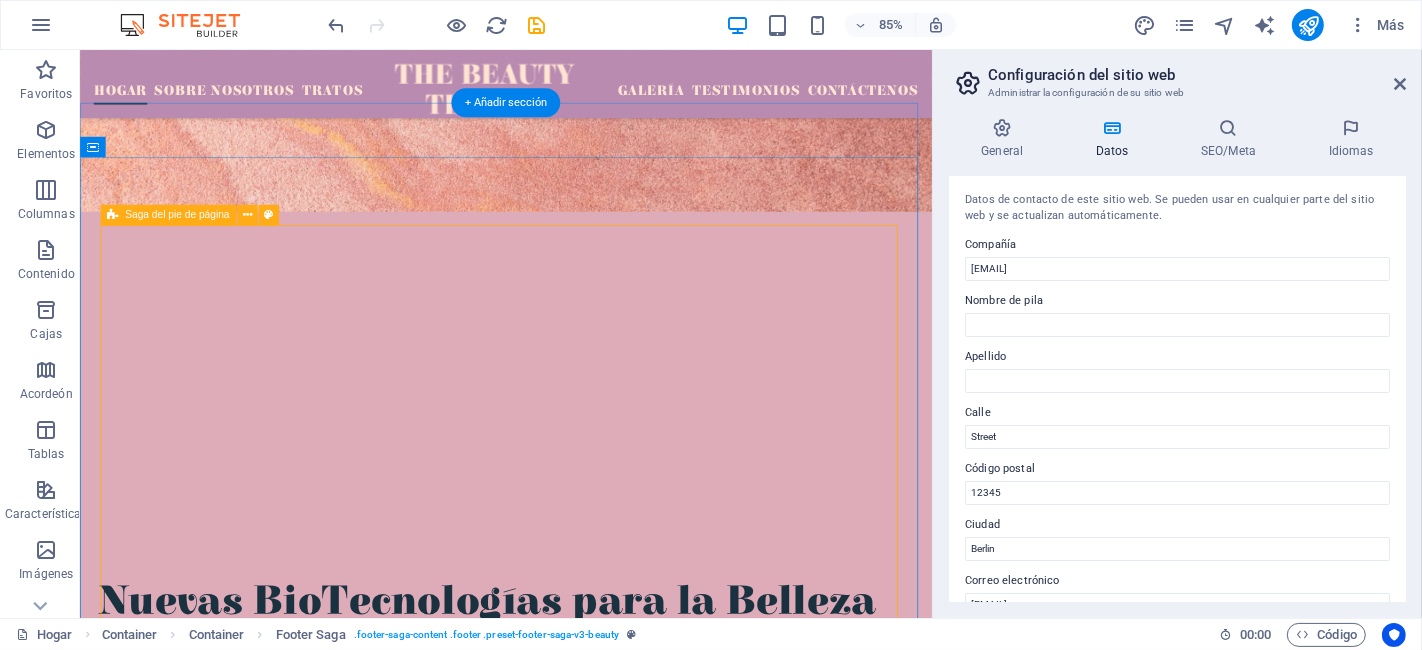 click on "Suscríbete a nuestro boletín       He leído y comprendido la política de privacidad. ¿Ilegible? Cargar nuevo Regálate una experiencia de belleza relajante y rejuvenecedora. Enlaces rápidos Hogar Sobre nosotros Tratos Galería Testimonios Contáctenos Detalles Aviso legal política de privacidad Contacto [PHONE] [TIME] - [TIME]" at bounding box center (580, 15332) 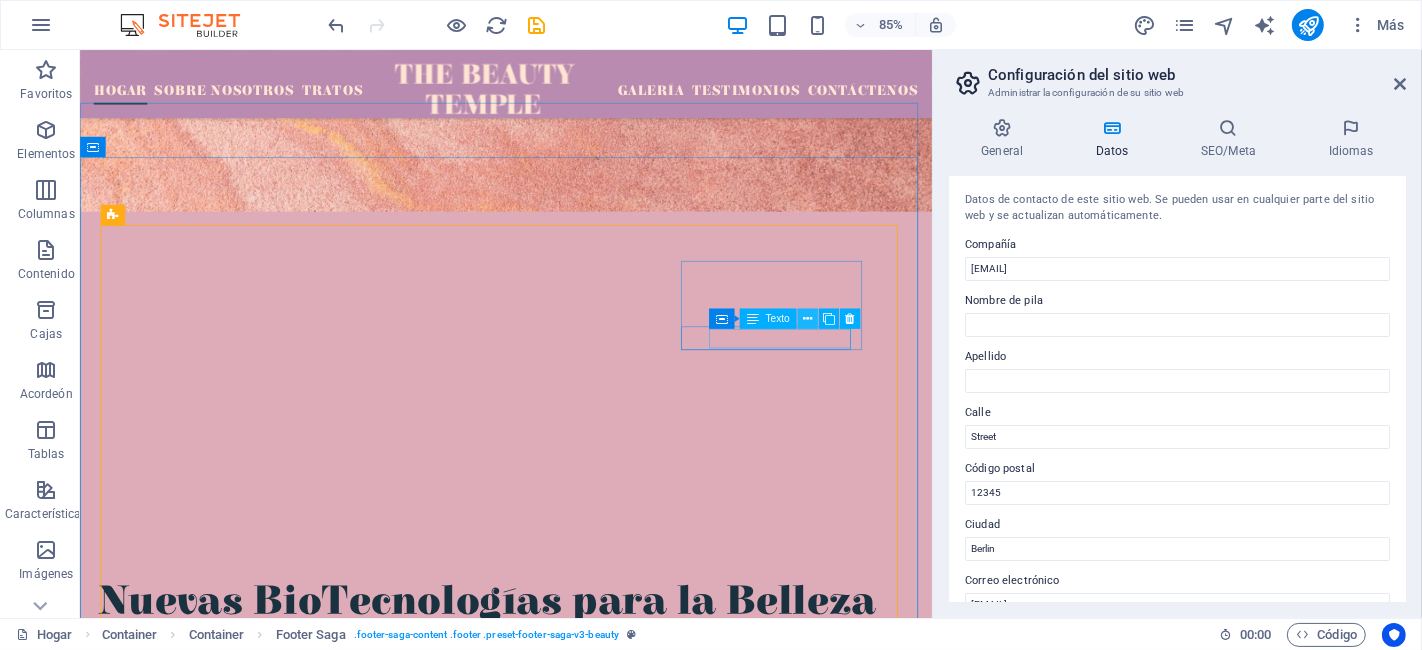 click at bounding box center (807, 319) 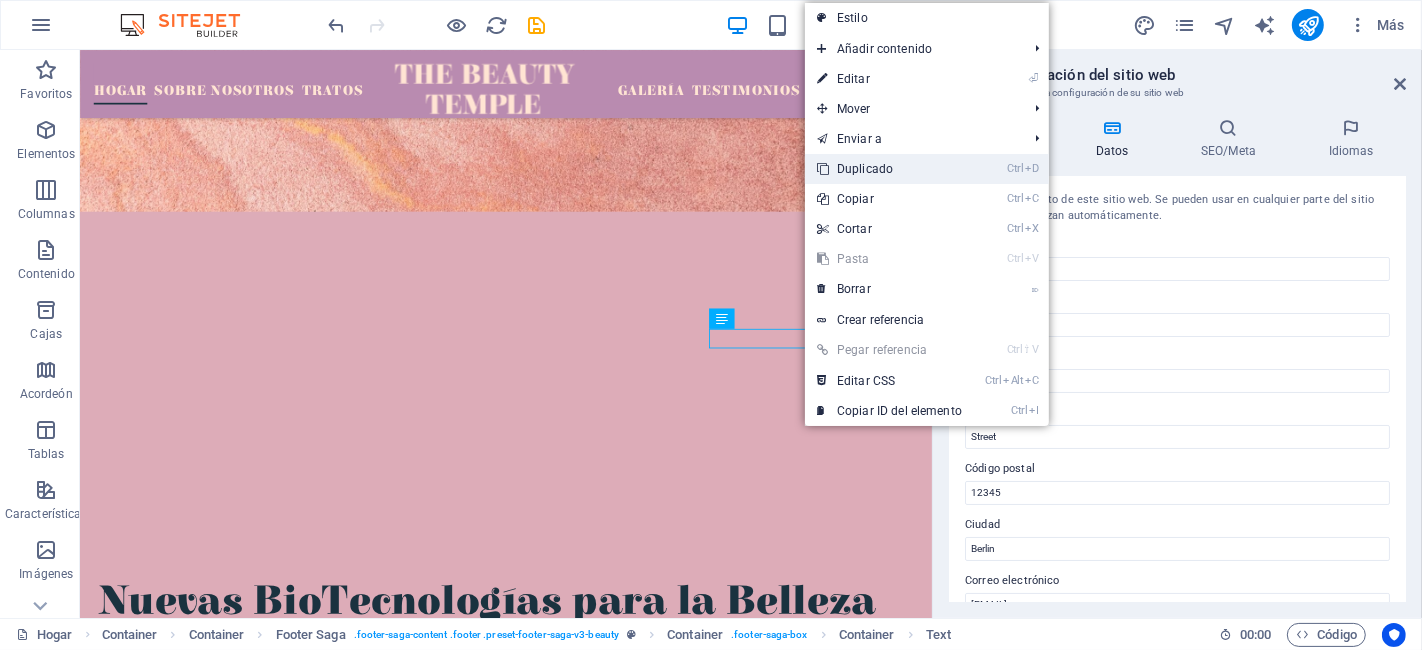 click on "Ctrl  D Duplicado" at bounding box center [889, 169] 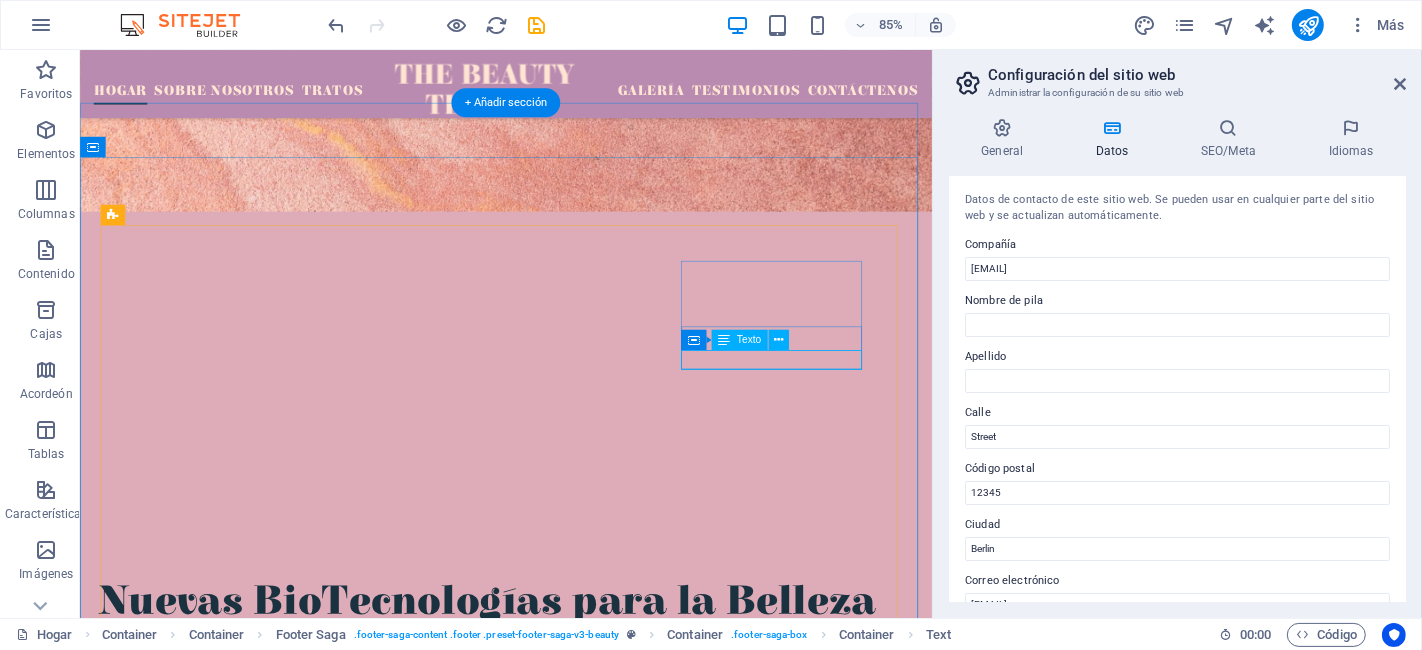click on "[TIME] - [TIME]" at bounding box center [254, 15972] 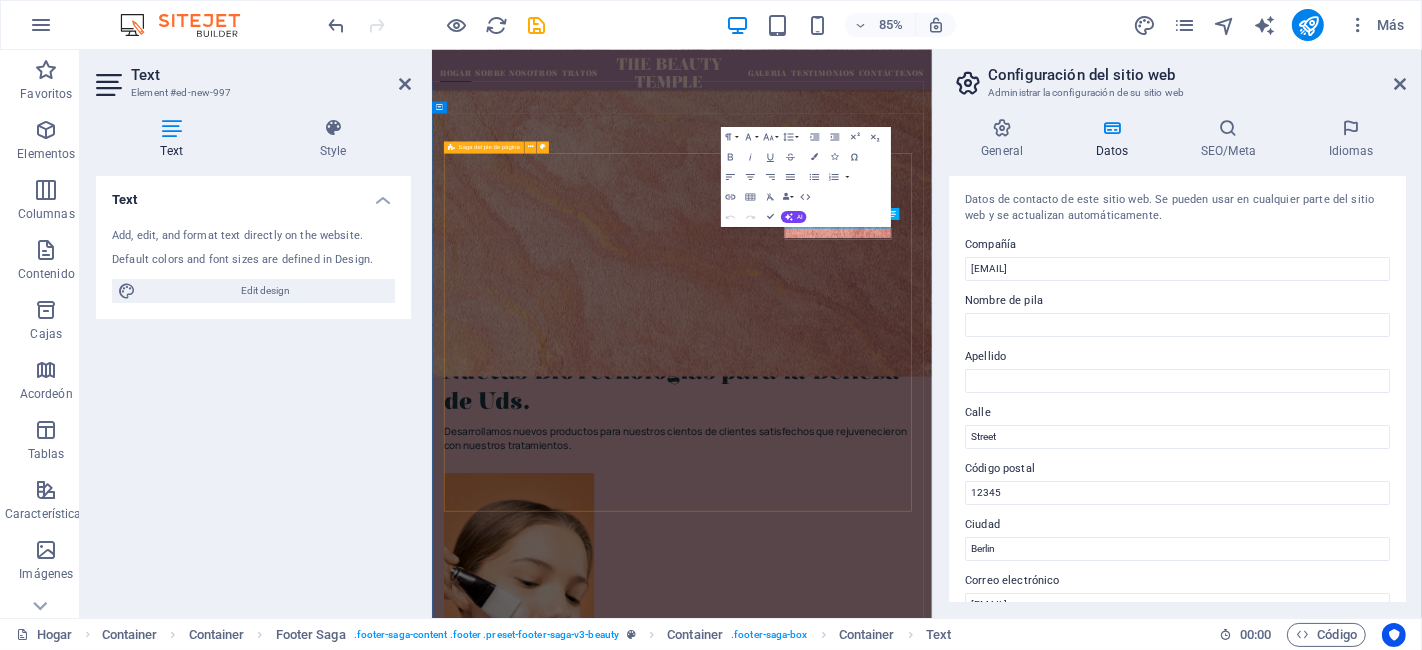 scroll, scrollTop: 6217, scrollLeft: 0, axis: vertical 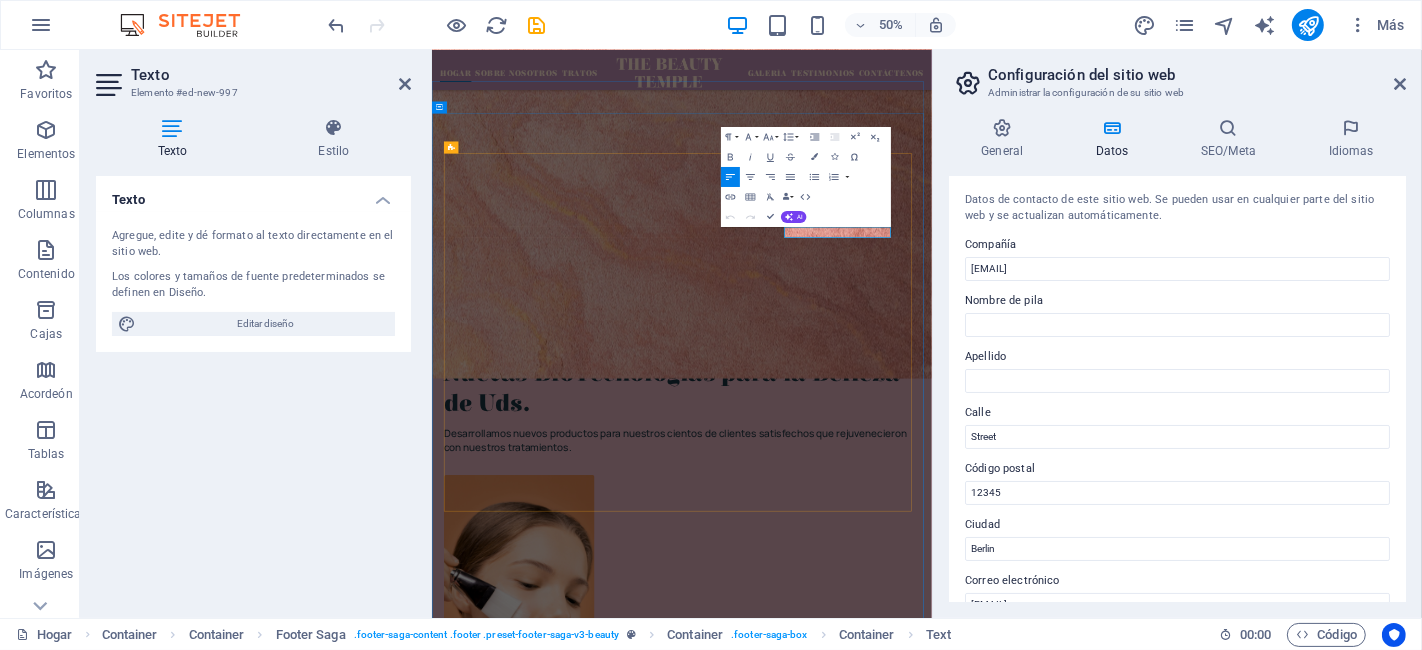 click on "[TIME] - [TIME]" at bounding box center [554, 15945] 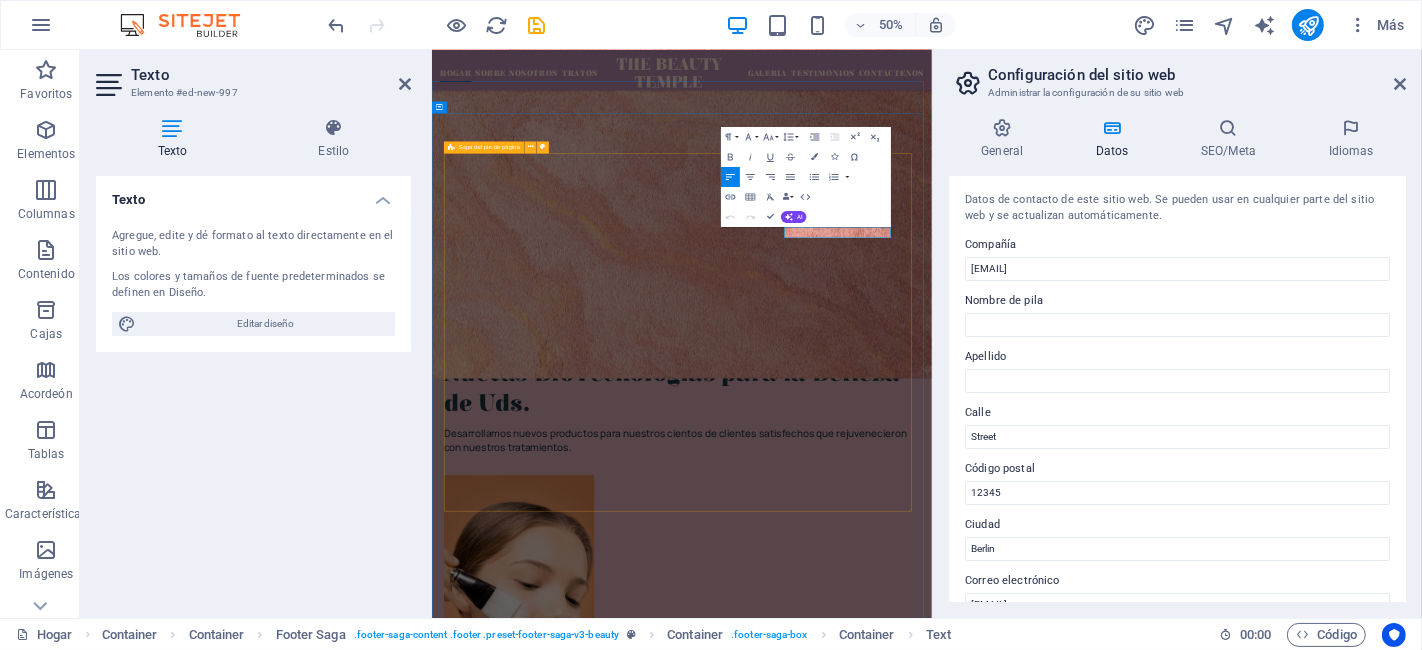 click on "Suscríbete a nuestro boletín       He leído y comprendido la política de privacidad. ¿Ilegible? Cargar nuevo Regálate una experiencia de belleza relajante y rejuvenecedora. Enlaces rápidos Hogar Sobre nosotros Tratos Galería Testimonios Contáctenos Detalles Aviso legal política de privacidad Contacto [PHONE] [TIME] - [TIME] [TIME] - [TIME]" at bounding box center (931, 15316) 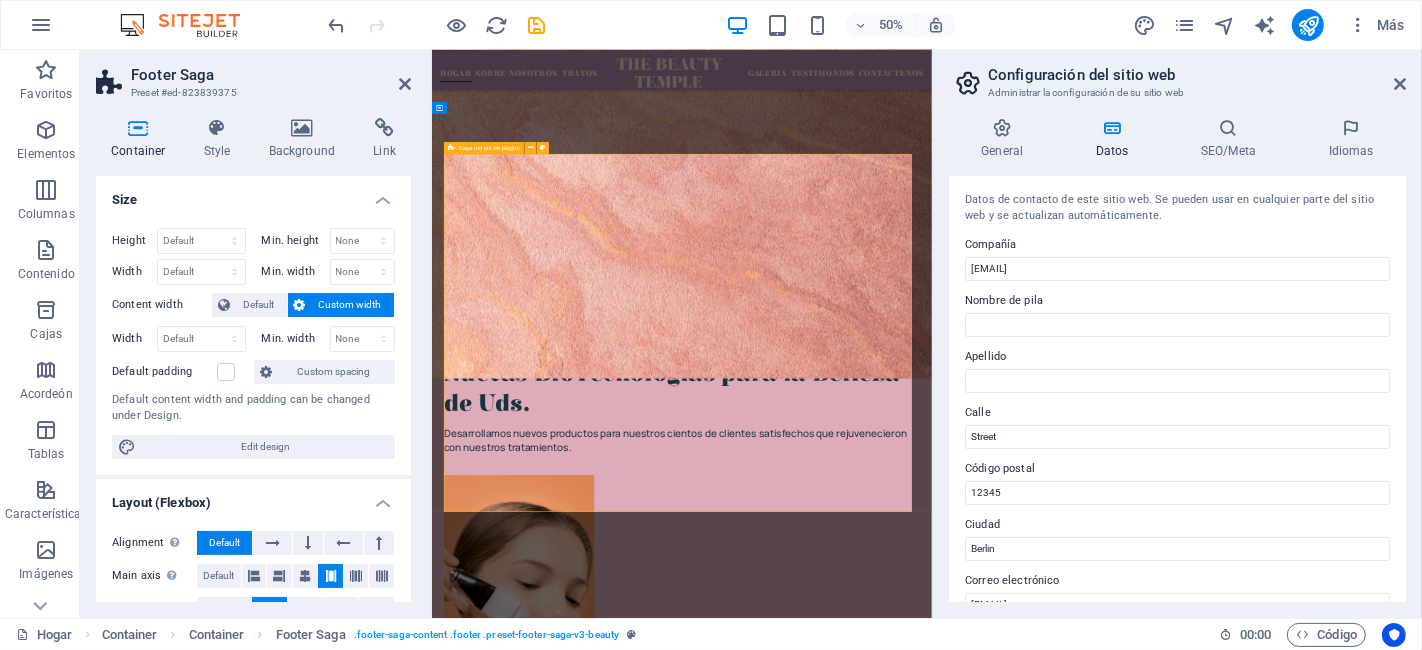 scroll, scrollTop: 6217, scrollLeft: 0, axis: vertical 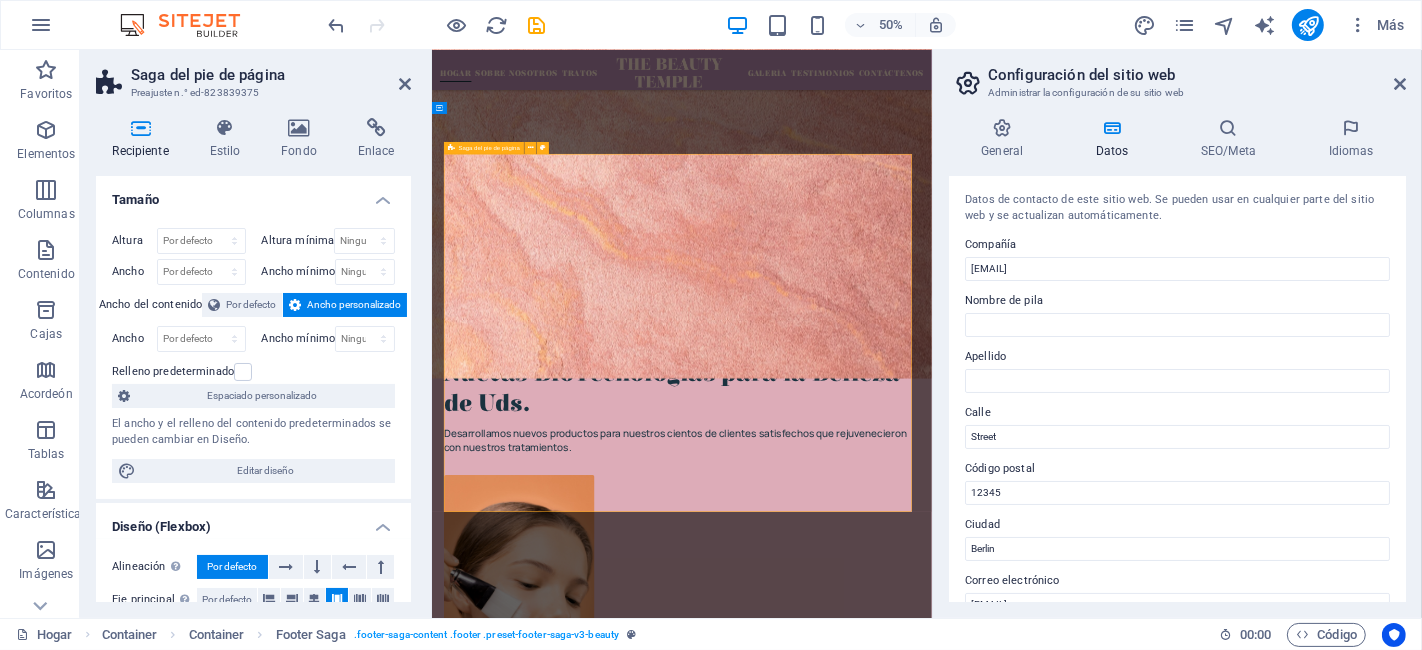 click on "Suscríbete a nuestro boletín       He leído y comprendido la política de privacidad. ¿Ilegible? Cargar nuevo Regálate una experiencia de belleza relajante y rejuvenecedora. Enlaces rápidos Hogar Sobre nosotros Tratos Galería Testimonios Contáctenos Detalles Aviso legal política de privacidad Contacto [PHONE] [TIME] - [TIME] [TIME] - [TIME]" at bounding box center [931, 15316] 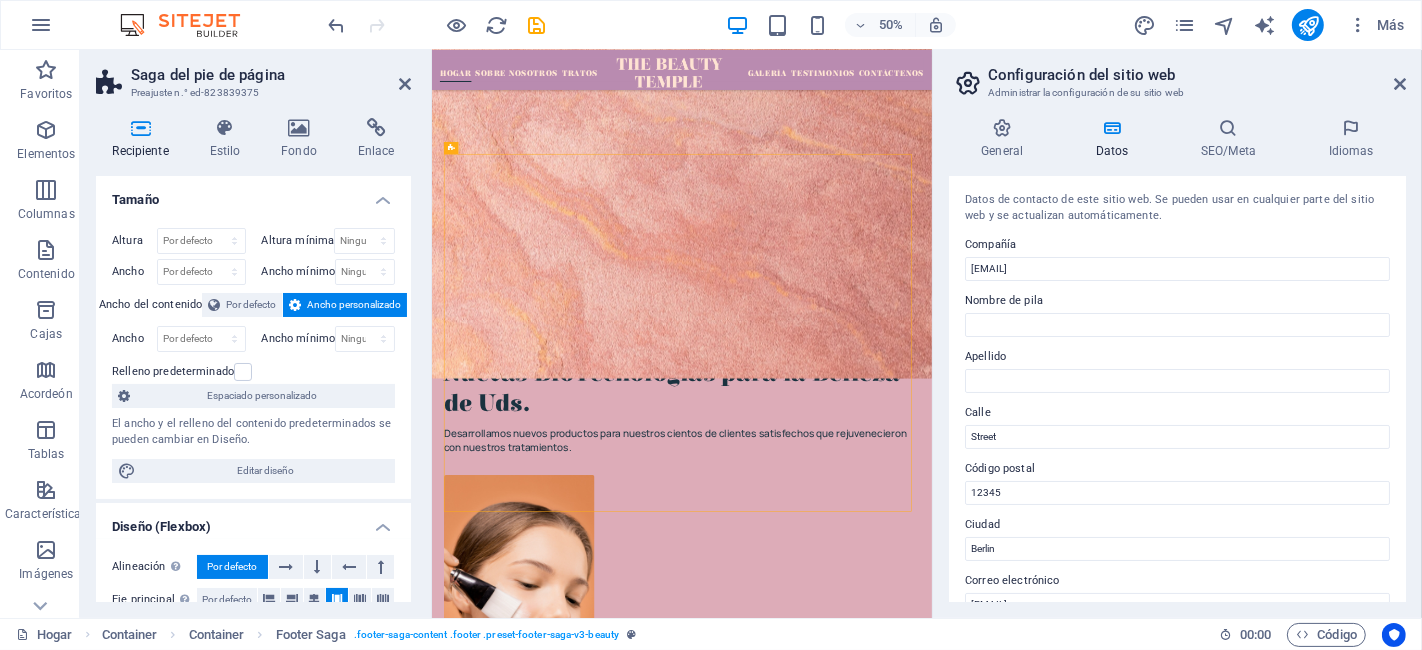 drag, startPoint x: 1195, startPoint y: 433, endPoint x: 1208, endPoint y: 404, distance: 31.780497 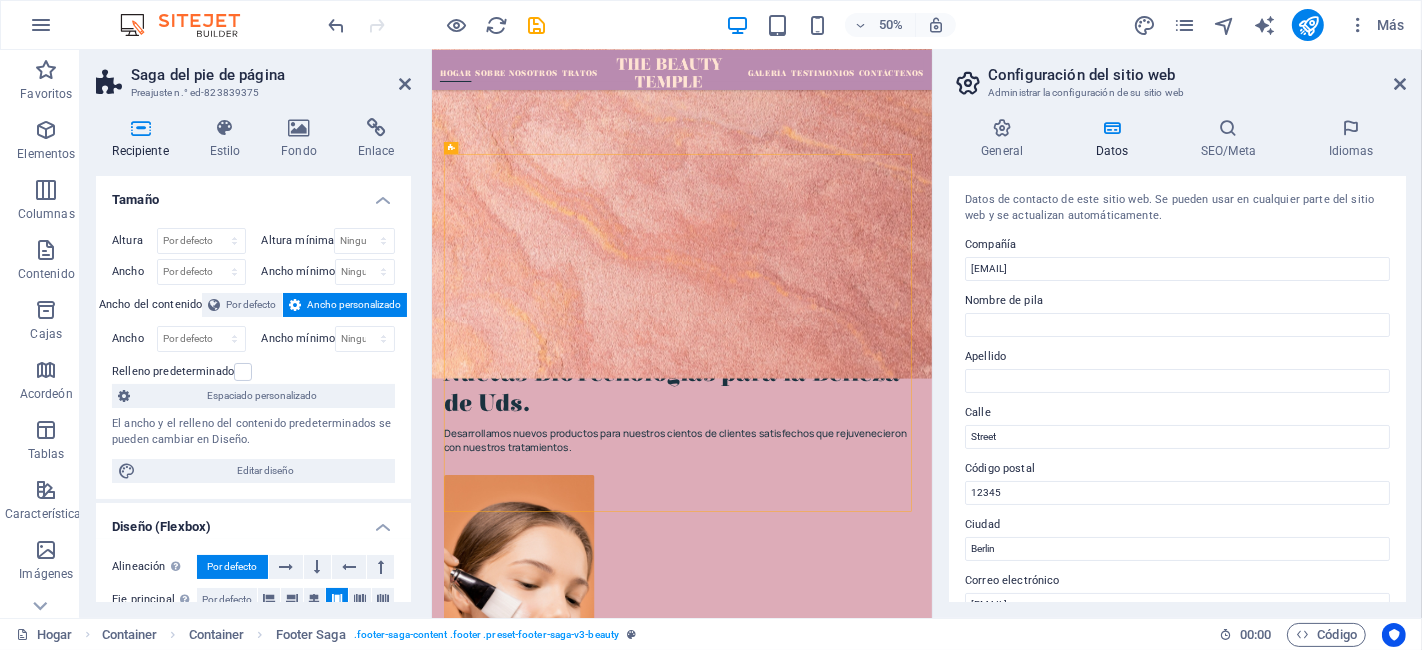 click on "Suscríbete a nuestro boletín       He leído y comprendido la política de privacidad. ¿Ilegible? Cargar nuevo Regálate una experiencia de belleza relajante y rejuvenecedora. Enlaces rápidos Hogar Sobre nosotros Tratos Galería Testimonios Contáctenos Detalles Aviso legal política de privacidad Contacto [PHONE] [TIME] - [TIME] [TIME] - [TIME]" at bounding box center (931, 15316) 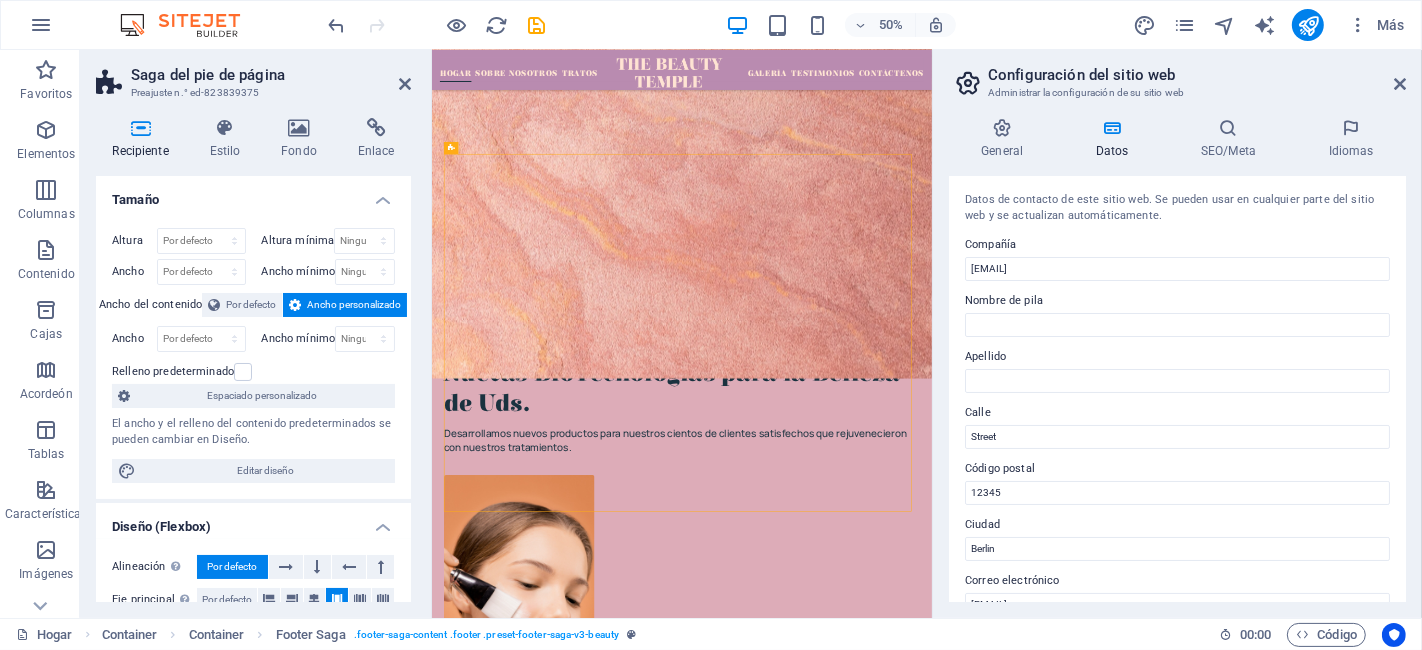 click on "[TIME] - [TIME]" at bounding box center [605, 15945] 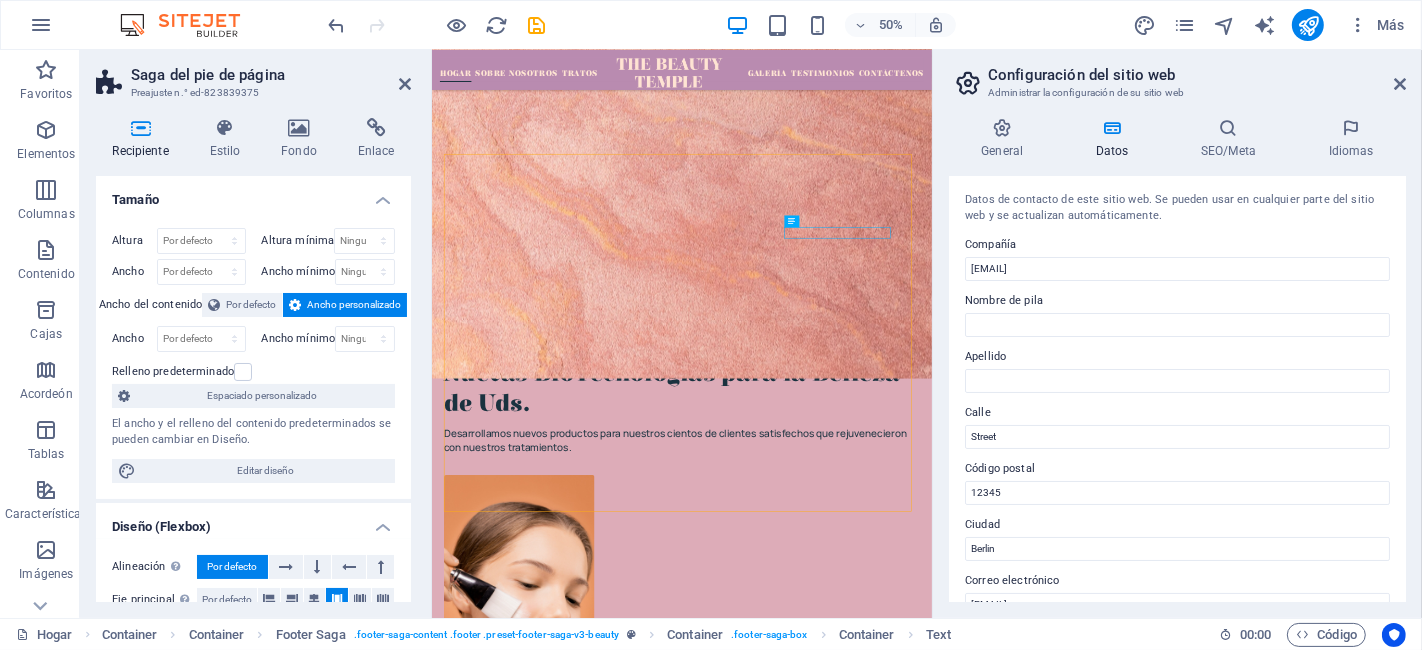 click on "[TIME] - [TIME]" at bounding box center (605, 15945) 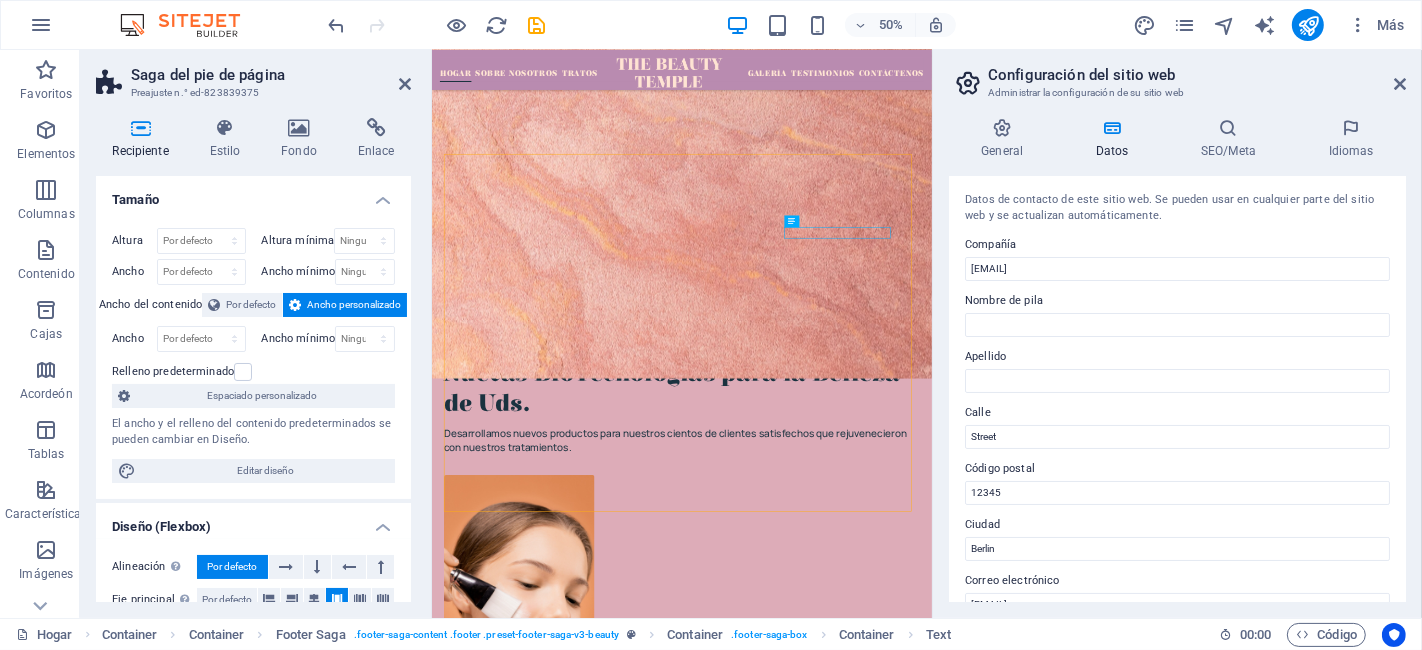 click on "[TIME] - [TIME]" at bounding box center [605, 15945] 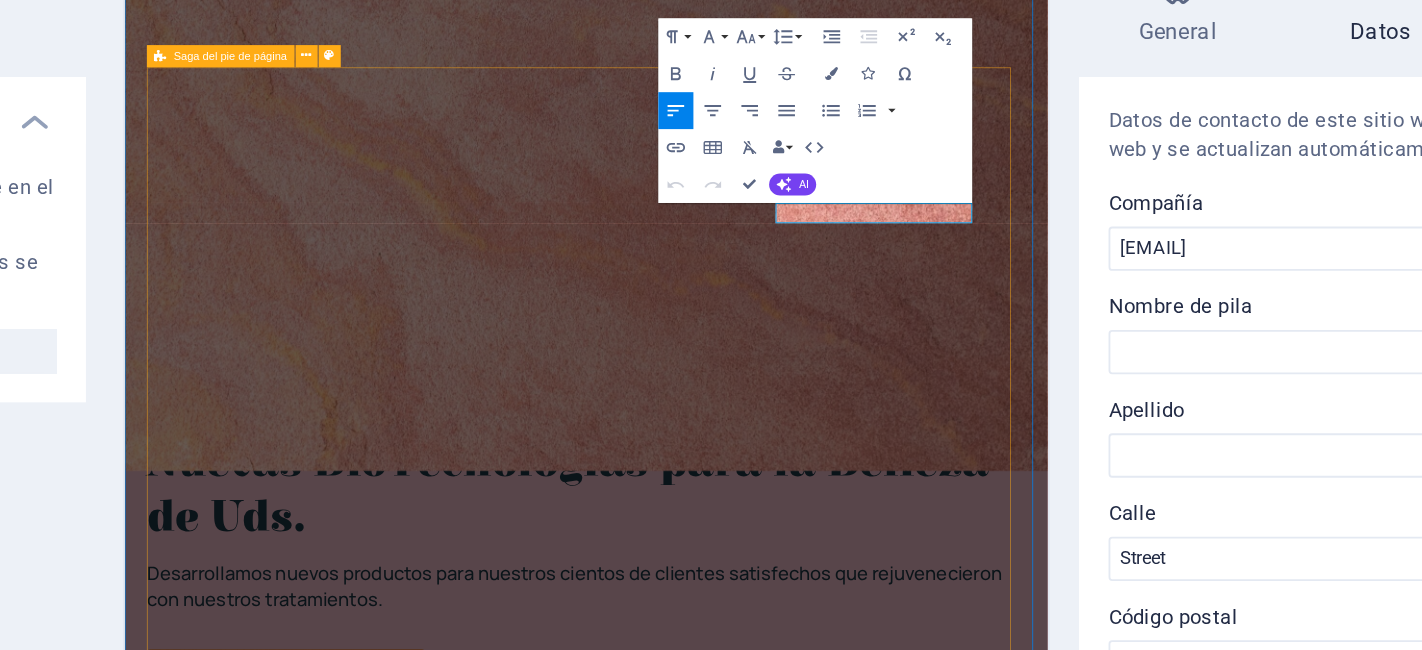 scroll, scrollTop: 6183, scrollLeft: 0, axis: vertical 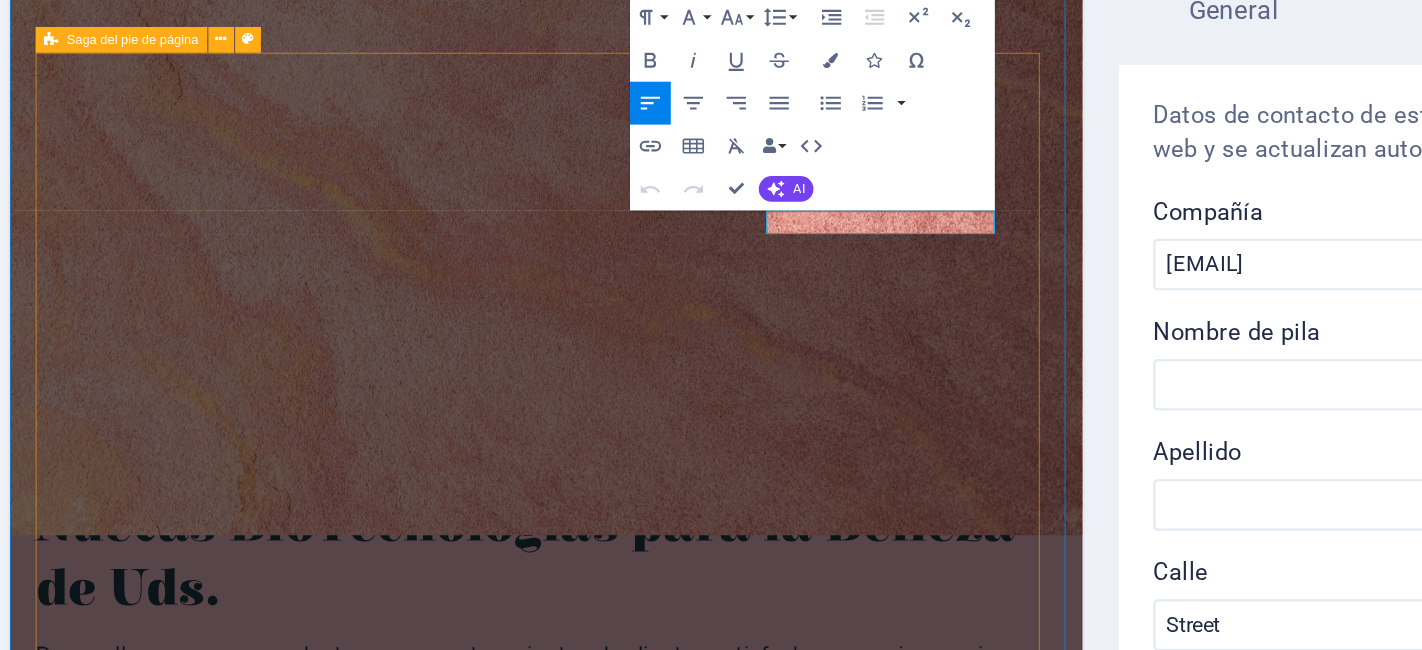 click on "Suscríbete a nuestro boletín       He leído y comprendido la política de privacidad. ¿Ilegible? Cargar nuevo Regálate una experiencia de belleza relajante y rejuvenecedora. Enlaces rápidos Hogar Sobre nosotros Tratos Galería Testimonios Contáctenos Detalles Aviso legal política de privacidad Contacto [PHONE] [TIME] - [TIME] [TIME] - [TIME]" at bounding box center (509, 15095) 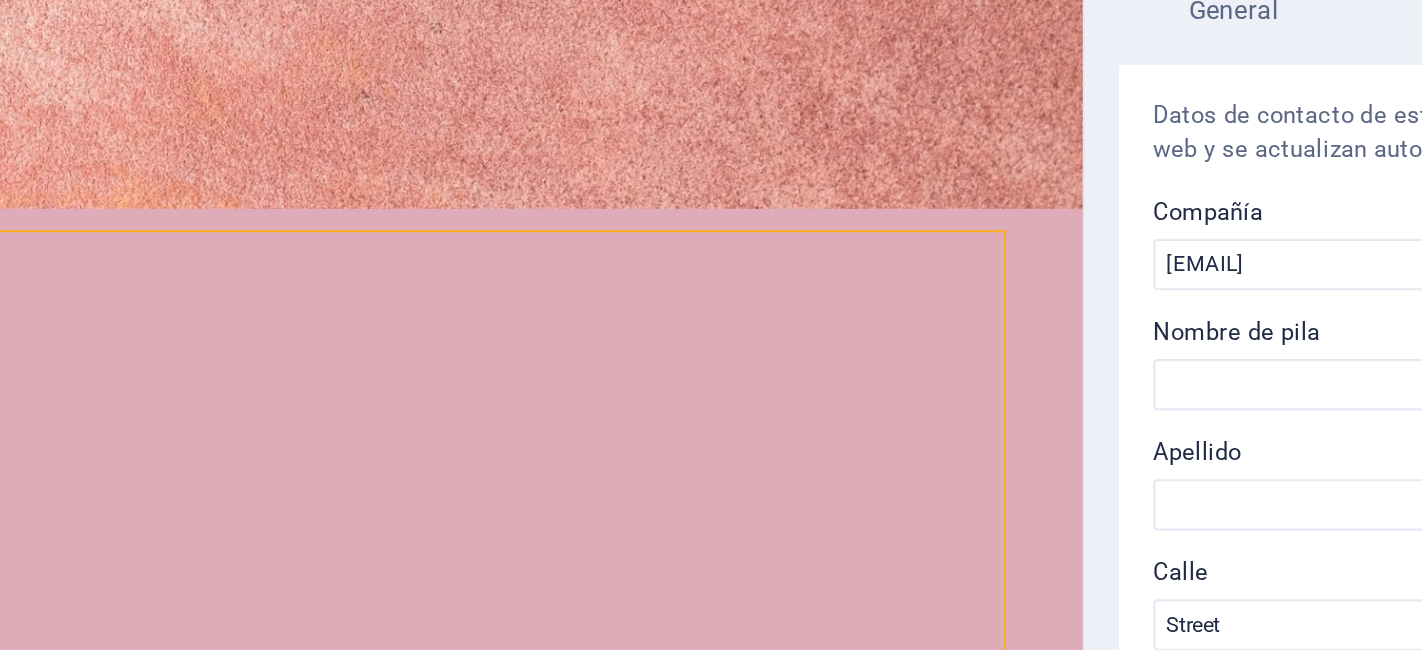 scroll, scrollTop: 6185, scrollLeft: 0, axis: vertical 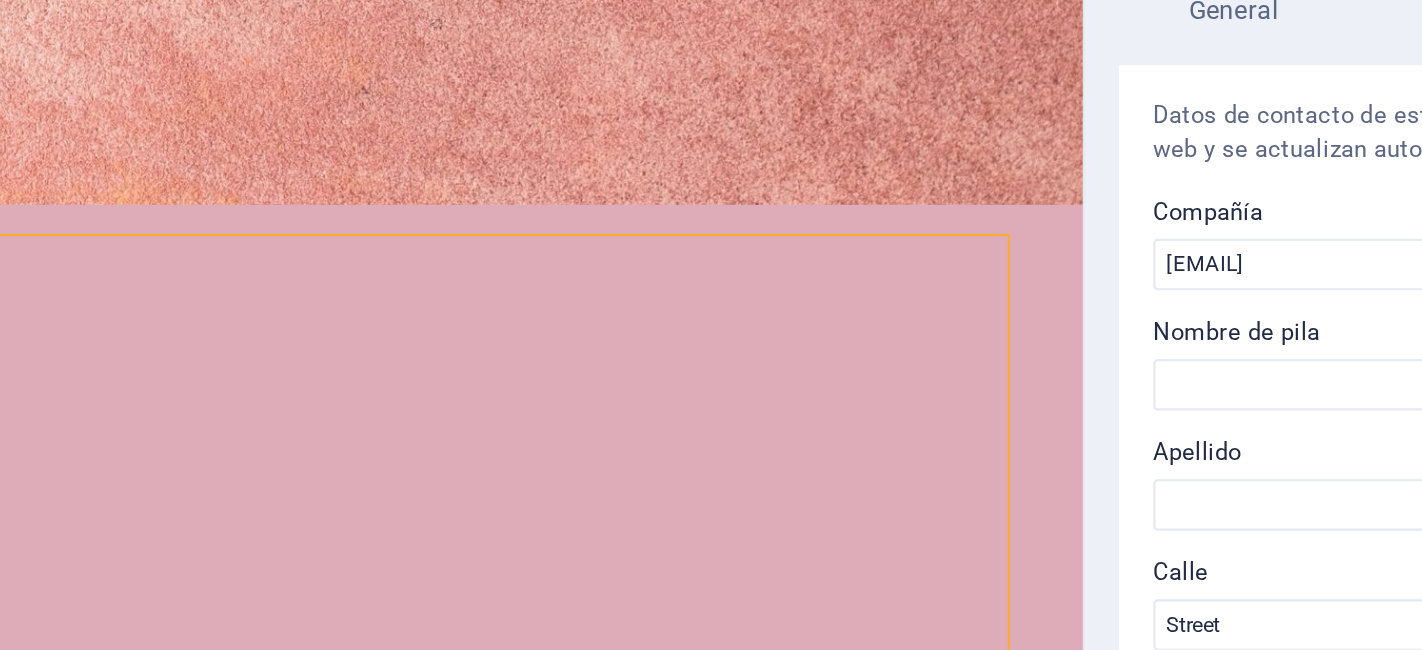 click on "[TIME] - [TIME]" at bounding box center [-570, 15752] 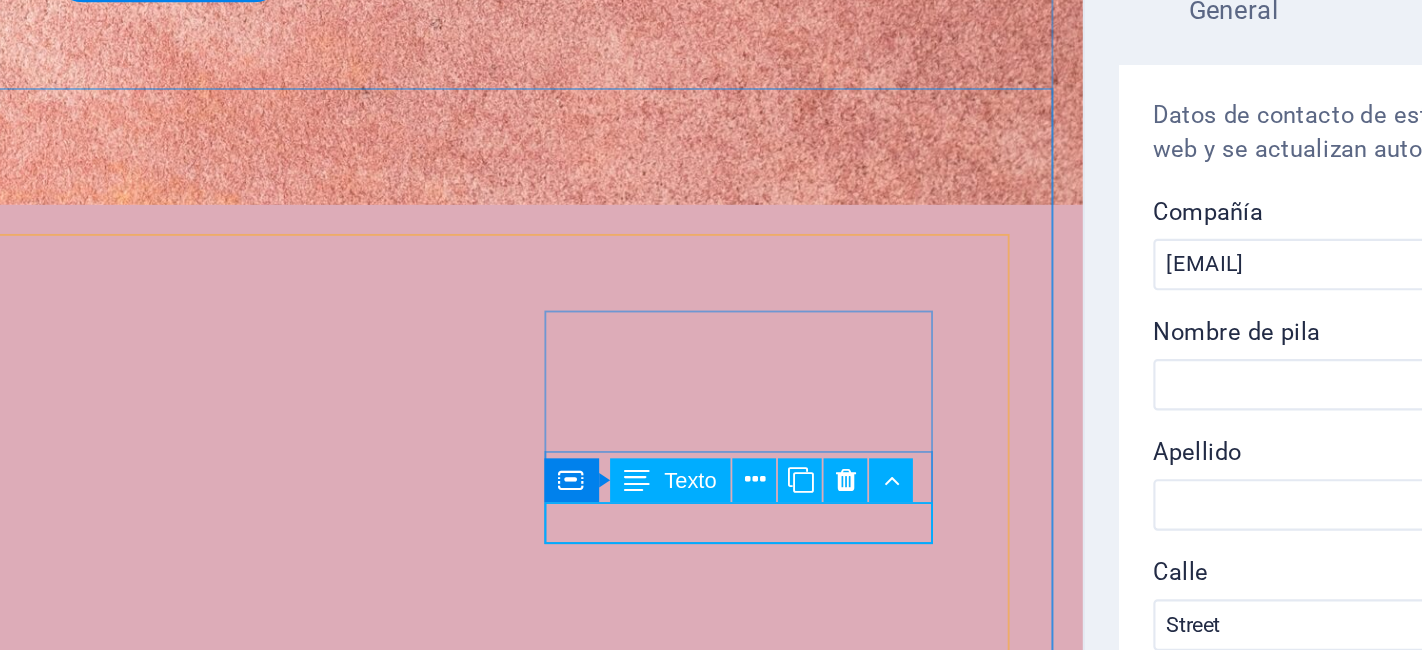 click on "[TIME] - [TIME]" at bounding box center (-570, 15752) 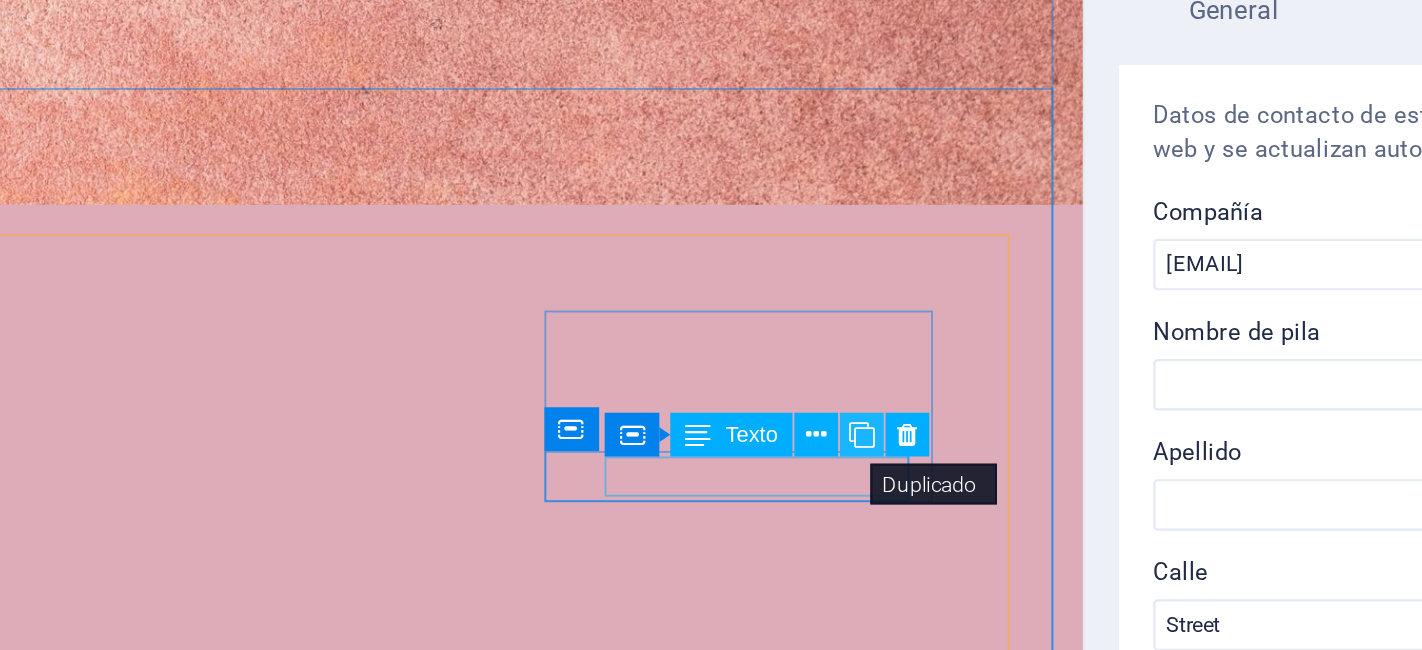 click at bounding box center [829, 348] 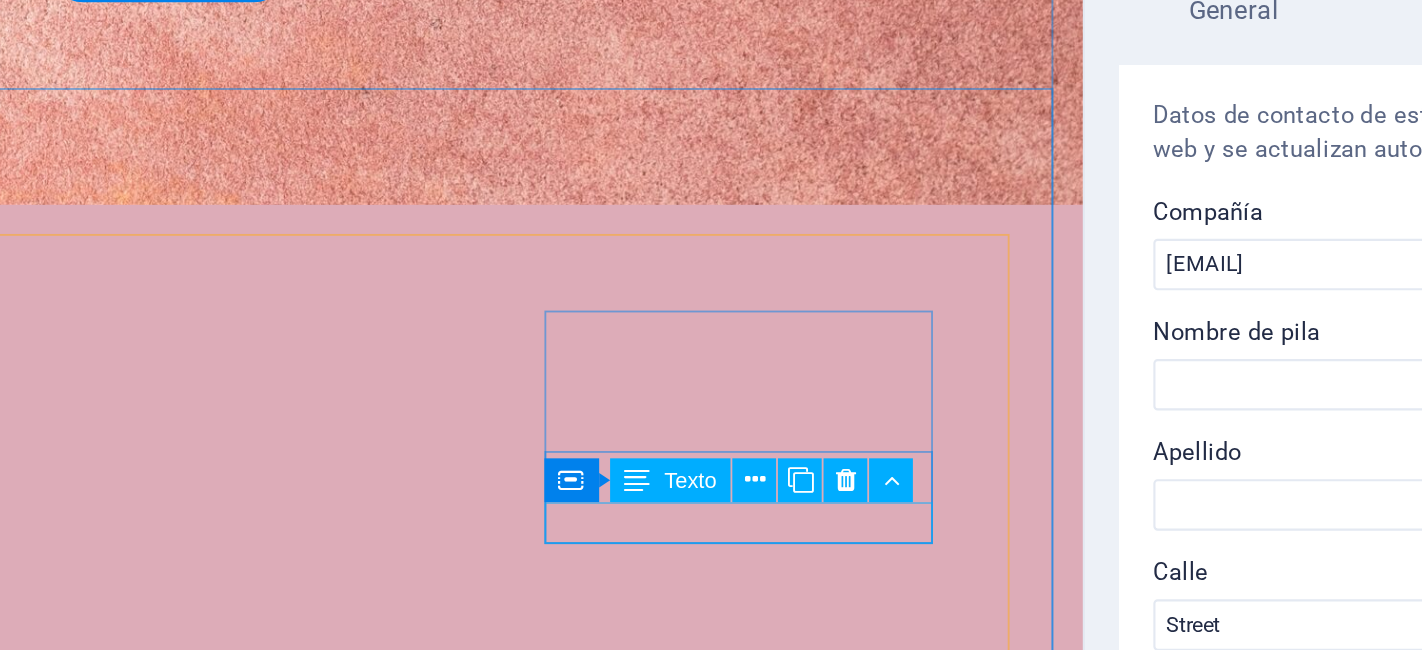click on "[TIME] - [TIME]" at bounding box center [-570, 15752] 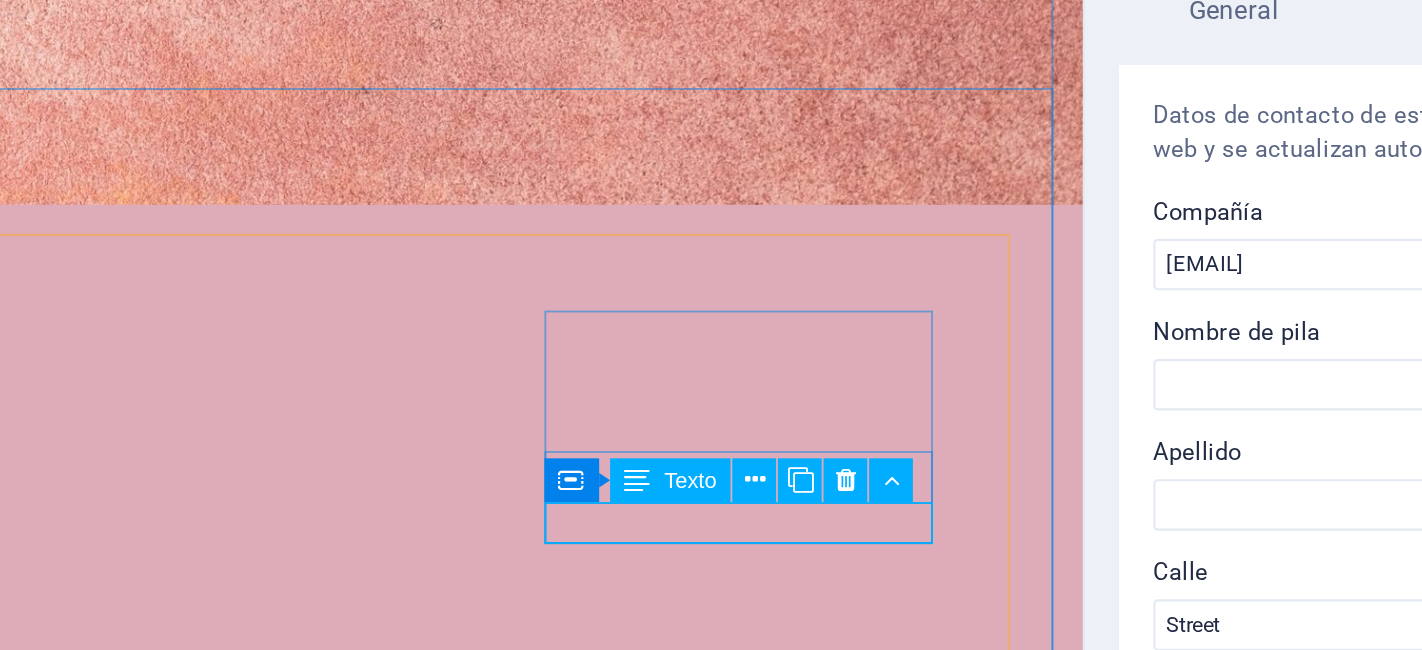 click on "Texto" at bounding box center [749, 370] 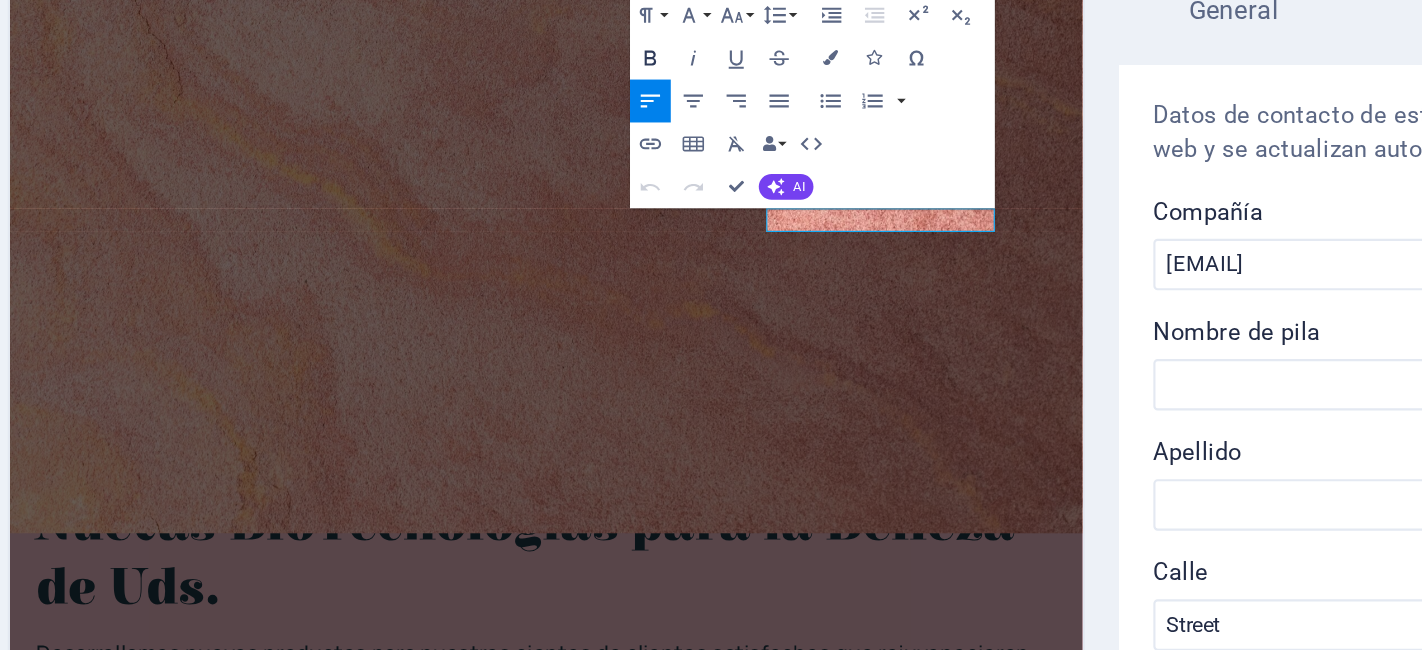 click 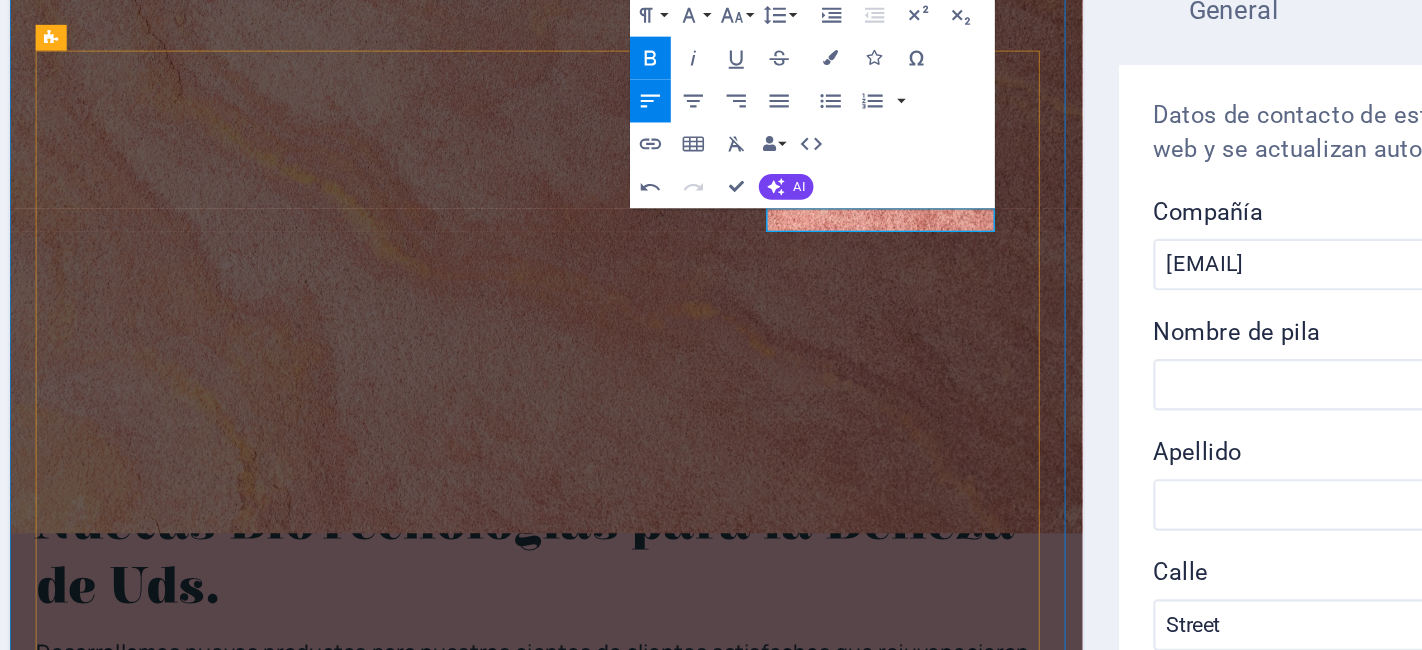 click on "[TIME] - [TIME]" at bounding box center (132, 15722) 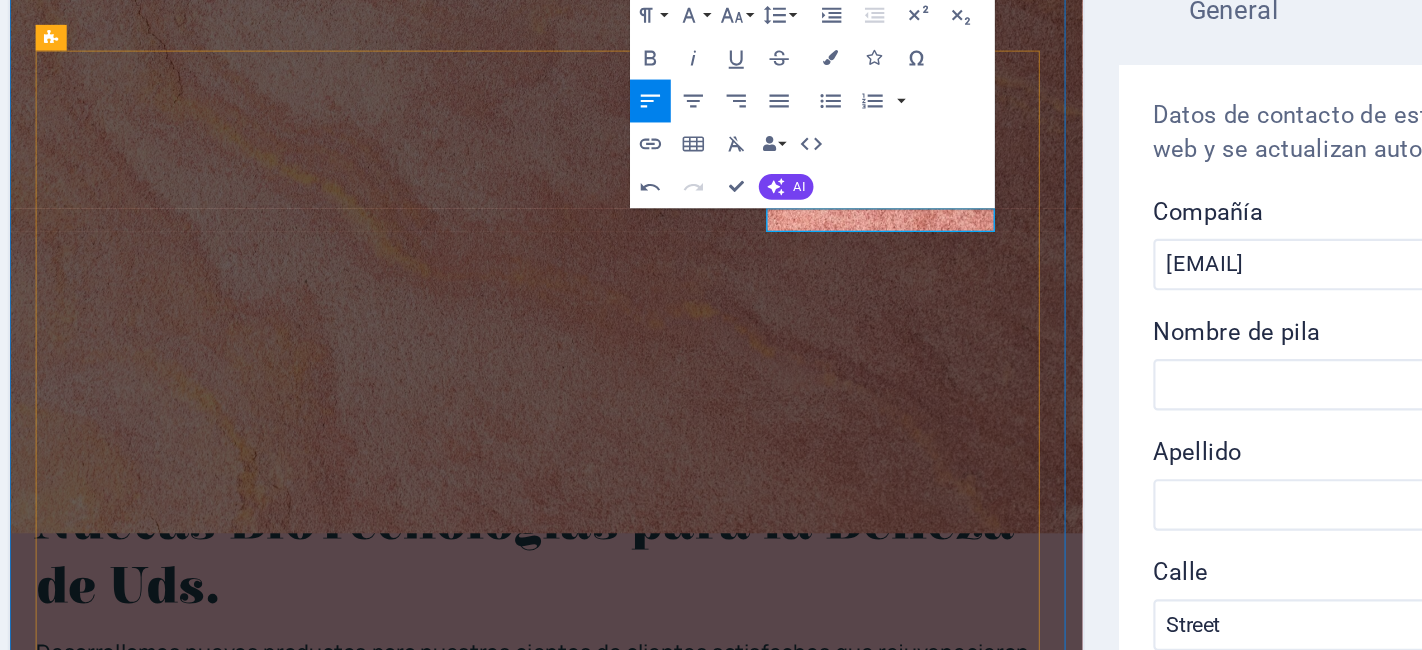 type 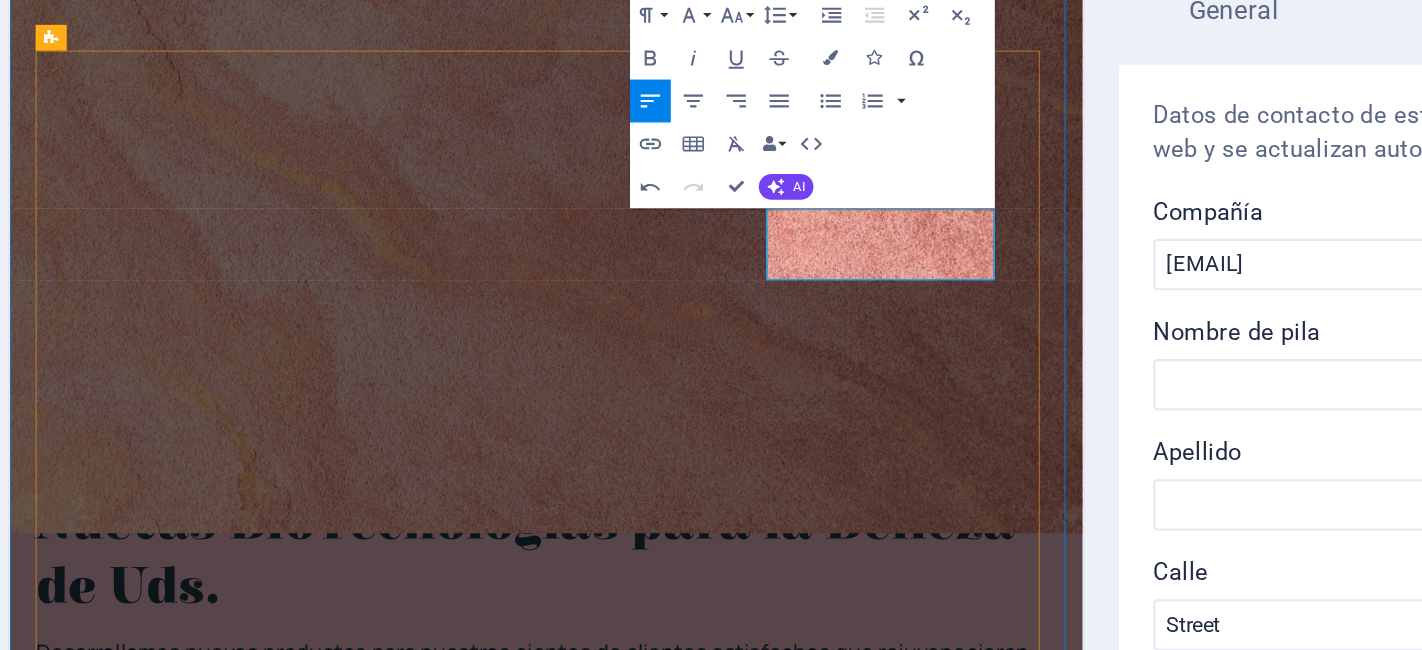 click on "email. [EMAIL] . m. - 7:00 p. m." at bounding box center (183, 15722) 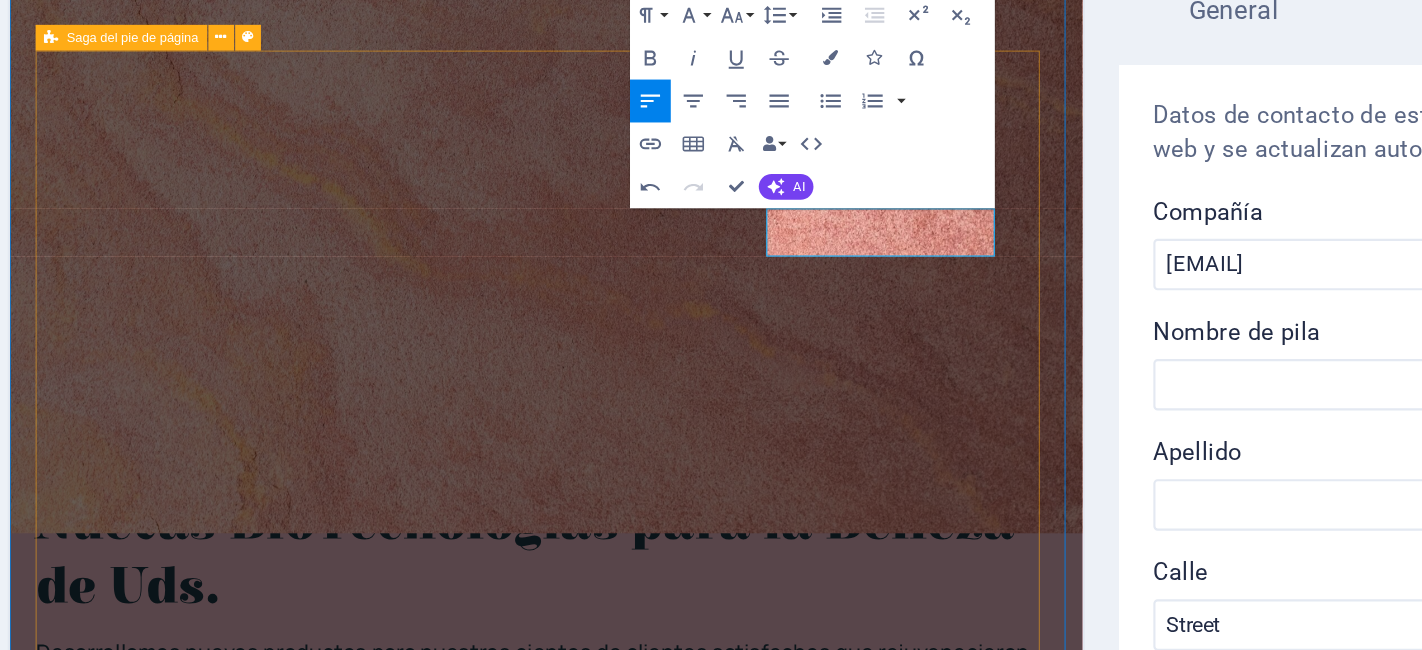 click on "Suscríbete a nuestro boletín       He leído y comprendido la política de privacidad. ¿Ilegible? Cargar nuevo Regálate una experiencia de belleza relajante y rejuvenecedora. Enlaces rápidos Hogar Sobre nosotros Tratos Galería Testimonios Contáctenos Detalles Aviso legal política de privacidad Contacto [PHONE] [TIME] - [TIME] [EMAIL]" at bounding box center [509, 15093] 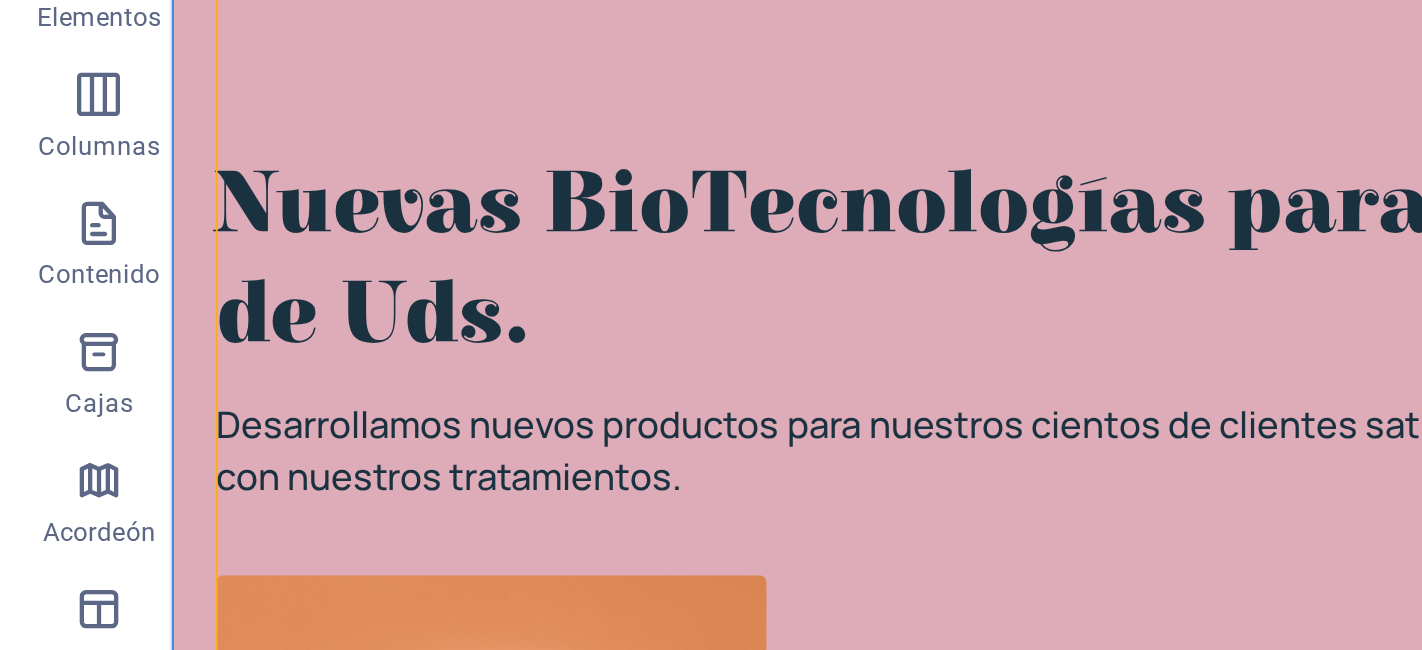 scroll, scrollTop: 6661, scrollLeft: 0, axis: vertical 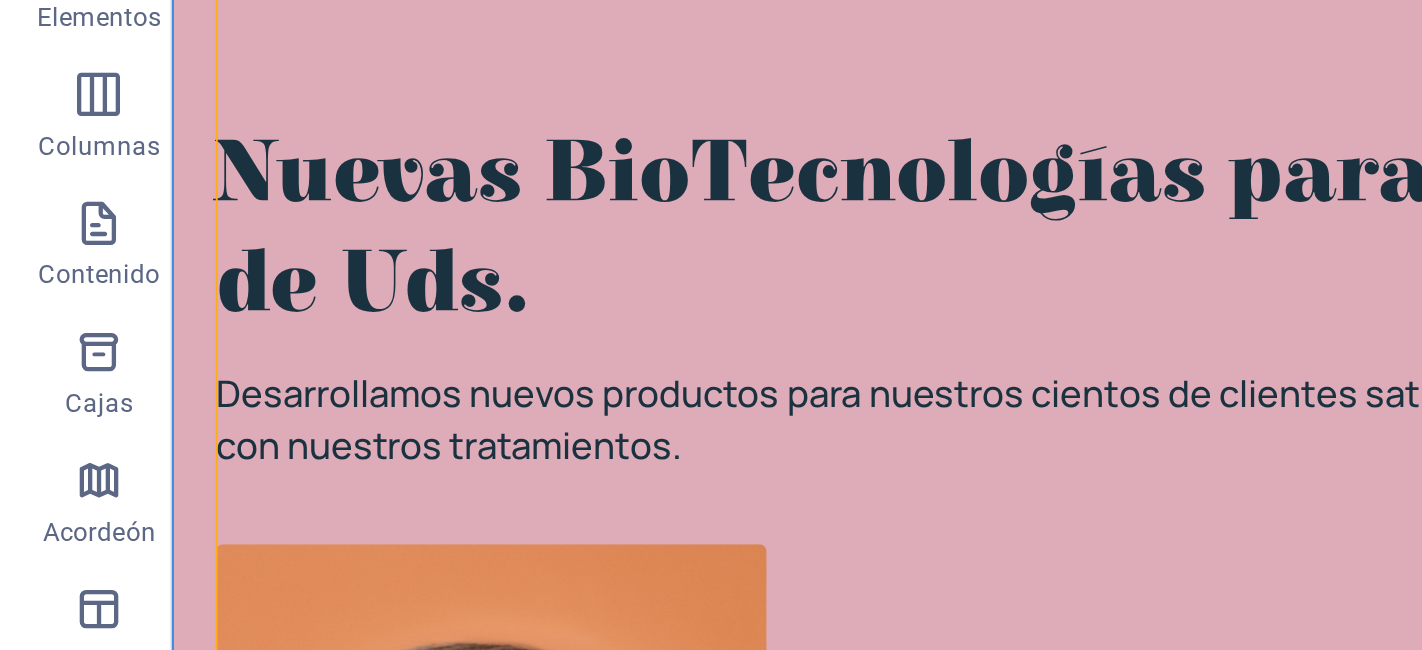 click on "Regálate una experiencia de belleza relajante y rejuvenecedora." at bounding box center [399, 14559] 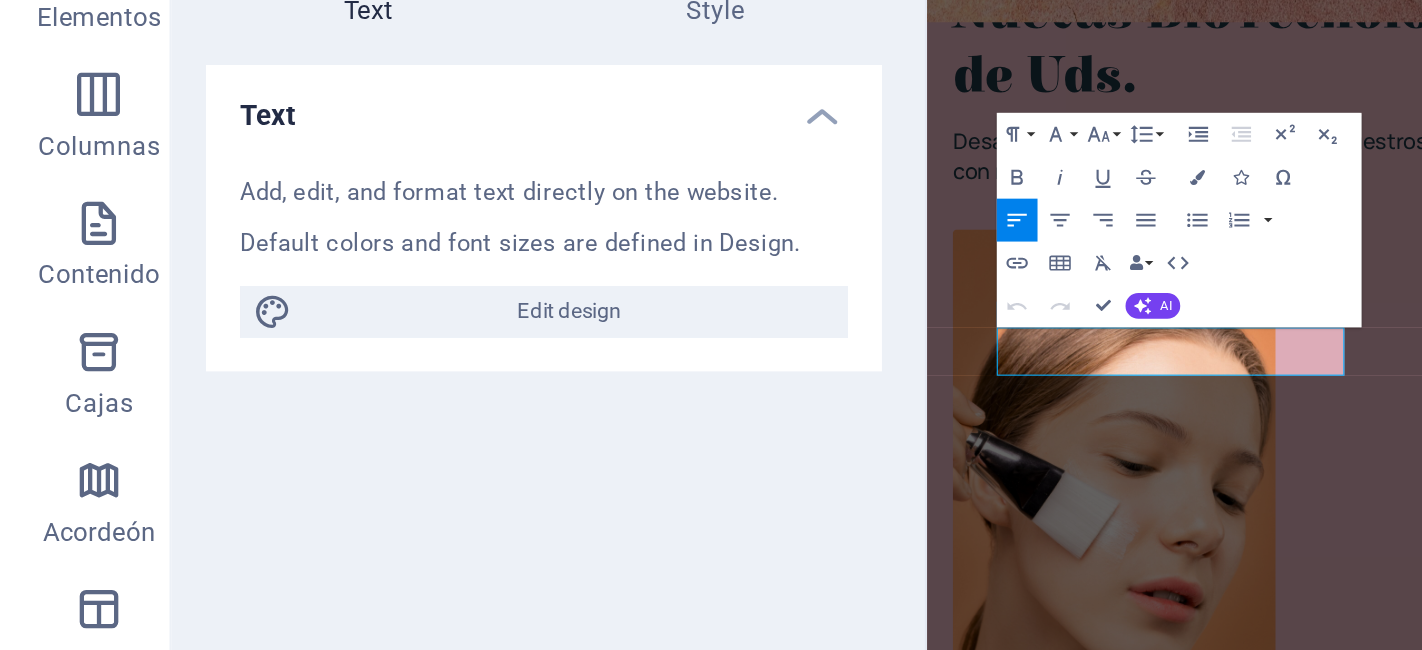 scroll, scrollTop: 6469, scrollLeft: 0, axis: vertical 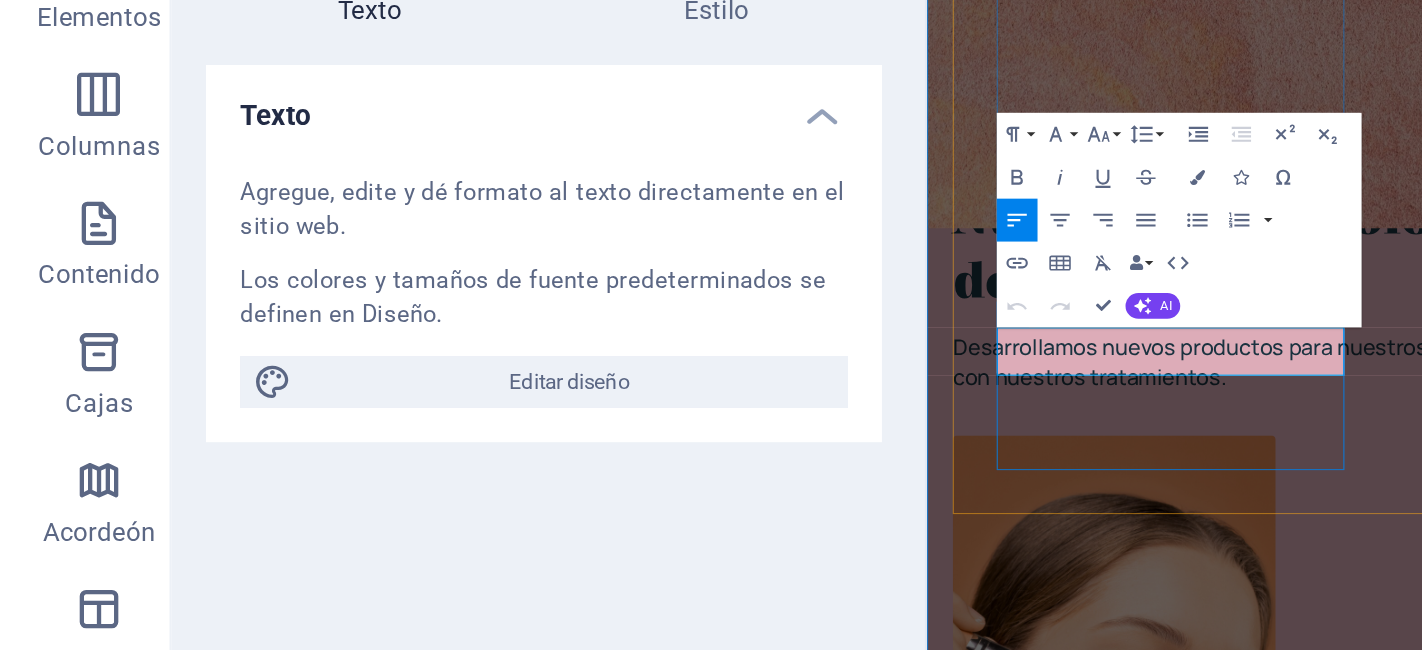click on "Regálate una experiencia de belleza relajante y rejuvenecedora." at bounding box center [1127, 14720] 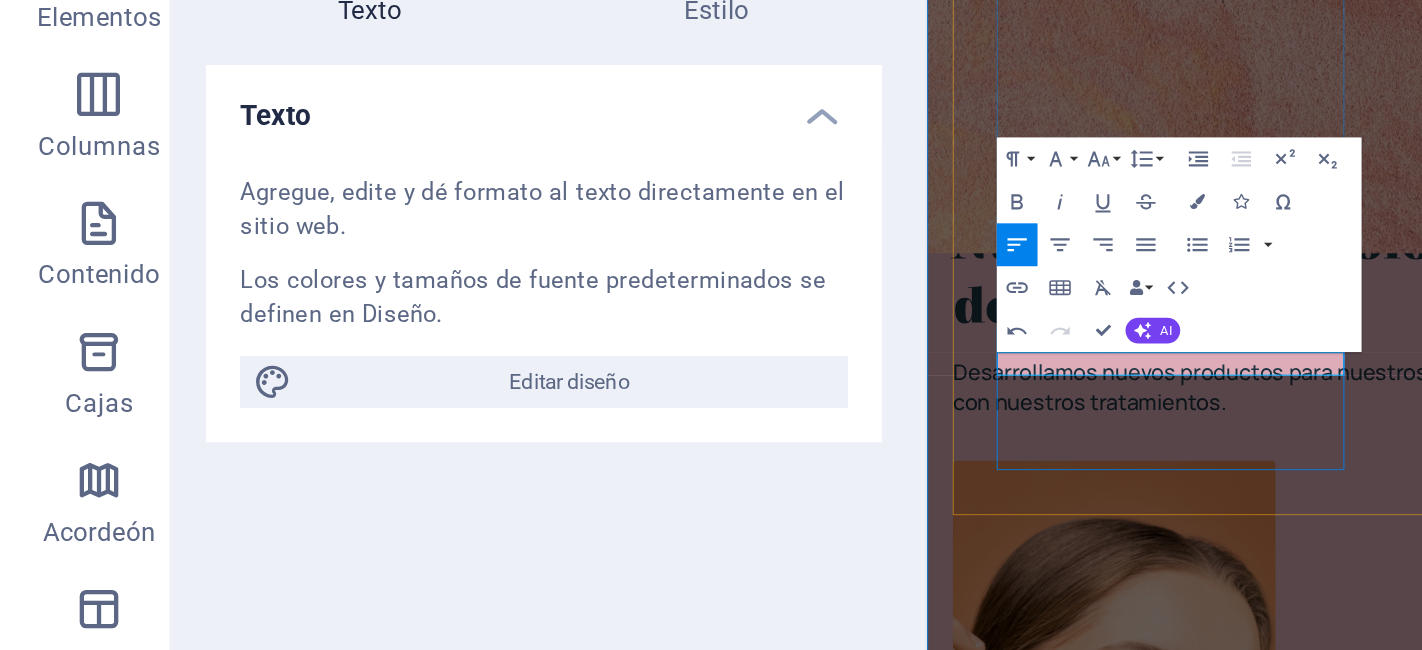 type 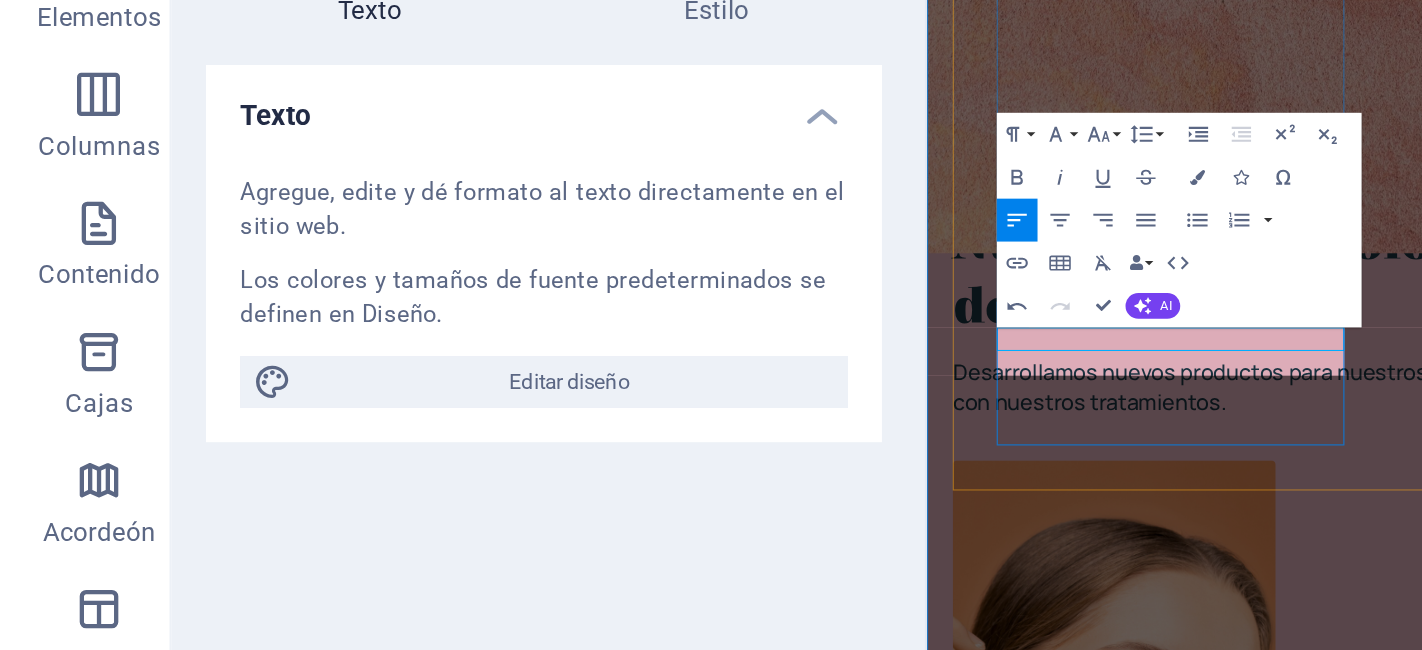 scroll, scrollTop: 6469, scrollLeft: 0, axis: vertical 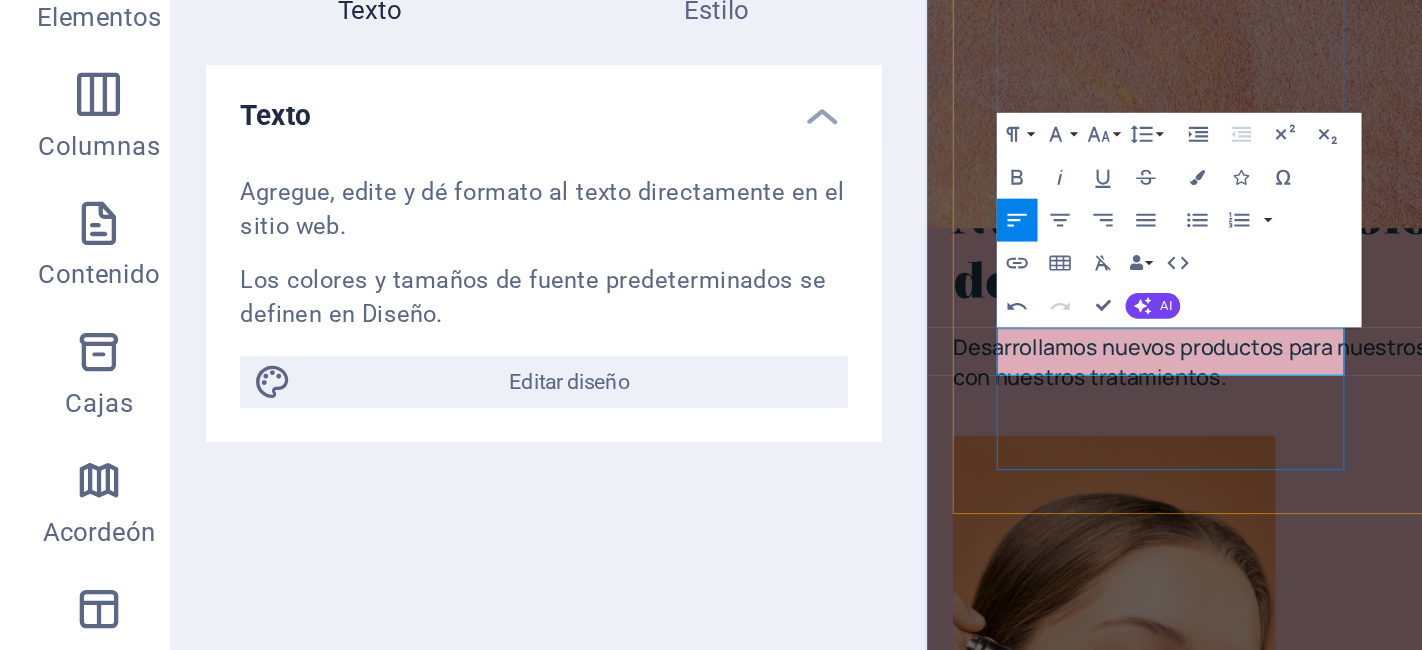 click on "ASESORIA LOS 365 DIAS DEL AÑO PARA DESARROLLARLE EL PRODUCTO ." at bounding box center (1135, 14720) 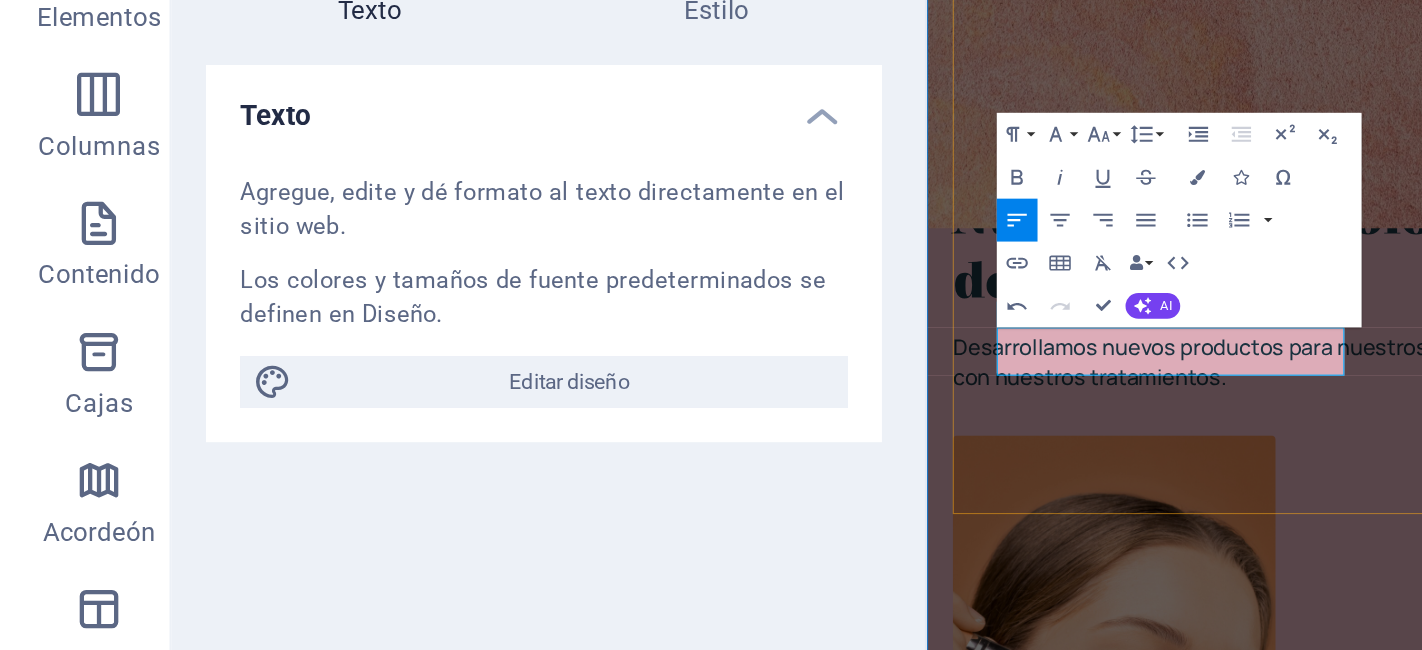 click on "Suscríbete a nuestro boletín       He leído y comprendido la política de privacidad. ¿Ilegible? Cargar nuevo ASESORIA LOS 365 DIAS DEL AÑO PARA DESARROLLARLE  SU PRODUCTO . Enlaces rápidos Hogar Sobre nosotros Tratos Galería Testimonios Contáctenos Detalles Aviso legal política de privacidad Contacto [PHONE] [TIME] correo electrónico. [EMAIL]" at bounding box center (1427, 14809) 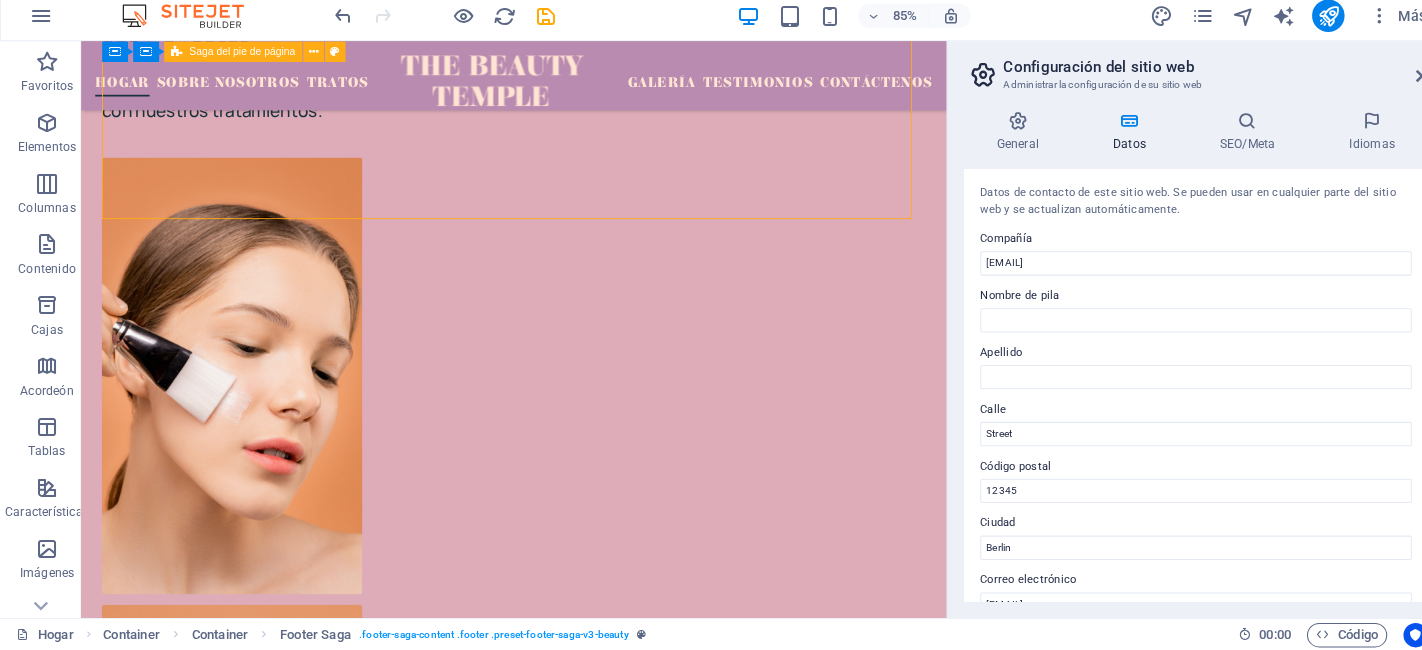 scroll, scrollTop: 0, scrollLeft: 0, axis: both 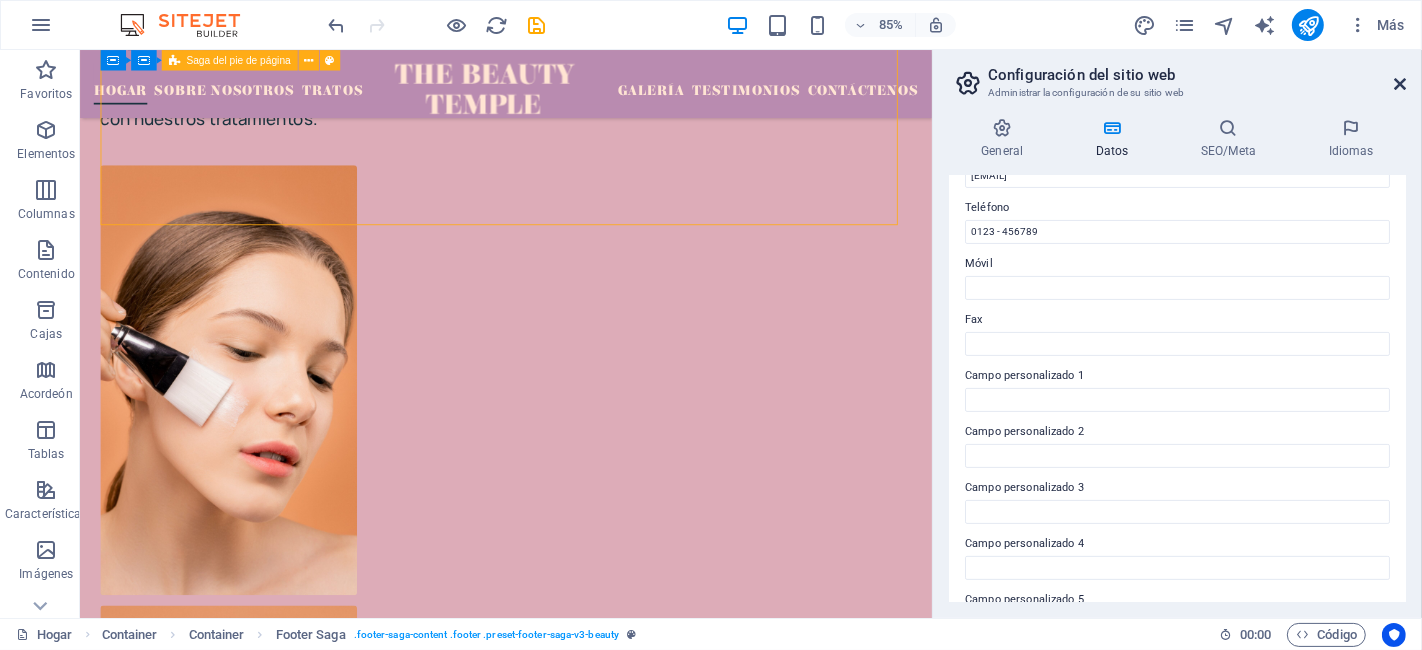 click at bounding box center (1400, 84) 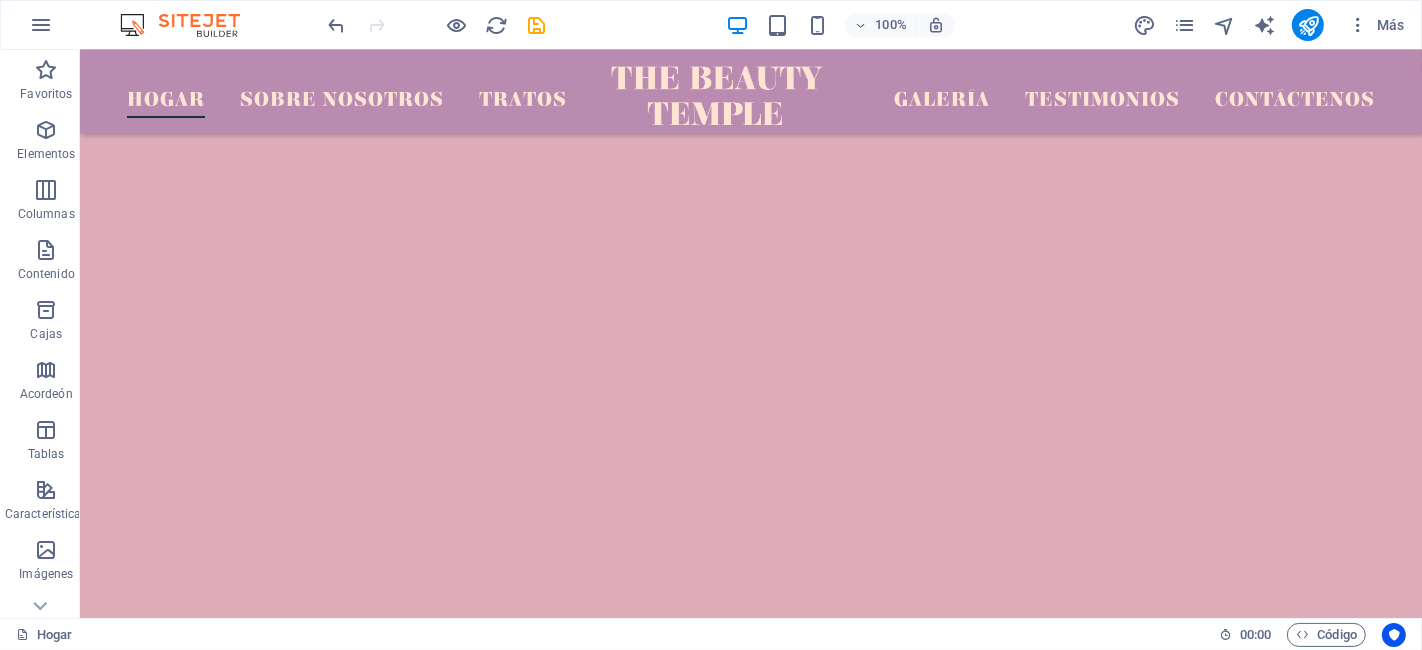 scroll, scrollTop: 6565, scrollLeft: 0, axis: vertical 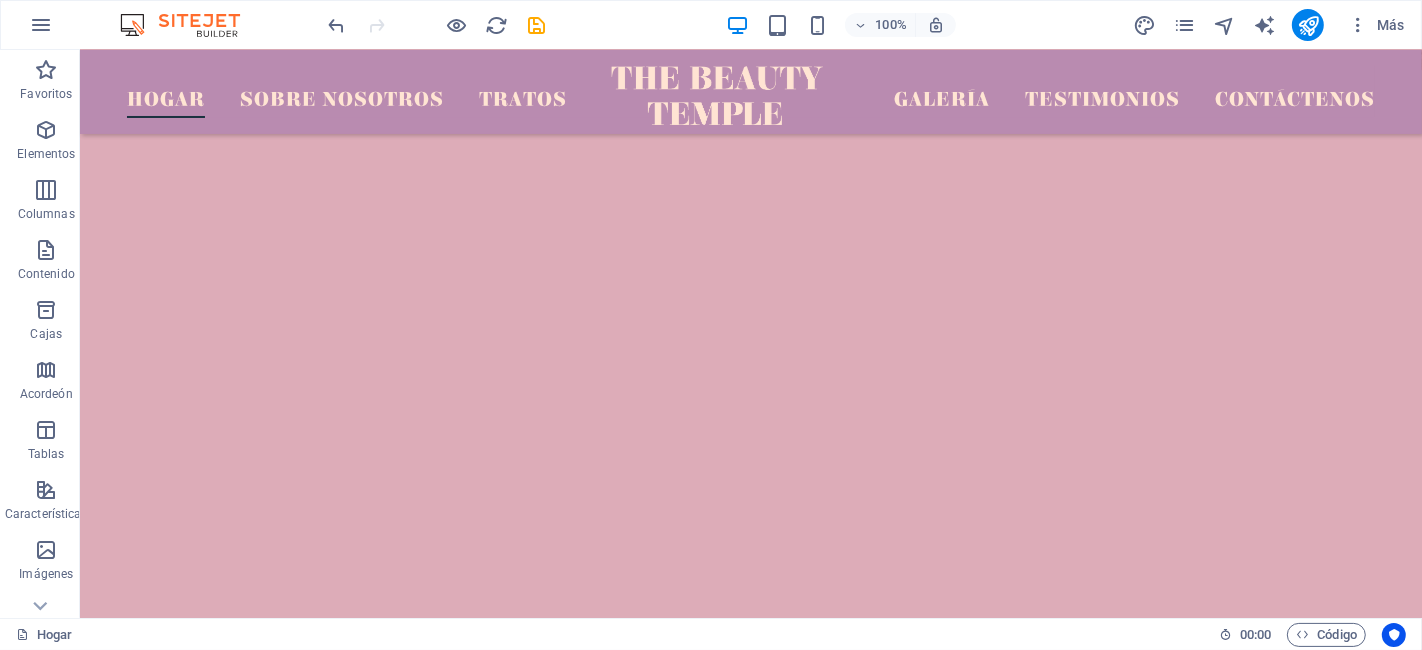 click on "correo electrónico. [EMAIL]" at bounding box center (319, 20299) 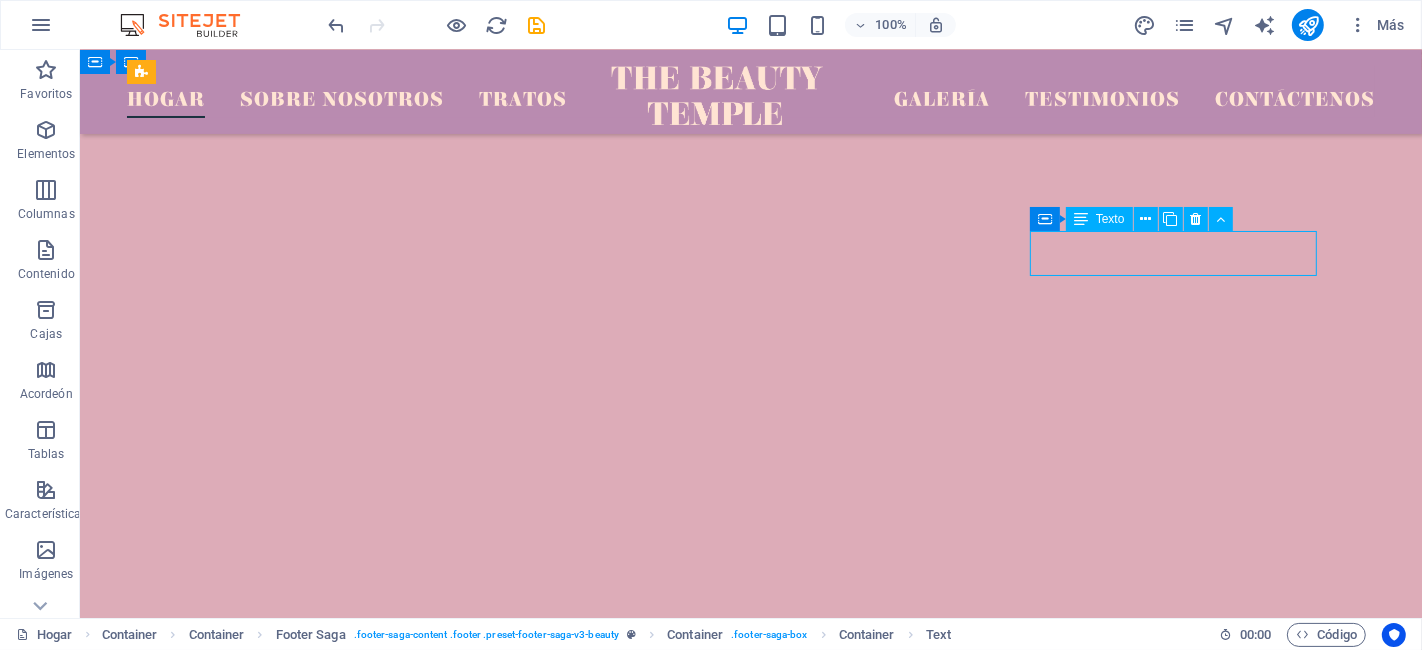click on "Suscríbete a nuestro boletín       He leído y comprendido la política de privacidad. ¿Ilegible? Cargar nuevo ASESORIA LOS 365 DIAS DEL AÑO PARA DESARROLLARLE SU PRODUCTO . Enlaces rápidos Hogar Sobre nosotros Tratos Galería Testimonios Contáctenos Detalles Aviso legal política de privacidad Contacto 0155 [PHONE] 08:00 a. m. - 7:00 p. m. correo electrónico. [EMAIL]" at bounding box center [750, 19670] 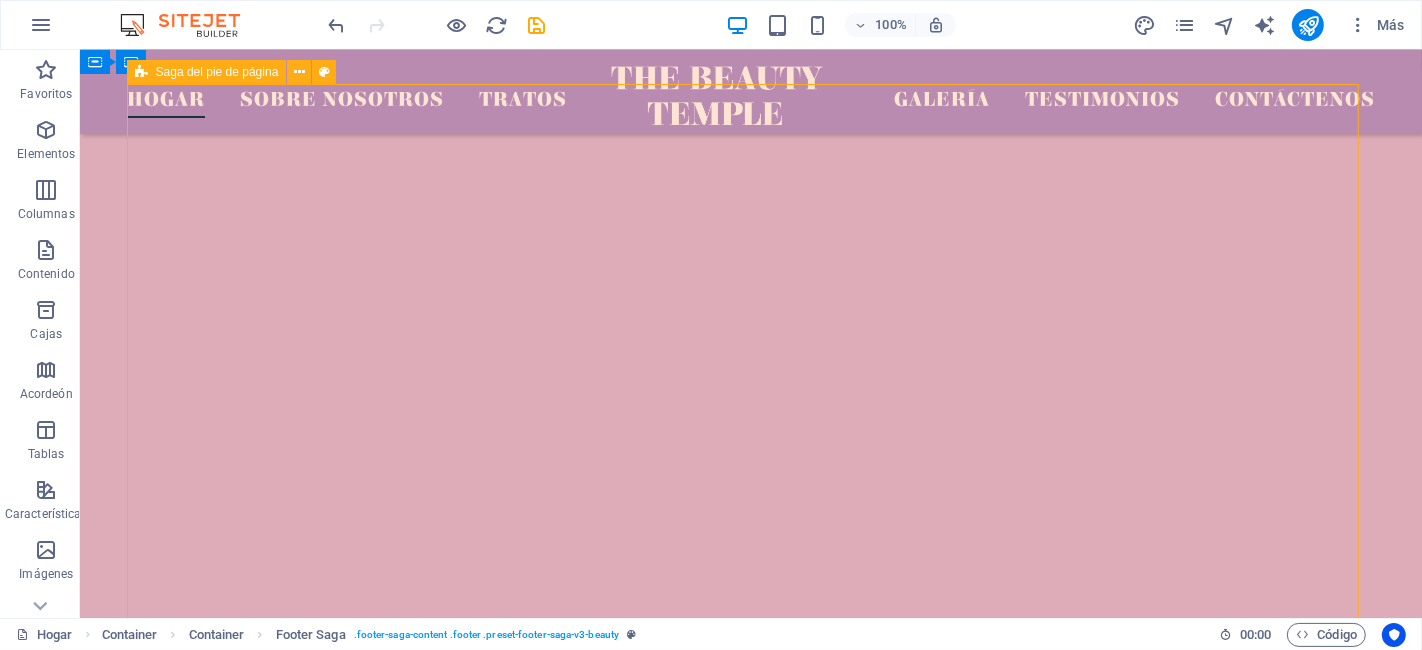 click on "correo electrónico. [EMAIL]" at bounding box center (319, 20299) 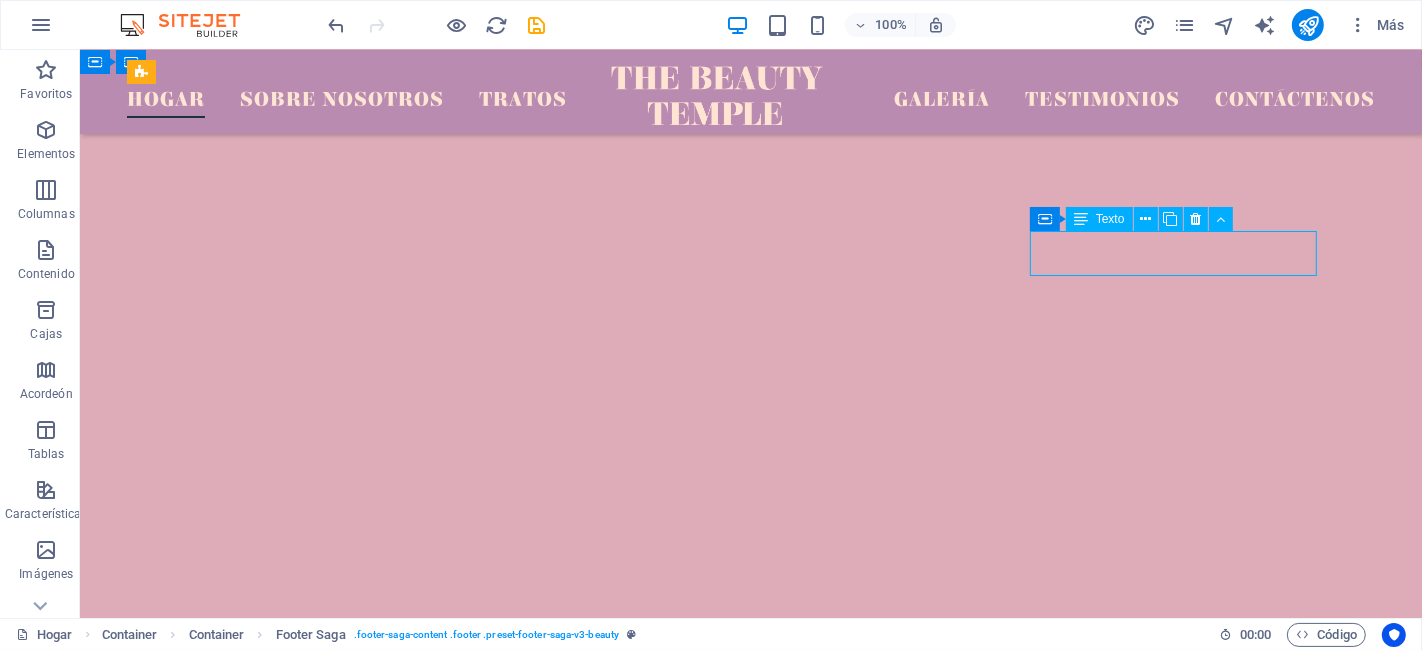 click on "correo electrónico. [EMAIL]" at bounding box center [319, 20299] 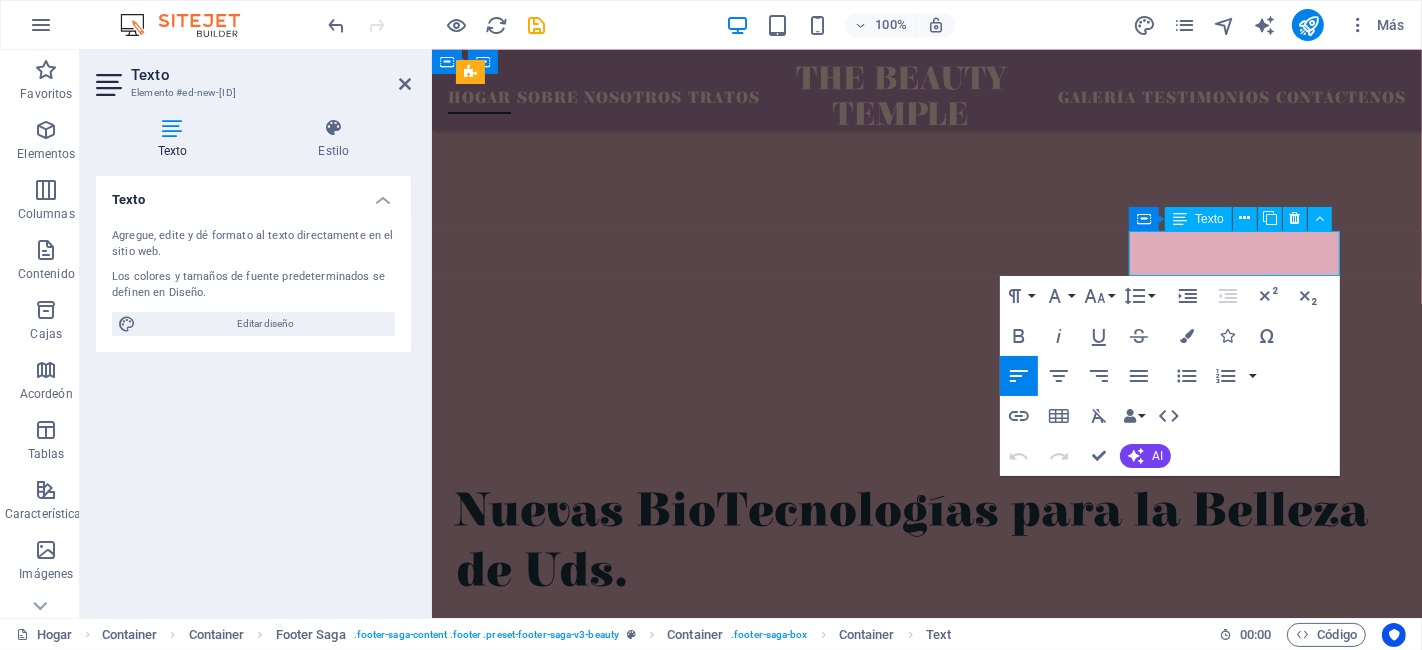 click on "Suscríbete a nuestro boletín       He leído y comprendido la política de privacidad. ¿Ilegible? Cargar nuevo ASESORIA LOS 365 DIAS DEL AÑO PARA DESARROLLARLE SU PRODUCTO . Enlaces rápidos Hogar Sobre nosotros Tratos Galería Testimonios Contáctenos Detalles Aviso legal política de privacidad Contacto 0155 [PHONE] 08:00 a. m. - 7:00 p. m. correo electrónico. [EMAIL]" at bounding box center (926, 14996) 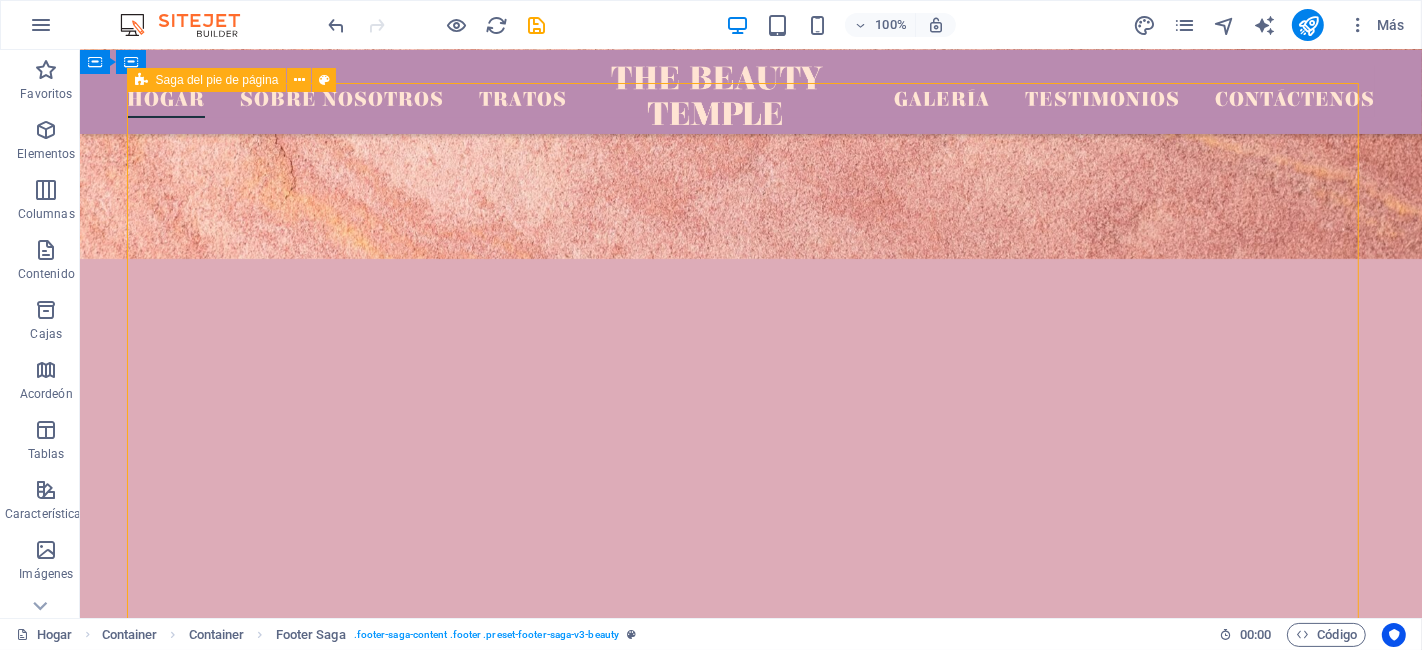 scroll, scrollTop: 6565, scrollLeft: 0, axis: vertical 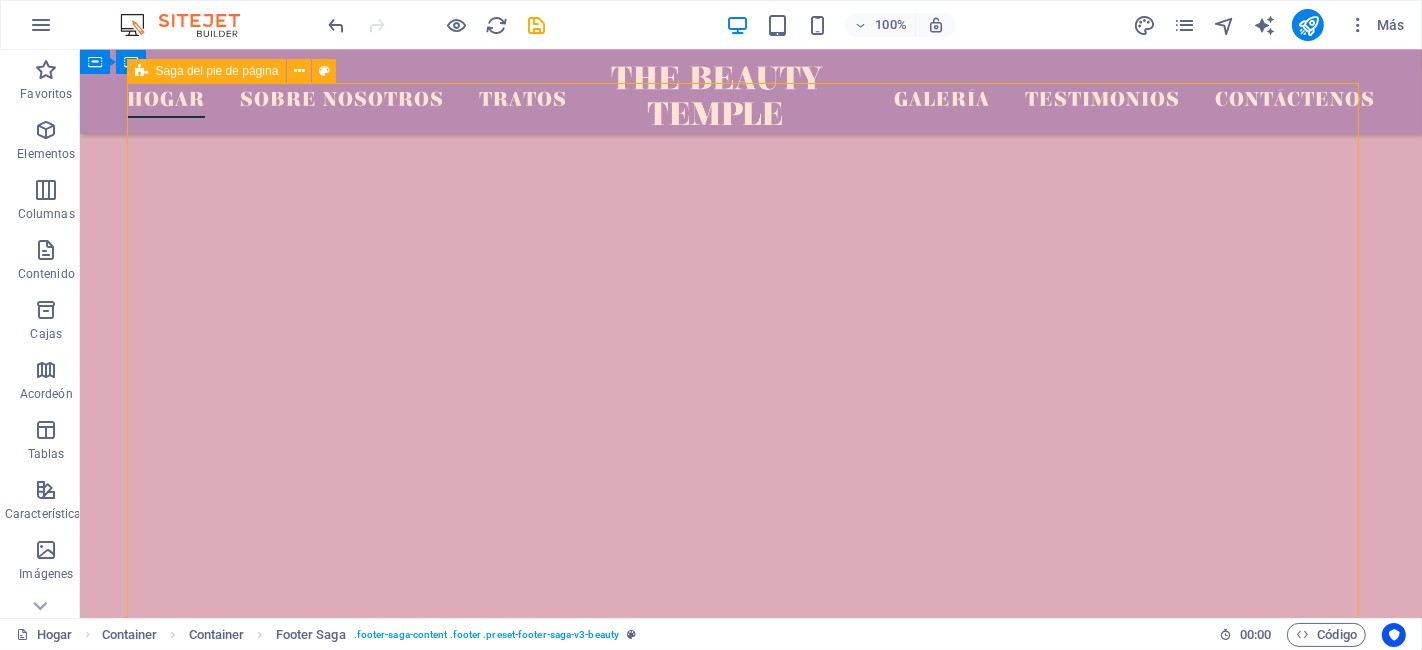 click on "correo electrónico. [EMAIL]" at bounding box center (319, 20299) 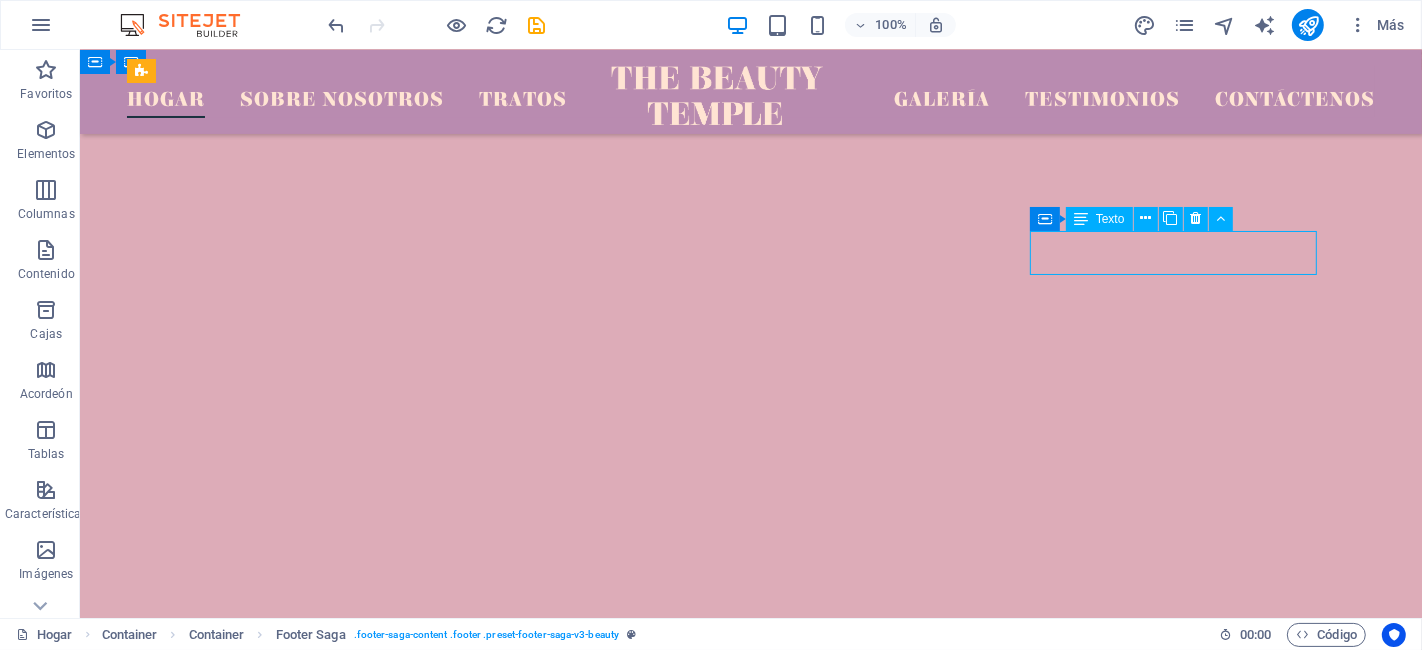 click on "correo electrónico. [EMAIL]" at bounding box center (319, 20299) 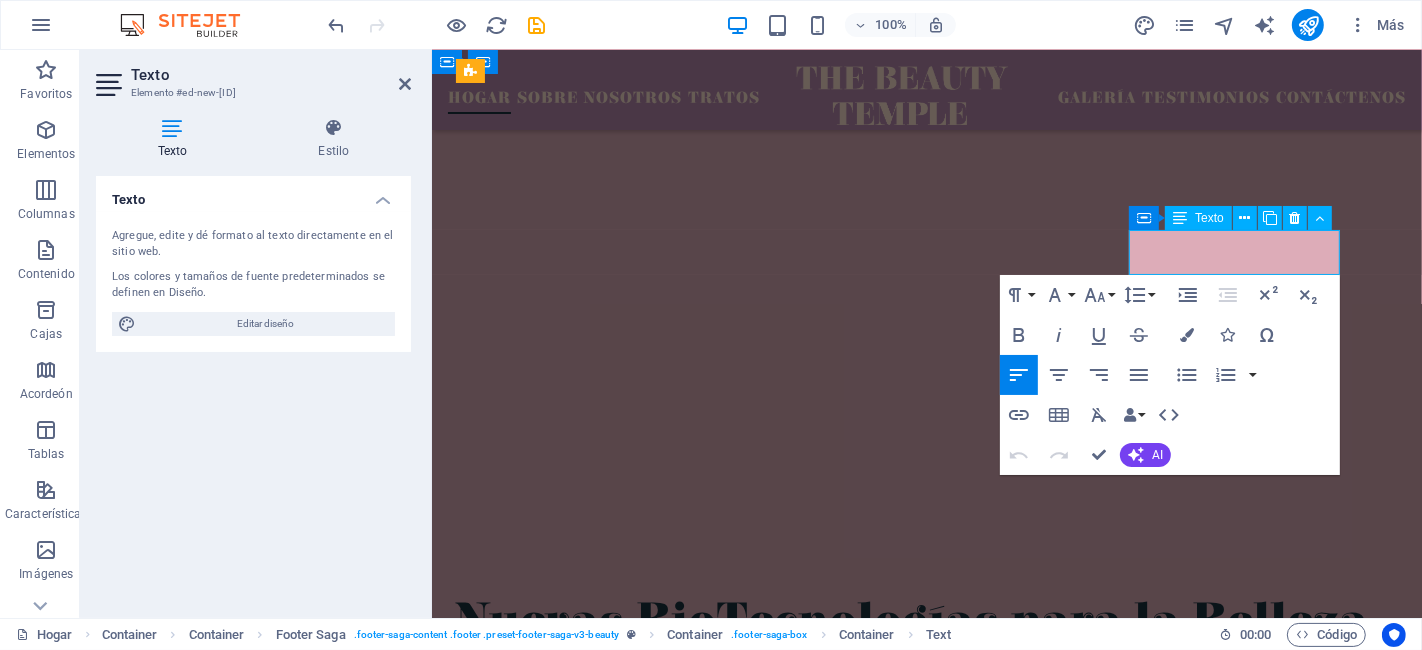 click on "correo electrónico. [EMAIL]" at bounding box center (604, 15735) 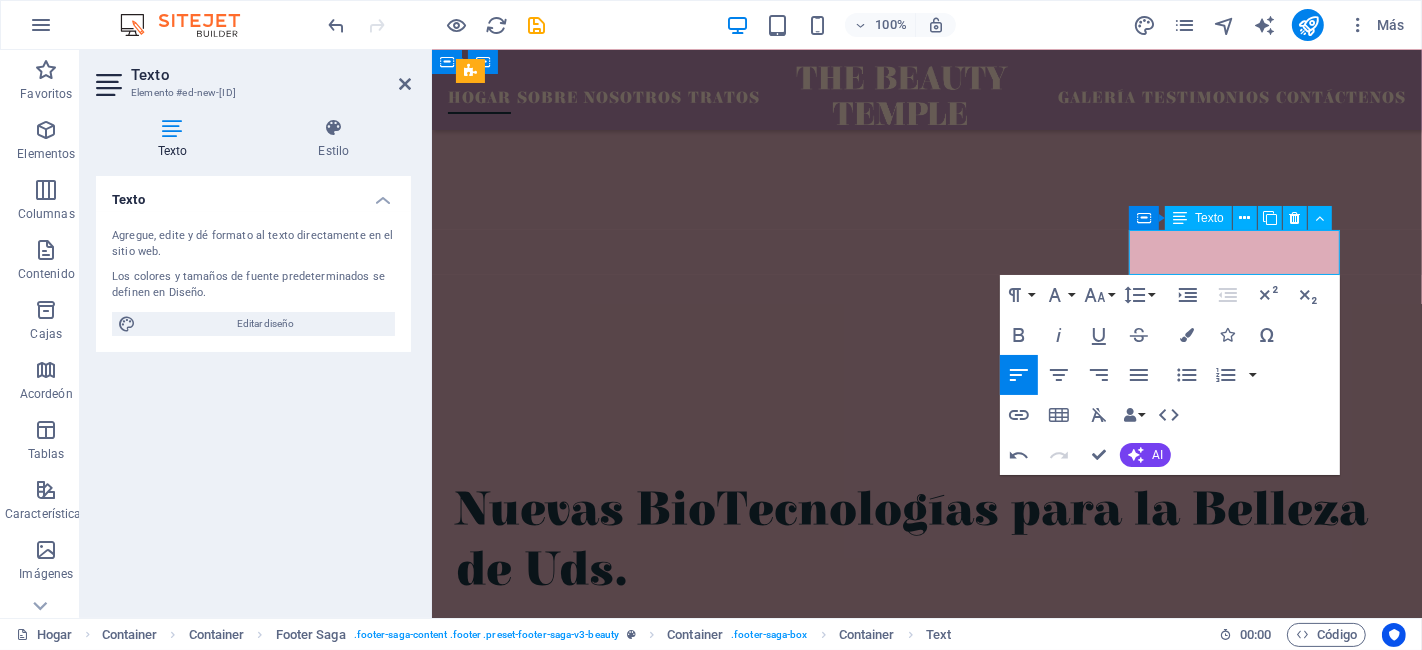 type 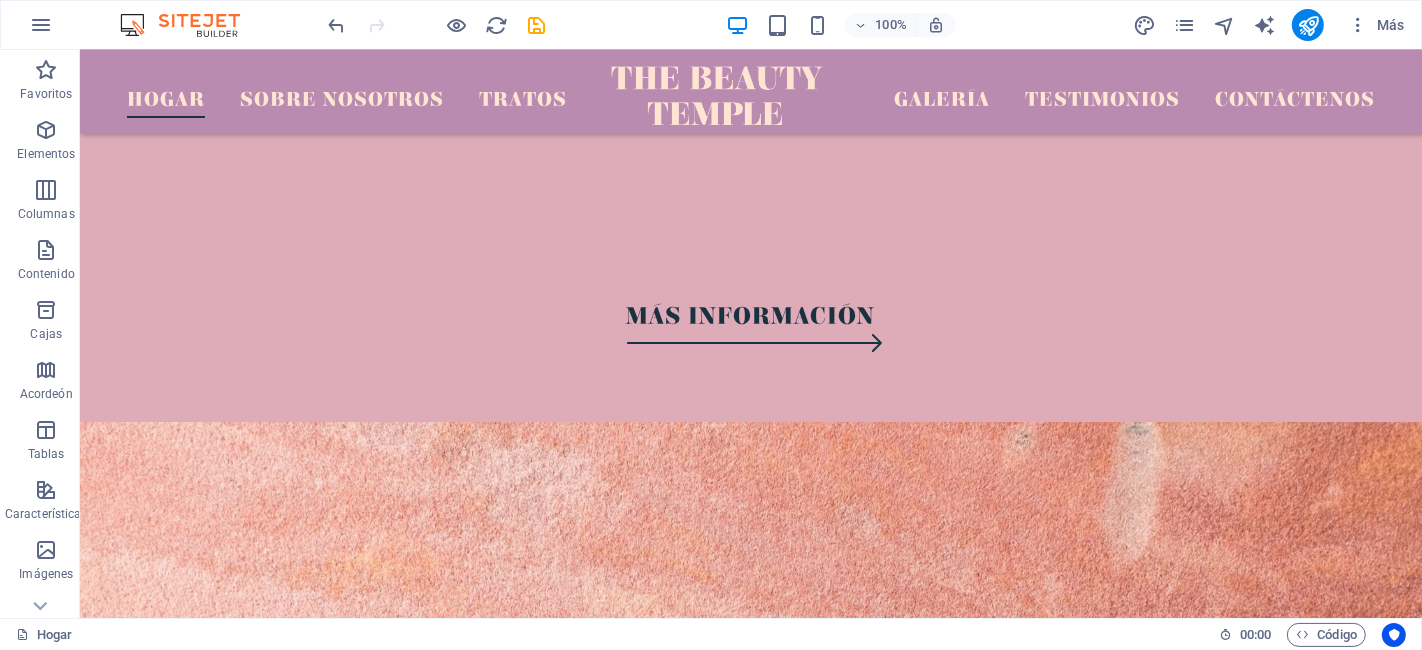scroll, scrollTop: 5614, scrollLeft: 0, axis: vertical 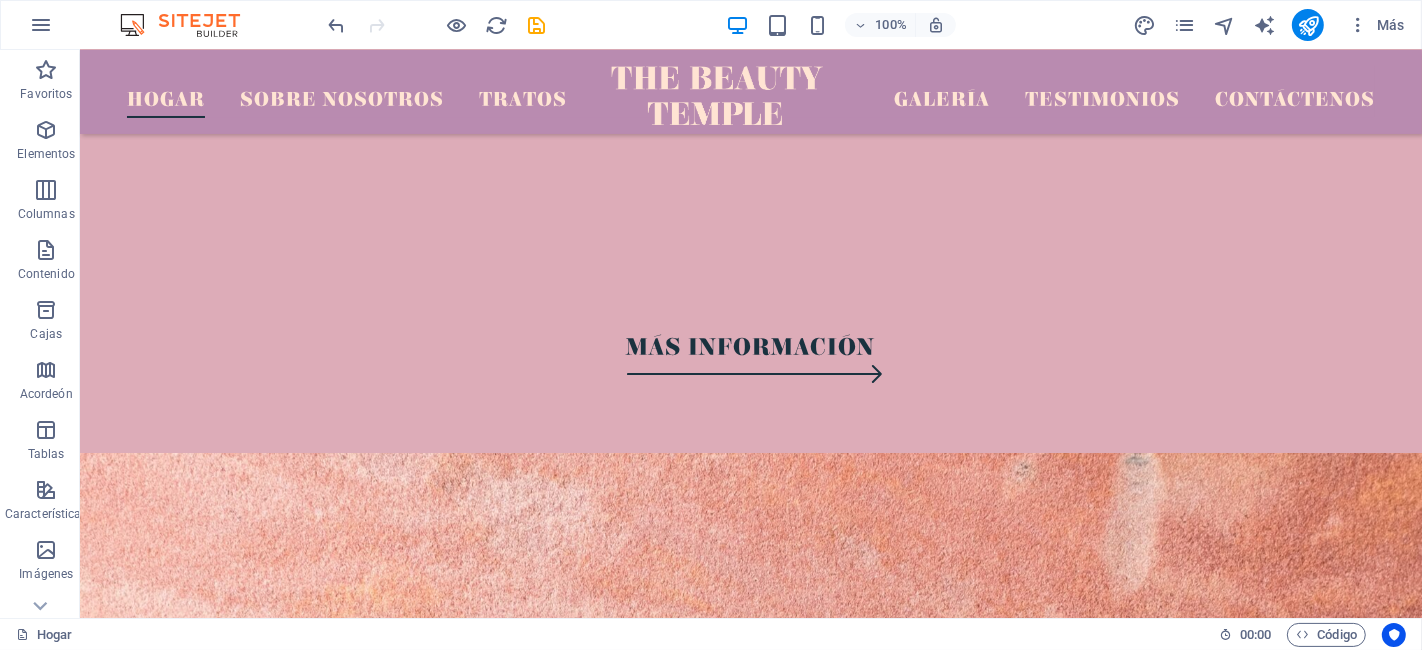 click on "Síguenos en @templebeauty" at bounding box center [750, 4124] 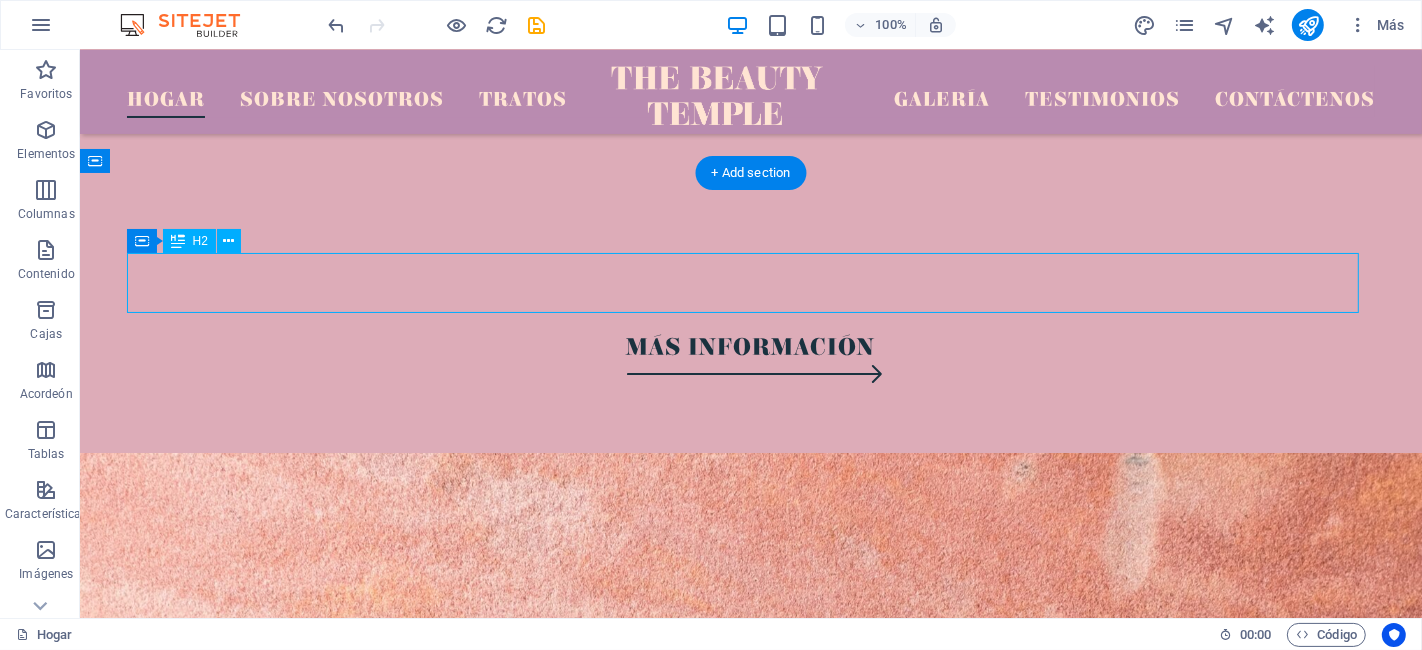 click on "Síguenos en @templebeauty" at bounding box center (750, 4124) 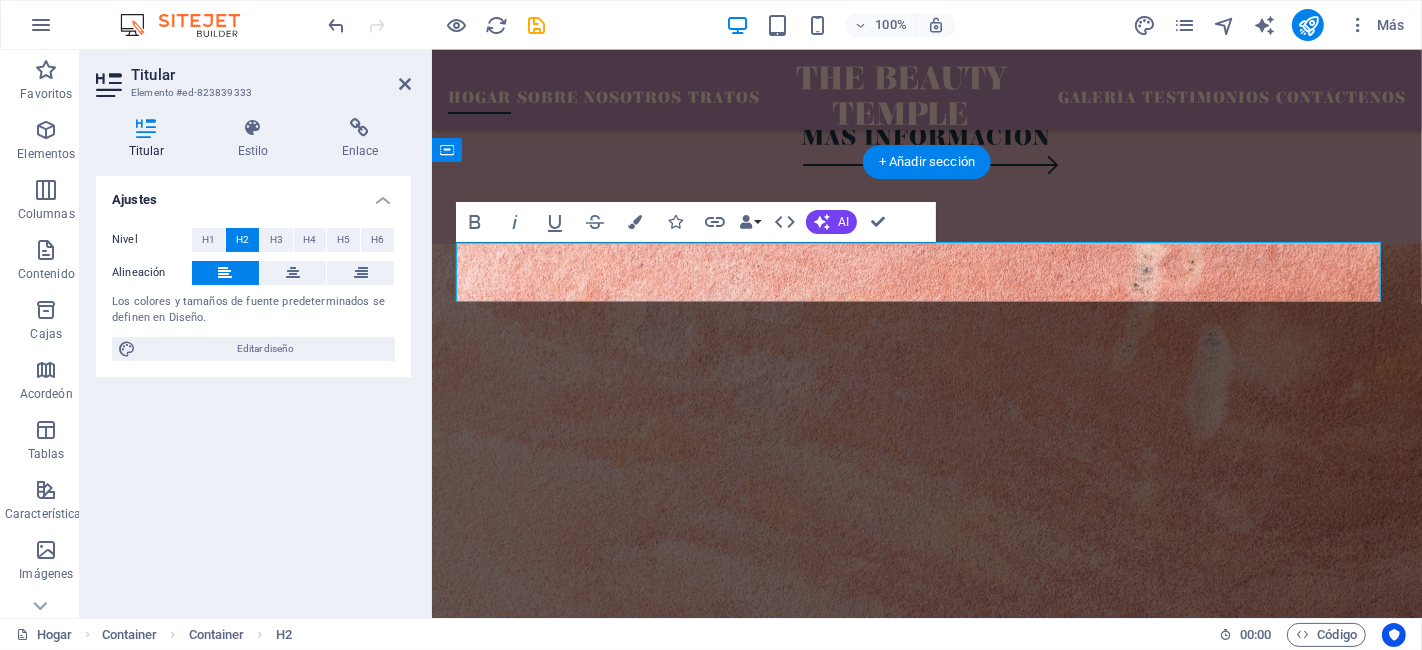 scroll, scrollTop: 5545, scrollLeft: 0, axis: vertical 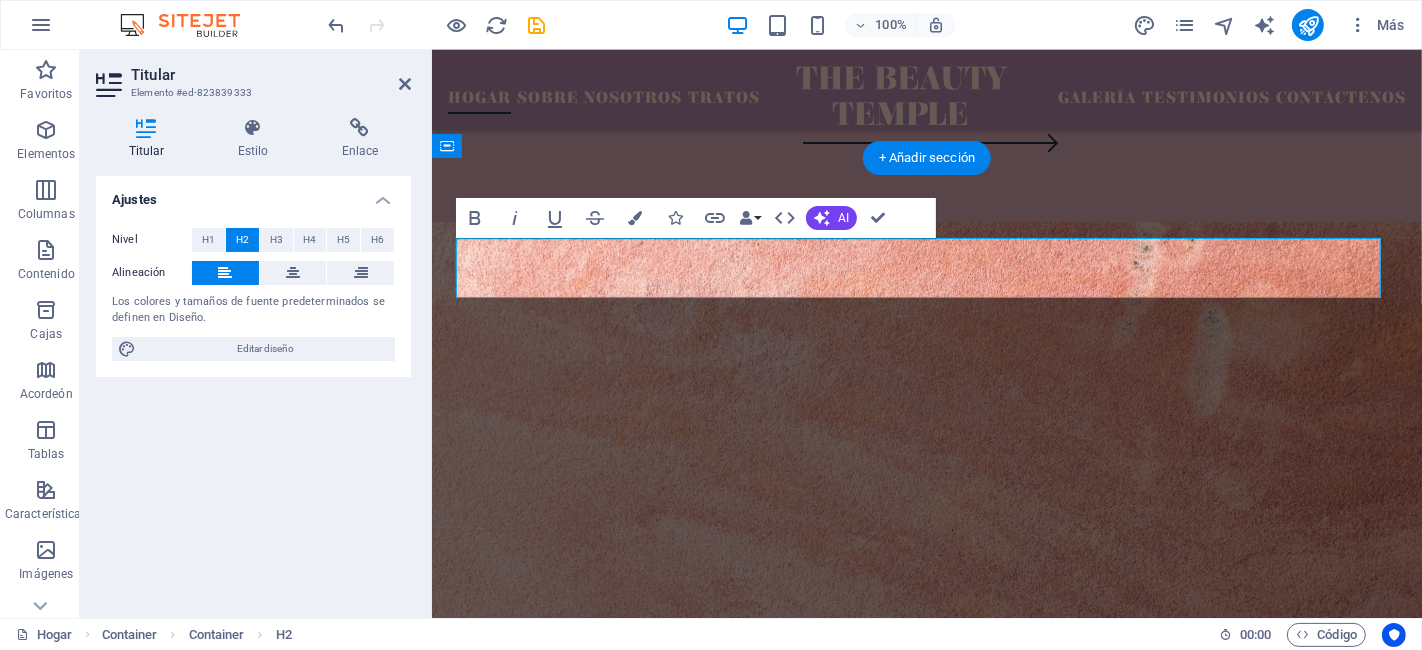 type 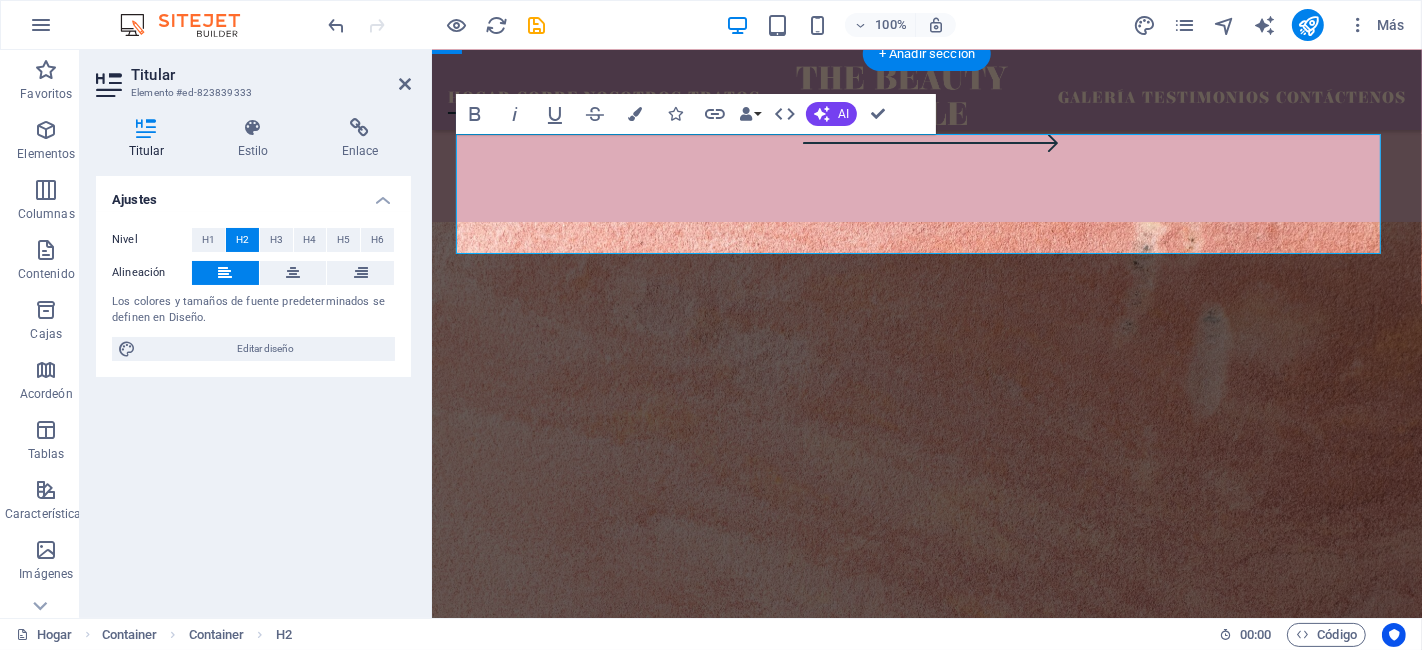 scroll, scrollTop: 5669, scrollLeft: 0, axis: vertical 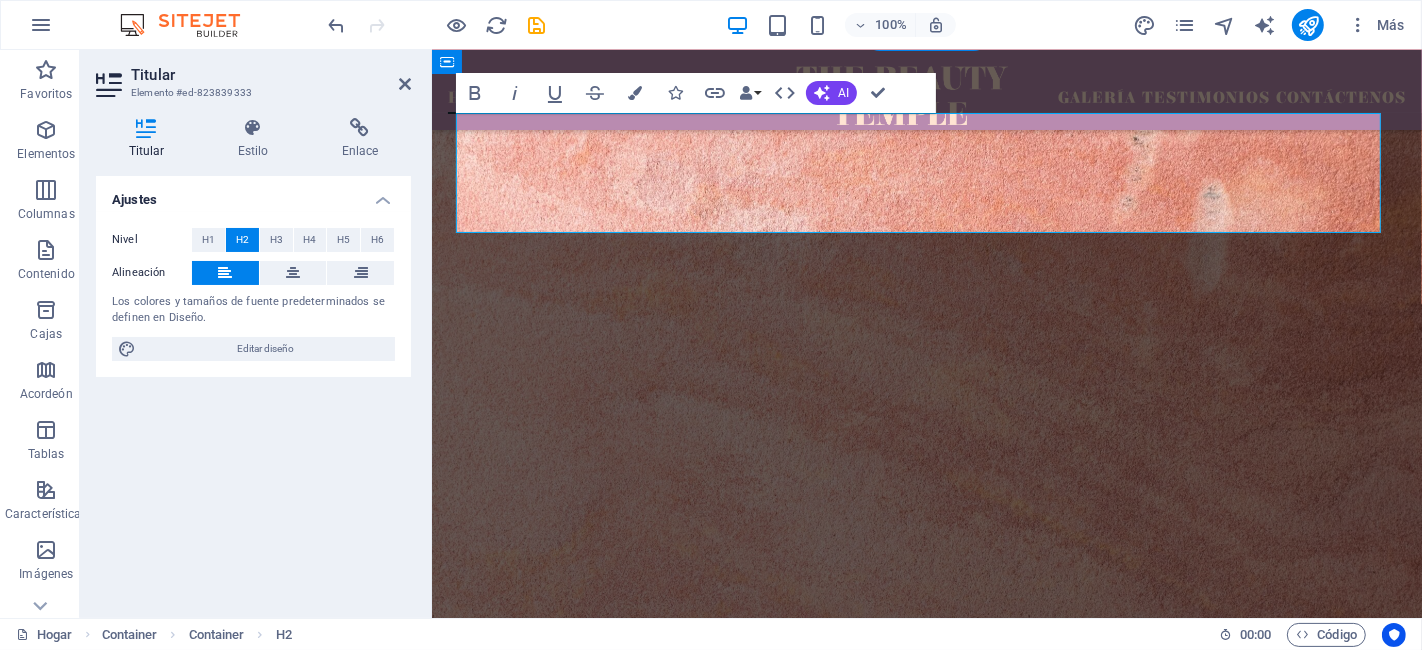 click on "No se fíe solo de nuestras palabras. Vea a nuestros cientos de clientes satisfechos que rejuvenecieron con nuestros tratamientos." at bounding box center (926, 3394) 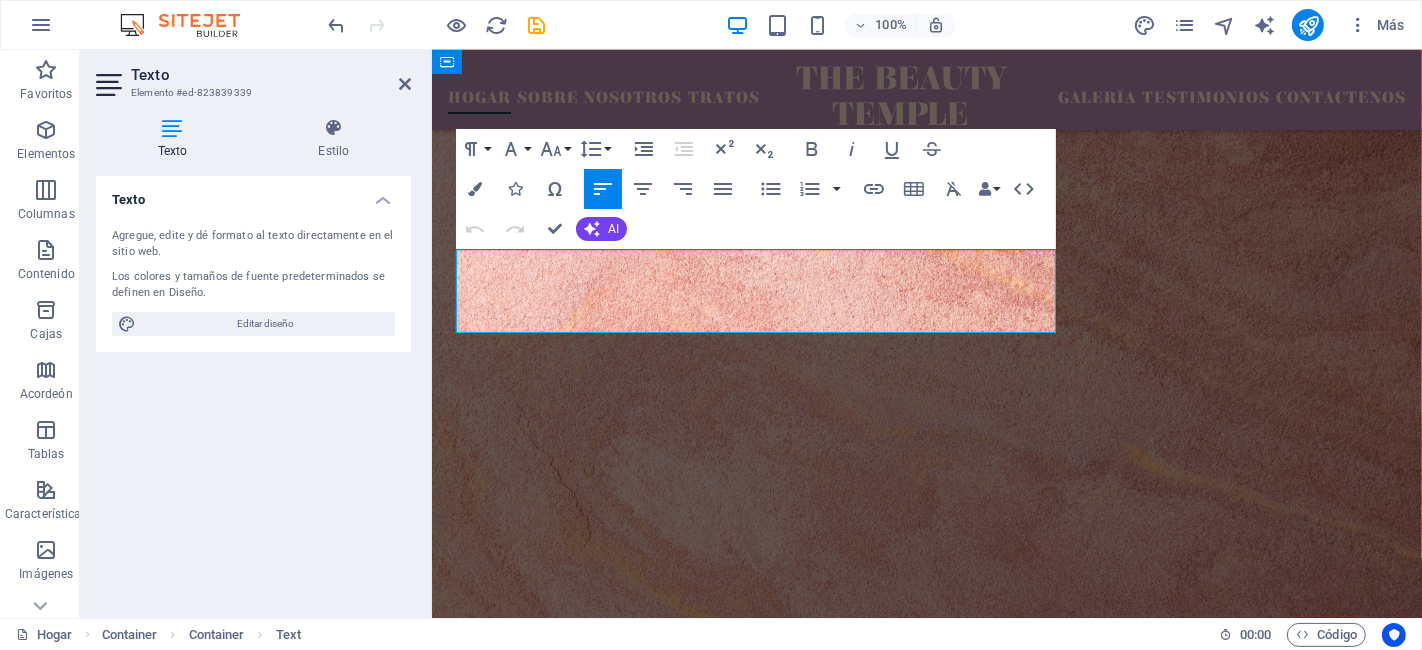 type 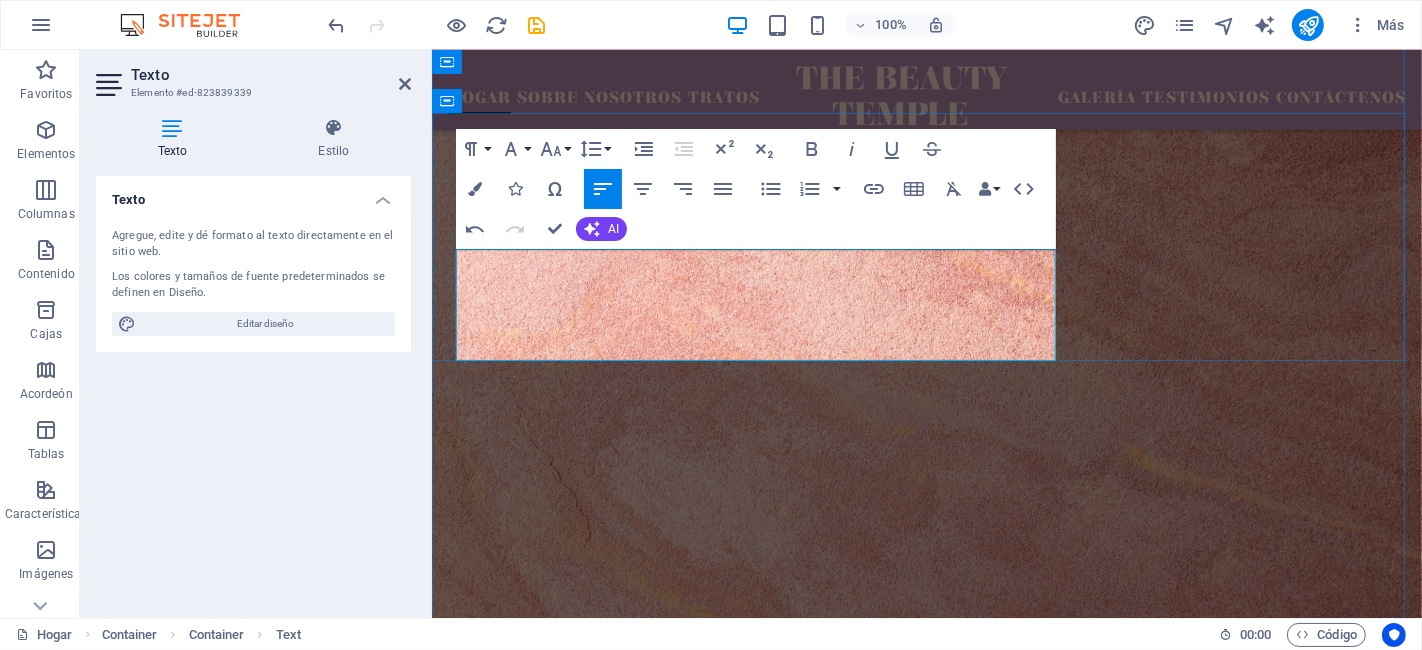 click on "CONTAMOS CON TODO TIPO DE CREMA PARA ROSTRO Y CUERPO SOLIDOS Y LIQUIDOS  No se fíe solo de nuestras palabras. Vea a nuestros cientos de clientes satisfechos que rejuvenecieron con nuestros tratamientos." at bounding box center [920, 3407] 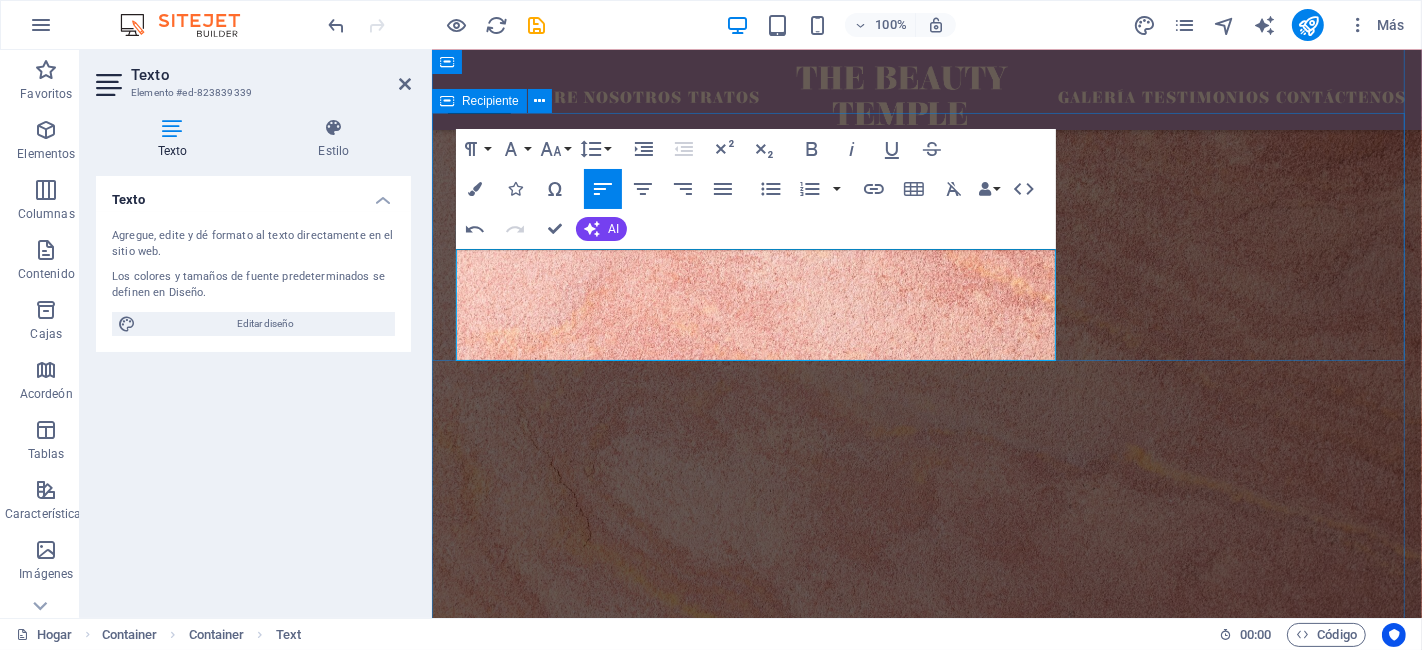click on "Contacto para dessarrollar el producto que deseas con su Marca CONTAMOS CON TODO TIPO DE TRATAMIENTOS EN CREMA Y SERUMS PARA ROSTRO Y CUERPO SOLIDOS Y LIQUIDOS . ENVIE SUS NECESIDADES PARA COTIZARLE DESDE UN TIRAJE DE [NUMBER]PIEZAS CON SU PROPIA MARCA" at bounding box center (926, 3340) 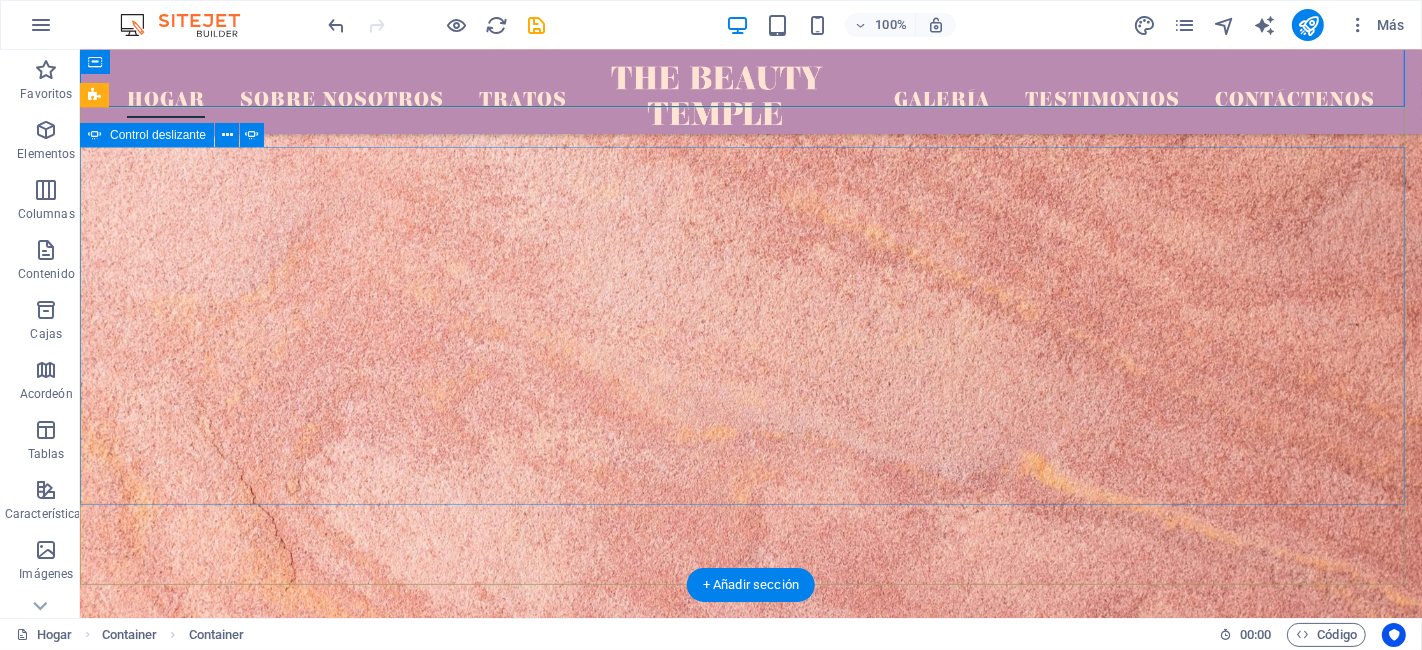 scroll, scrollTop: 6053, scrollLeft: 0, axis: vertical 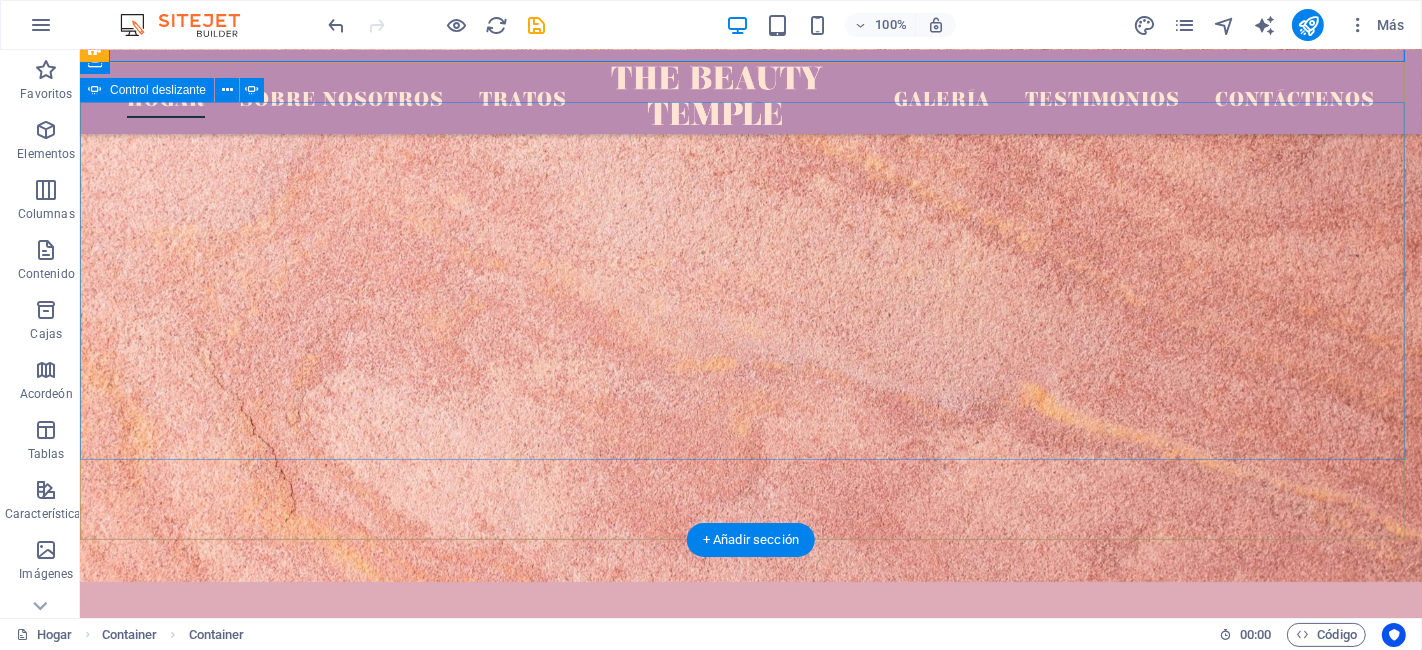 click at bounding box center [750, 11626] 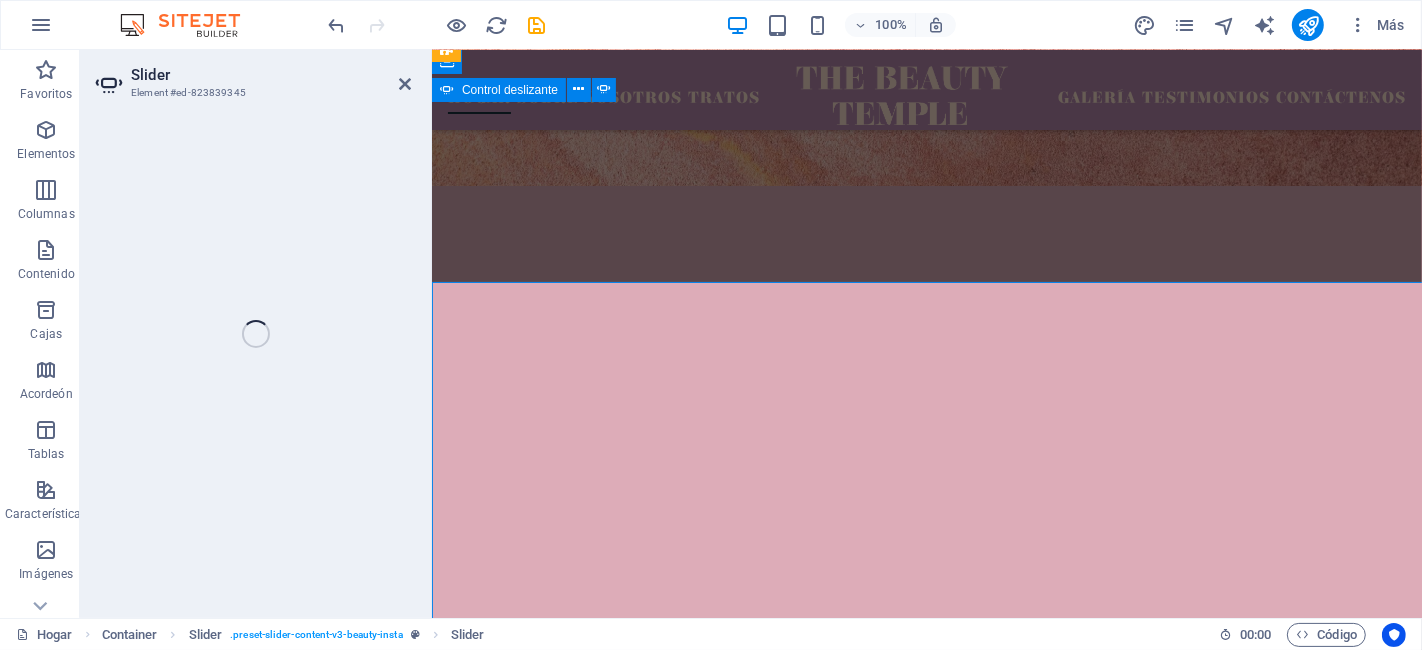 scroll, scrollTop: 5968, scrollLeft: 0, axis: vertical 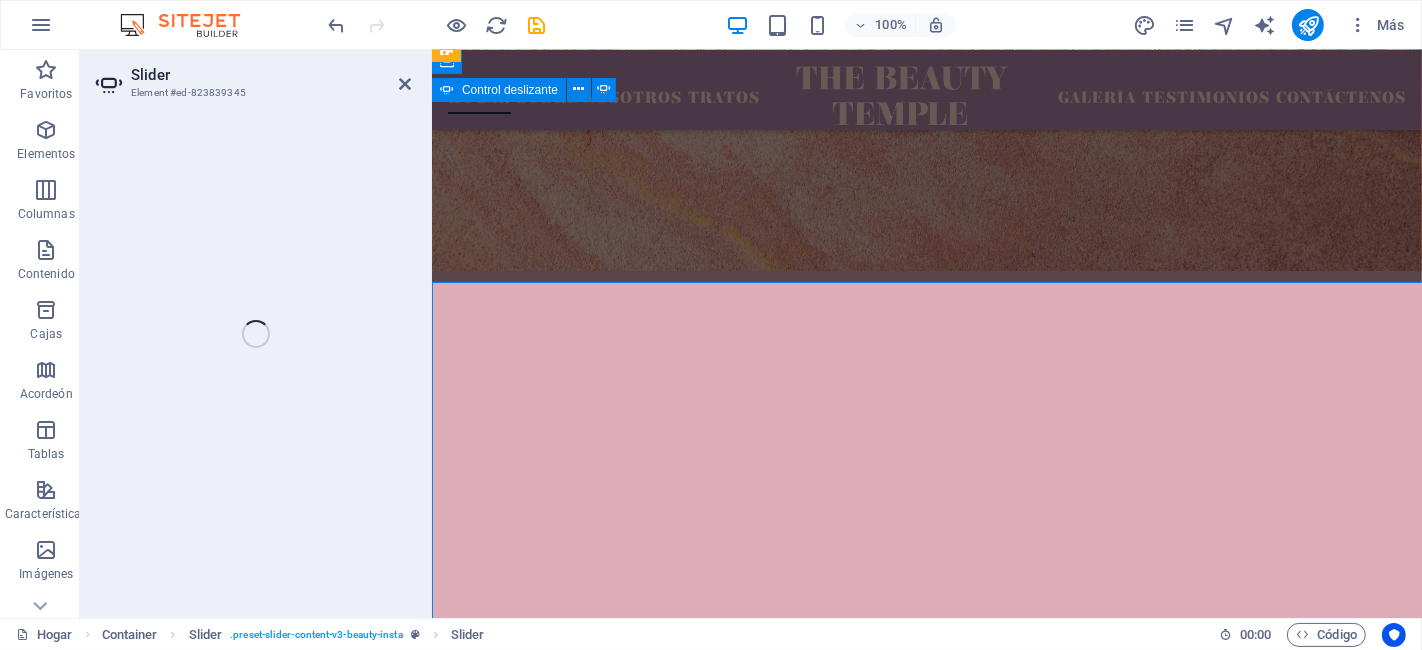 select on "%" 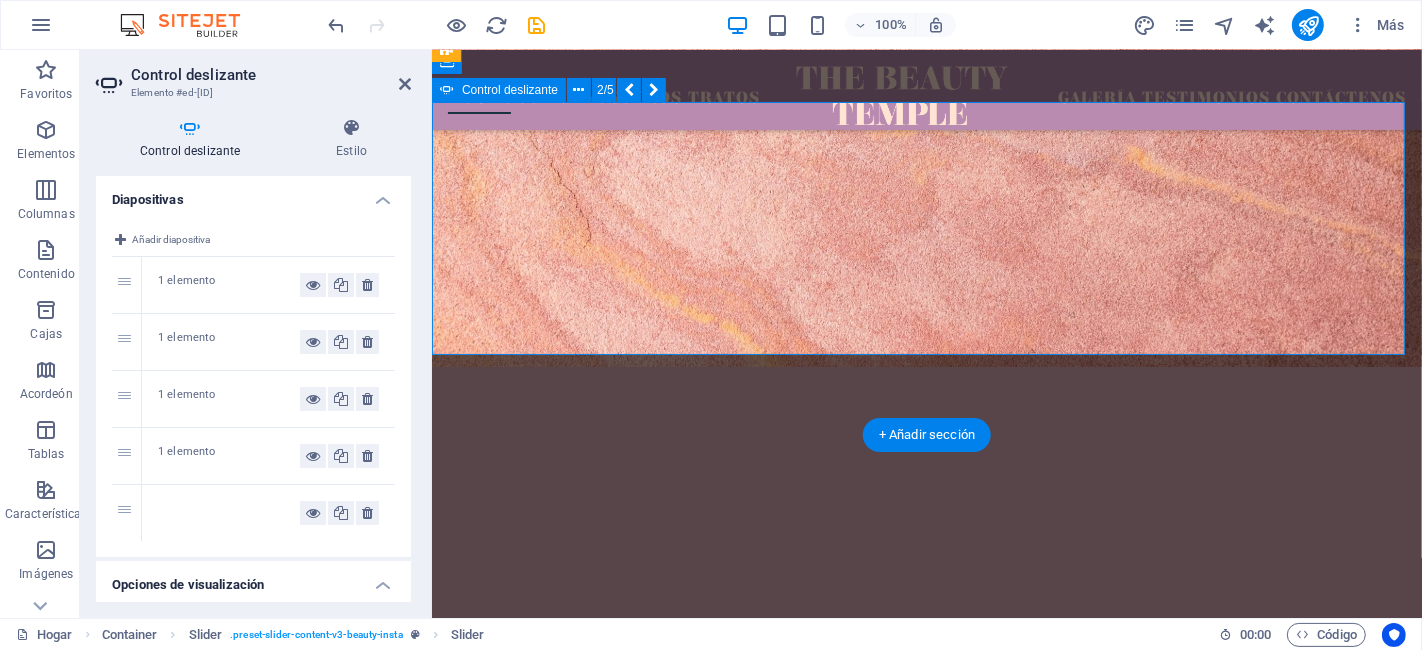 click at bounding box center [-545, 6909] 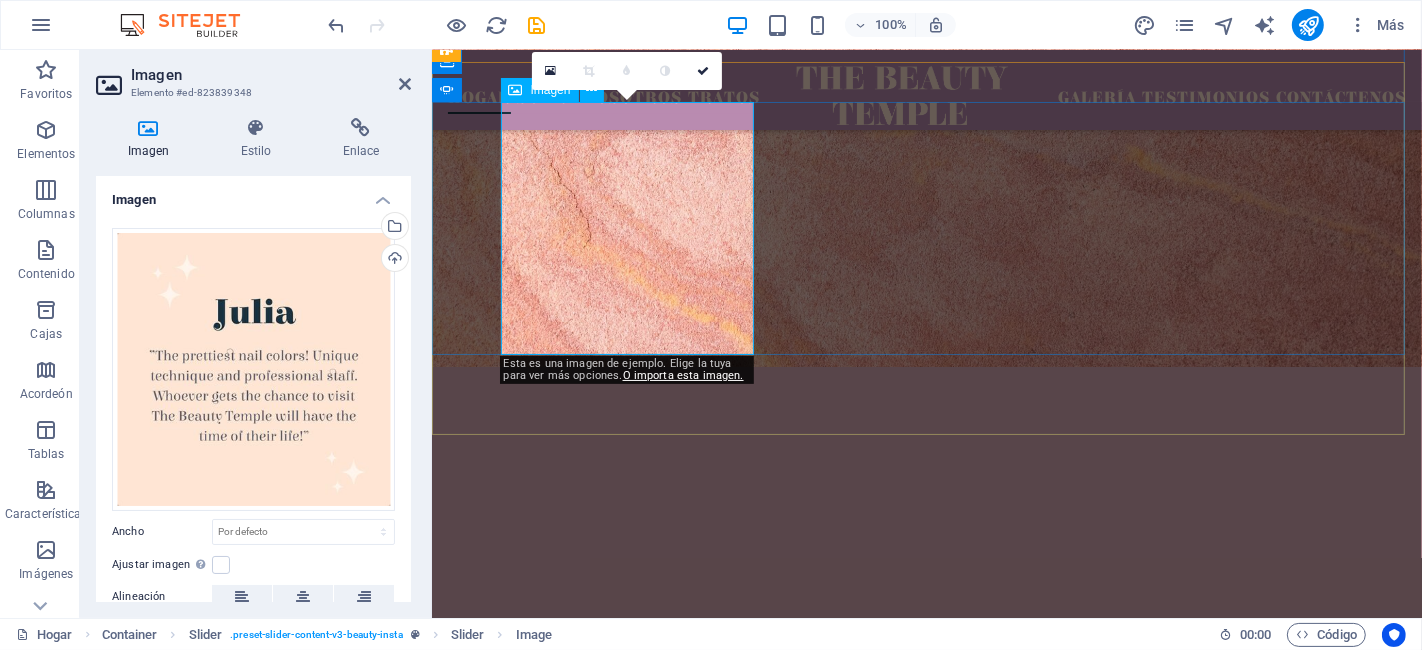 click at bounding box center [-545, 7174] 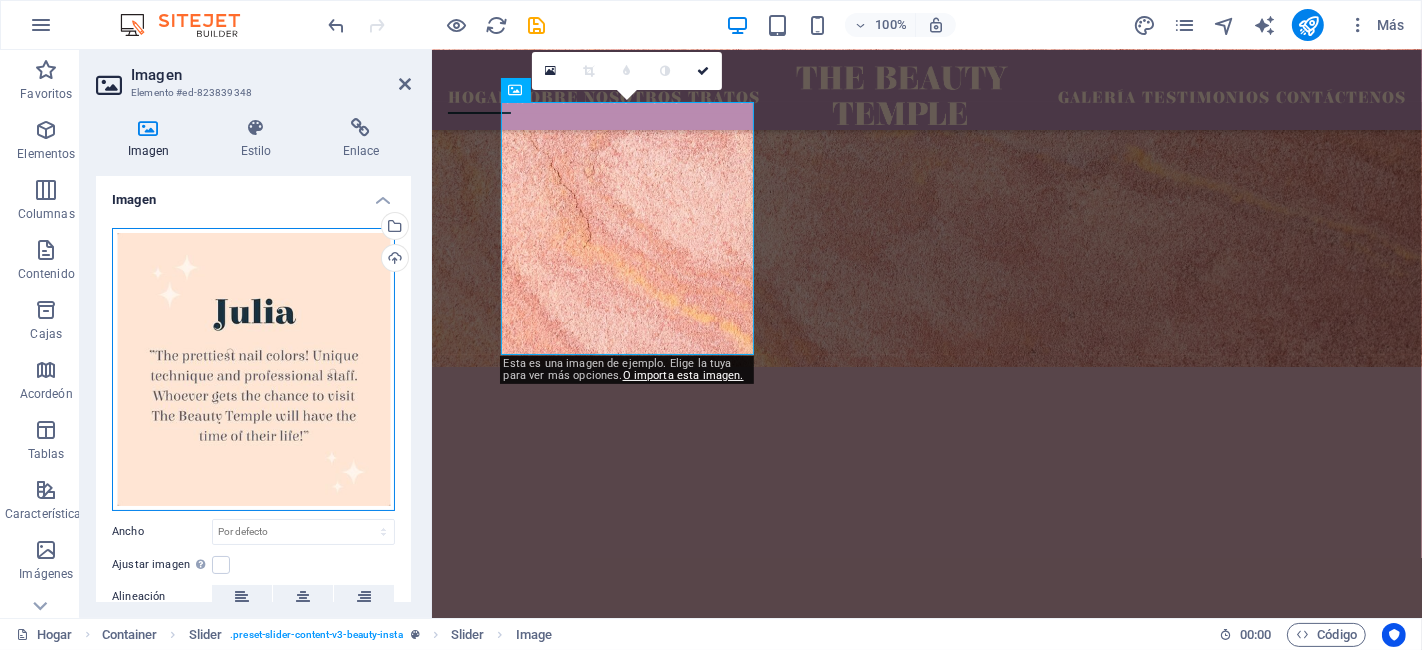 click on "Arrastre los archivos aquí, haga clic para elegir archivos o  seleccione archivos de Archivos o de nuestras fotos y videos de archivo gratuitos" at bounding box center [253, 369] 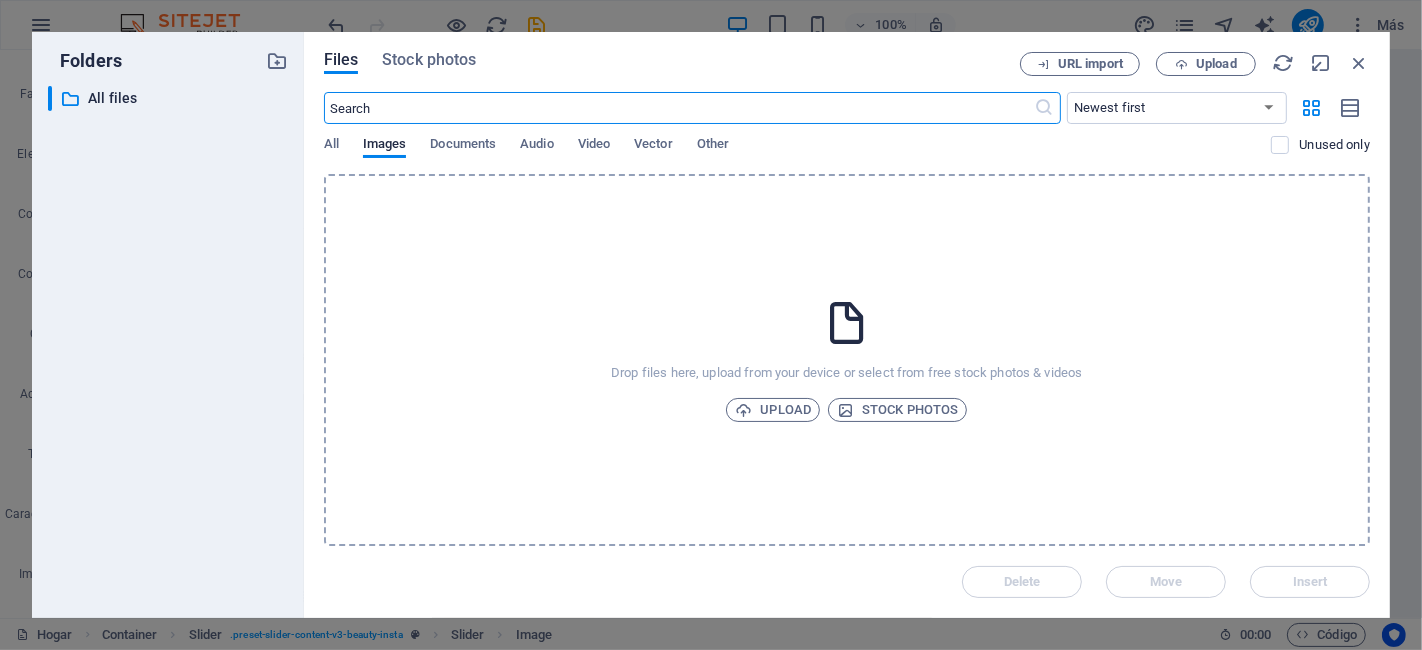 scroll, scrollTop: 5980, scrollLeft: 0, axis: vertical 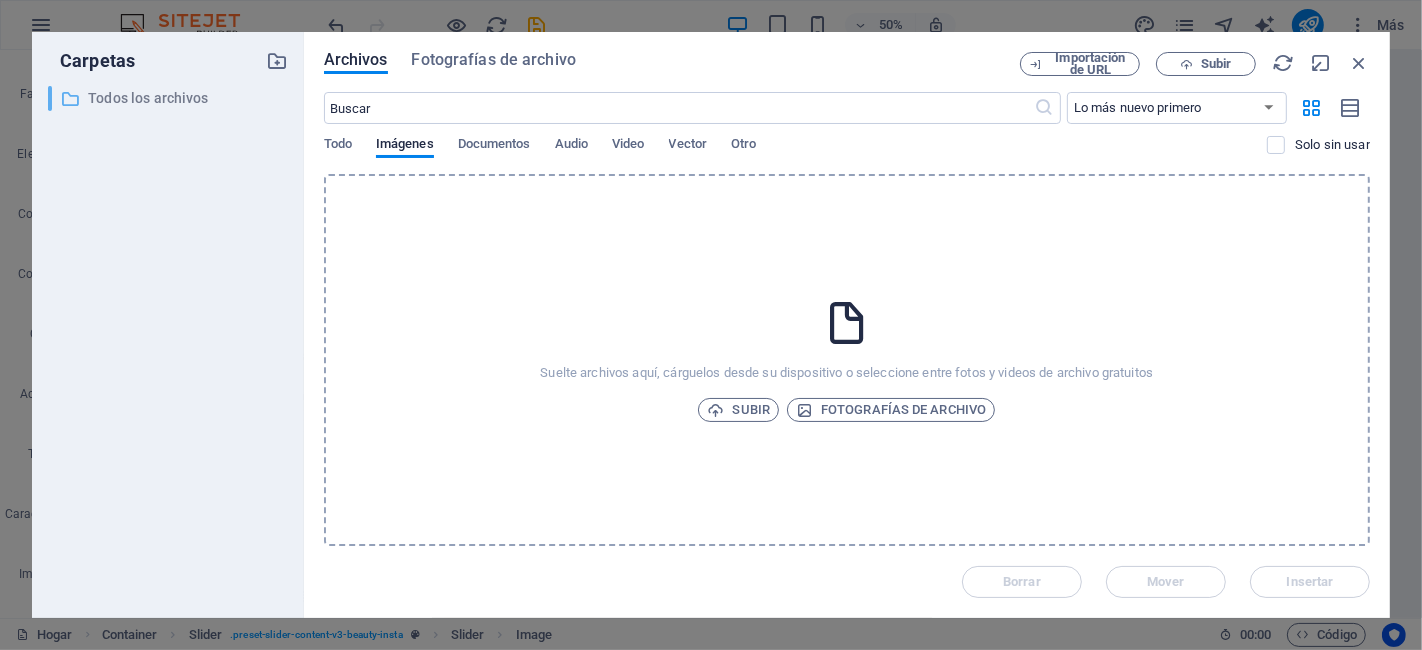 click on "Todos los archivos" at bounding box center (148, 98) 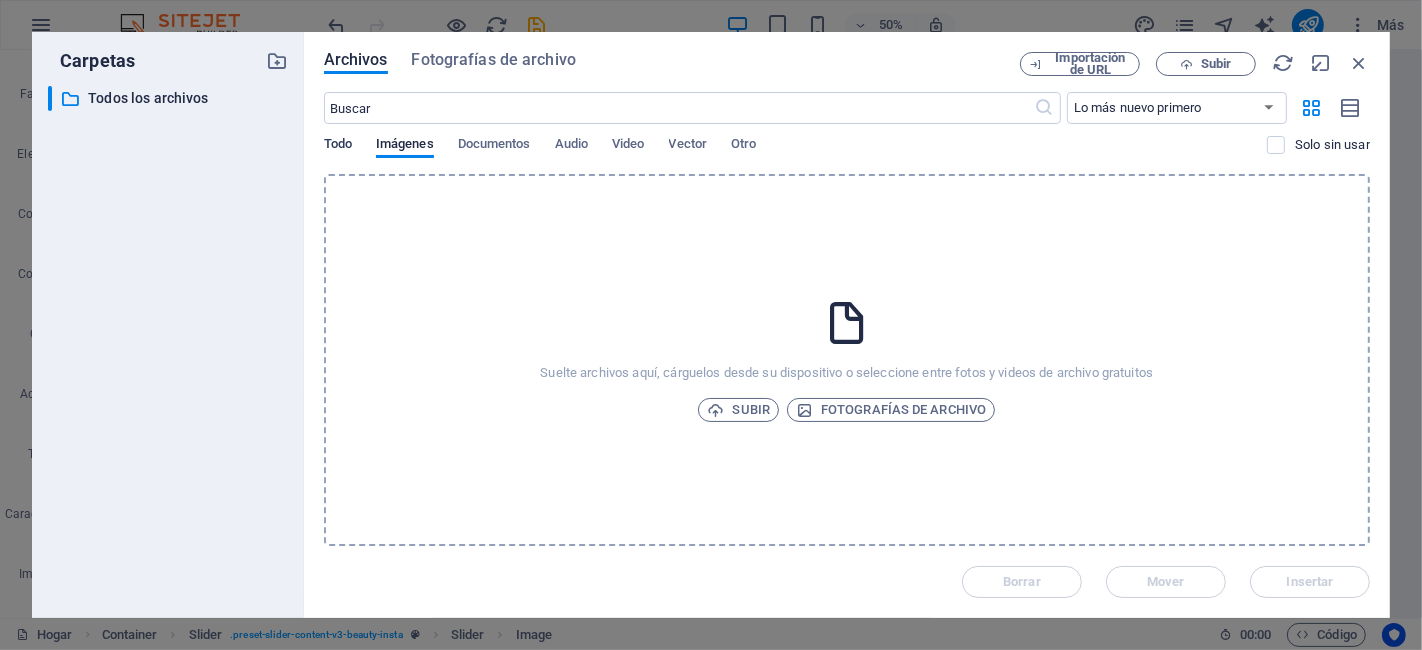 click on "Todo" at bounding box center [338, 143] 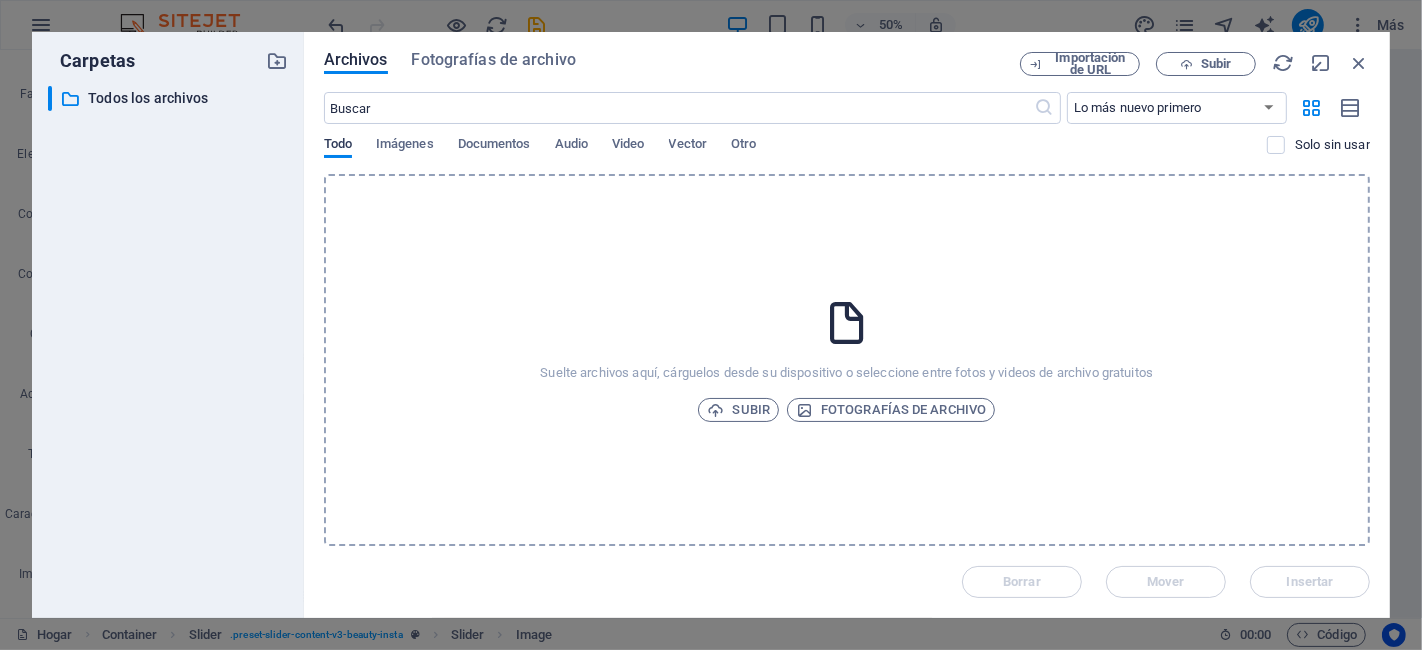 click on "Todo" at bounding box center (338, 143) 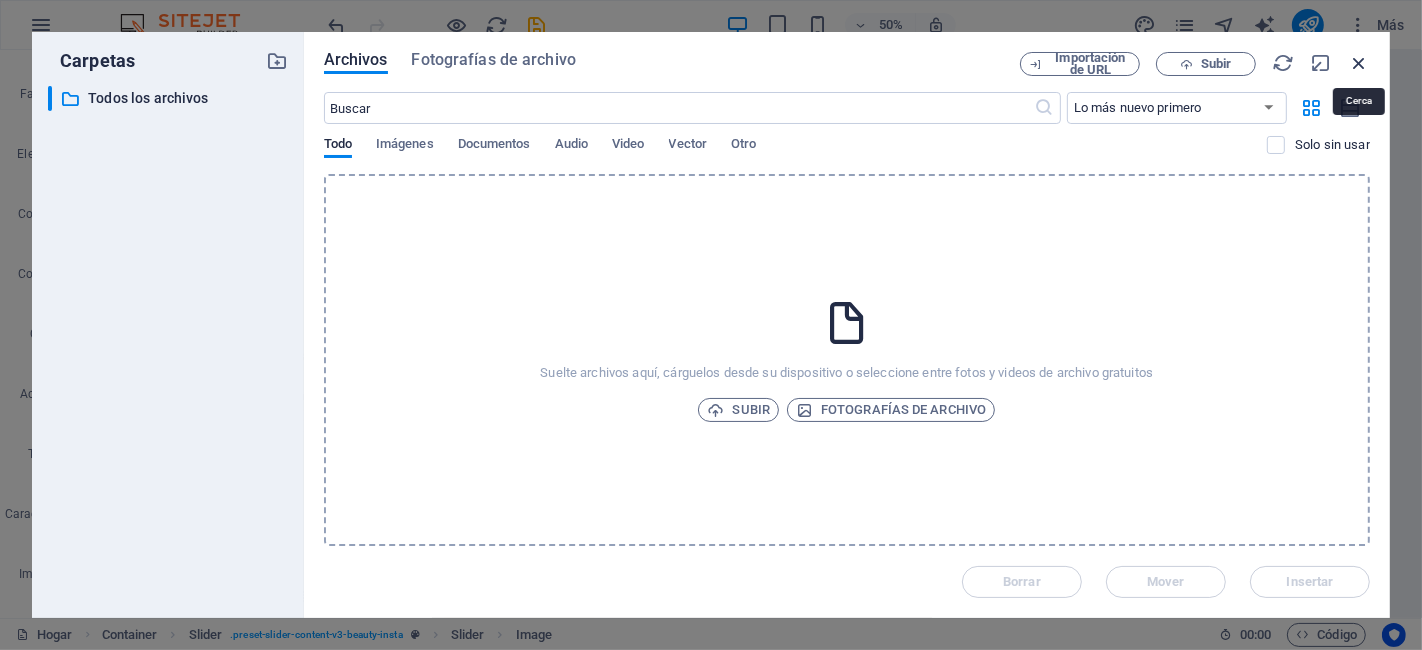 click at bounding box center [1359, 63] 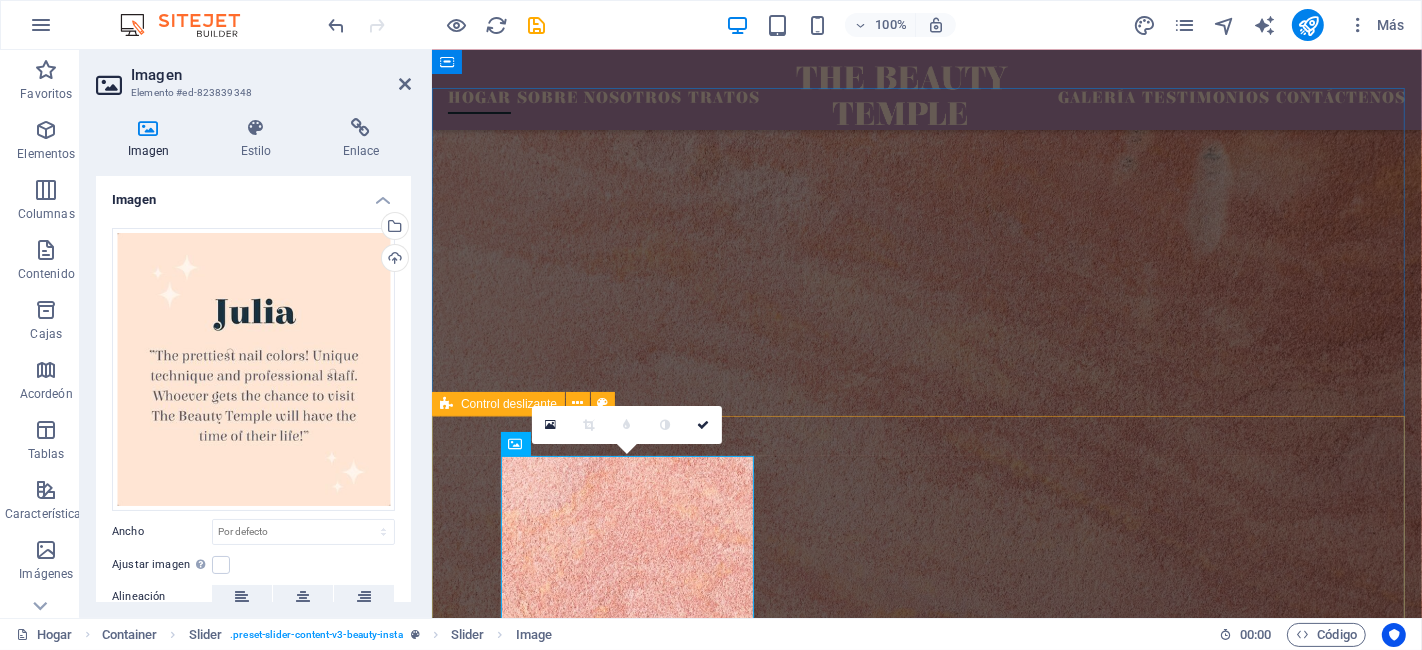 scroll, scrollTop: 5610, scrollLeft: 0, axis: vertical 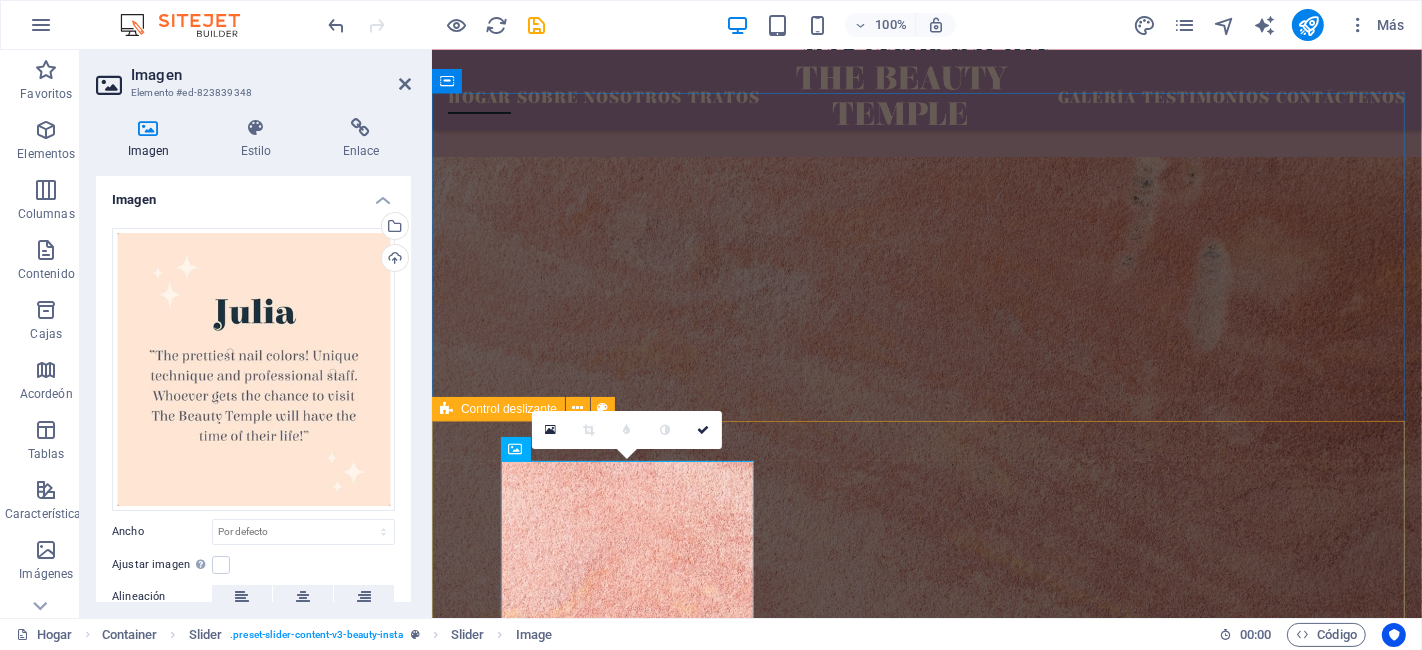 click on "Contacto para dessarrollar el producto que deseas con su Marca" at bounding box center (926, 3349) 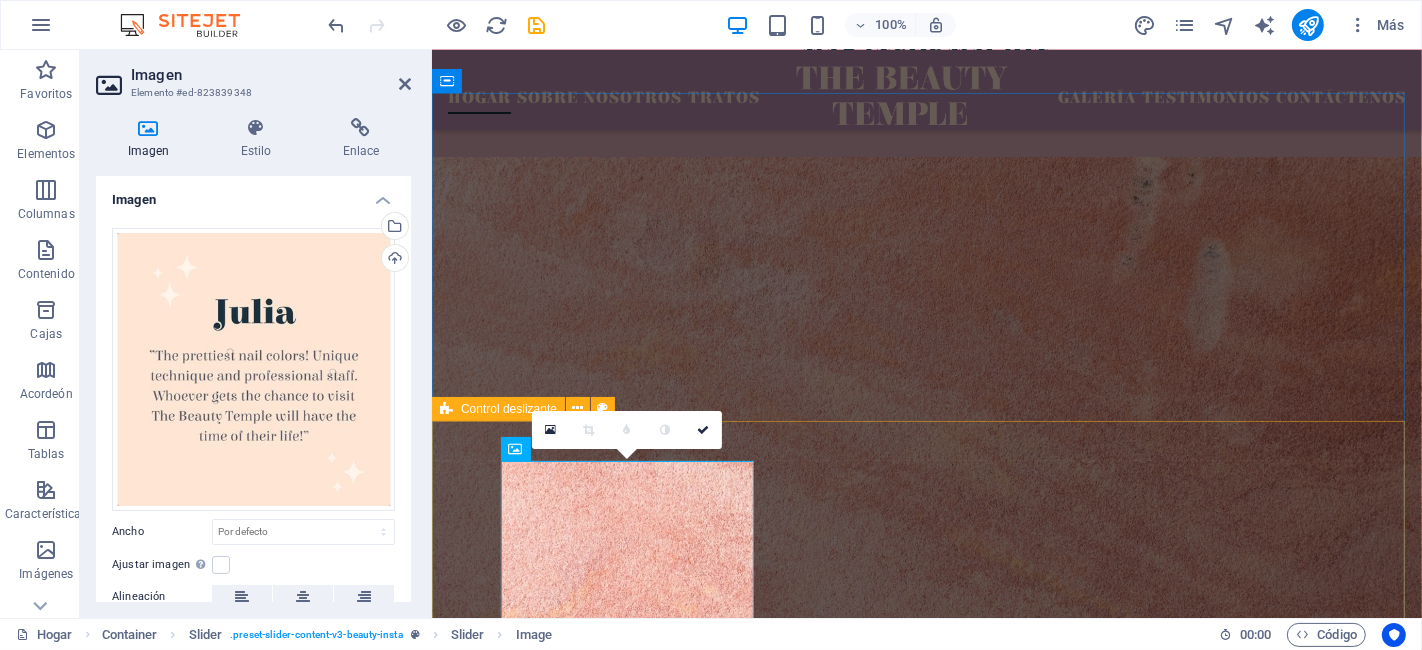 click on "Contacto para dessarrollar el producto que deseas con su Marca" at bounding box center (926, 3349) 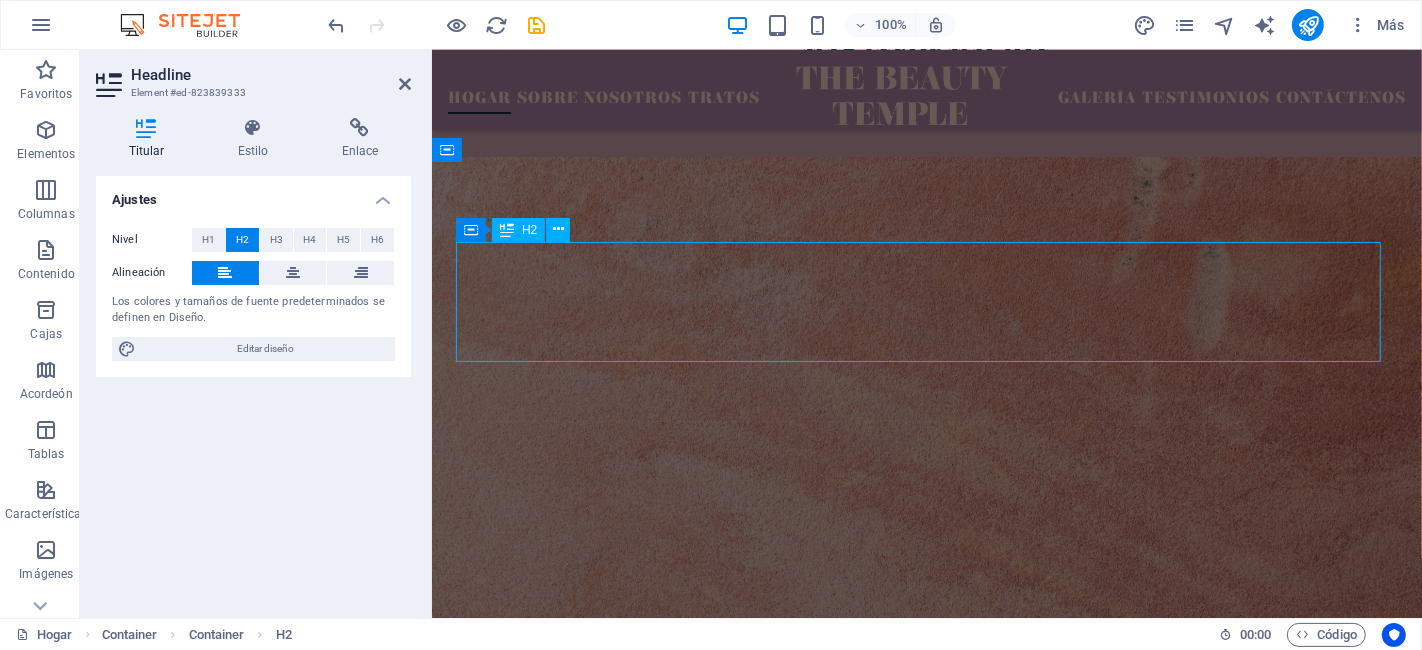 scroll, scrollTop: 5541, scrollLeft: 0, axis: vertical 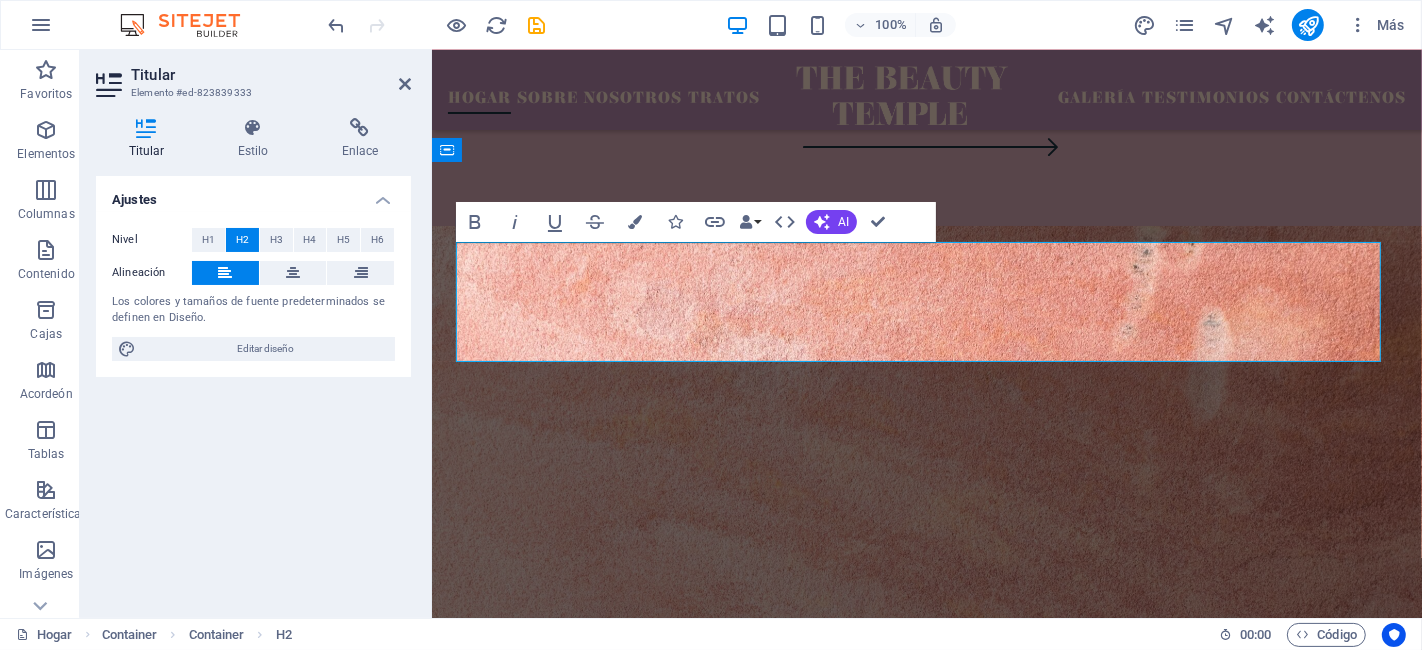 click on "Contacto para desarrollar el producto que deseas con su Marca" at bounding box center [899, 3417] 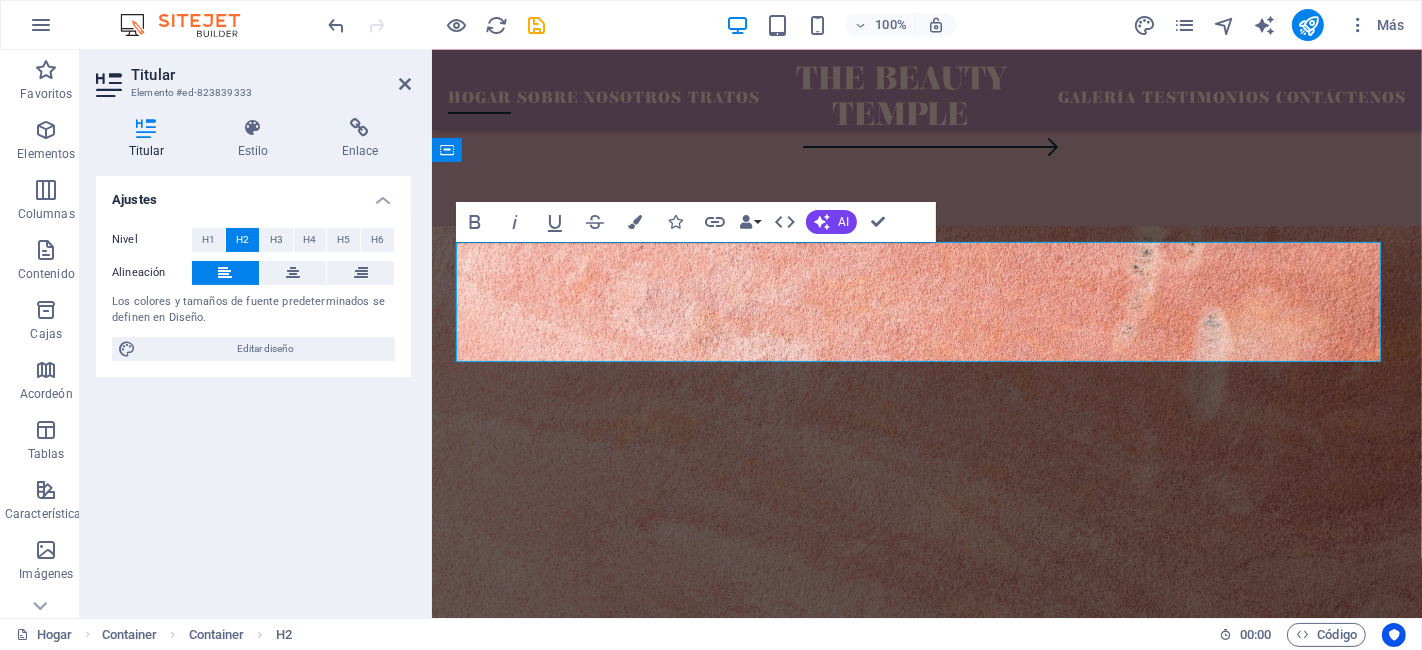 click on "Contacto para desarrollar el producto que deseas con su Marca CONTAMOS CON TODO TIPO DE TRATAMIENTOS EN CREMA Y SERUMS PARA ROSTRO Y CUERPO SOLIDOS Y LIQUIDOS . ENVIE SUS NECESIDADES PARA COTIZARLE DESDE UN TIRAJE DE 100PIEZAS CON SU PROPIA MARCA" at bounding box center [926, 3468] 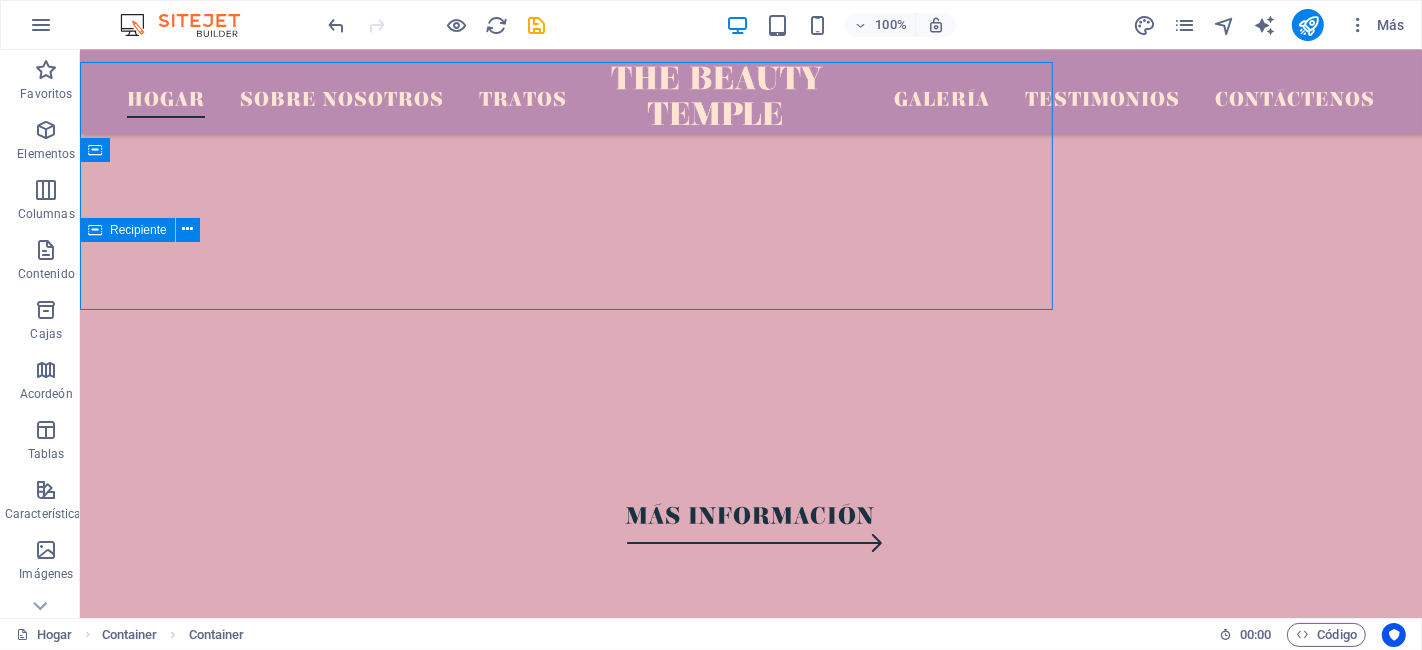 scroll, scrollTop: 5721, scrollLeft: 0, axis: vertical 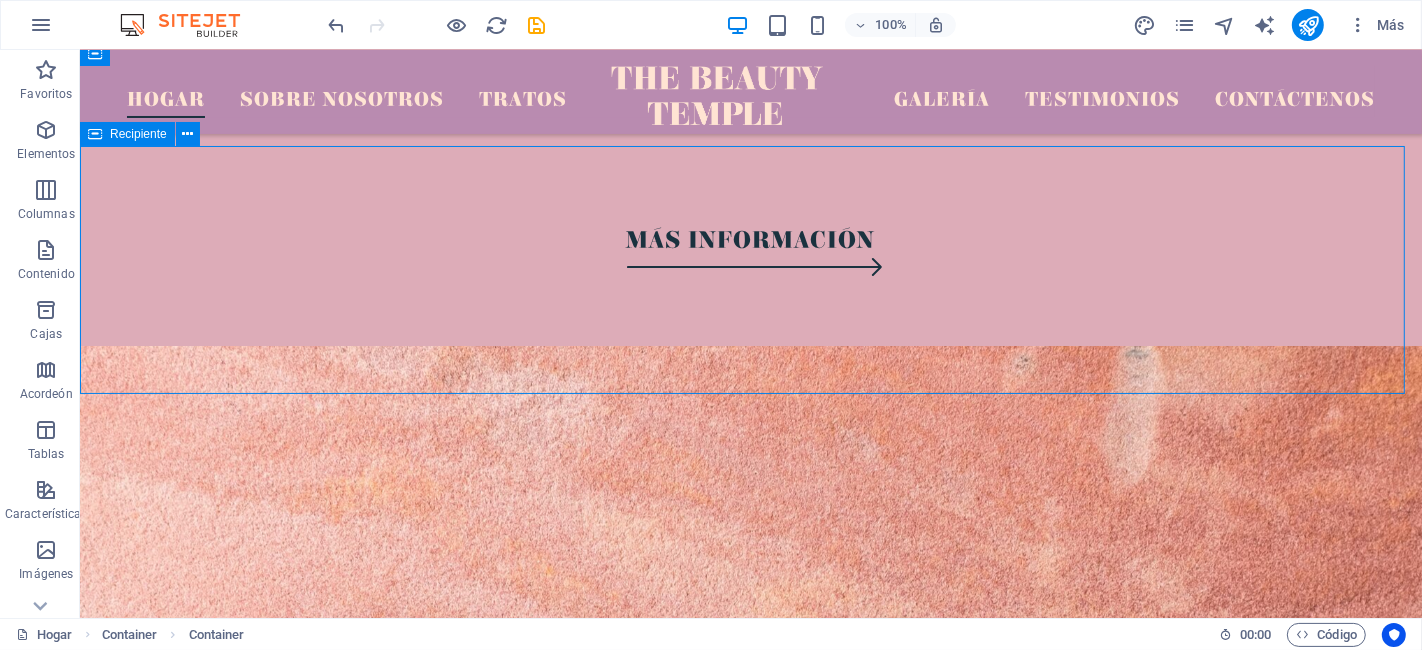 click on "CONTAMOS CON TODO TIPO DE TRATAMIENTOS EN CREMA Y SERUMS PARA ROSTRO Y CUERPO SOLIDOS Y LIQUIDOS . ENVIE SUS NECESIDADES PARA COTIZARLE DESDE UN TIRAJE DE 100PIEZAS CON SU PROPIA MARCA" at bounding box center (750, 4151) 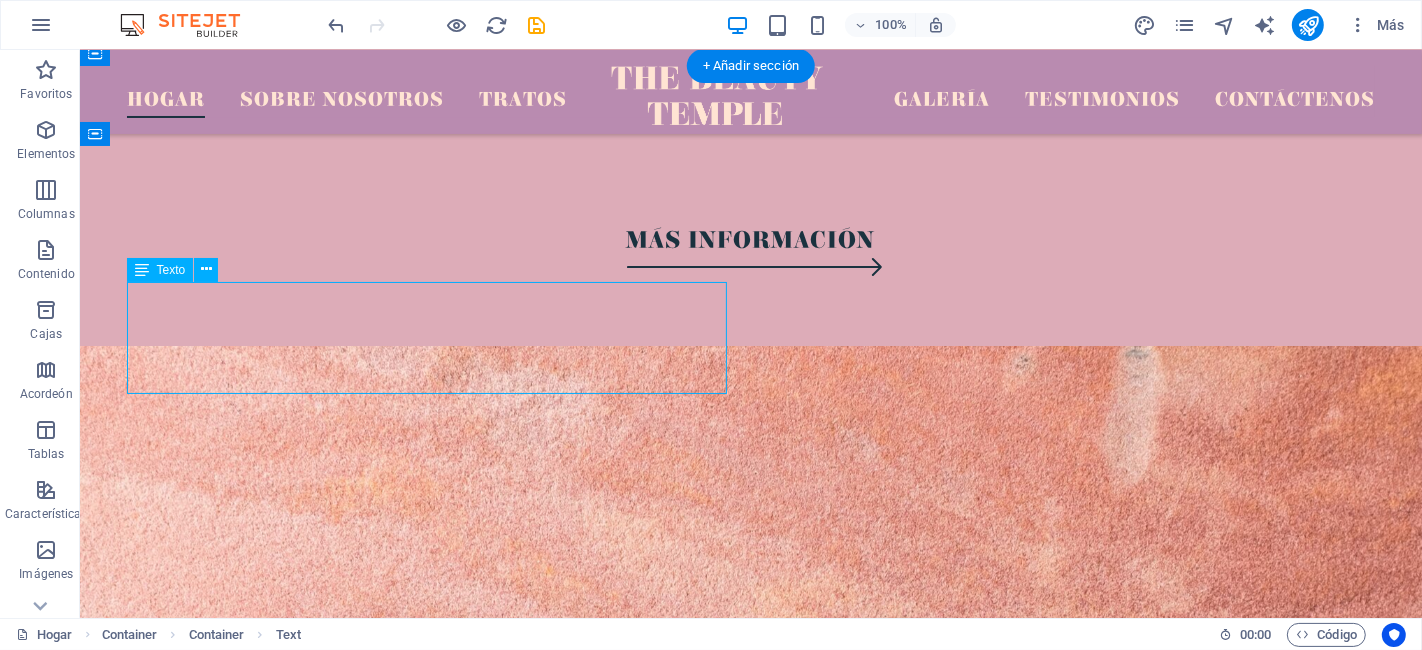 click on "CONTAMOS CON TODO TIPO DE TRATAMIENTOS EN CREMA Y SERUMS PARA ROSTRO Y CUERPO SOLIDOS Y LIQUIDOS . ENVIE SUS NECESIDADES PARA COTIZARLE DESDE UN TIRAJE DE 100PIEZAS CON SU PROPIA MARCA" at bounding box center (750, 4151) 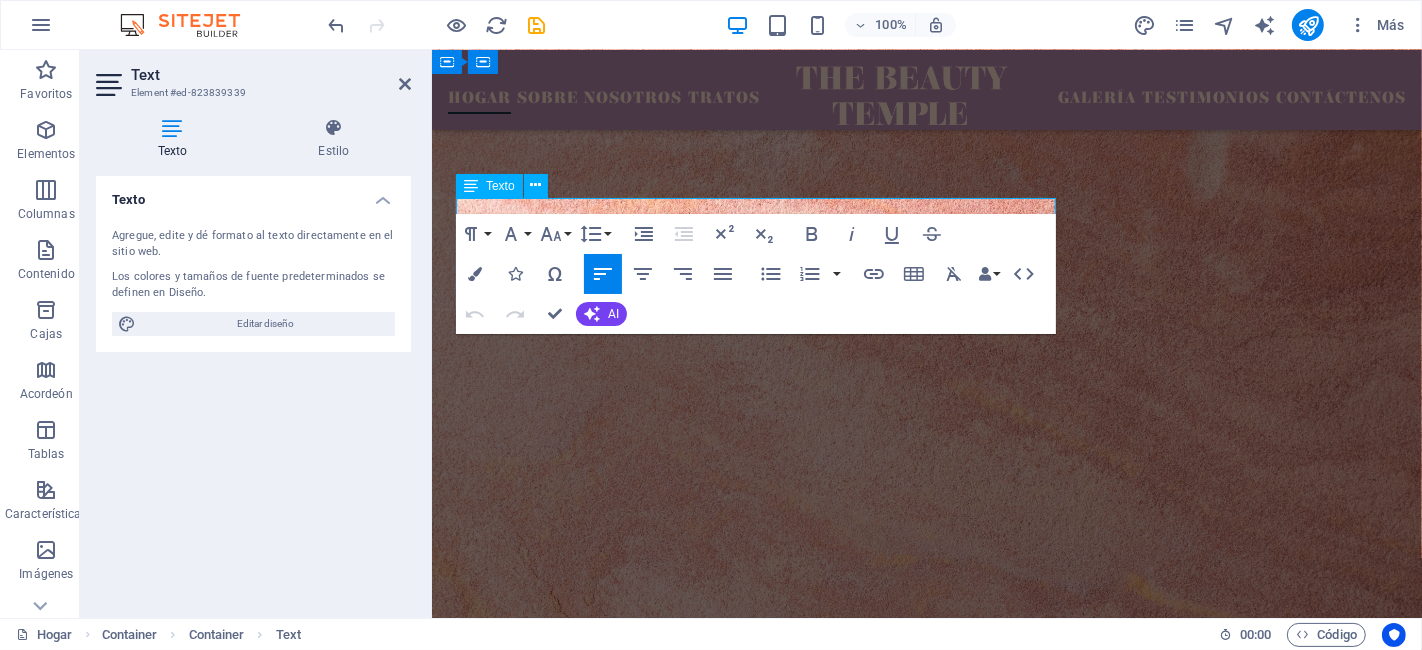 scroll, scrollTop: 5817, scrollLeft: 0, axis: vertical 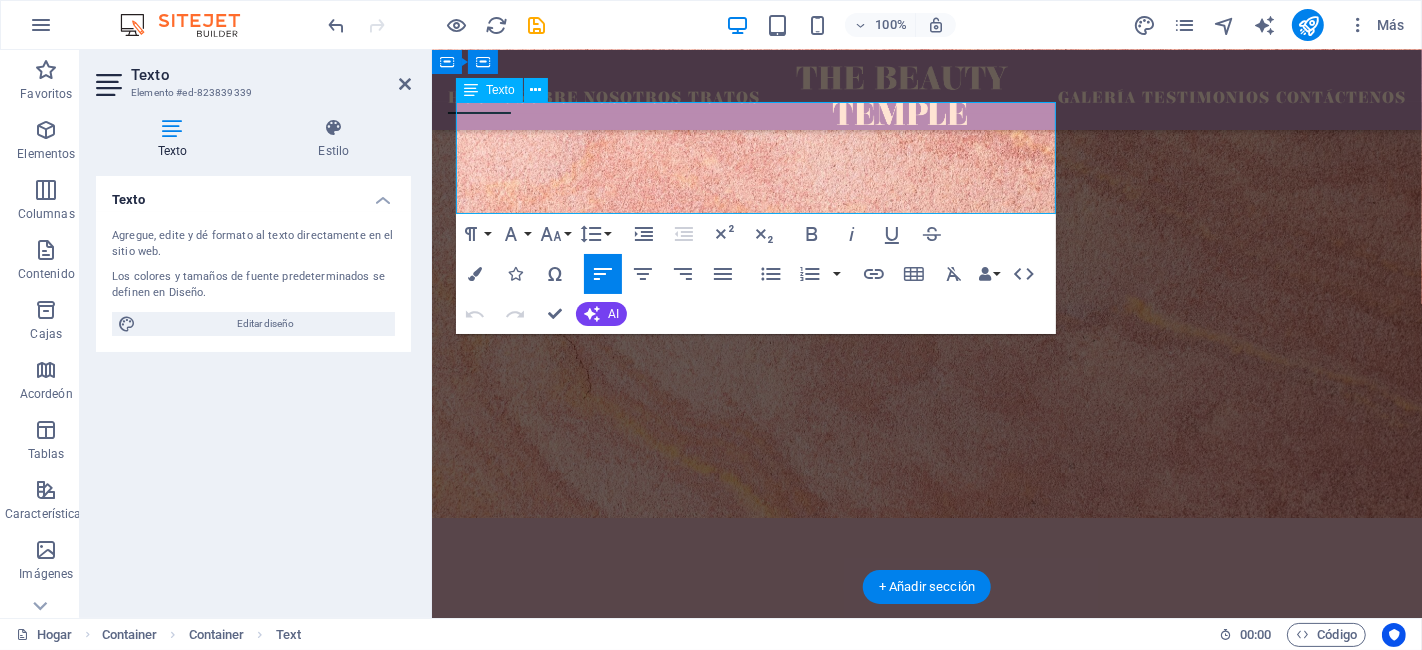 click on "CONTAMOS CON TODO TIPO DE TRATAMIENTOS EN CREMA Y SERUMS PARA ROSTRO Y CUERPO SOLIDOS Y LIQUIDOS . ENVIE SUS NECESIDADES PARA COTIZARLE DESDE UN TIRAJE DE 100PIEZAS CON SU PROPIA MARCA" at bounding box center [926, 3260] 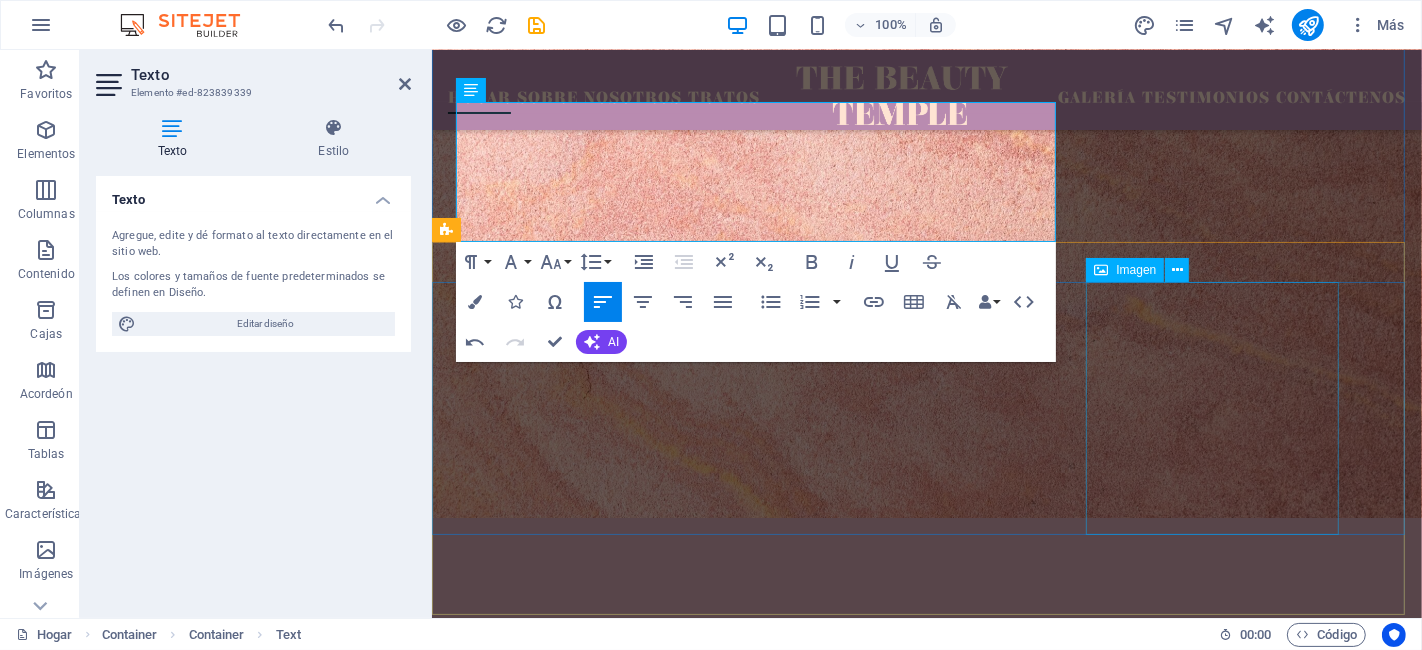click at bounding box center (-838, 10560) 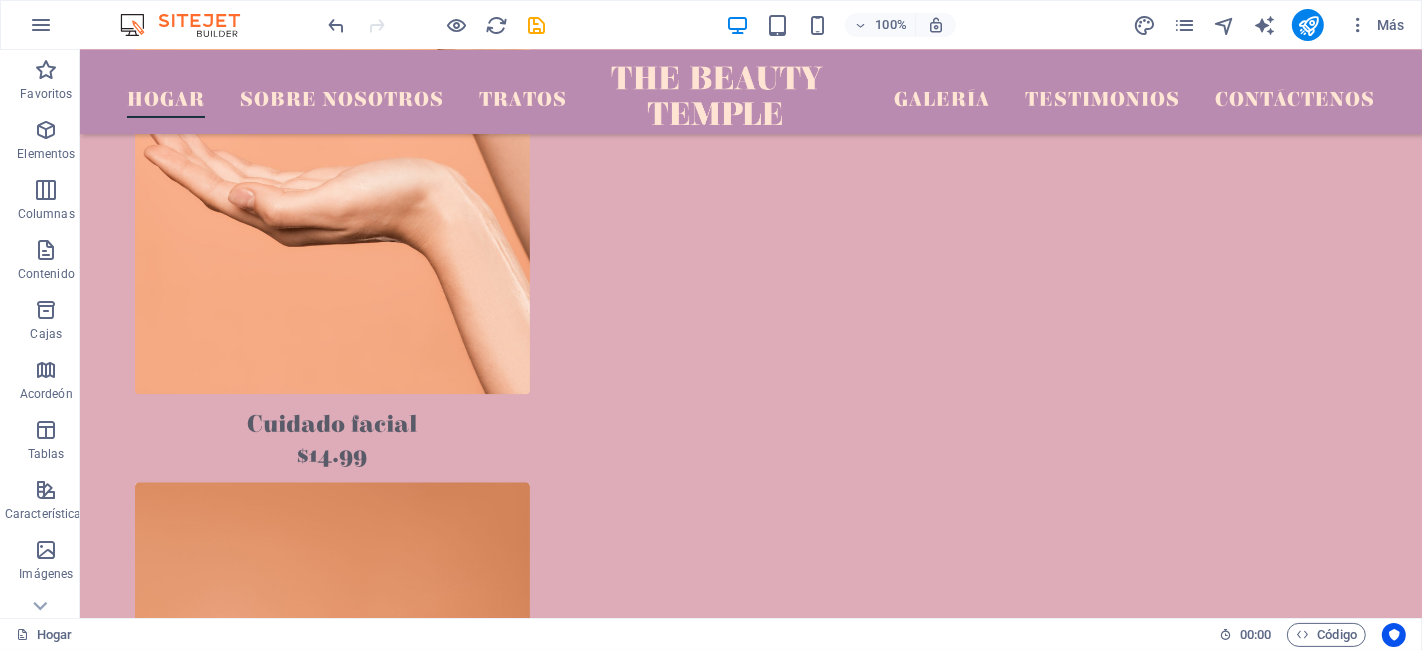 scroll, scrollTop: 3875, scrollLeft: 0, axis: vertical 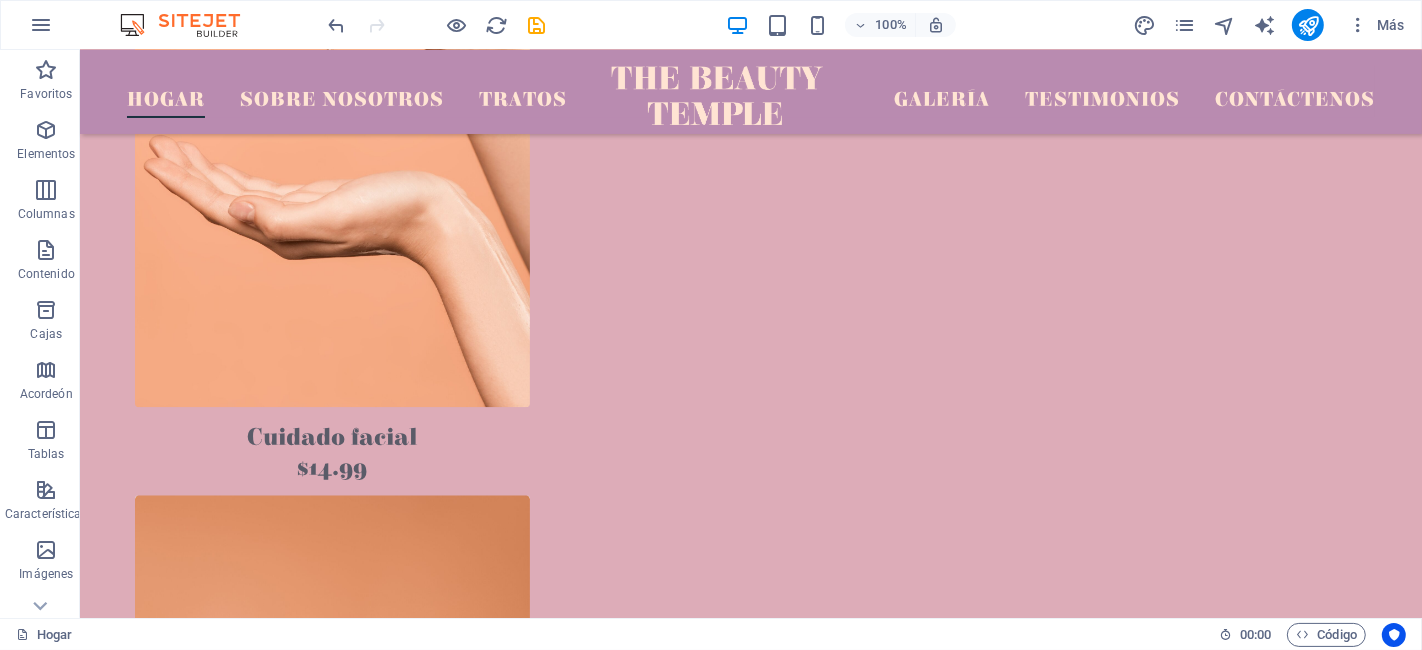 click at bounding box center (-368, 3544) 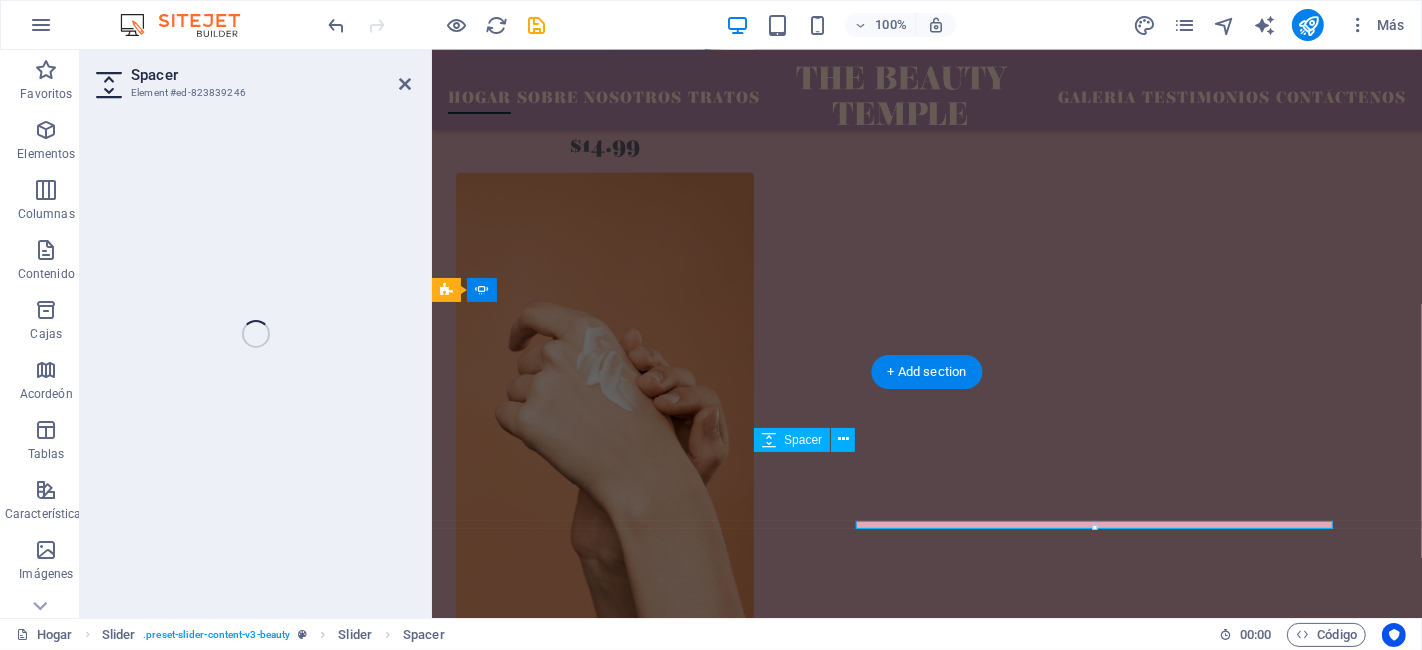 scroll, scrollTop: 3746, scrollLeft: 0, axis: vertical 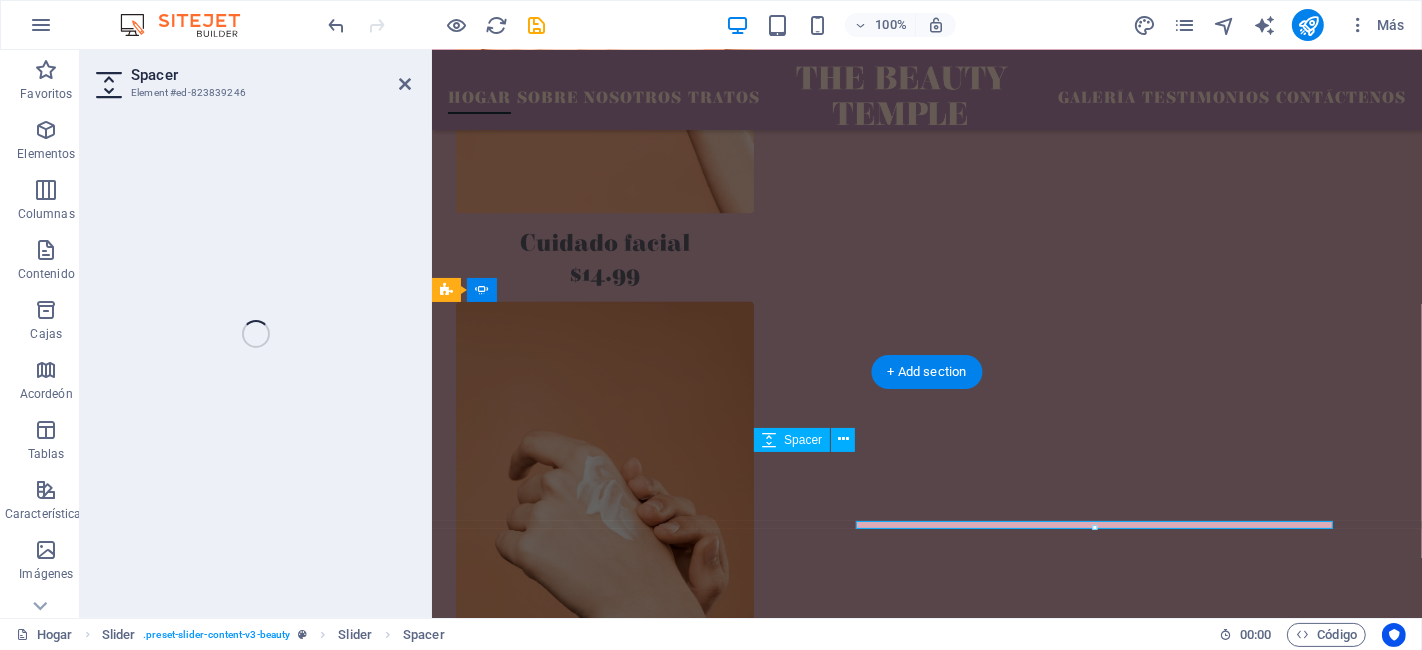 select on "px" 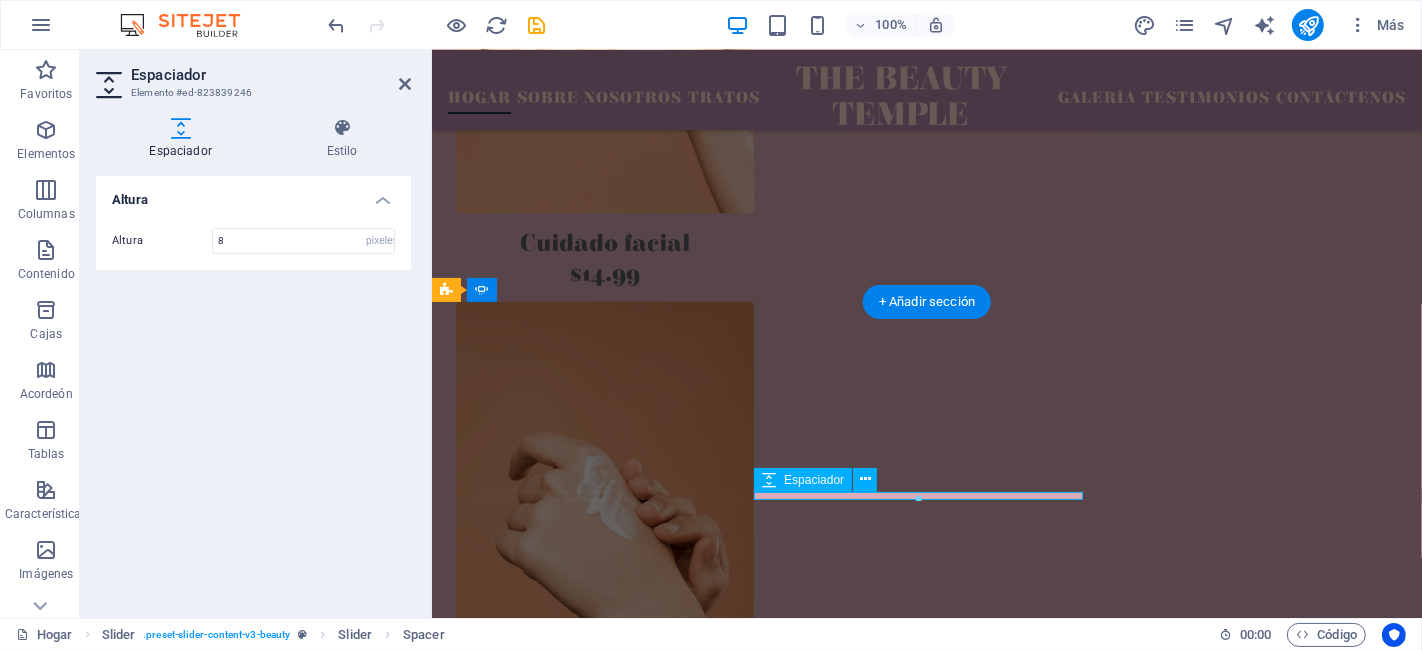click on "[PERSON] Hace 1 semana" at bounding box center (104, 3137) 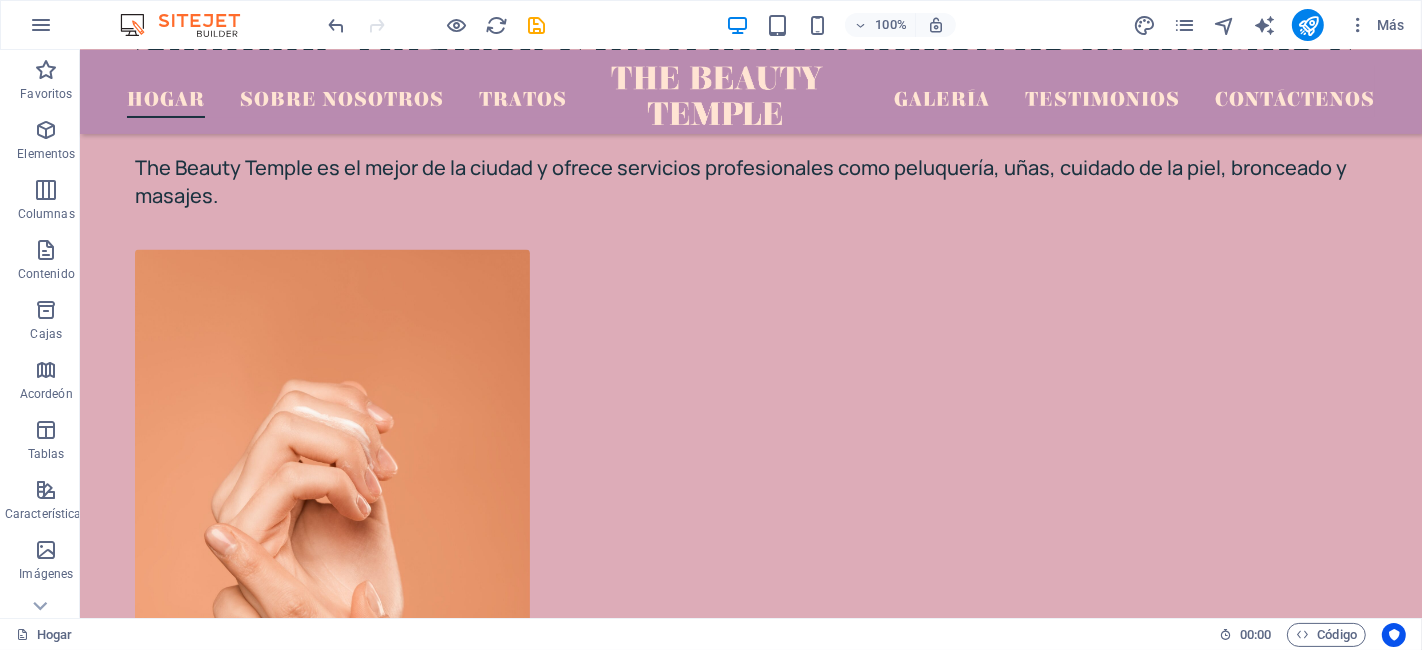 scroll, scrollTop: 2424, scrollLeft: 0, axis: vertical 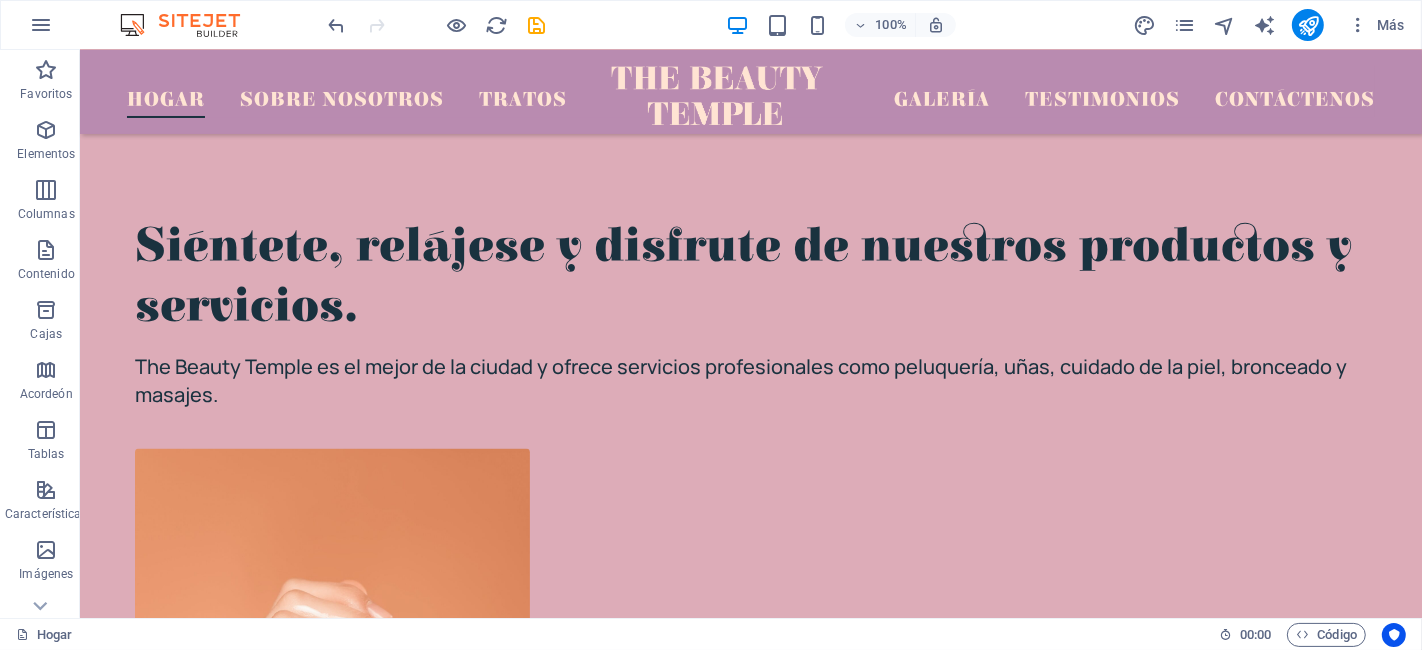 click at bounding box center (750, 429) 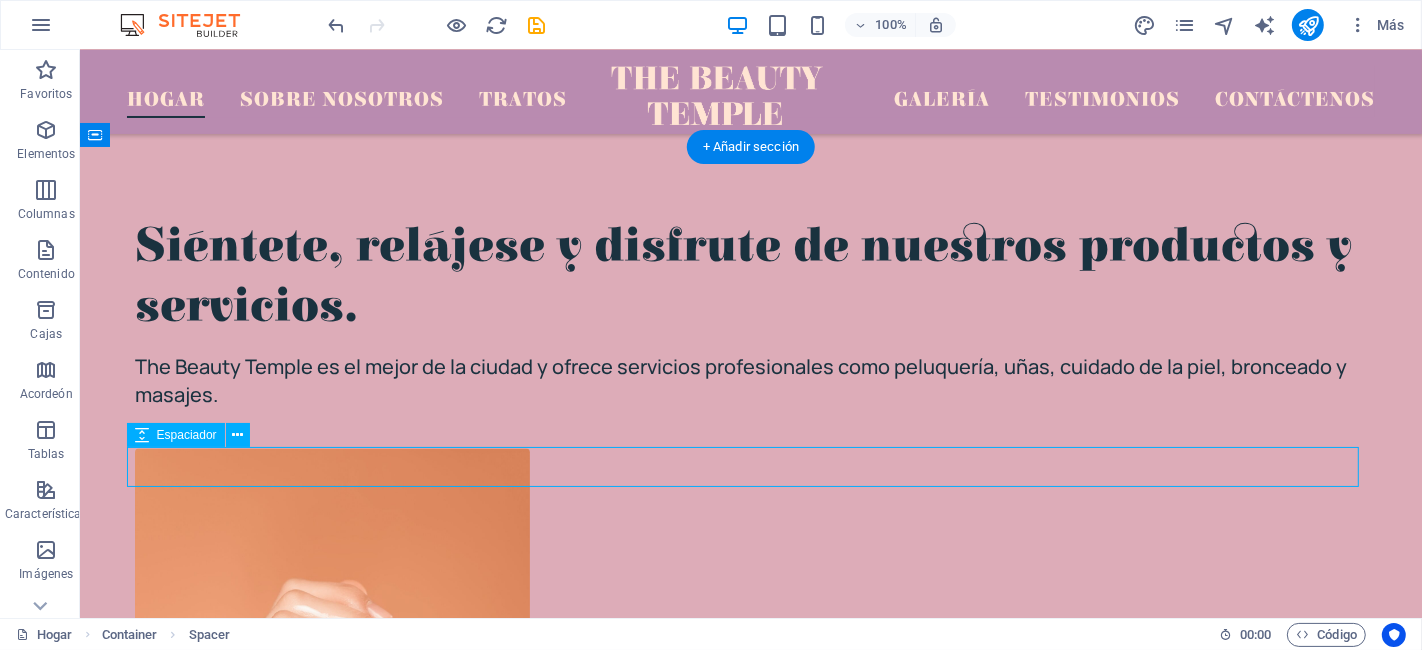 click on "The Beauty Temple es el mejor de la ciudad y ofrece servicios profesionales como peluquería, uñas, cuidado de la piel, bronceado y masajes." at bounding box center (750, 381) 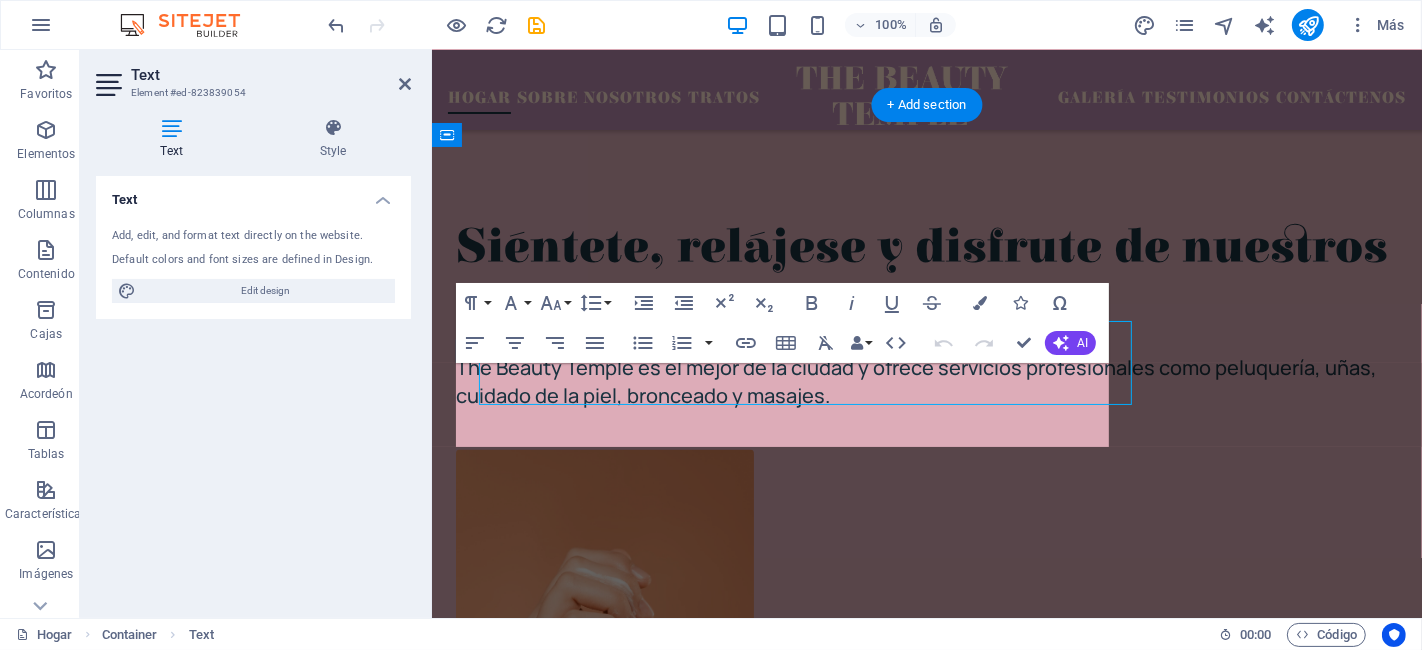 scroll, scrollTop: 2466, scrollLeft: 0, axis: vertical 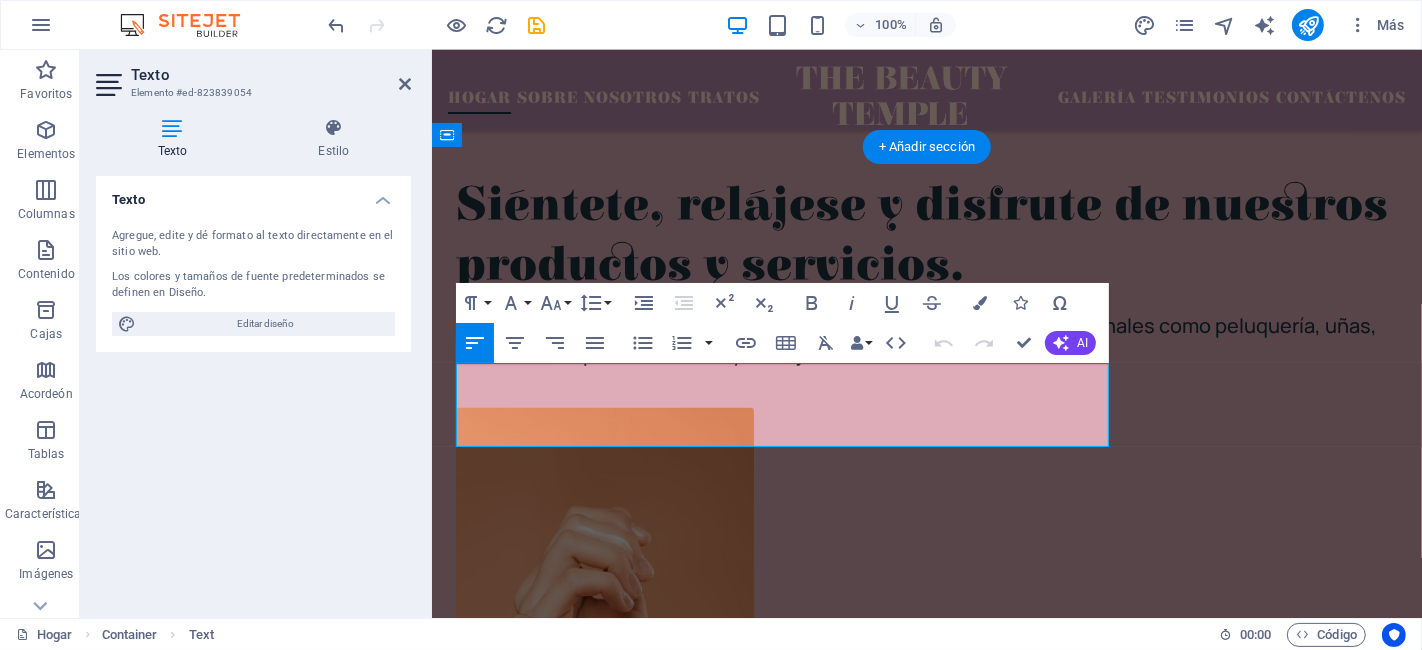 click on "The Beauty Temple es el mejor de la ciudad y ofrece servicios profesionales como peluquería, uñas, cuidado de la piel, bronceado y masajes." at bounding box center (915, 339) 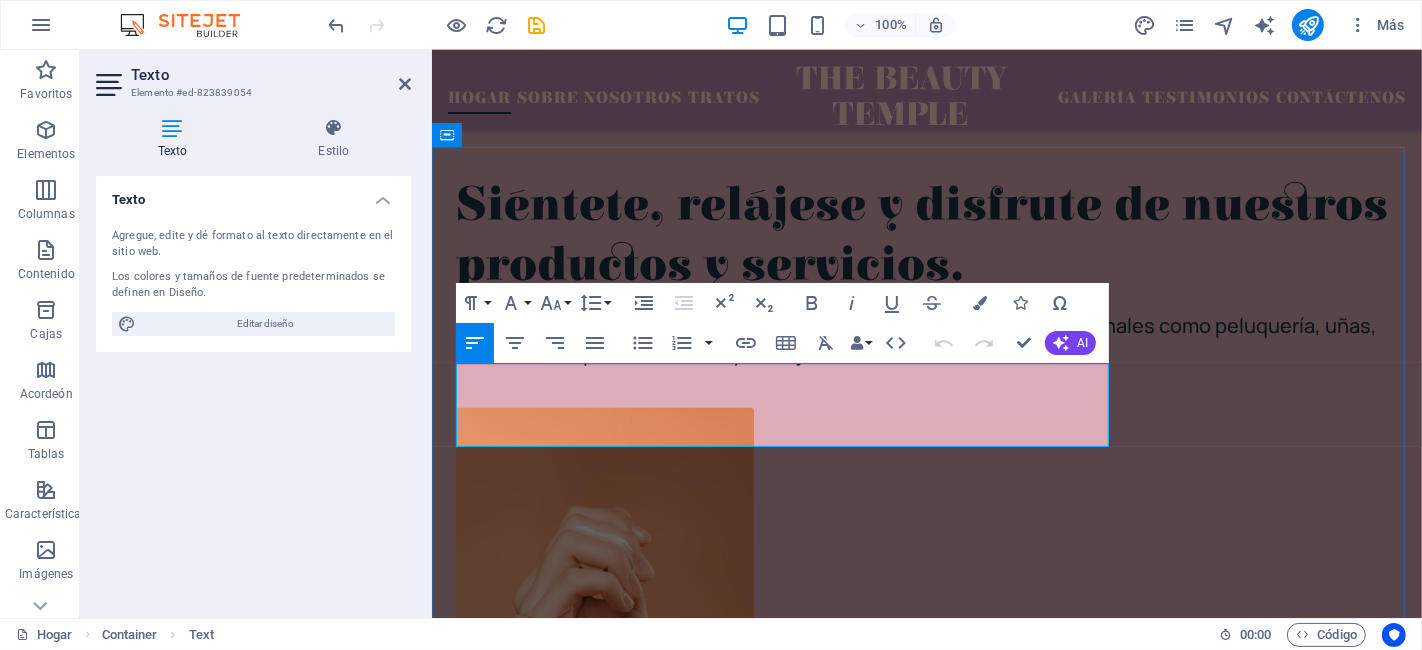 click on "The Beauty Temple es el mejor de la ciudad y ofrece servicios profesionales como peluquería, uñas, cuidado de la piel, bronceado y masajes." at bounding box center [915, 339] 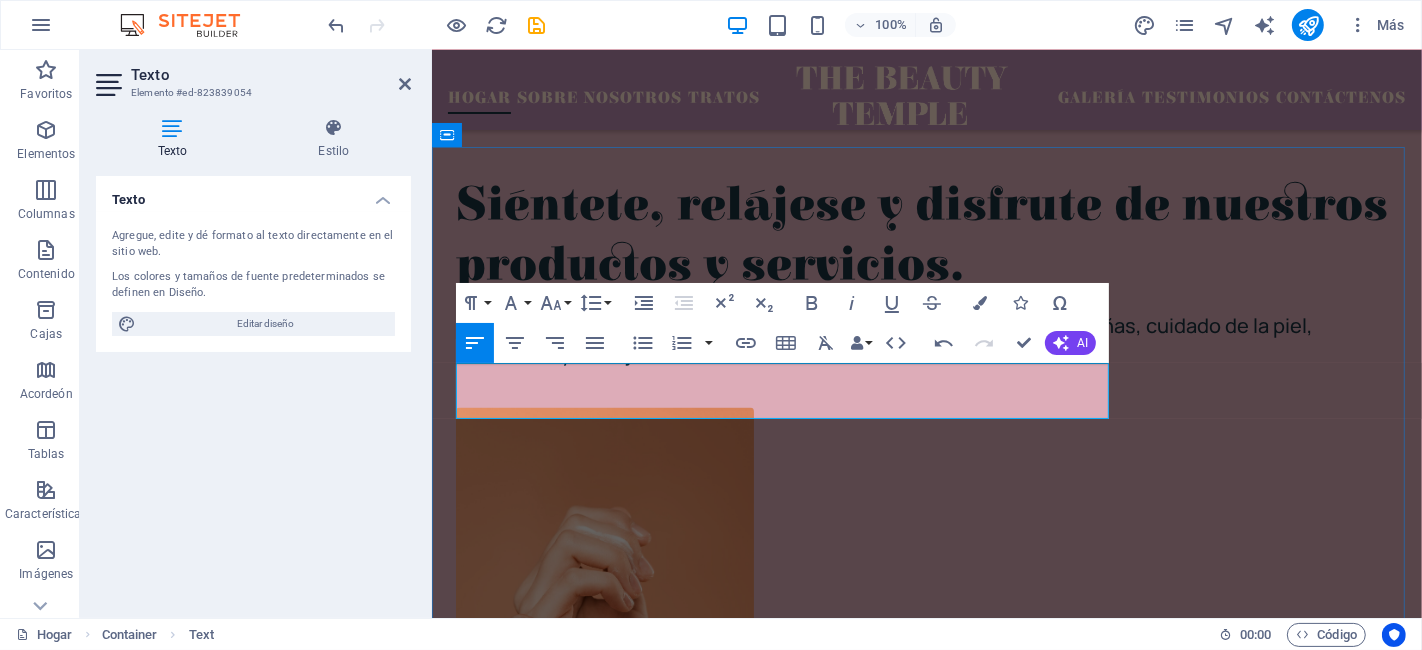 click on "The Beauty Temple ofrece servicios profesionales como peluquería, uñas, cuidado de la piel, bronceado y masajes." at bounding box center (883, 339) 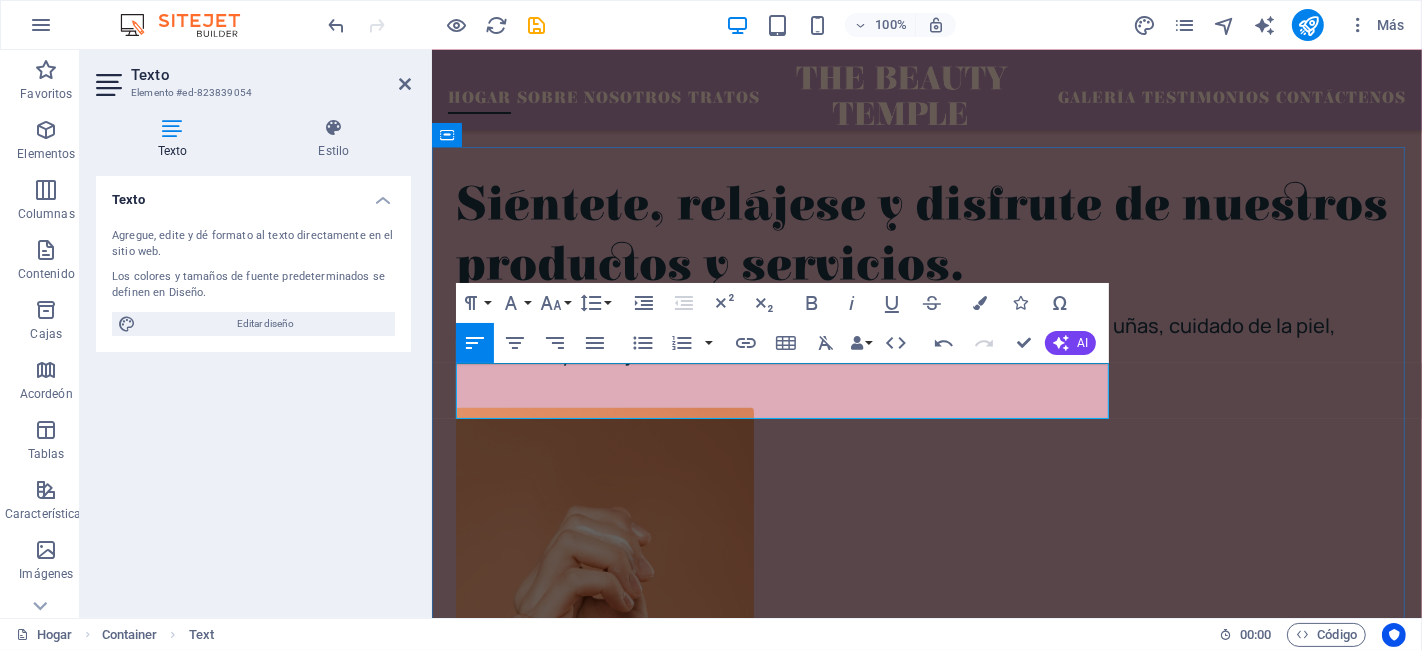 click on "En  The Beauty Temple ofrece servicios profesionales como peluquería, uñas, cuidado de la piel, bronceado y masajes." at bounding box center (895, 339) 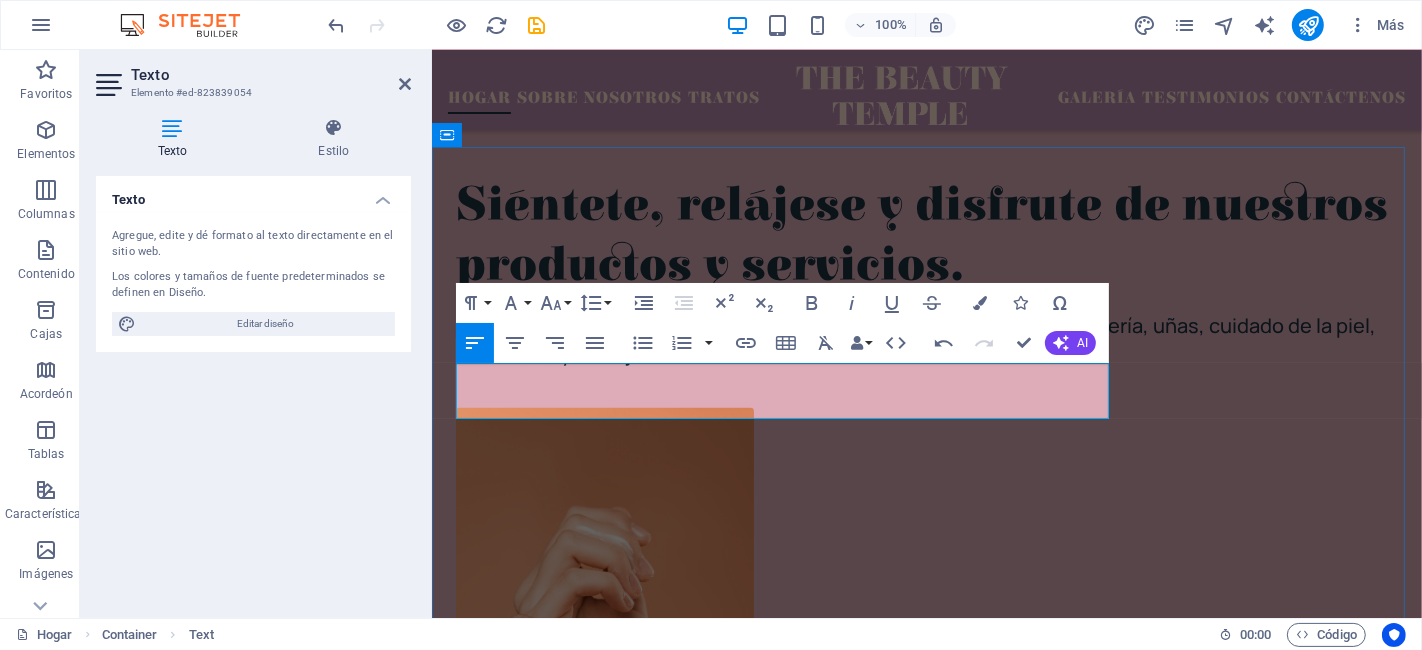 click on "En  The Beauty Temple ofrecemos servicios profesionales como peluquería, uñas, cuidado de la piel, bronceado y masajes." at bounding box center (915, 339) 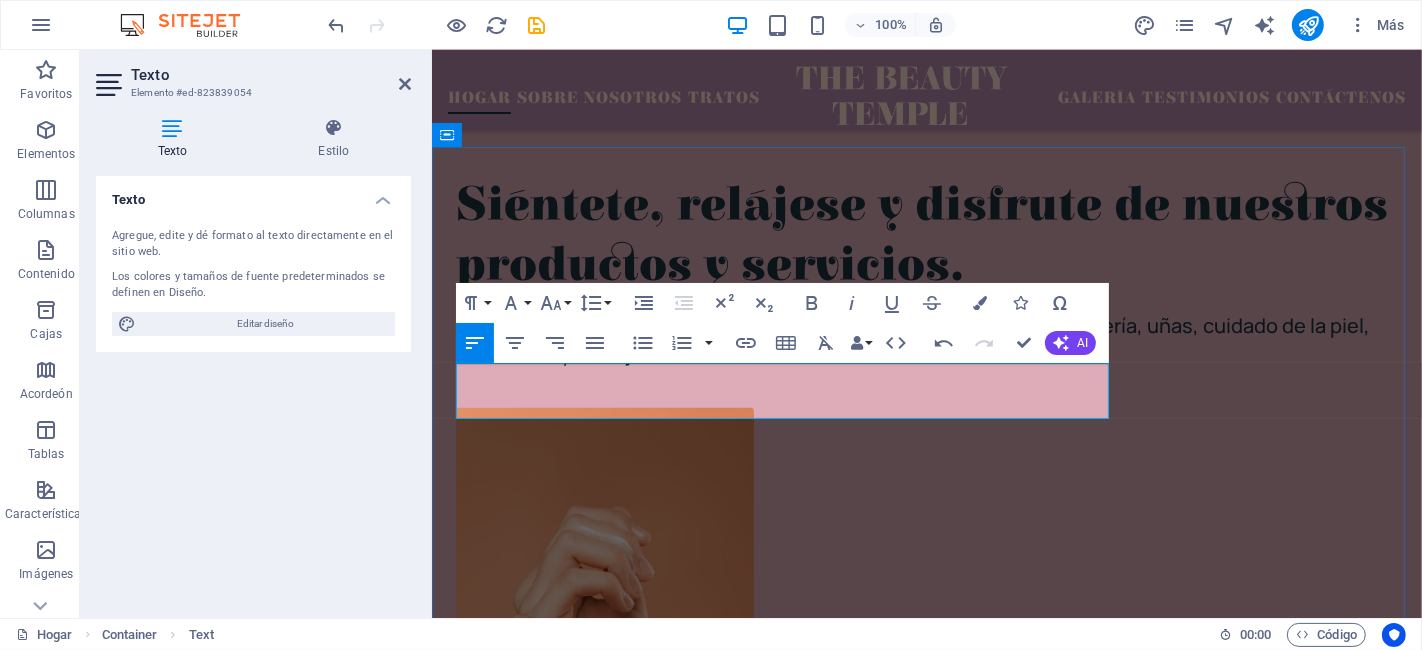 click on "En The Beauty Temple ofrecemos servicios profesionales para peluquería, uñas, cuidado de la piel, bronceado y masajes." at bounding box center (912, 339) 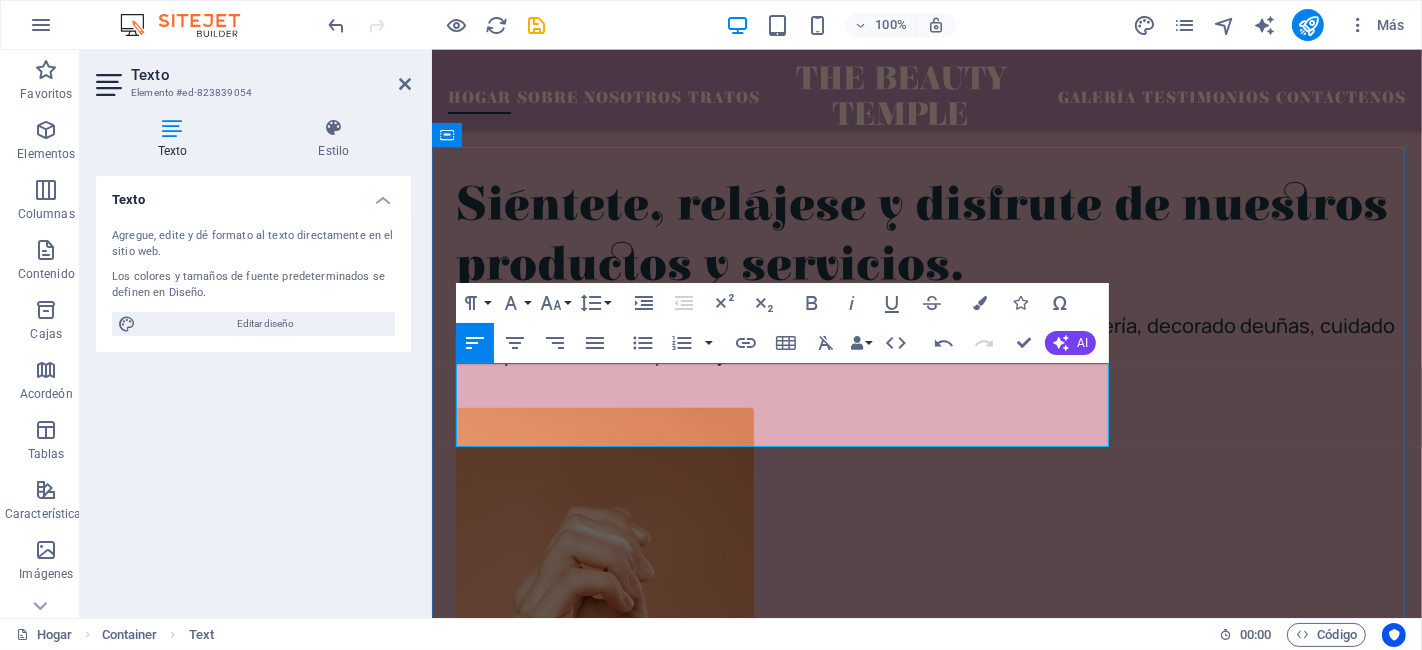 click on "En The Beauty Temple ofrecemos servicios profesionales para peluquería, decorado de  uñas, cuidado de la piel, bronceado y masajes." at bounding box center (924, 339) 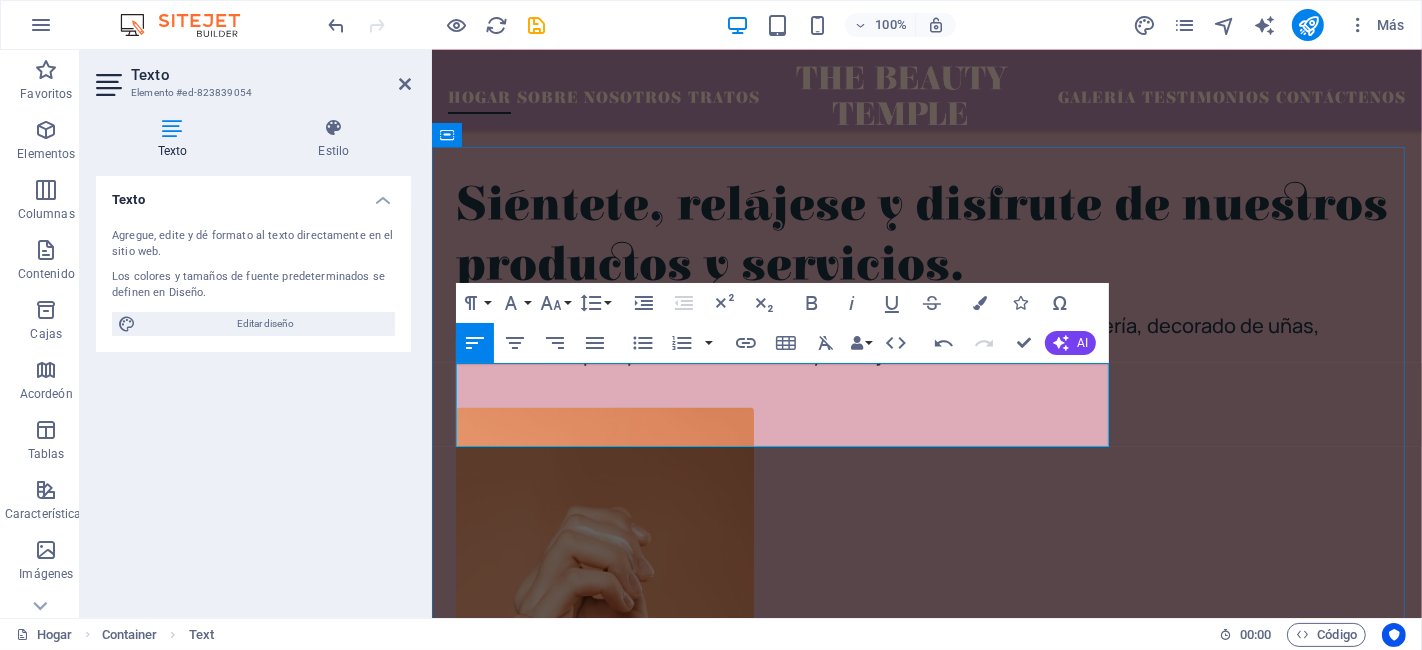 click on "En The Beauty Temple ofrecemos servicios profesionales para peluquería, decorado de uñas, cuidado de la piel, protectores solares  y masajes." at bounding box center (887, 339) 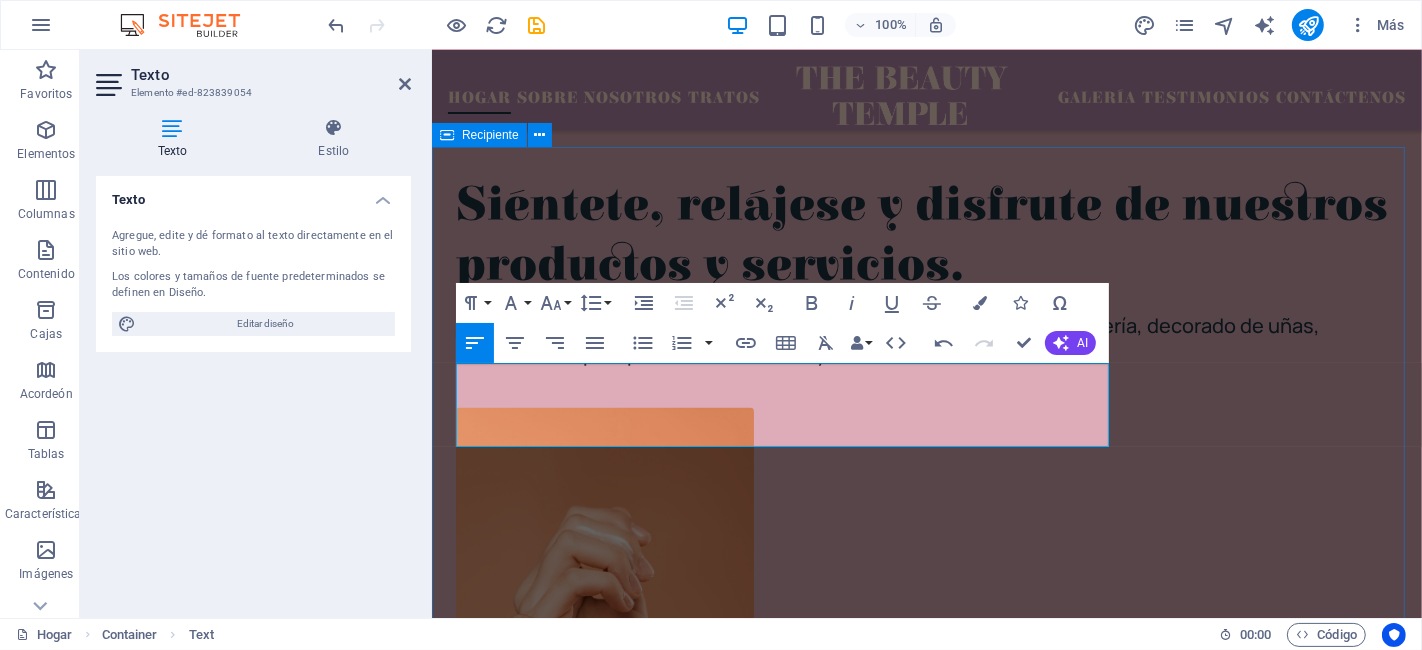 click on "Siéntete, relájese y disfrute de nuestros productos y servicios. En The Beauty Temple ofrecemos servicios profesionales para peluquería, decorado de uñas, cuidado de la piel, protectores solares y Productos reductivos . Cuidado de las uñas $14.99 Cuidado facial $14.99 Cuidado facial $14.99 MÁS INFORMACIÓN" at bounding box center (926, 1221) 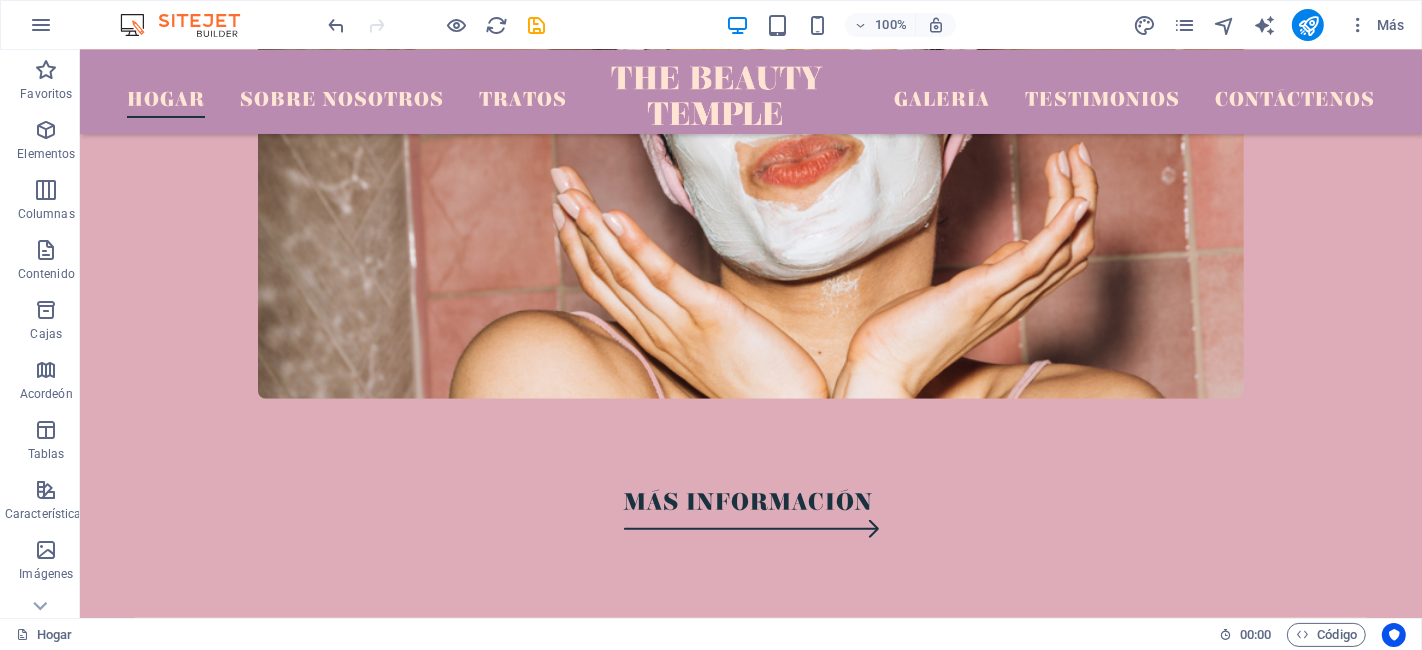 scroll, scrollTop: 0, scrollLeft: 0, axis: both 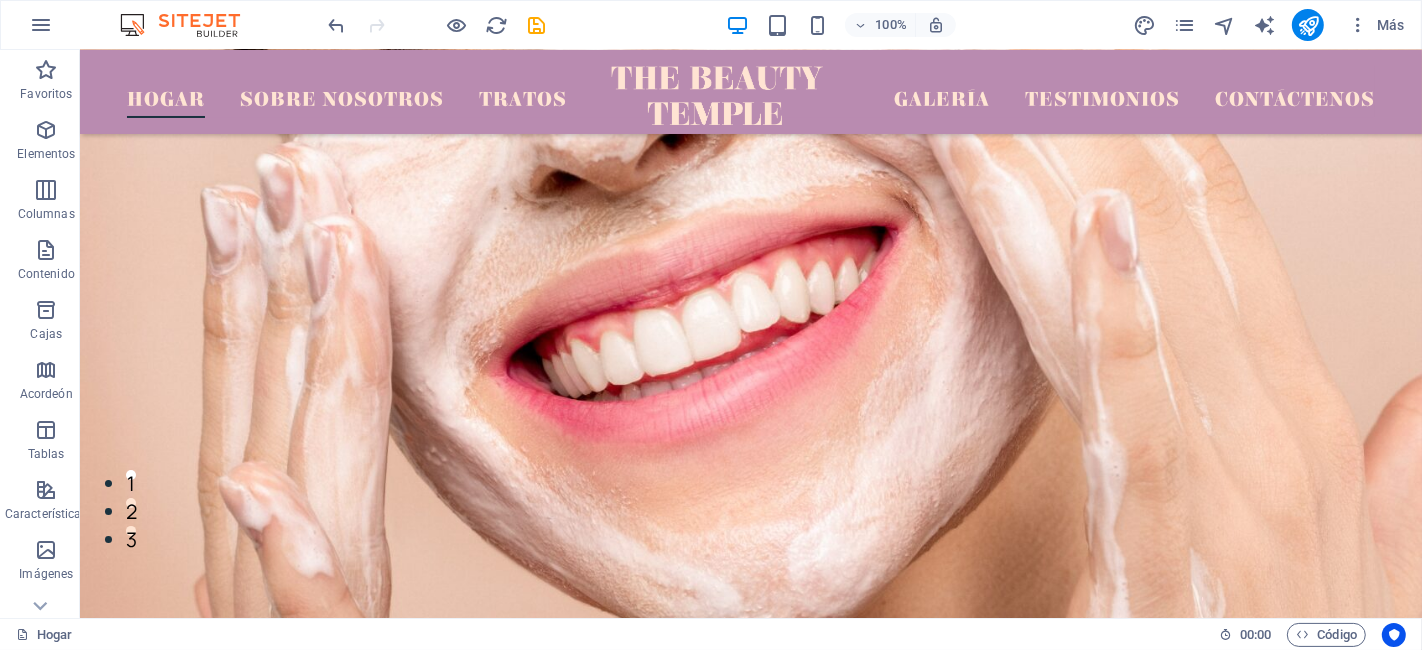 click on "El Templo de la Belleza" at bounding box center (750, 992) 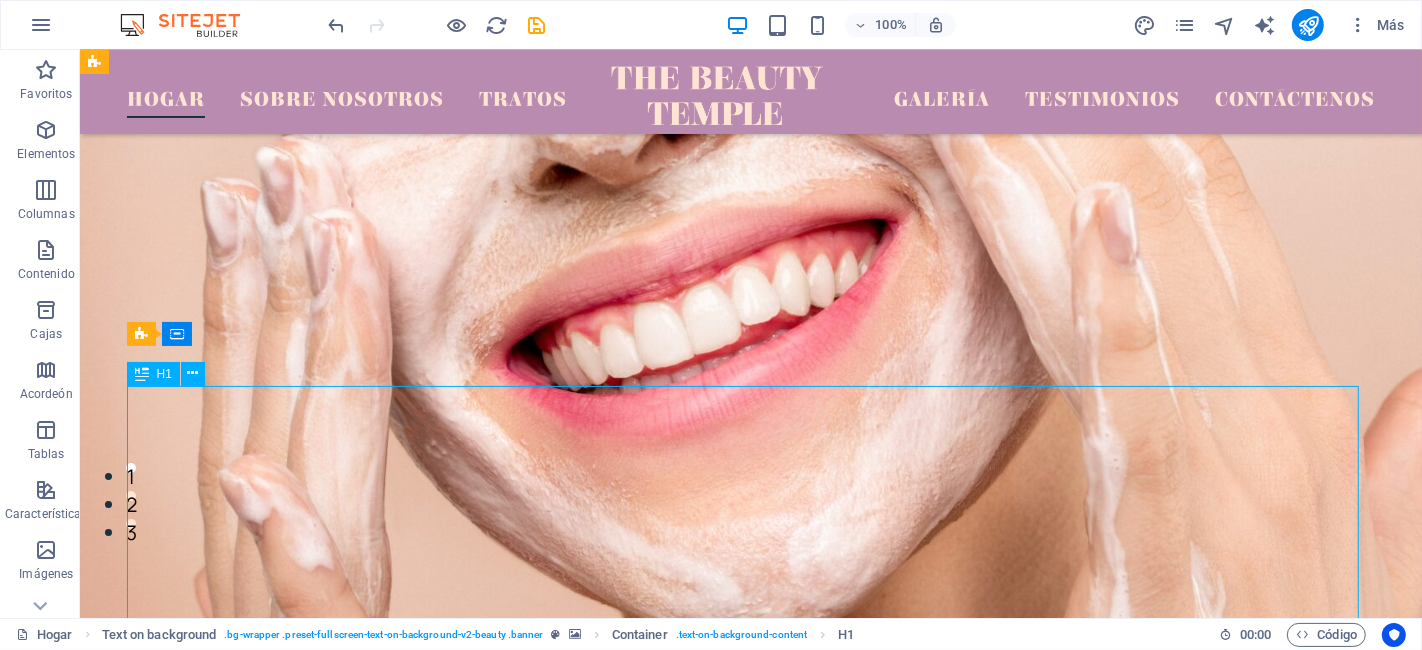 scroll, scrollTop: 194, scrollLeft: 0, axis: vertical 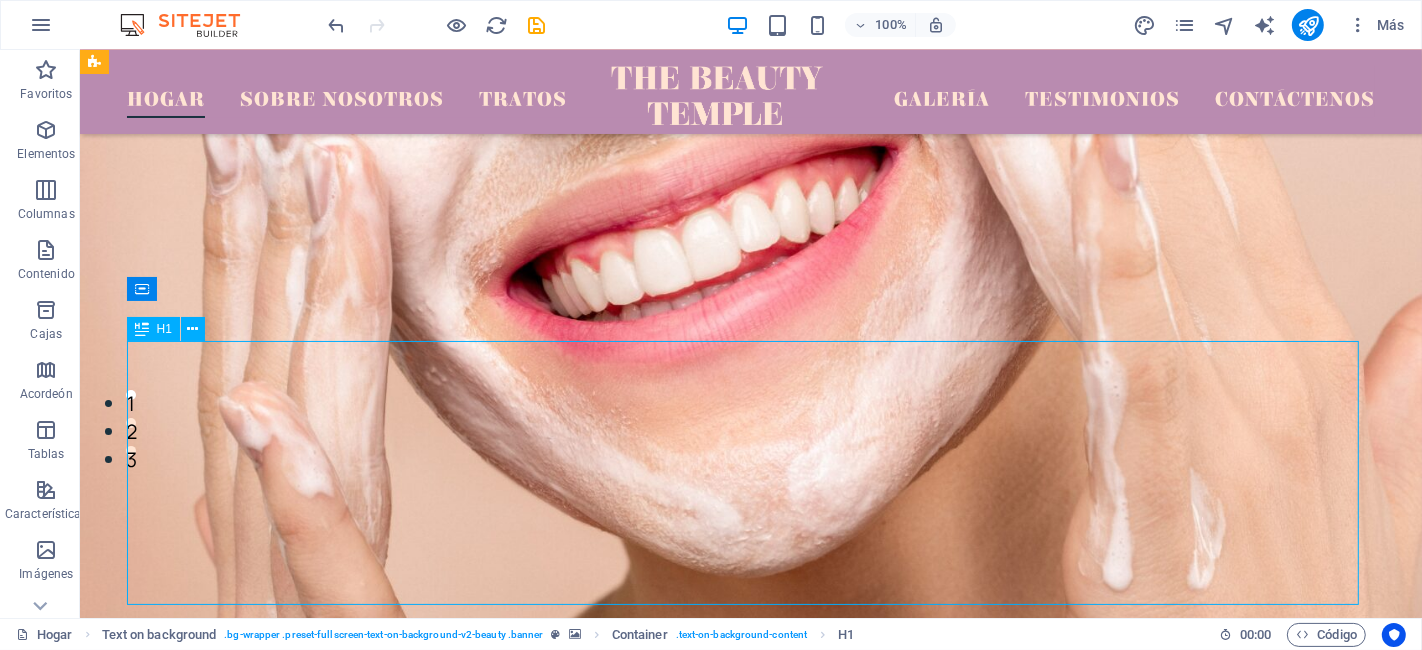 click on "El Templo de la Belleza" at bounding box center [750, 912] 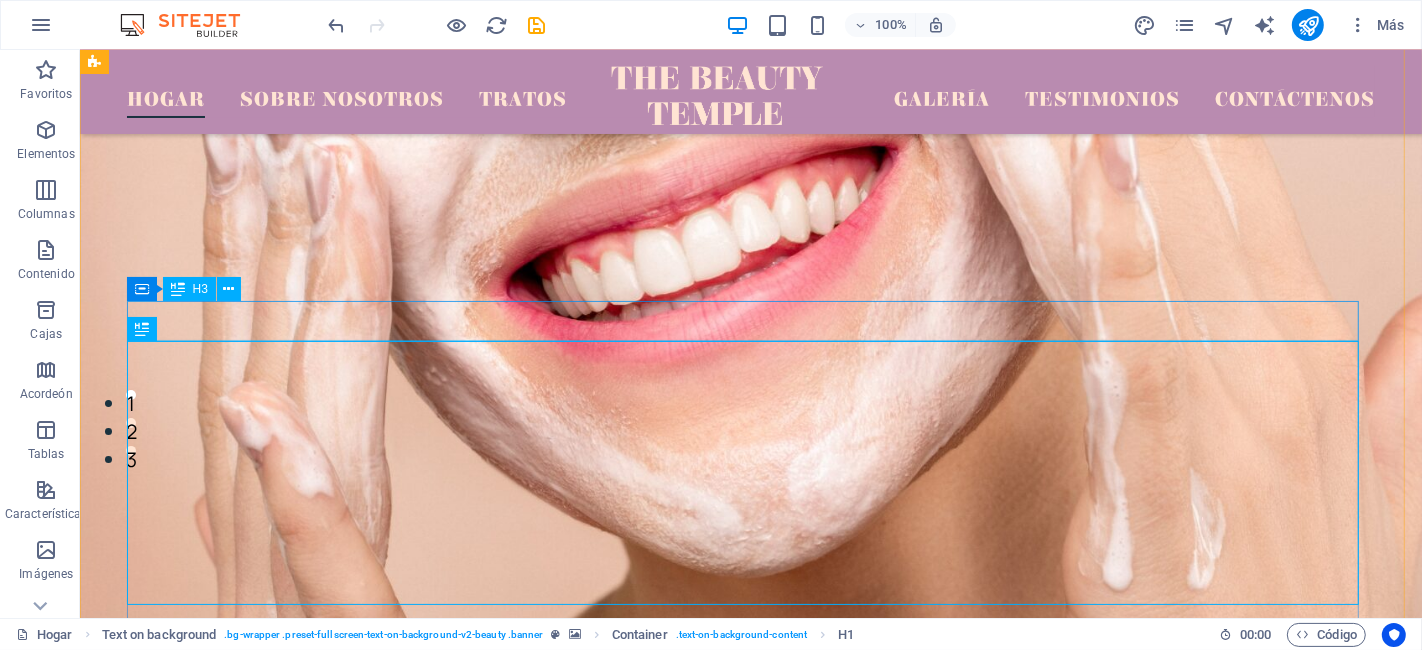 click on "Regálate una experiencia de belleza relajante y rejuvenecedora." at bounding box center (750, 760) 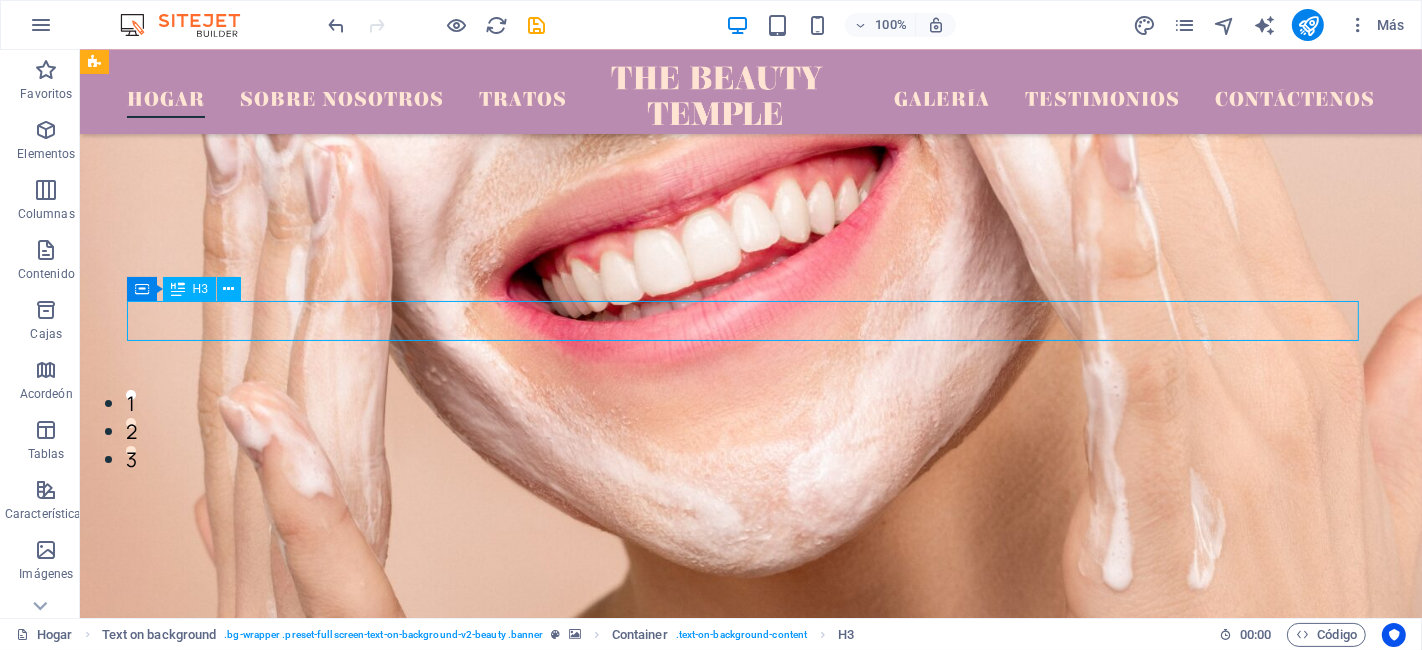 click on "Regálate una experiencia de belleza relajante y rejuvenecedora." at bounding box center (750, 760) 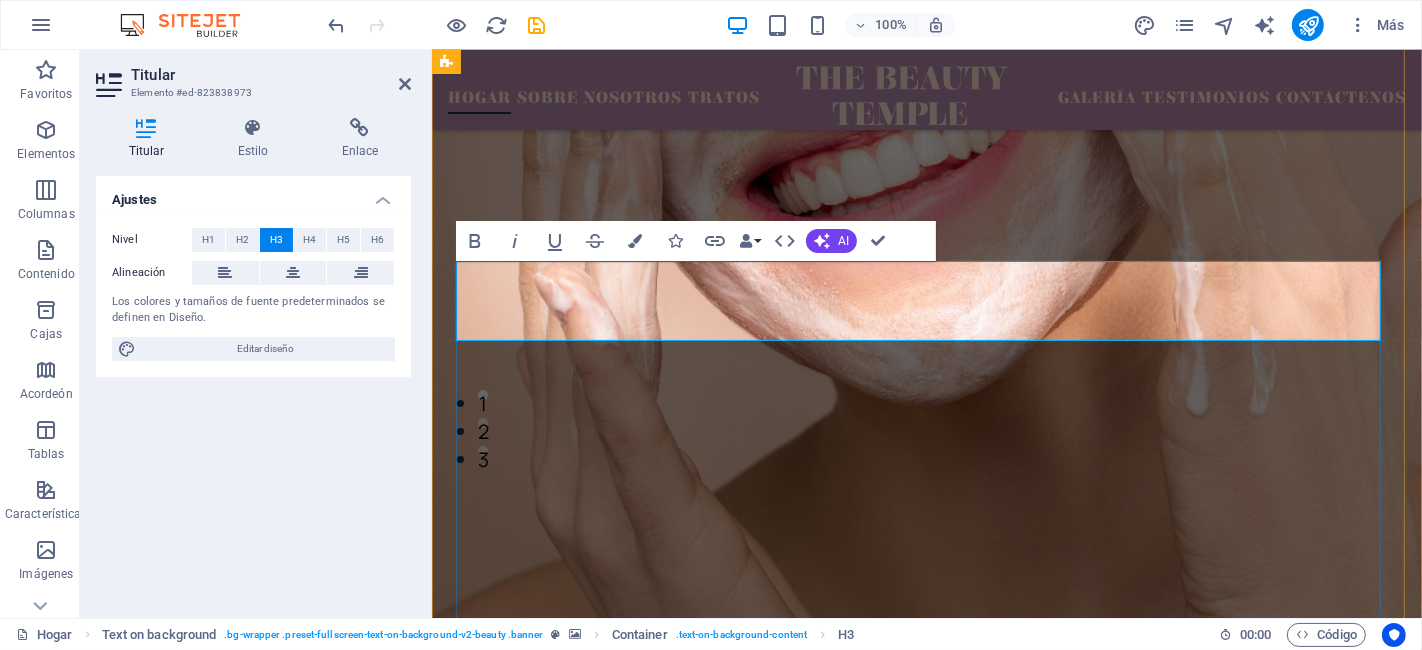 type 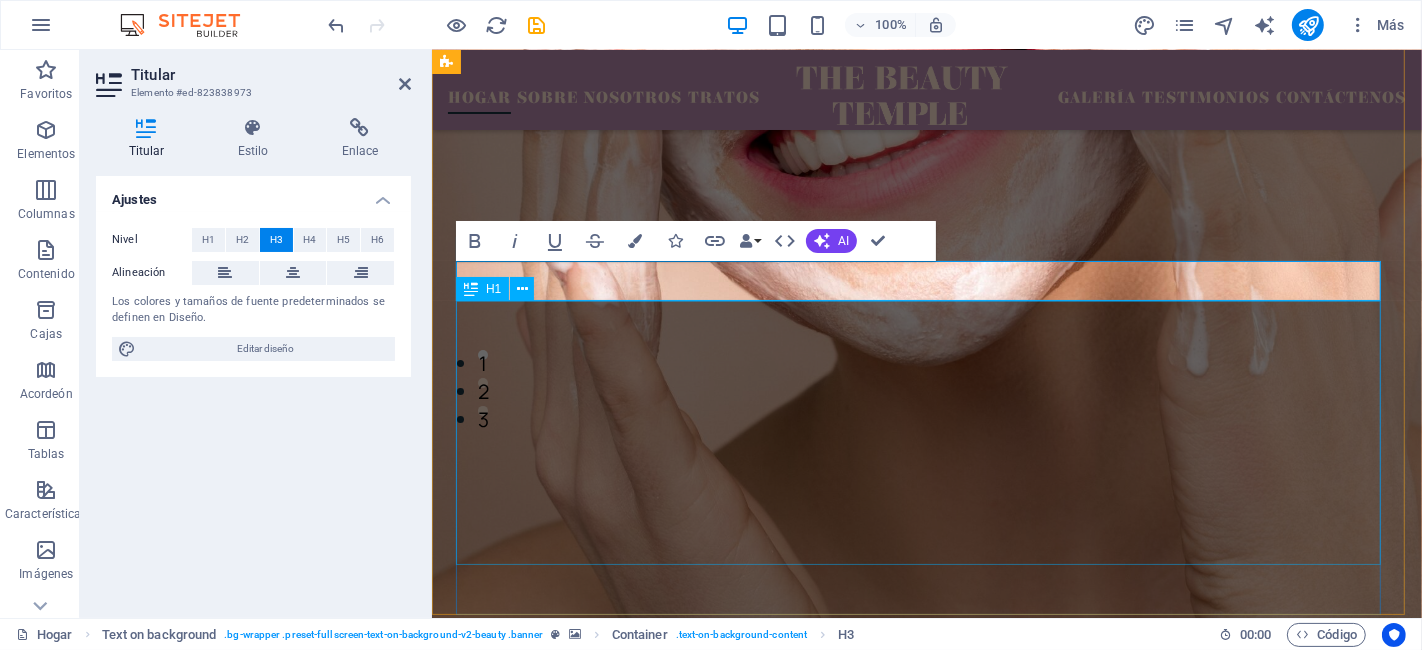 click on "El Templo de la Belleza" at bounding box center (926, 868) 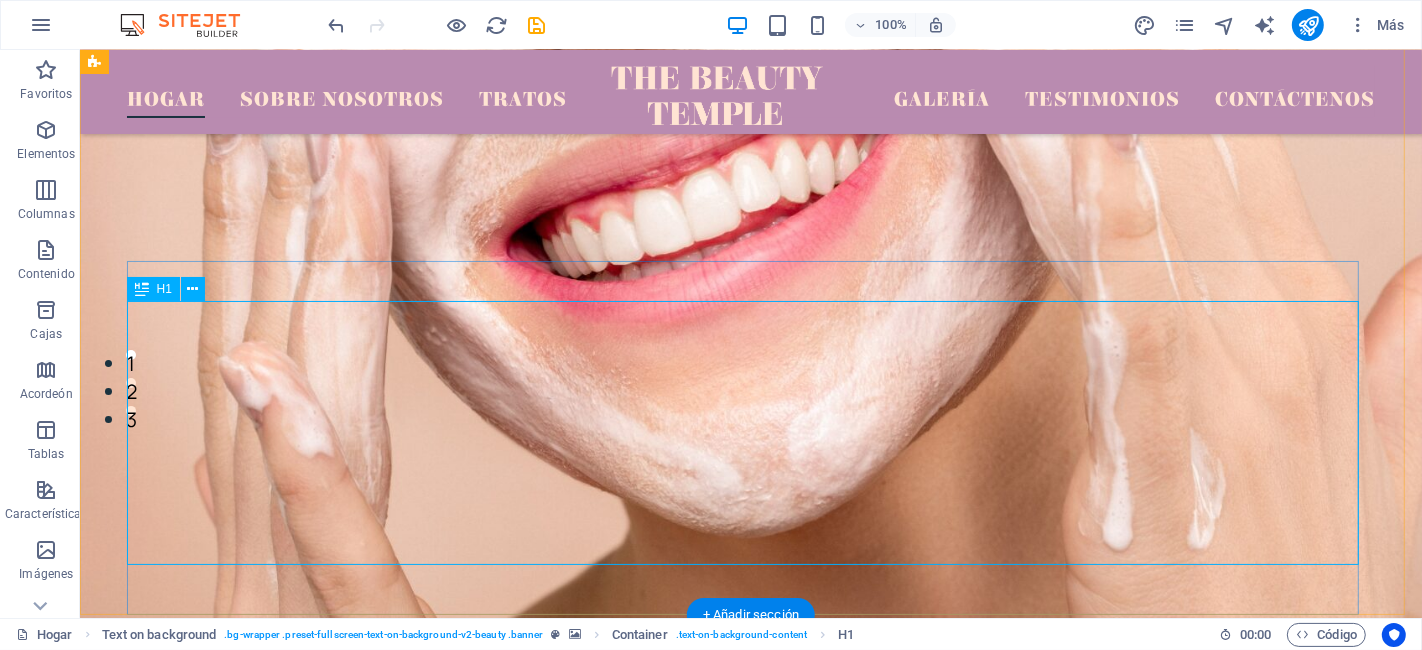click on "El Templo de la Belleza" at bounding box center (750, 872) 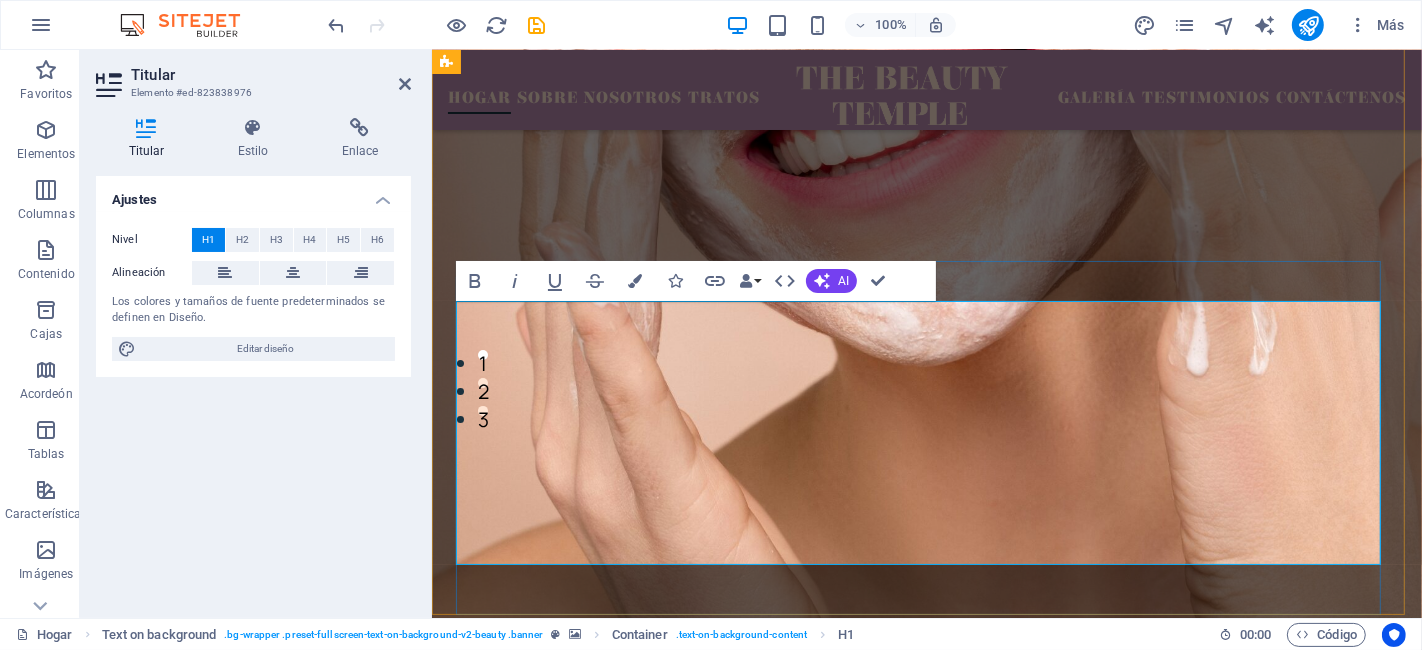 type 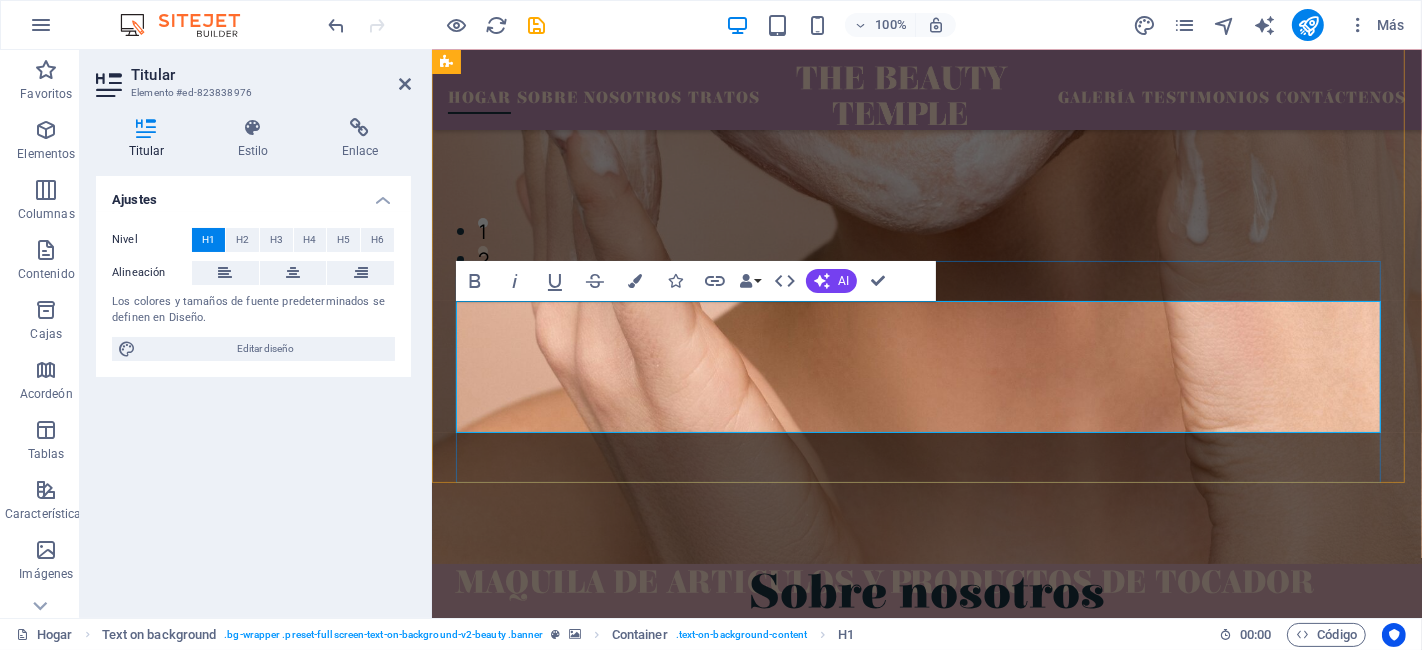 click on "d´o" at bounding box center (926, 670) 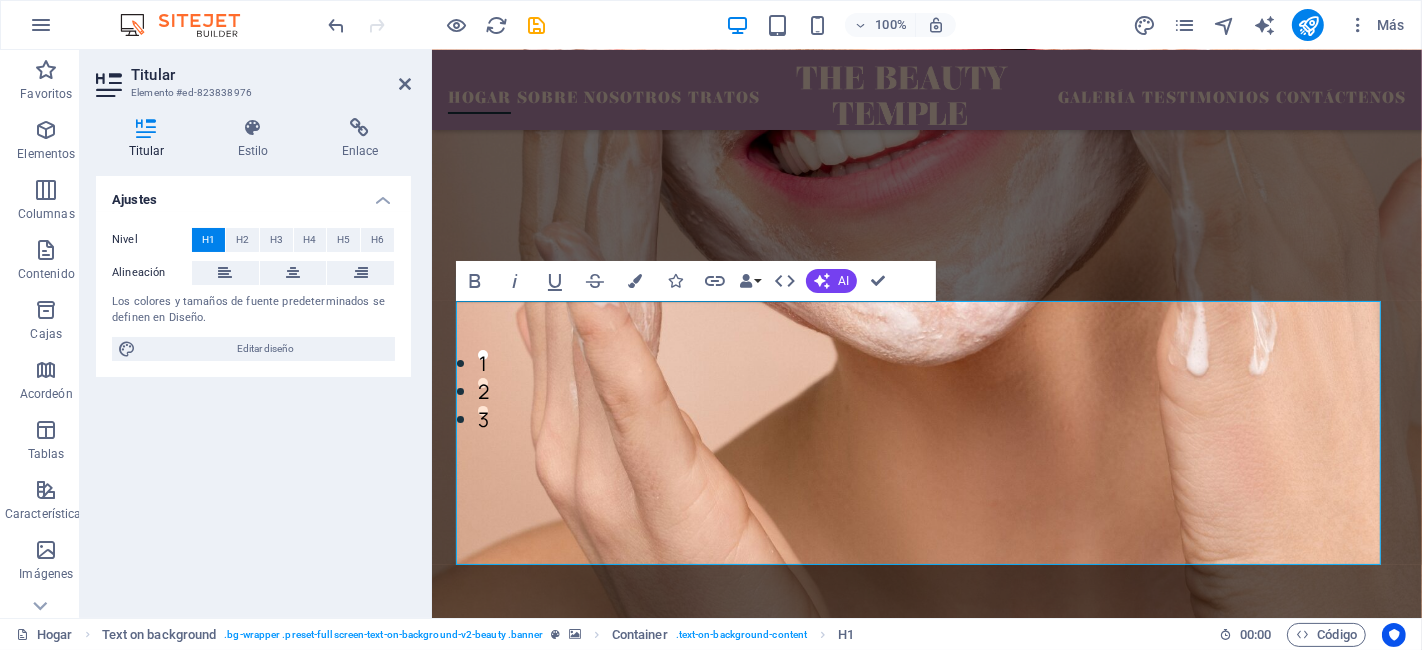 click at bounding box center (926, 296) 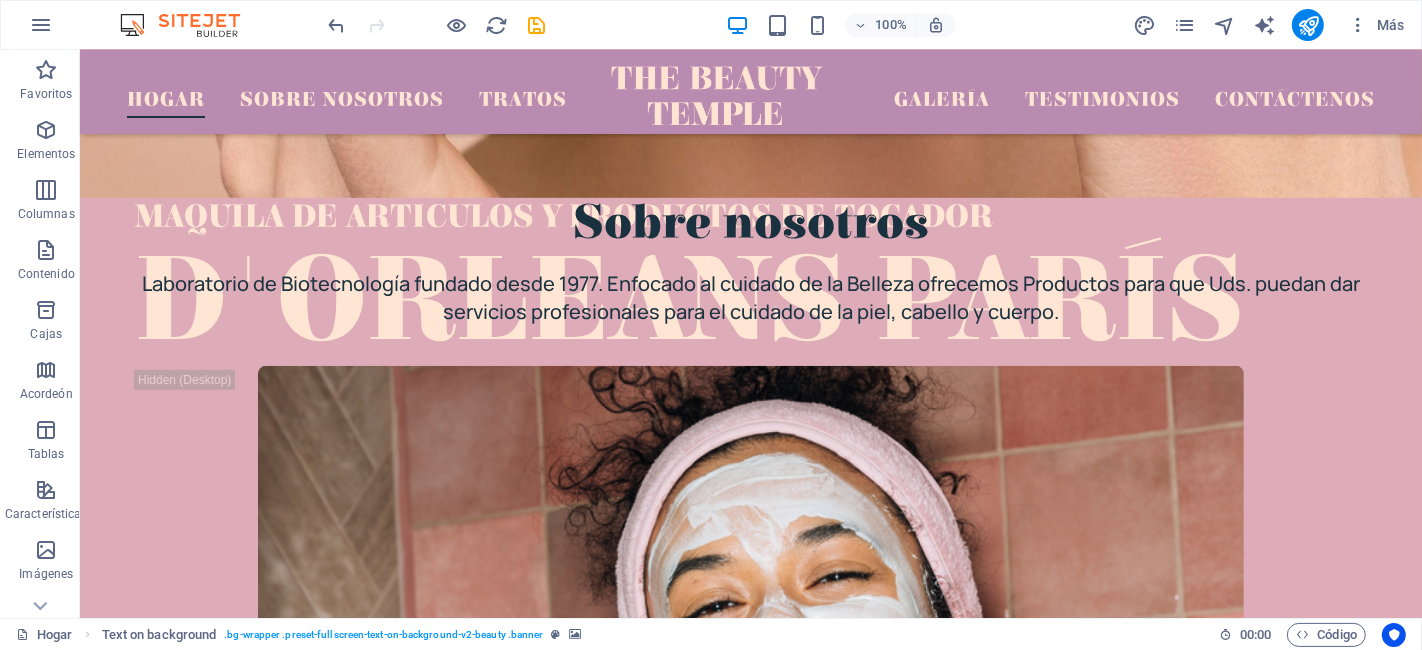 scroll, scrollTop: 829, scrollLeft: 0, axis: vertical 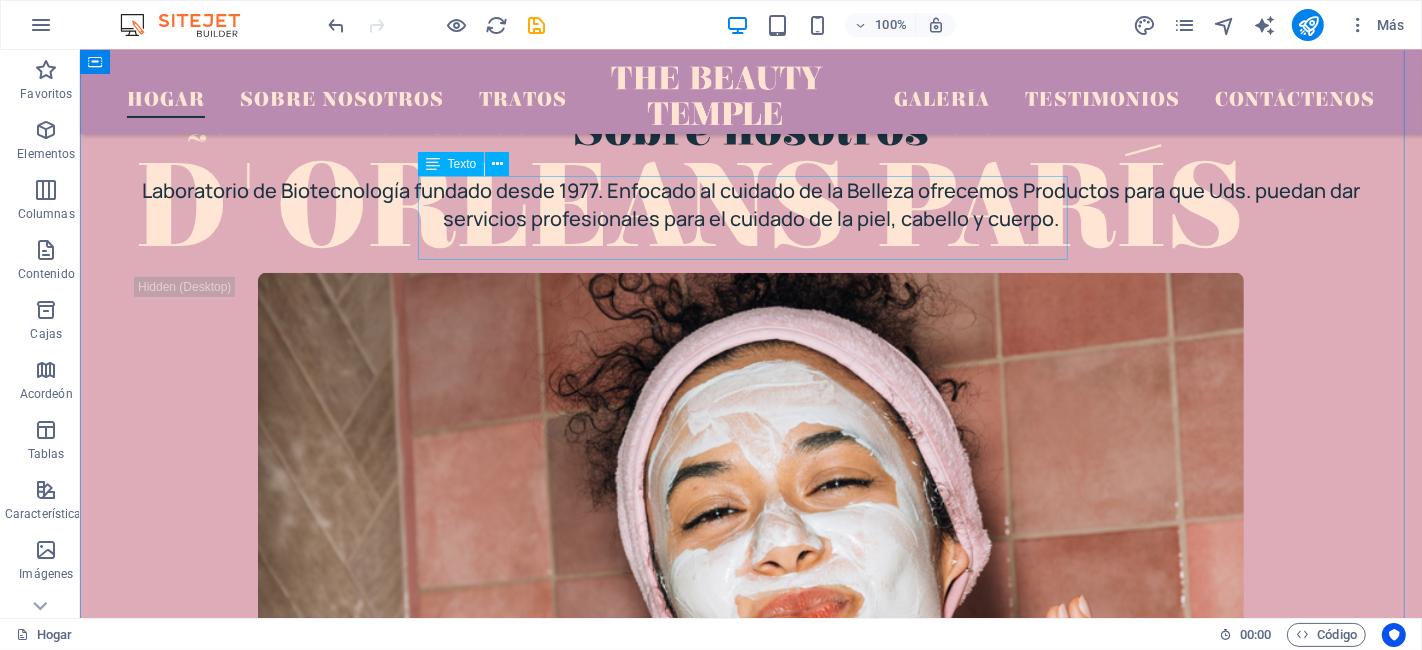 click on "Laboratorio de Biotecnología fundado desde 1977. Enfocado al cuidado de la Belleza ofrecemos Productos para que Uds. puedan dar servicios profesionales para el cuidado de la piel, cabello y cuerpo." at bounding box center (750, 205) 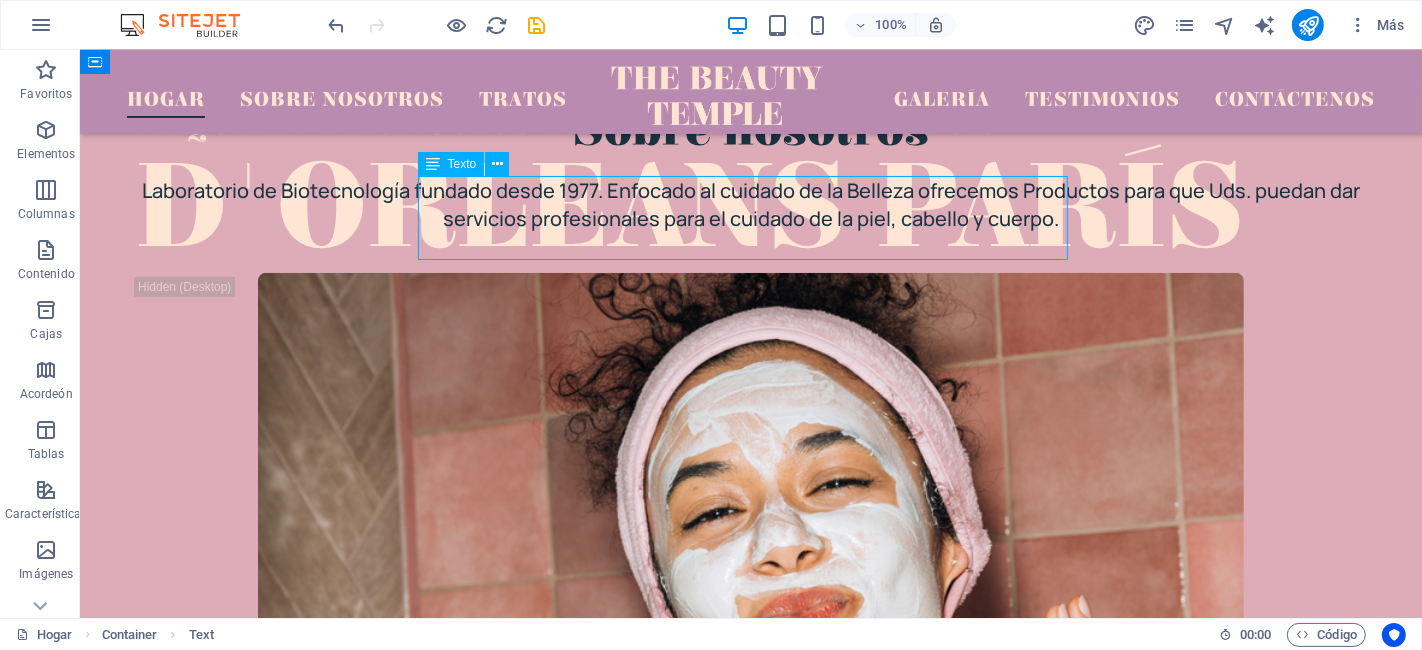 click on "Laboratorio de Biotecnología fundado desde 1977. Enfocado al cuidado de la Belleza ofrecemos Productos para que Uds. puedan dar servicios profesionales para el cuidado de la piel, cabello y cuerpo." at bounding box center (750, 205) 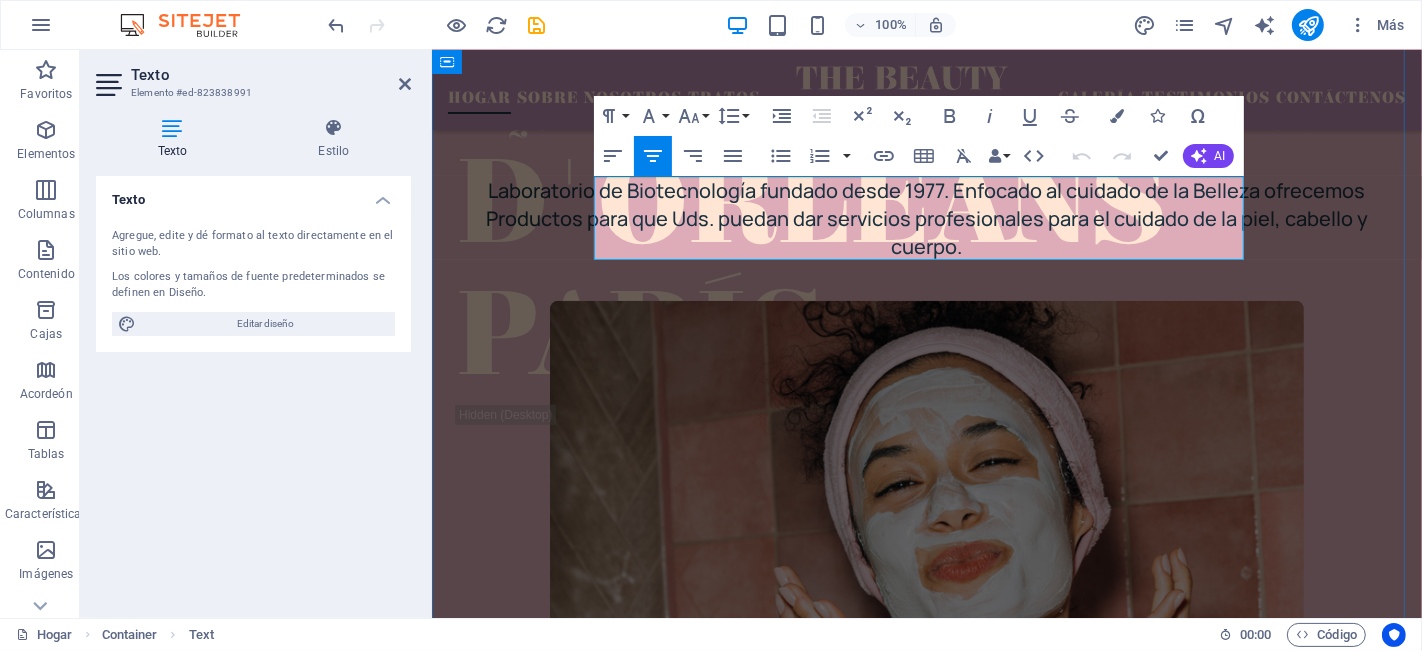 click on "Laboratorio de Biotecnología fundado desde 1977. Enfocado al cuidado de la Belleza ofrecemos Productos para que Uds. puedan dar servicios profesionales para el cuidado de la piel, cabello y cuerpo." at bounding box center (926, 218) 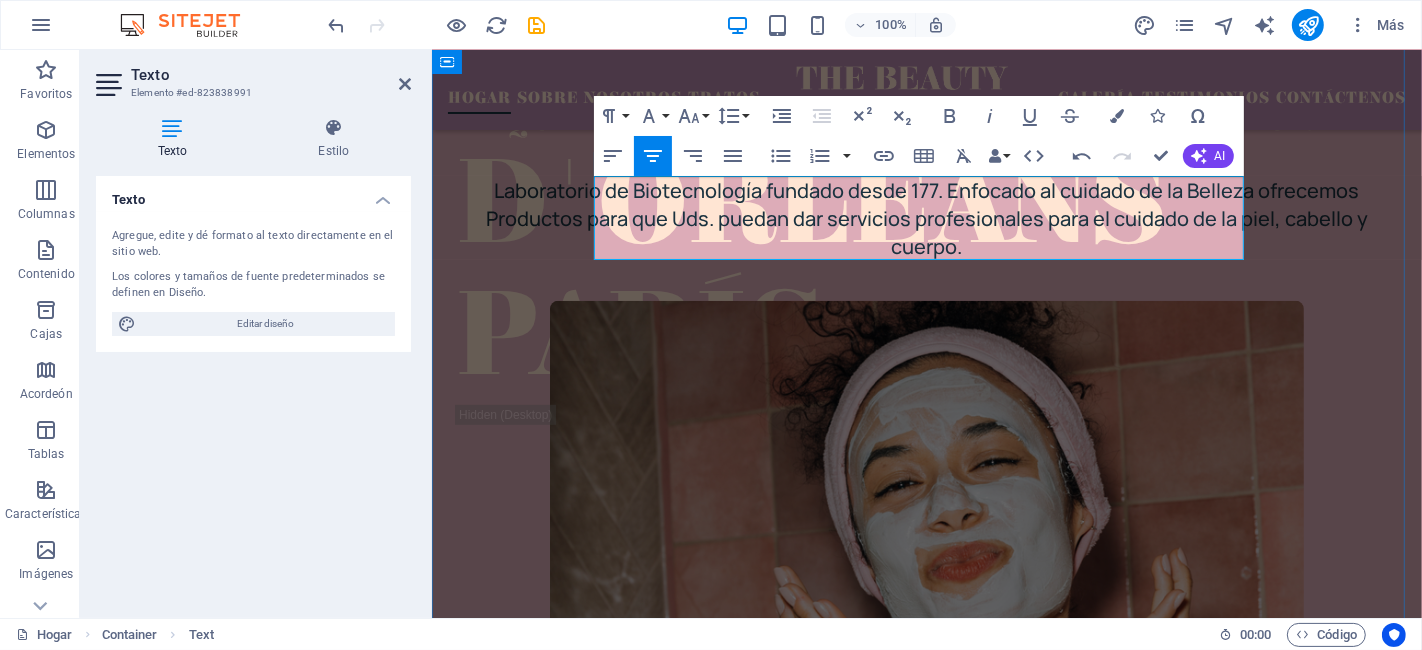 type 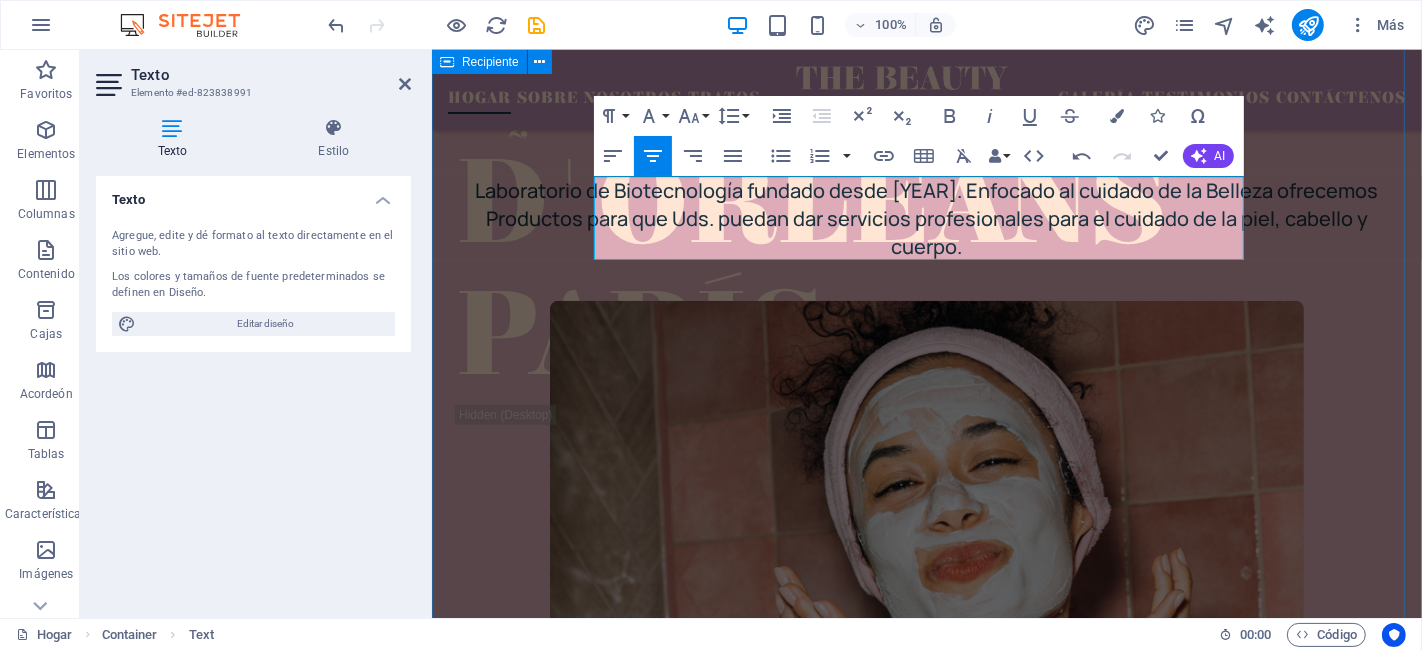 click on "Sobre nosotros Laboratorio de Biotecnología fundado desde 1877. Enfocado al cuidado de la Belleza ofrecemos Productos para que Uds. puedan dar servicios profesionales para el cuidado de la piel, cabello y cuerpo. MÁS INFORMACIÓN" at bounding box center [926, 487] 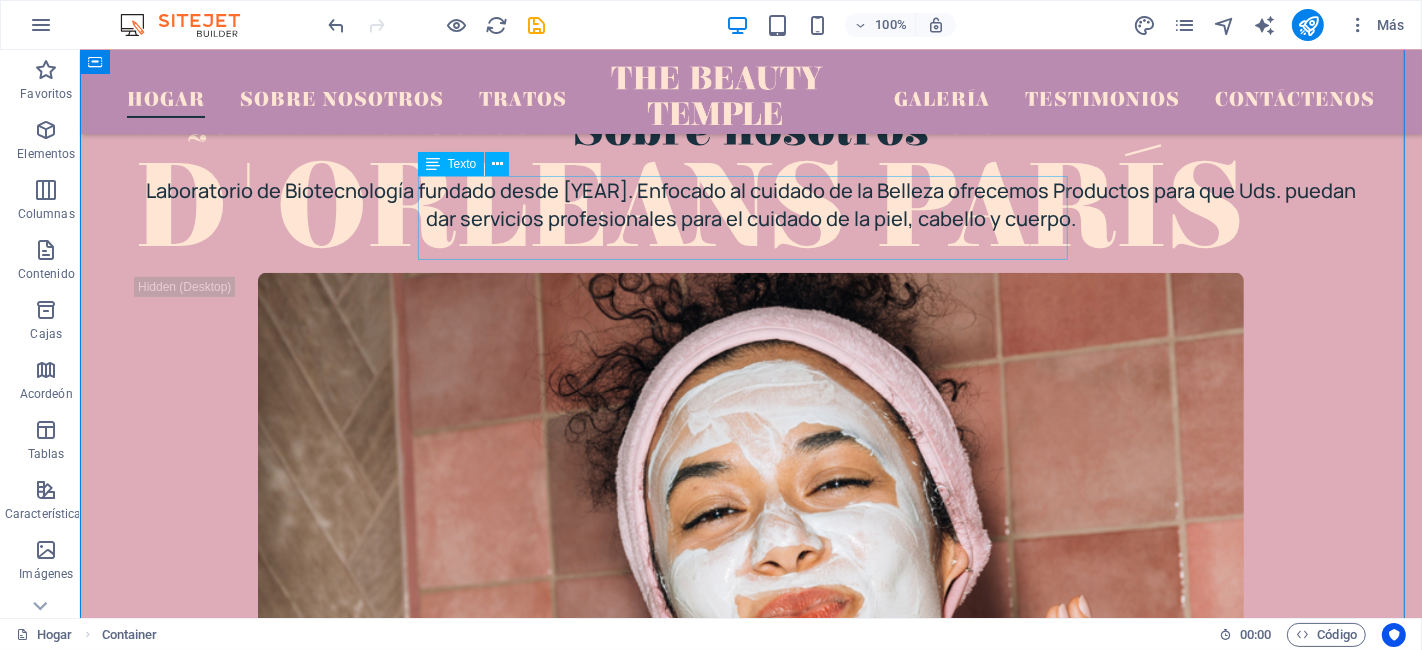 click on "Laboratorio de Biotecnología fundado desde [YEAR]. Enfocado al cuidado de la Belleza ofrecemos Productos para que Uds. puedan dar servicios profesionales para el cuidado de la piel, cabello y cuerpo." at bounding box center (750, 205) 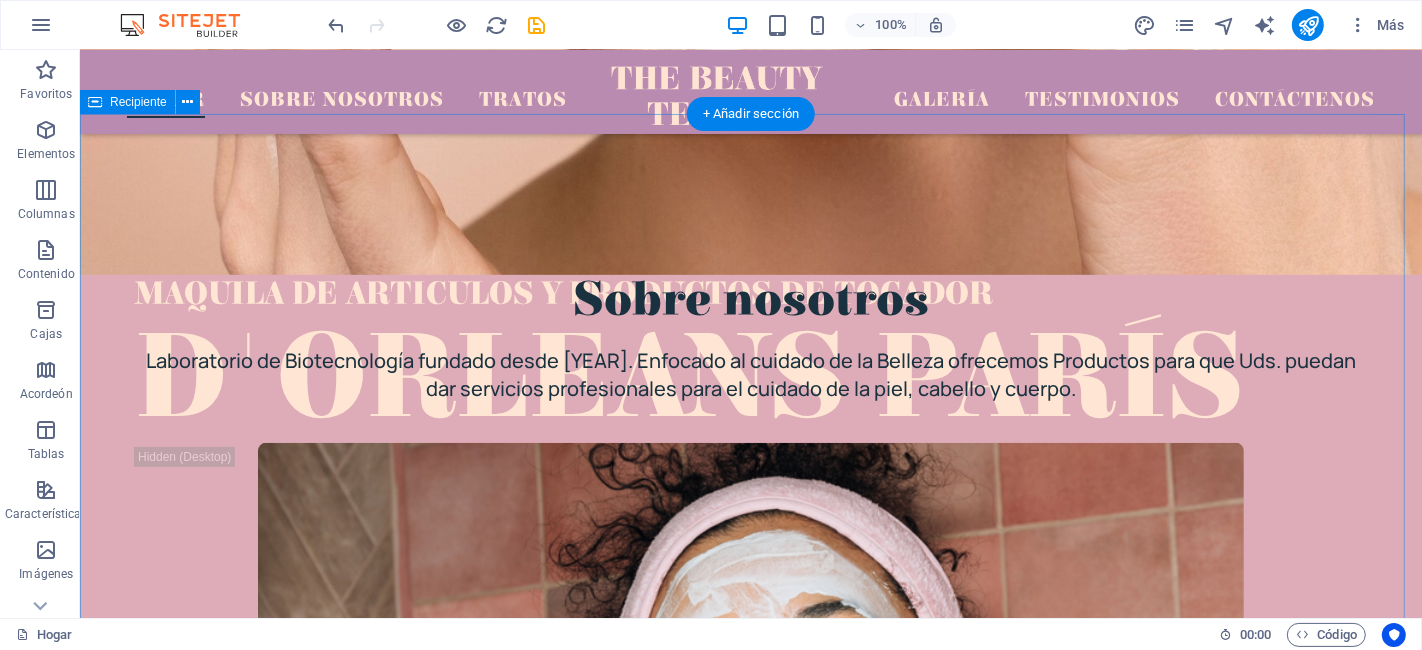 scroll, scrollTop: 749, scrollLeft: 0, axis: vertical 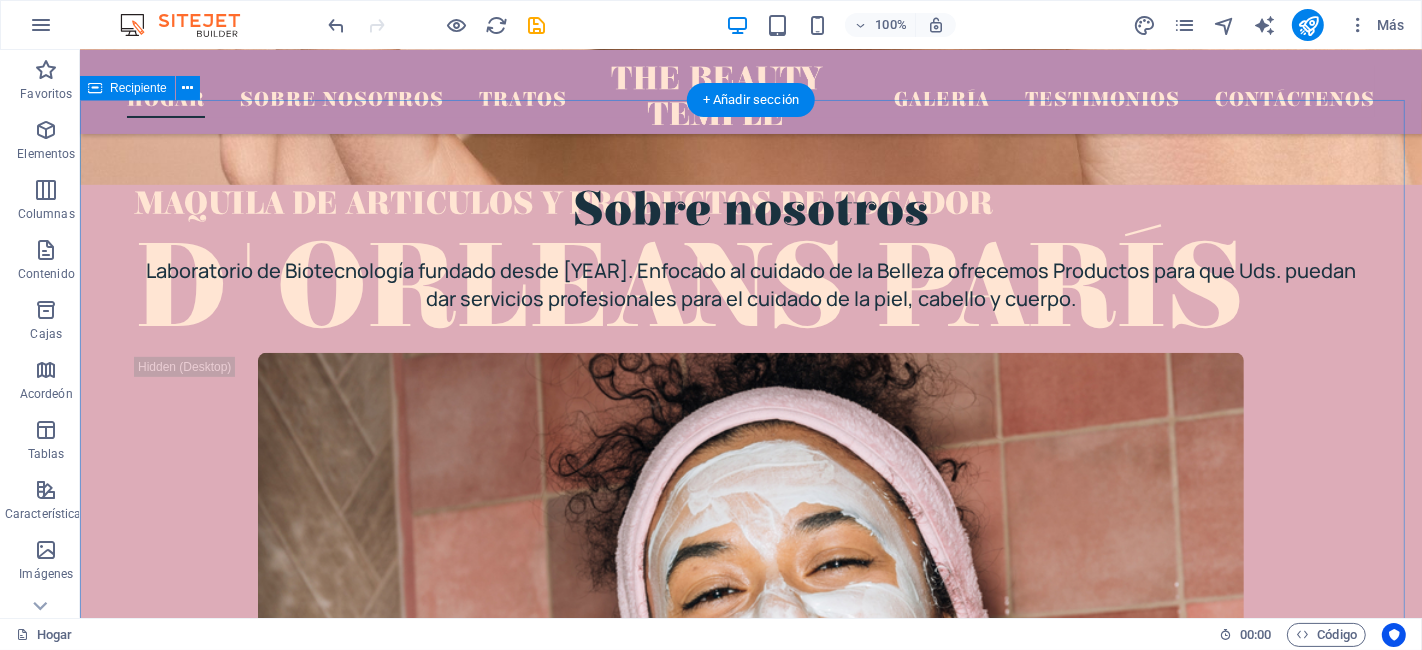 click on "Laboratorio de Biotecnología fundado desde [YEAR]. Enfocado al cuidado de la Belleza ofrecemos Productos para que Uds. puedan dar servicios profesionales para el cuidado de la piel, cabello y cuerpo." at bounding box center [750, 285] 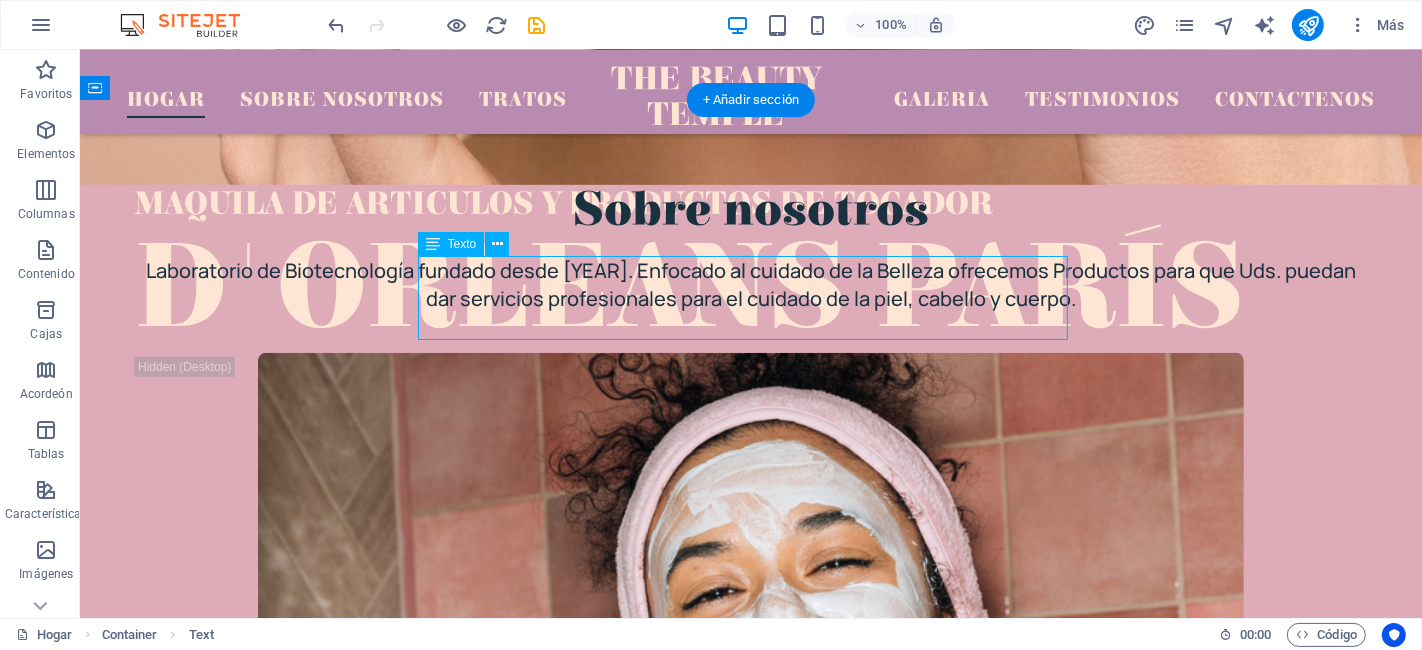click on "Laboratorio de Biotecnología fundado desde [YEAR]. Enfocado al cuidado de la Belleza ofrecemos Productos para que Uds. puedan dar servicios profesionales para el cuidado de la piel, cabello y cuerpo." at bounding box center (750, 285) 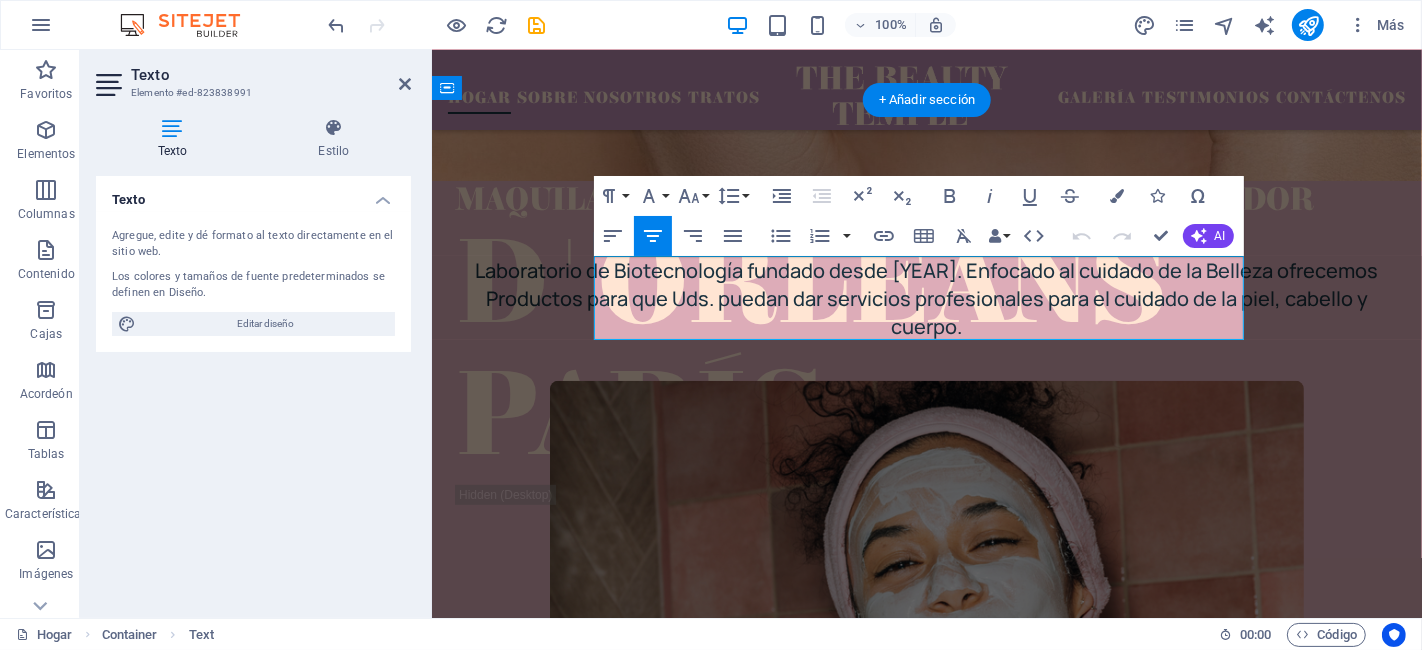 click on "Laboratorio de Biotecnología fundado desde [YEAR]. Enfocado al cuidado de la Belleza ofrecemos Productos para que Uds. puedan dar servicios profesionales para el cuidado de la piel, cabello y cuerpo." at bounding box center [926, 298] 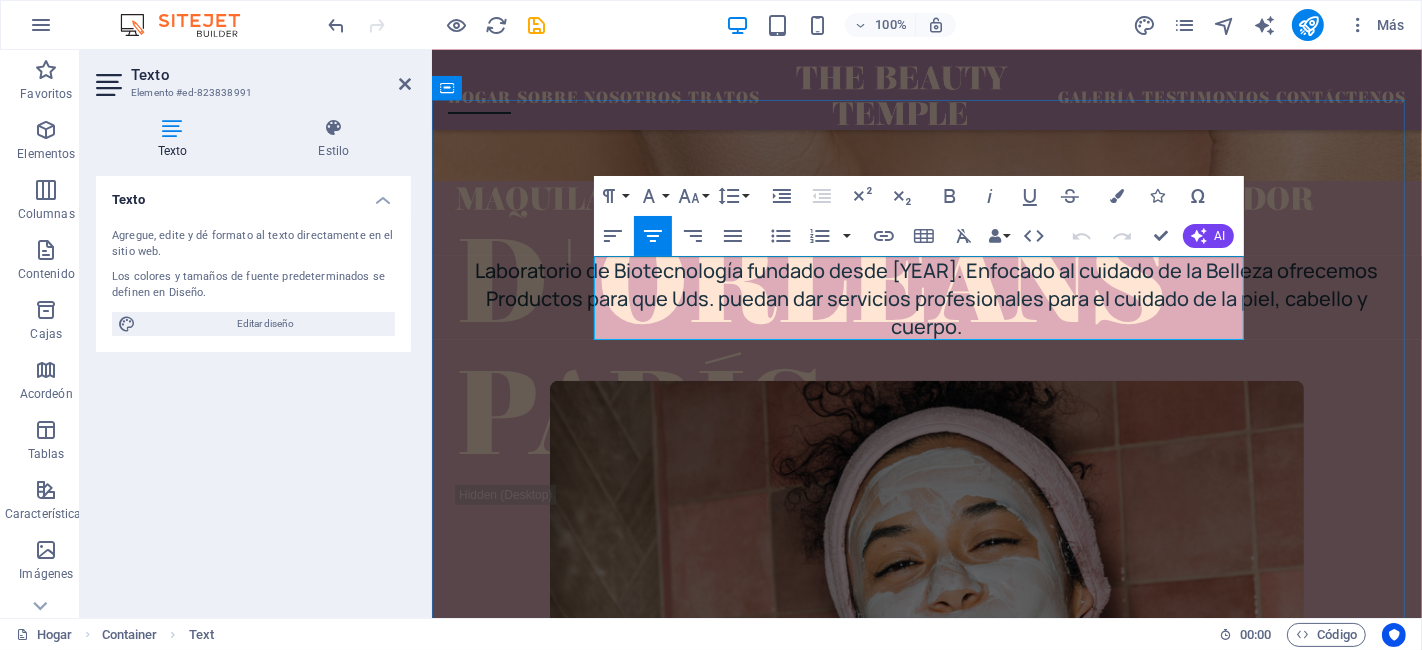 click on "Laboratorio de Biotecnología fundado desde [YEAR]. Enfocado al cuidado de la Belleza ofrecemos Productos para que Uds. puedan dar servicios profesionales para el cuidado de la piel, cabello y cuerpo." at bounding box center [926, 298] 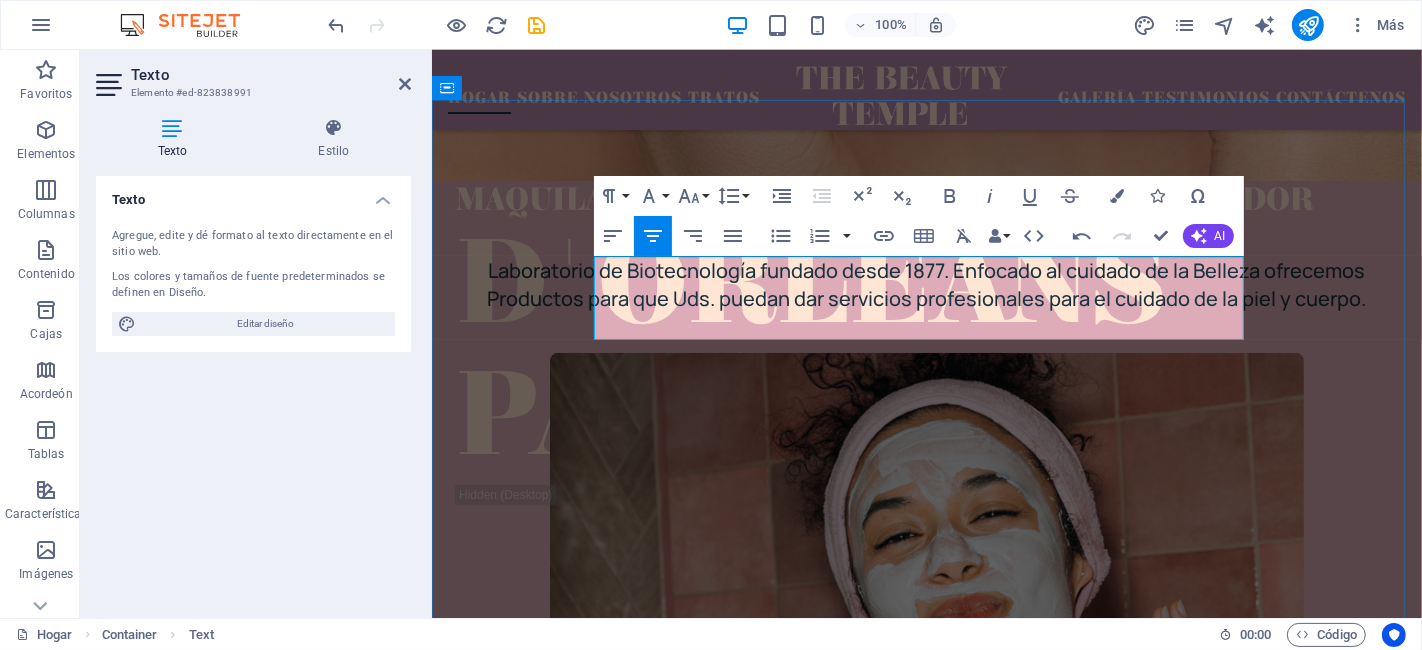 type 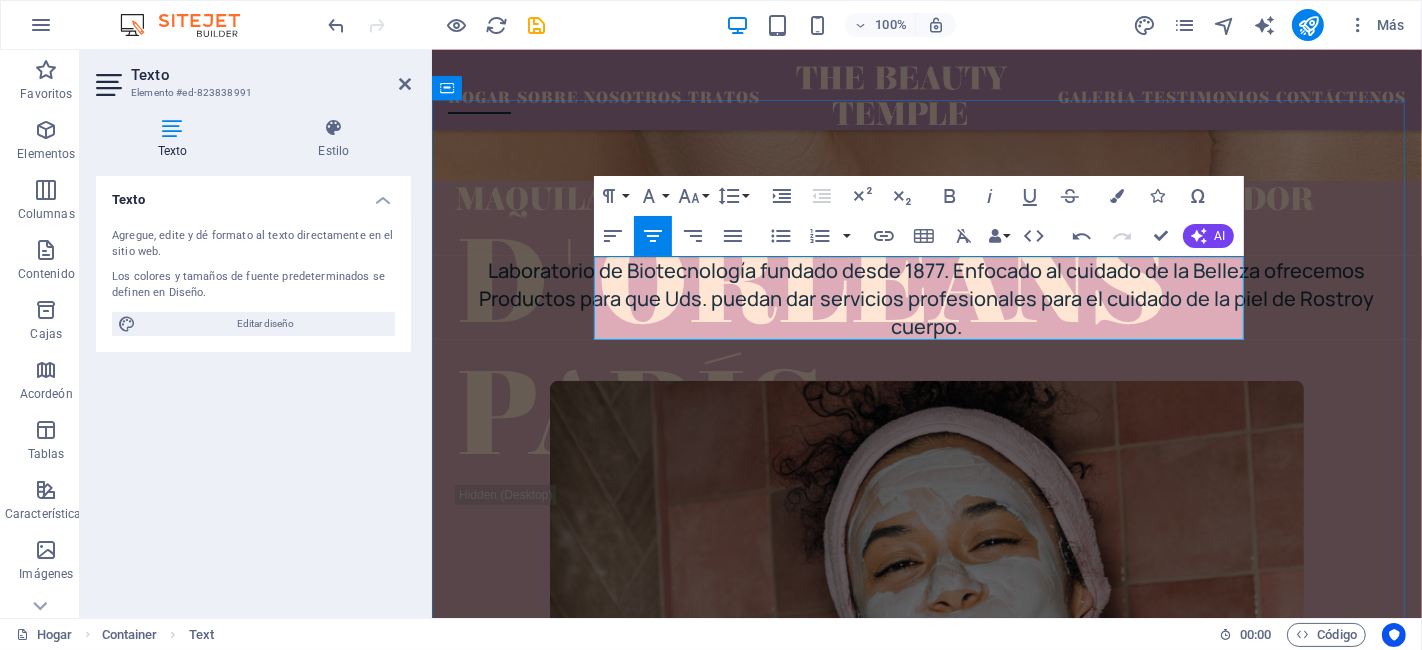 click on "Laboratorio de Biotecnología fundado desde 1877. Enfocado al cuidado de la Belleza ofrecemos Productos para que Uds. puedan dar servicios profesionales para el cuidado de la piel de Rostro  y cuerpo." at bounding box center [926, 298] 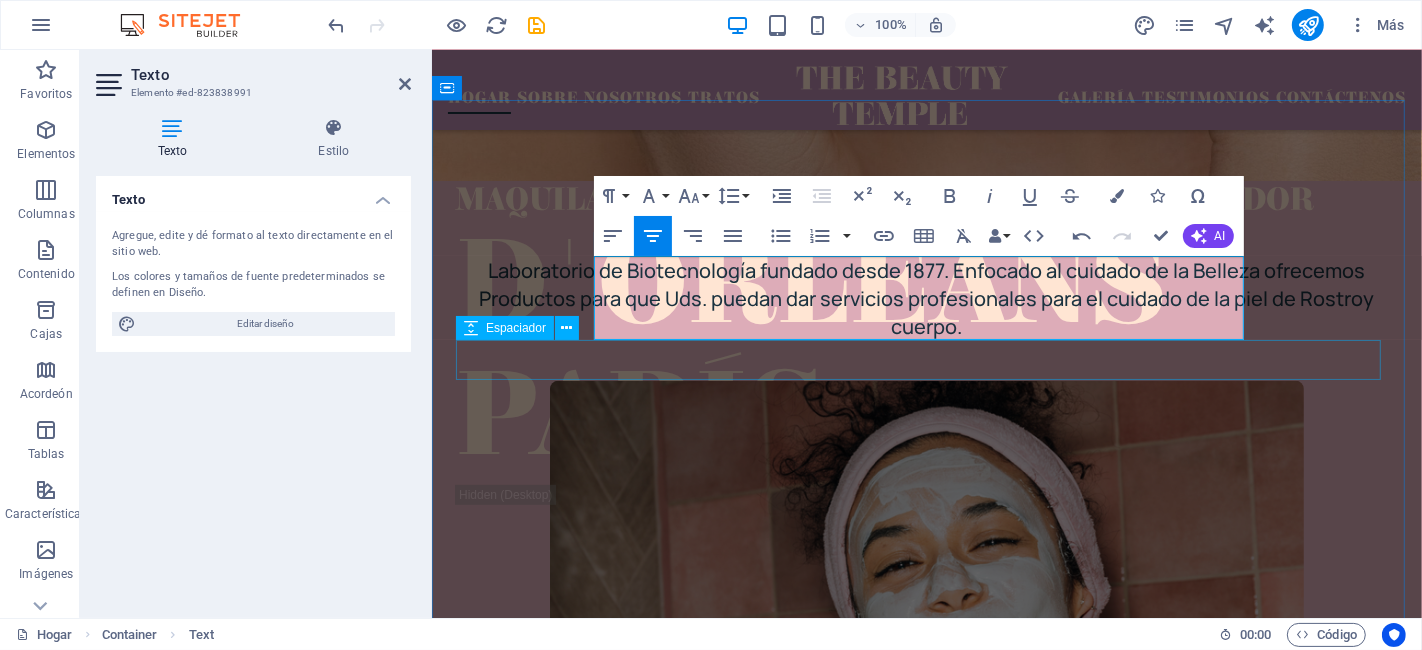 click at bounding box center (926, 361) 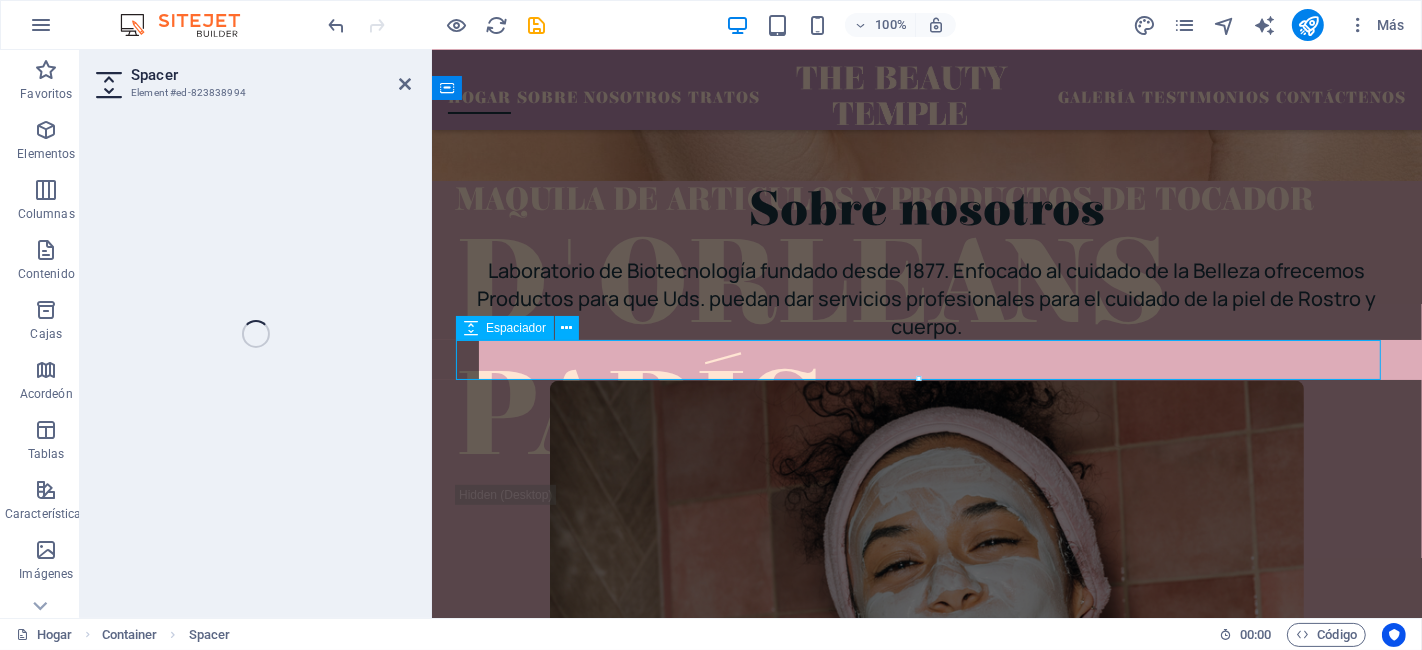 select on "px" 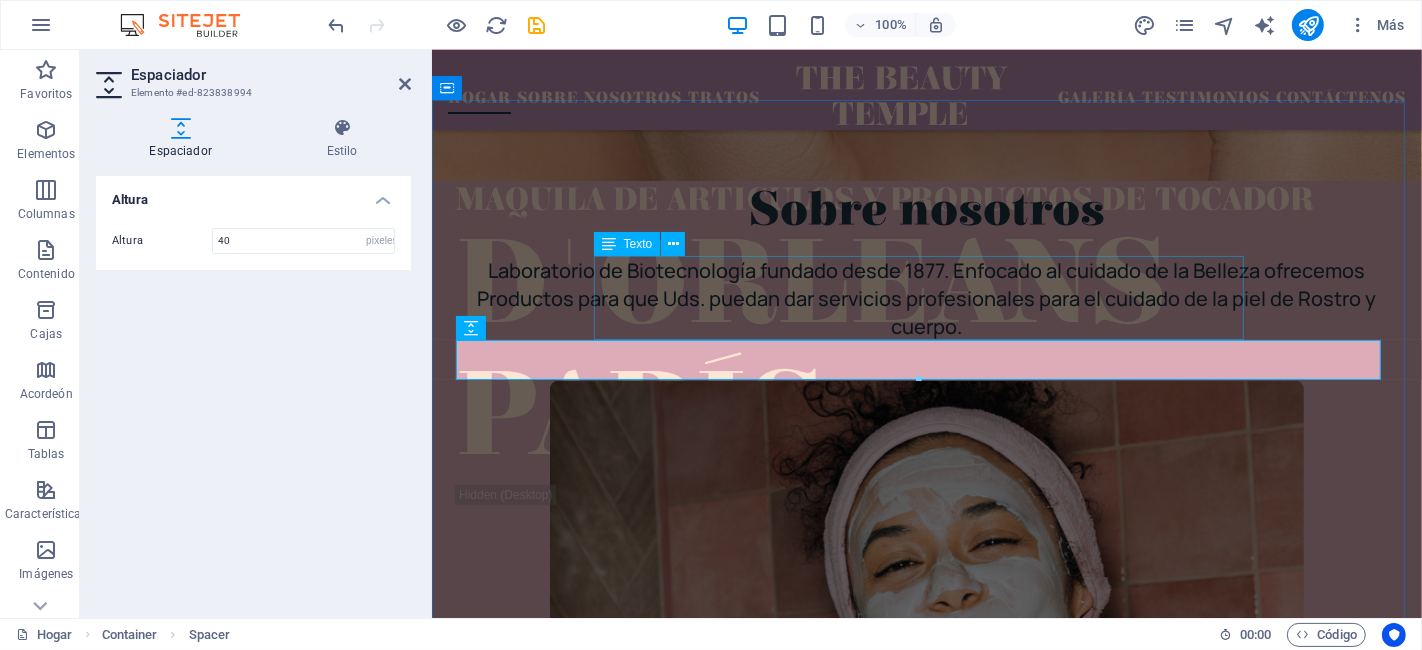 click on "Laboratorio de Biotecnología fundado desde 1877. Enfocado al cuidado de la Belleza ofrecemos Productos para que Uds. puedan dar servicios profesionales para el cuidado de la piel de Rostro y cuerpo." at bounding box center (926, 299) 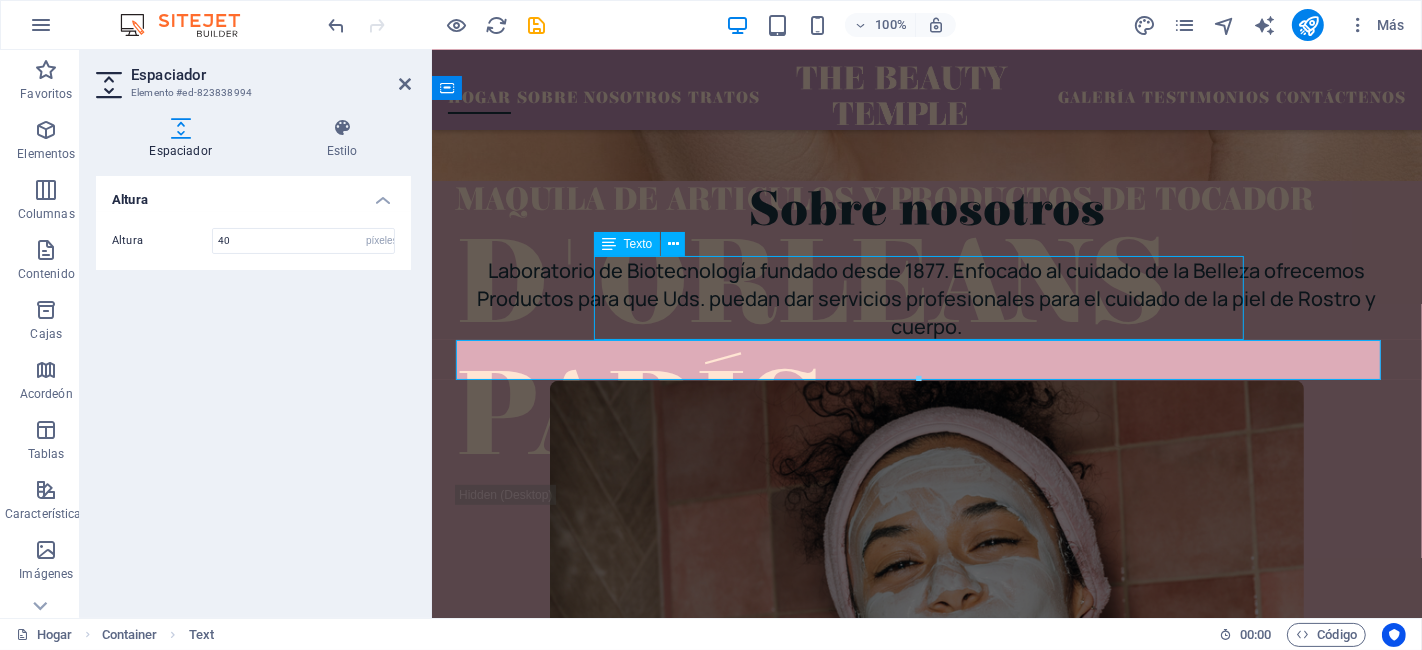 click on "Sobre nosotros Laboratorio de Biotecnología fundado desde 1877. Enfocado al cuidado de la Belleza ofrecemos Productos para que Uds. puedan dar servicios profesionales para el cuidado de la piel de Rostro y cuerpo. MÁS INFORMACIÓN" at bounding box center [926, 567] 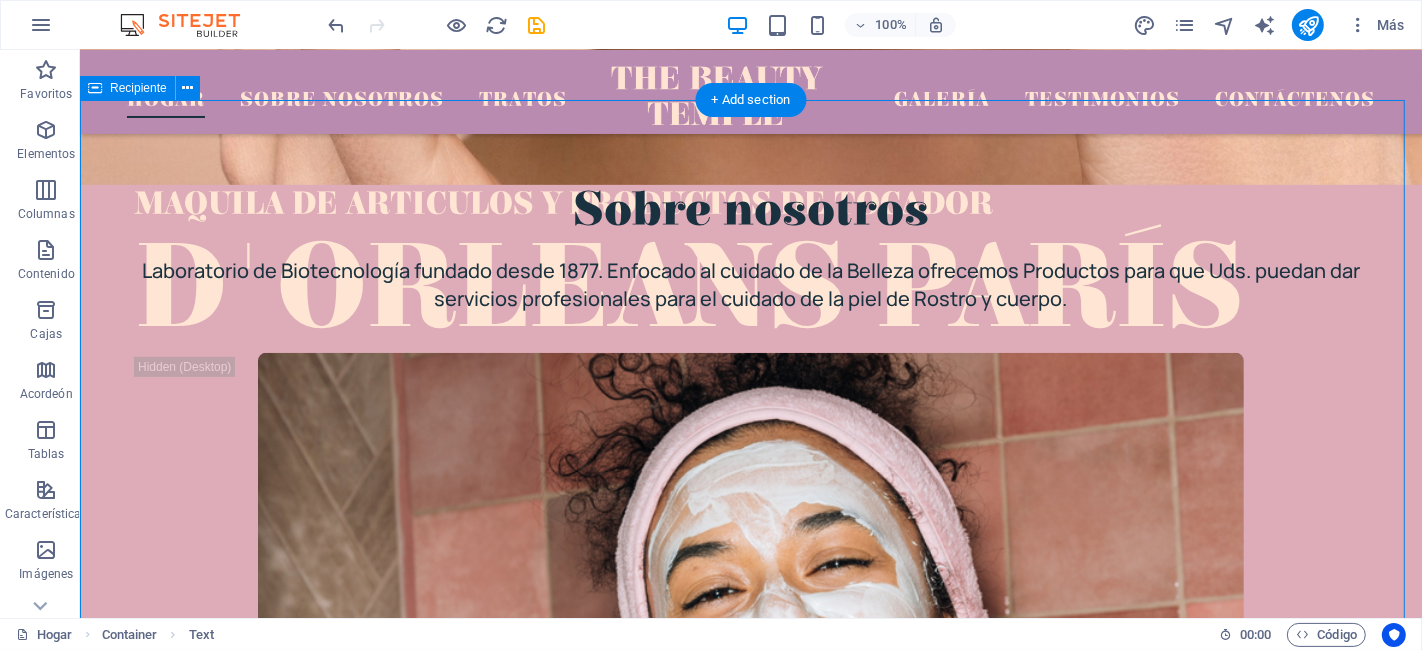 drag, startPoint x: 873, startPoint y: 317, endPoint x: 1226, endPoint y: 317, distance: 353 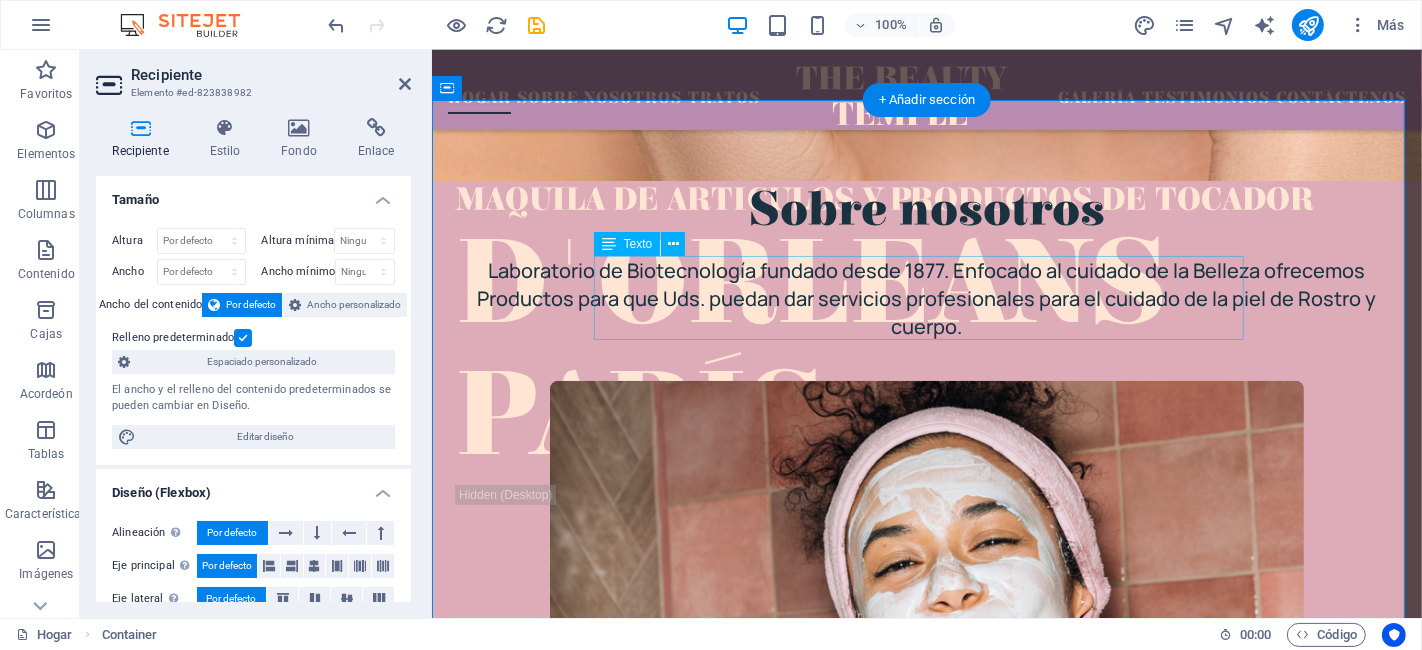 click on "Laboratorio de Biotecnología fundado desde 1877. Enfocado al cuidado de la Belleza ofrecemos Productos para que Uds. puedan dar servicios profesionales para el cuidado de la piel de Rostro y cuerpo." at bounding box center [926, 299] 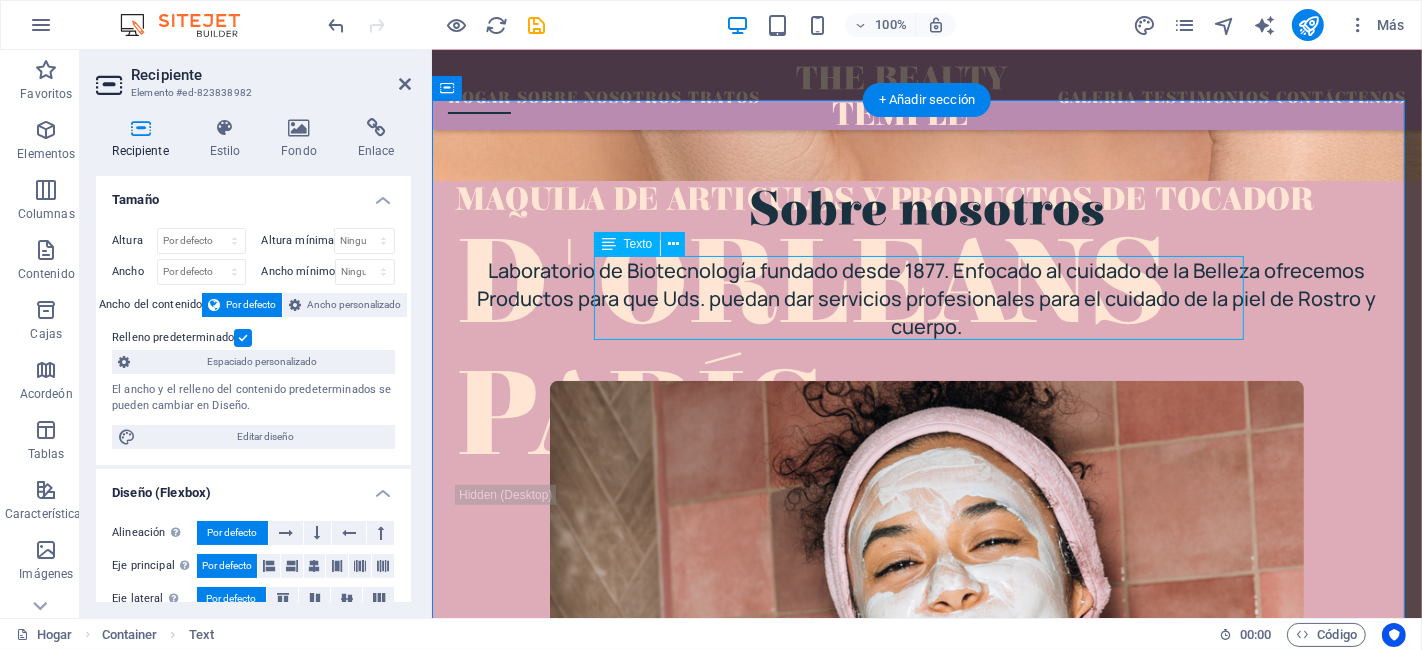 click on "Laboratorio de Biotecnología fundado desde 1877. Enfocado al cuidado de la Belleza ofrecemos Productos para que Uds. puedan dar servicios profesionales para el cuidado de la piel de Rostro y cuerpo." at bounding box center [926, 299] 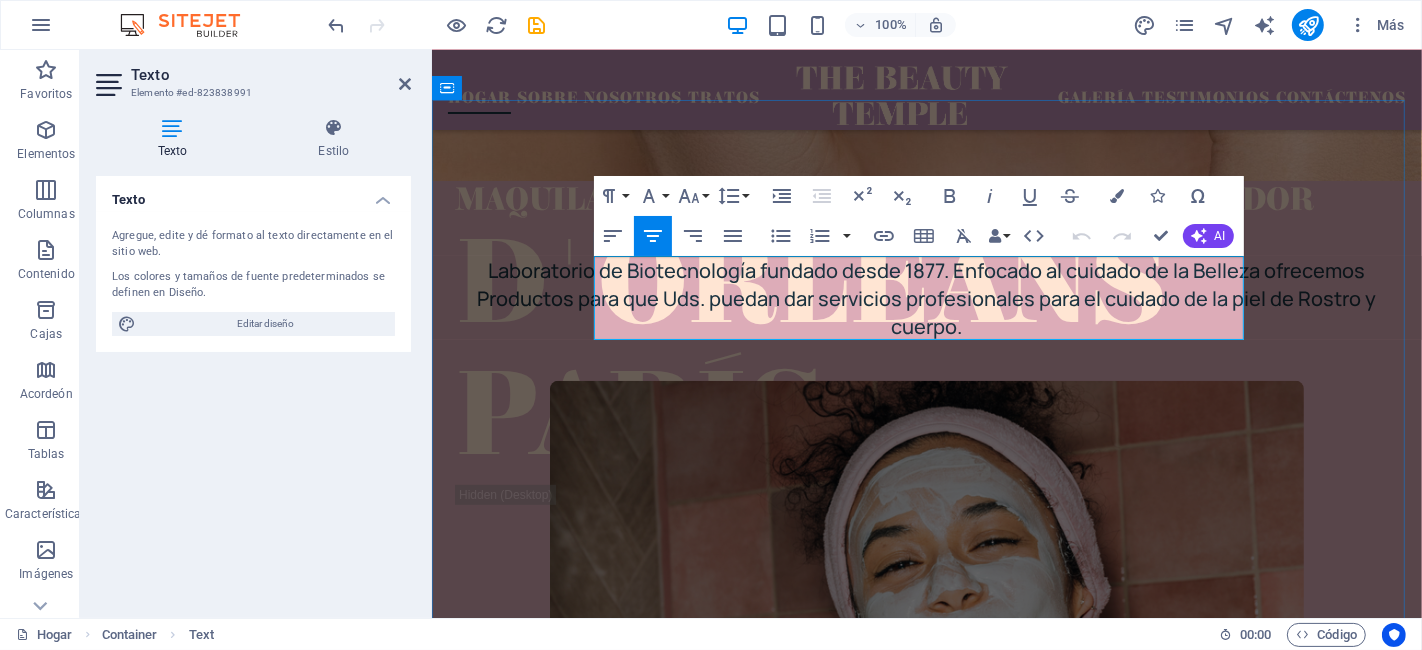 click on "Laboratorio de Biotecnología fundado desde 1877. Enfocado al cuidado de la Belleza ofrecemos Productos para que Uds. puedan dar servicios profesionales para el cuidado de la piel de Rostro y cuerpo." at bounding box center (926, 299) 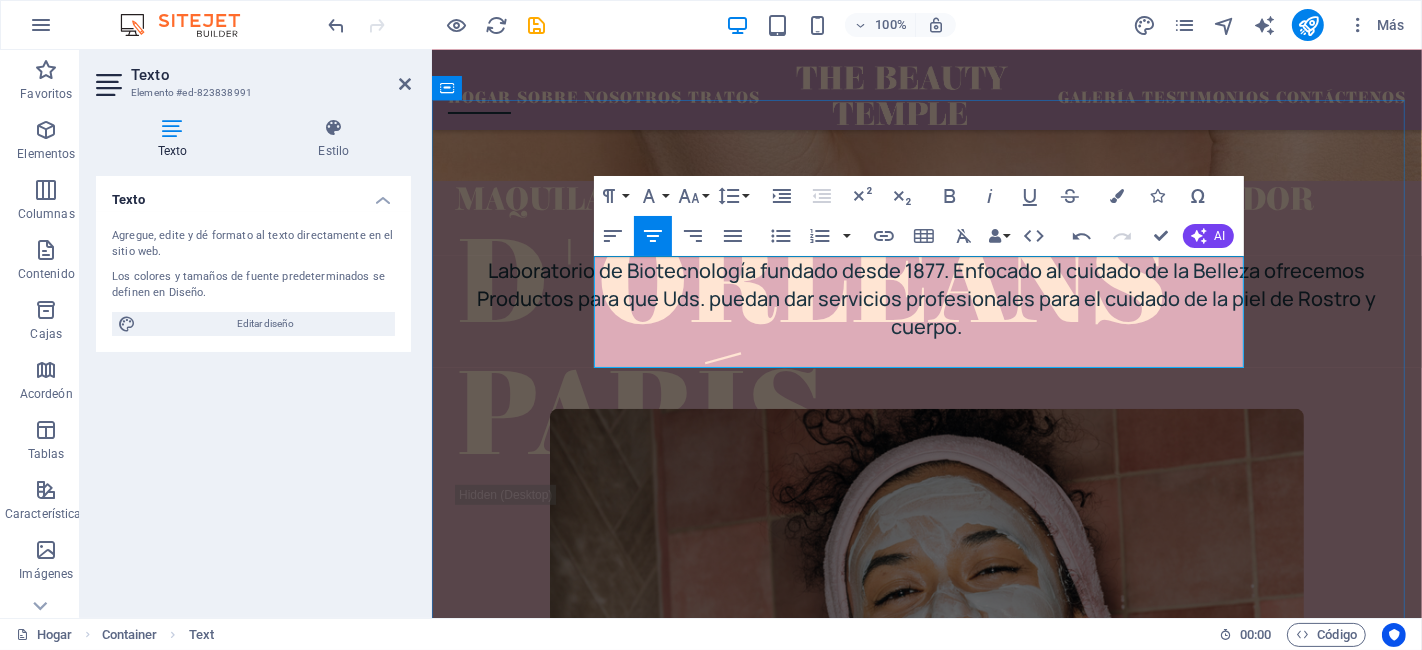 type 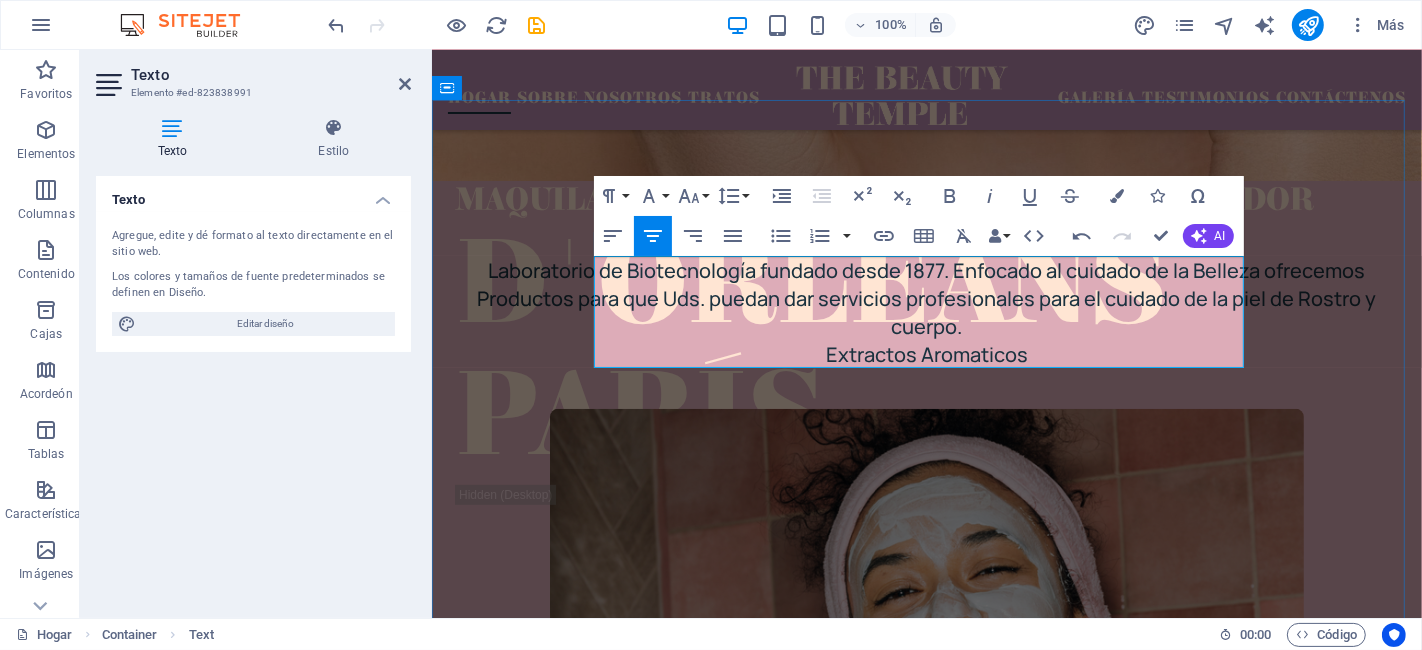 click on "Extractos Aromaticos" at bounding box center (926, 354) 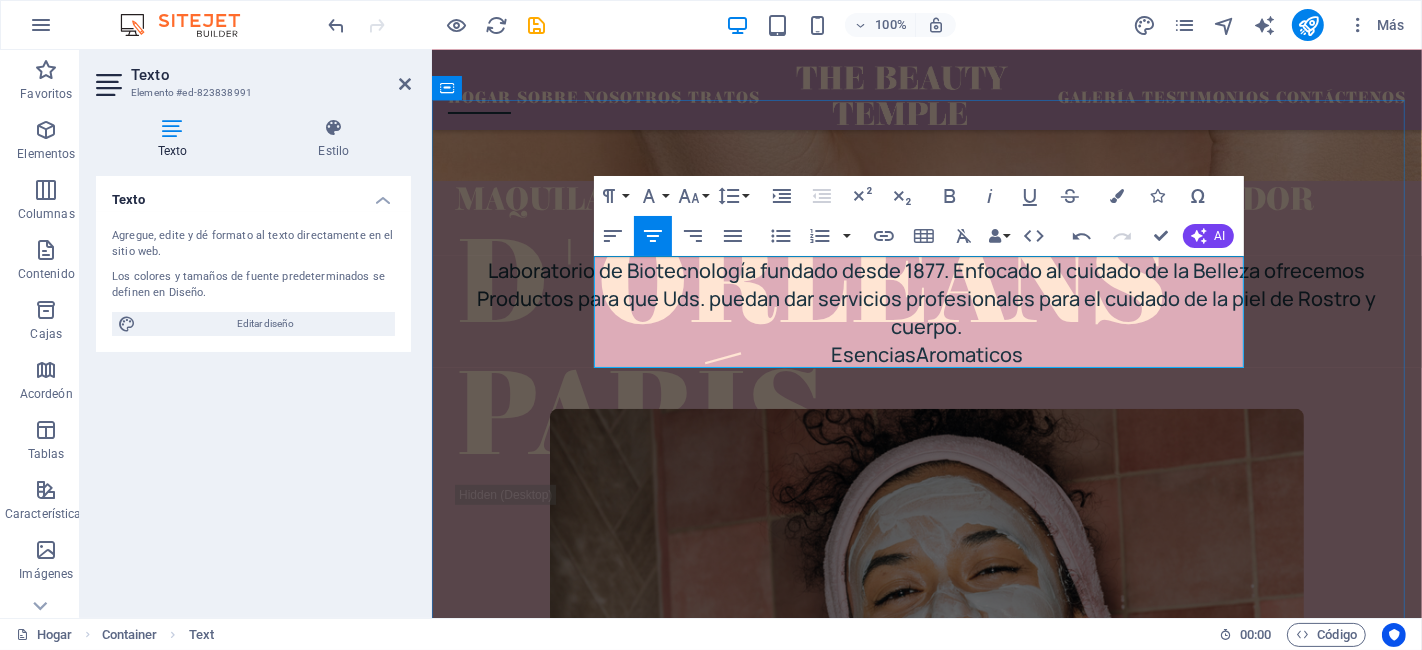 click on "Esencias  Aromaticos" at bounding box center [926, 354] 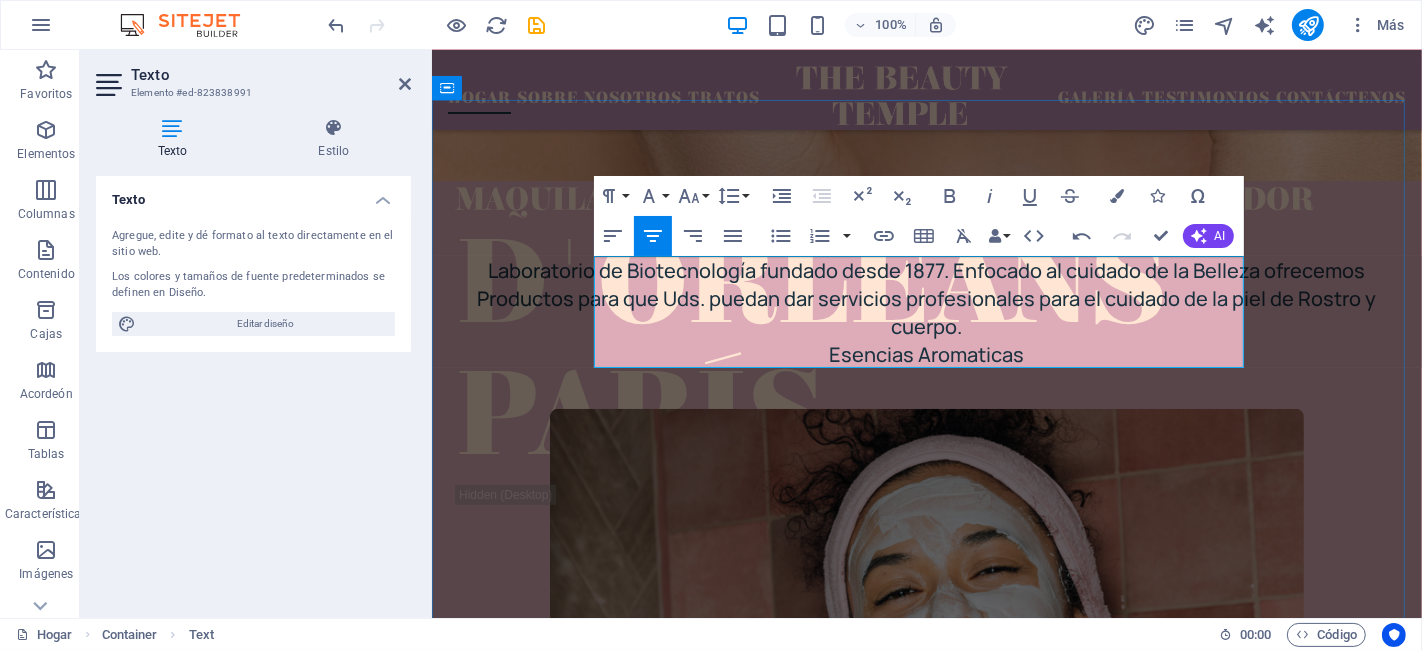 click on "Esencias Aromaticas" at bounding box center (926, 354) 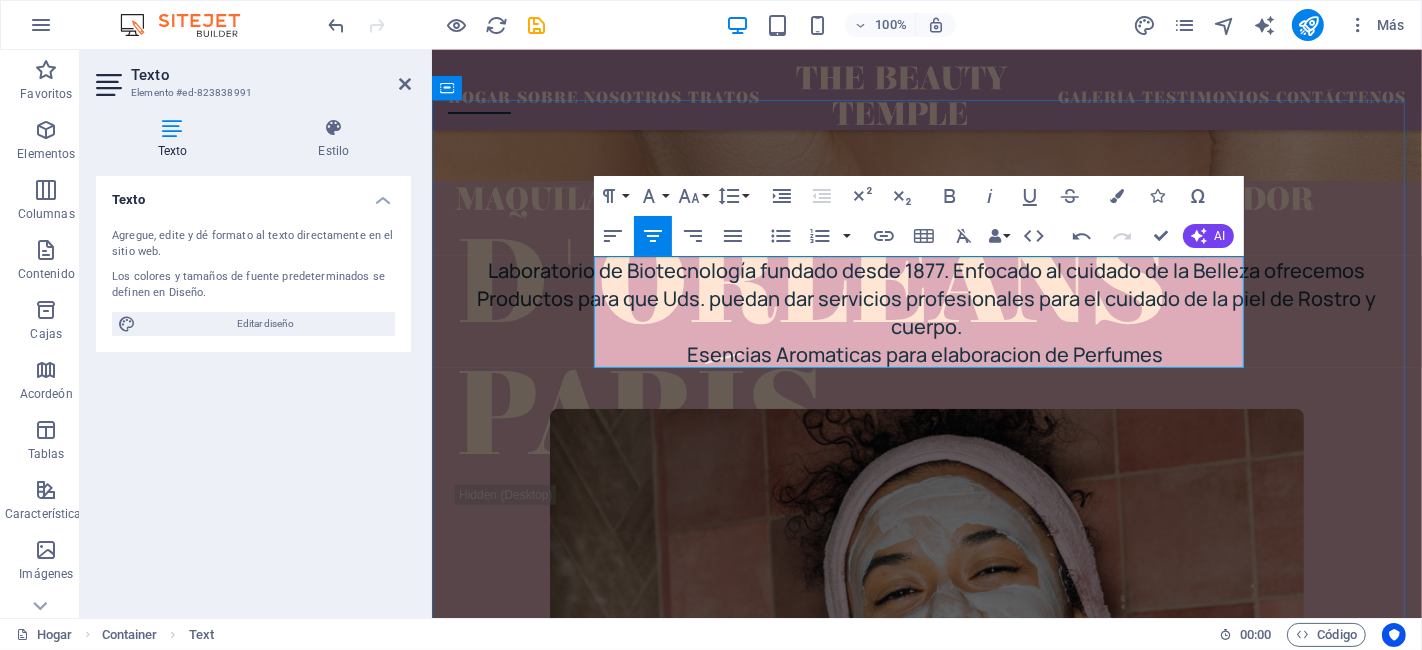 click on "Esencias Aromaticas para elaboracion de Perfumes" at bounding box center [926, 355] 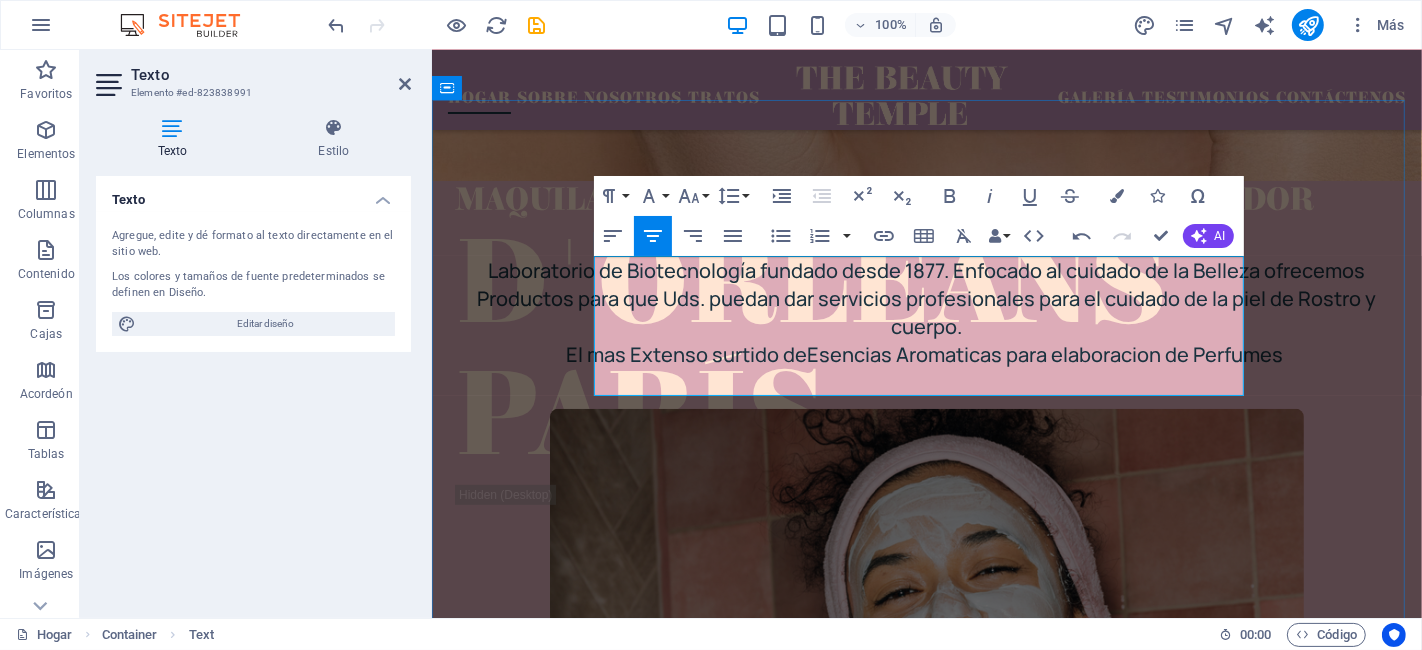 click on "El mas Extenso surtido de  Esencias Aromaticas para elaboracion de Perfumes" at bounding box center (926, 354) 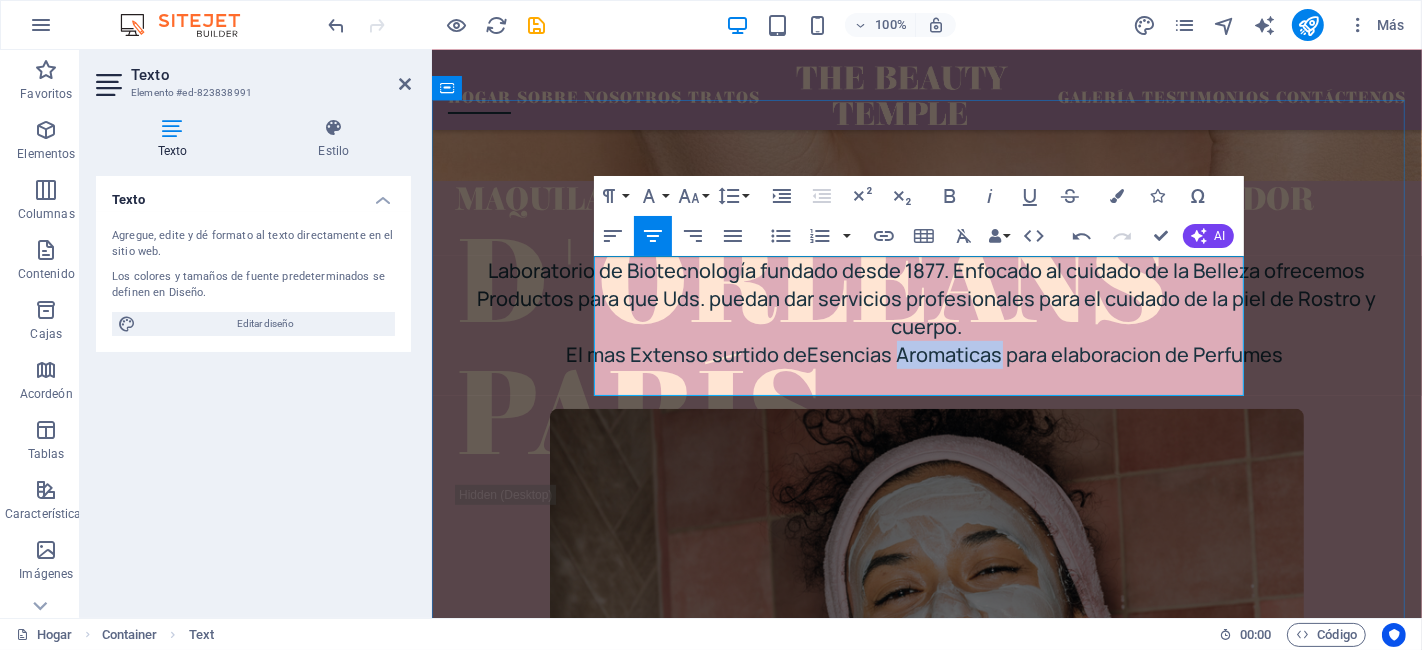 click on "El mas Extenso surtido de  Esencias Aromaticas para elaboracion de Perfumes" at bounding box center [926, 354] 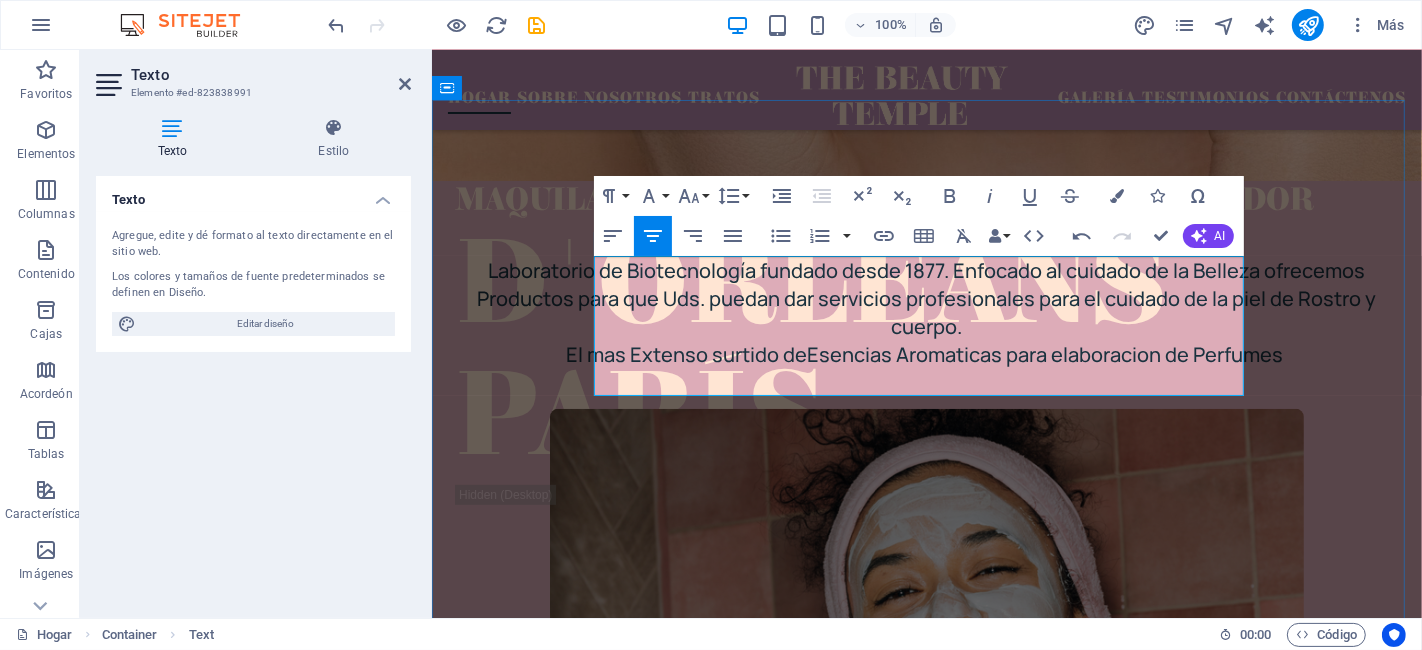 click on "El mas Extenso surtido de  Esencias Aromaticas para elaboracion de Perfumes" at bounding box center (926, 355) 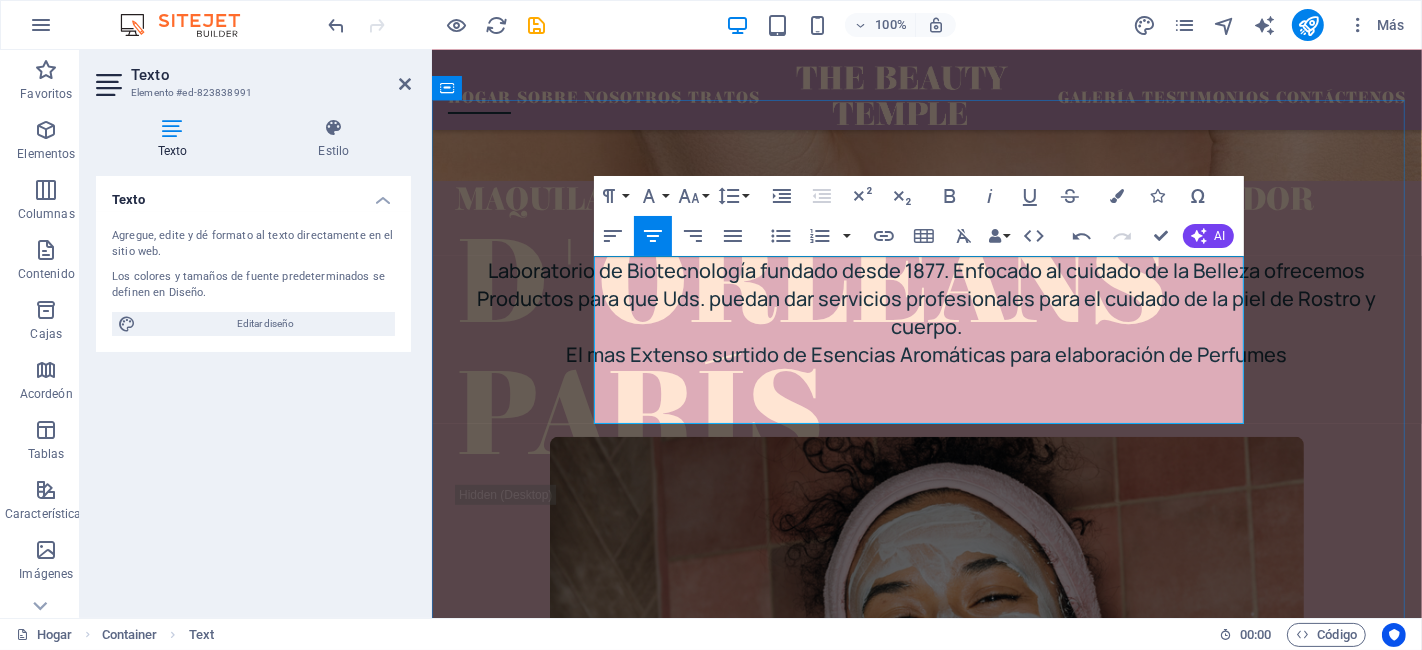 drag, startPoint x: 632, startPoint y: 270, endPoint x: 964, endPoint y: 386, distance: 351.68167 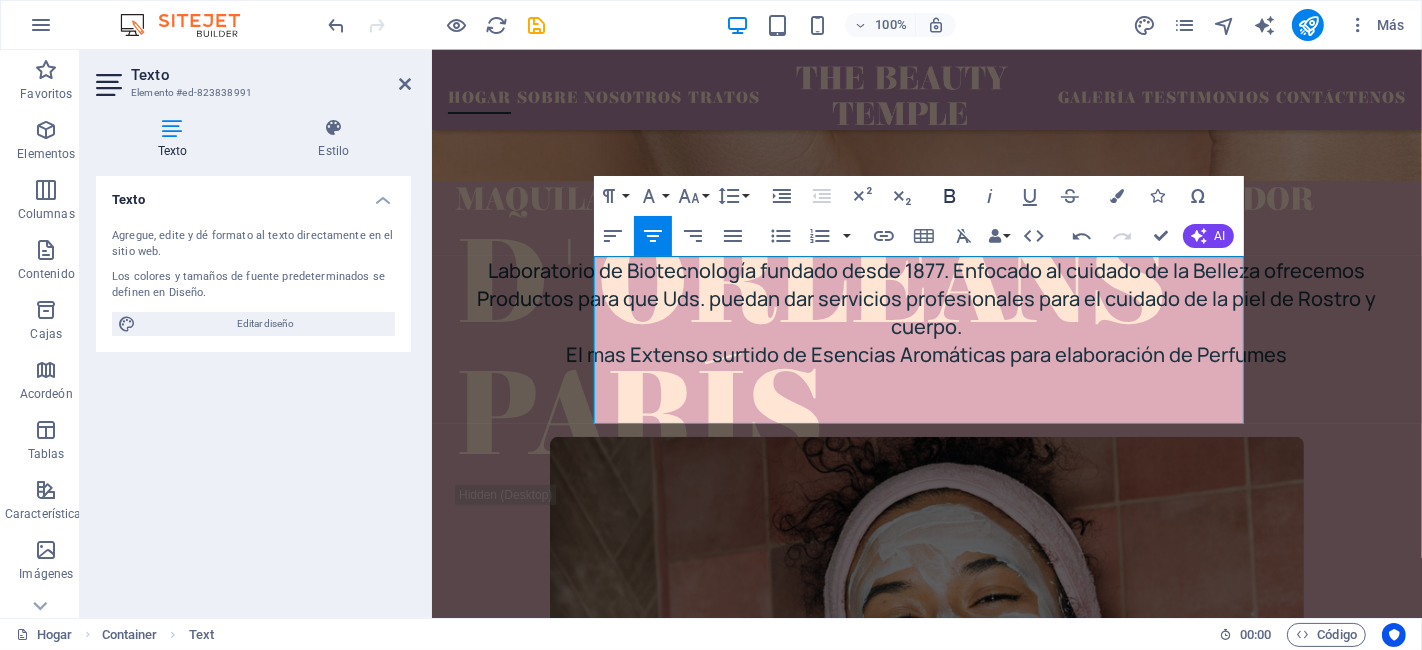 click 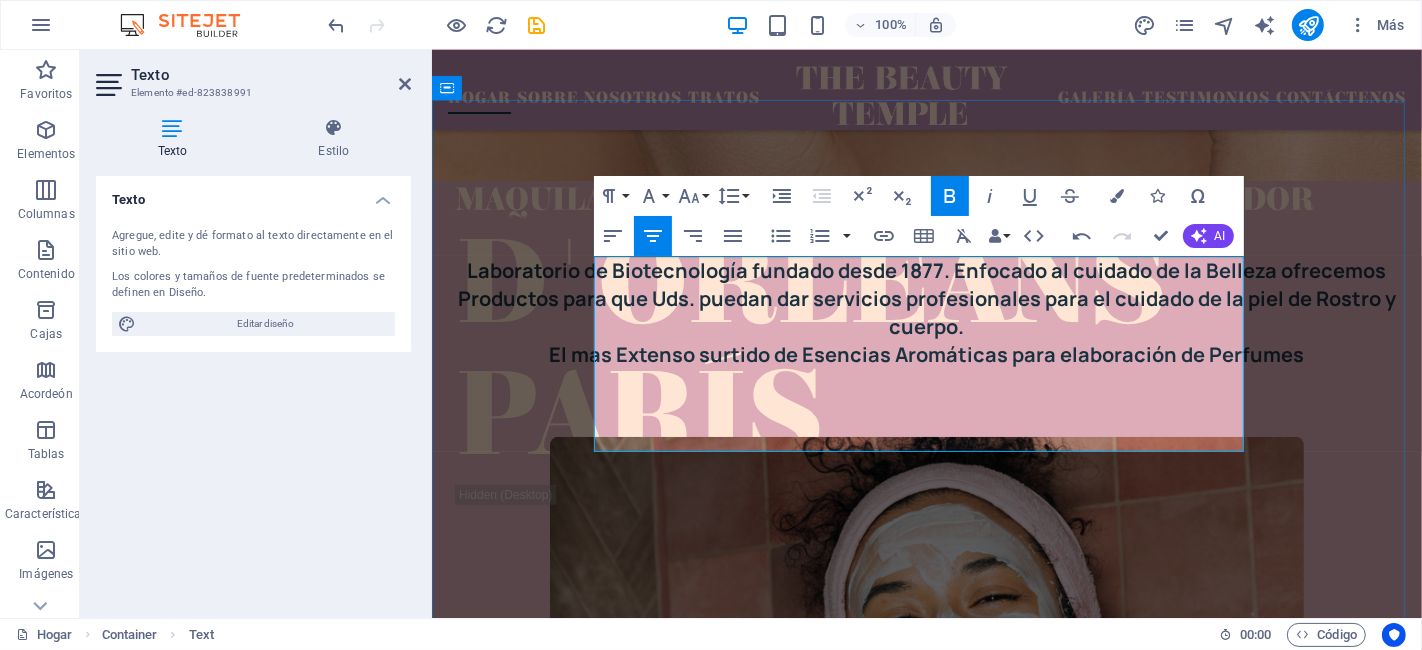 click on "El mas Extenso surtido de Esencias Aromáticas para elaboración de Perfumes" at bounding box center (926, 355) 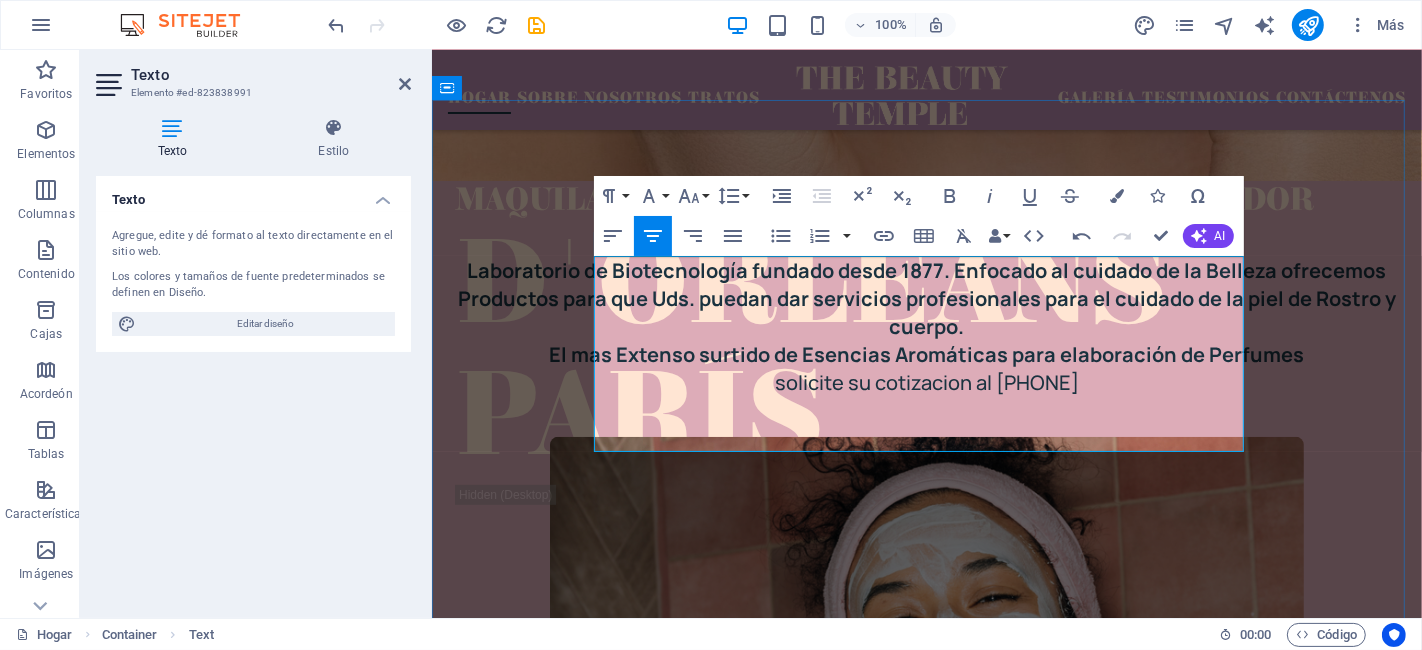 click on "solicite su cotizacion al [PHONE]" at bounding box center [926, 382] 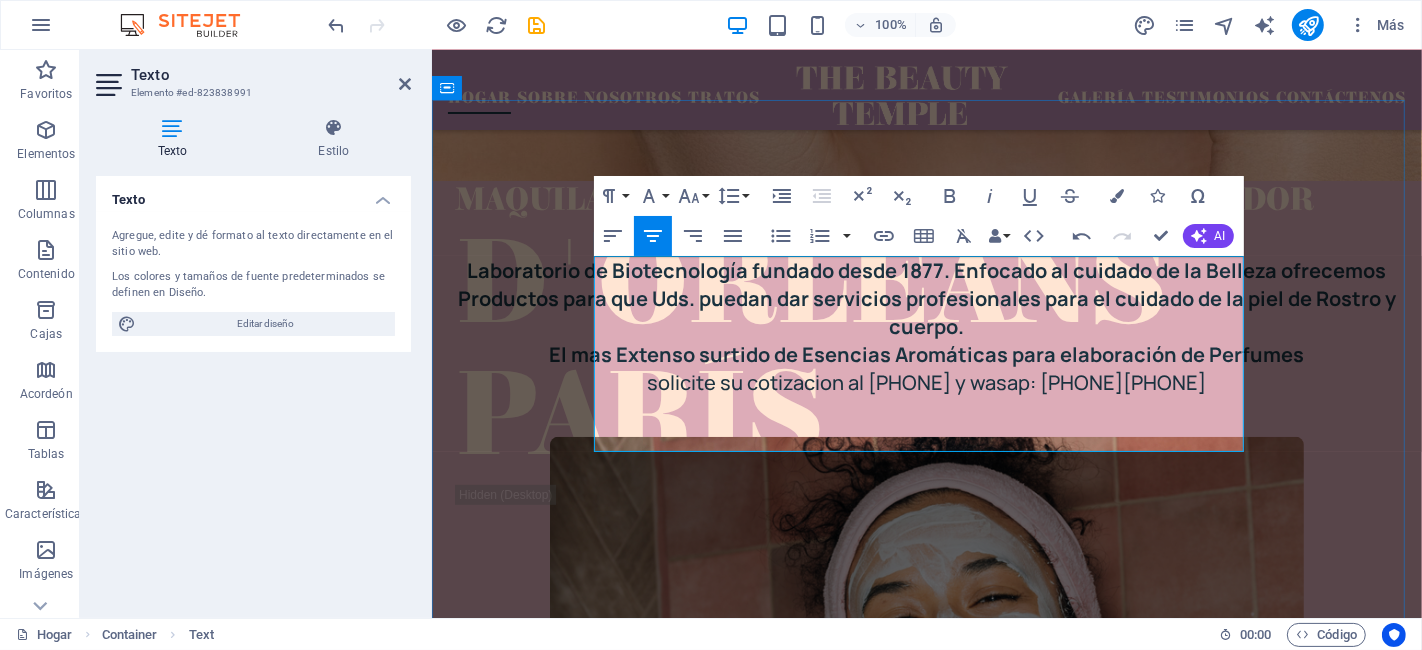 drag, startPoint x: 1210, startPoint y: 434, endPoint x: 633, endPoint y: 442, distance: 577.0555 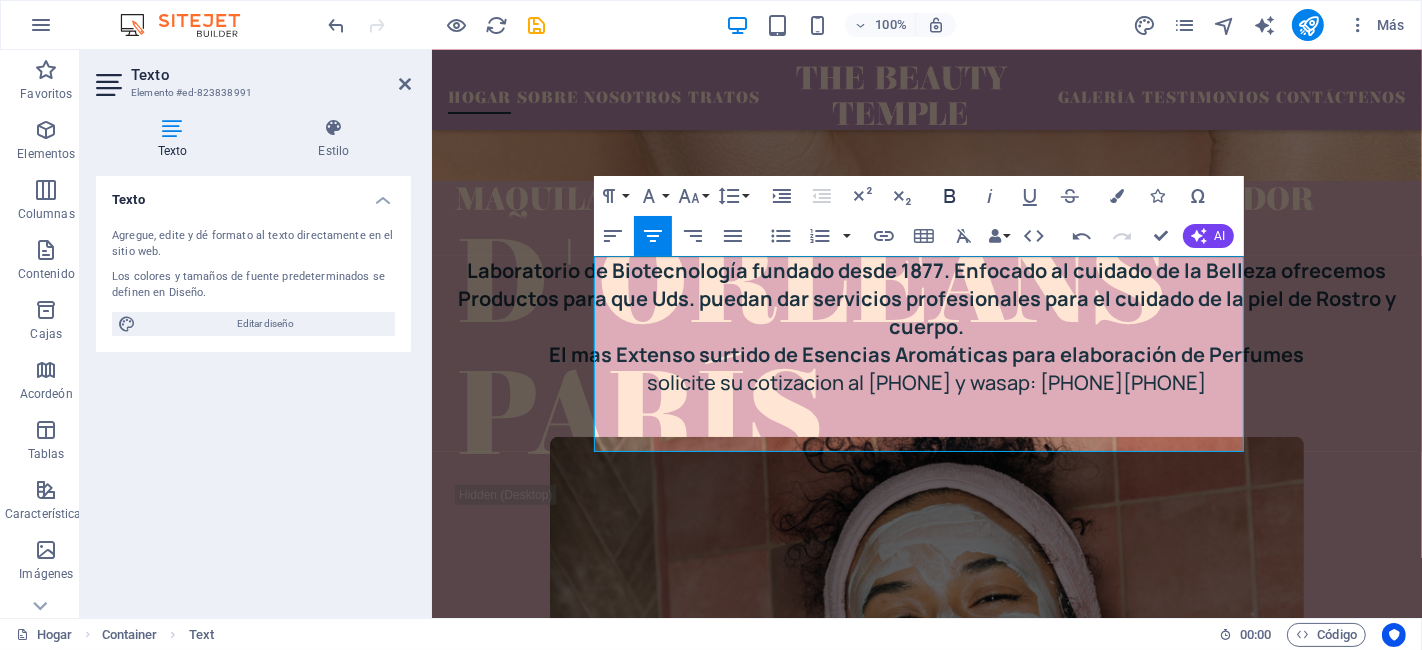 click 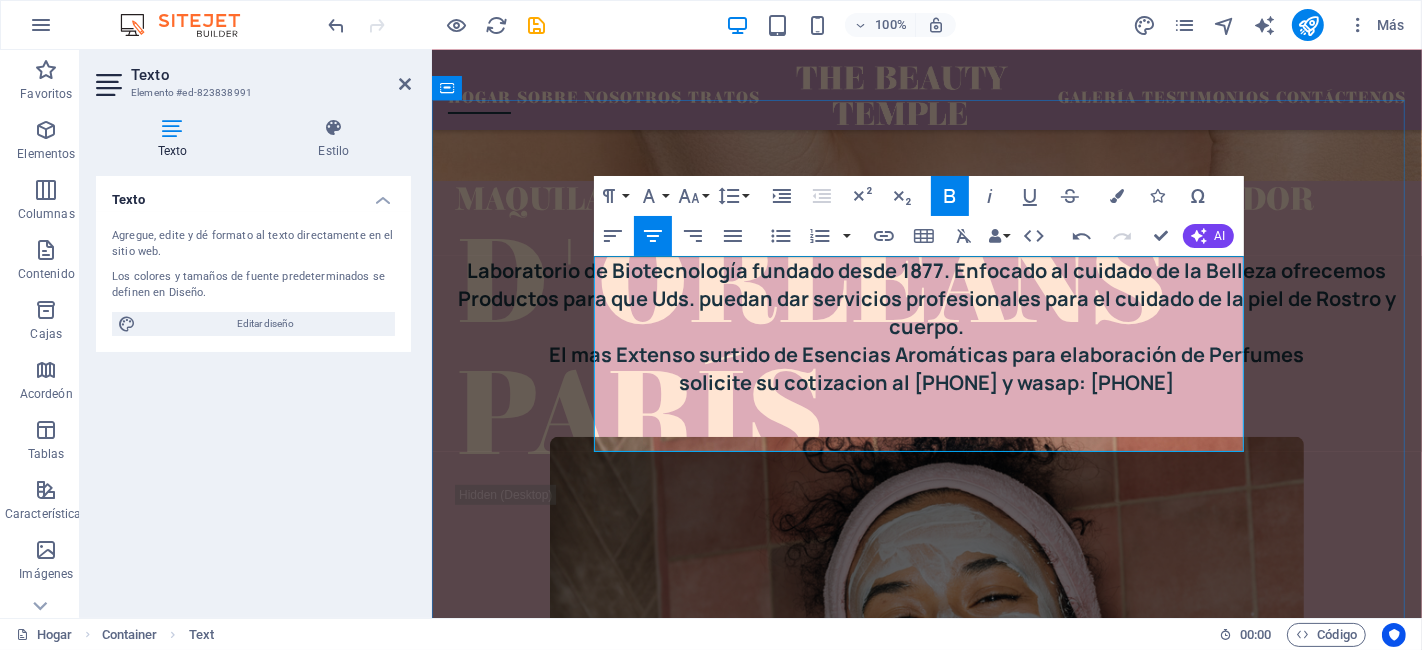 click on "solicite su cotizacion al [PHONE] y wasap: [PHONE]" at bounding box center [926, 382] 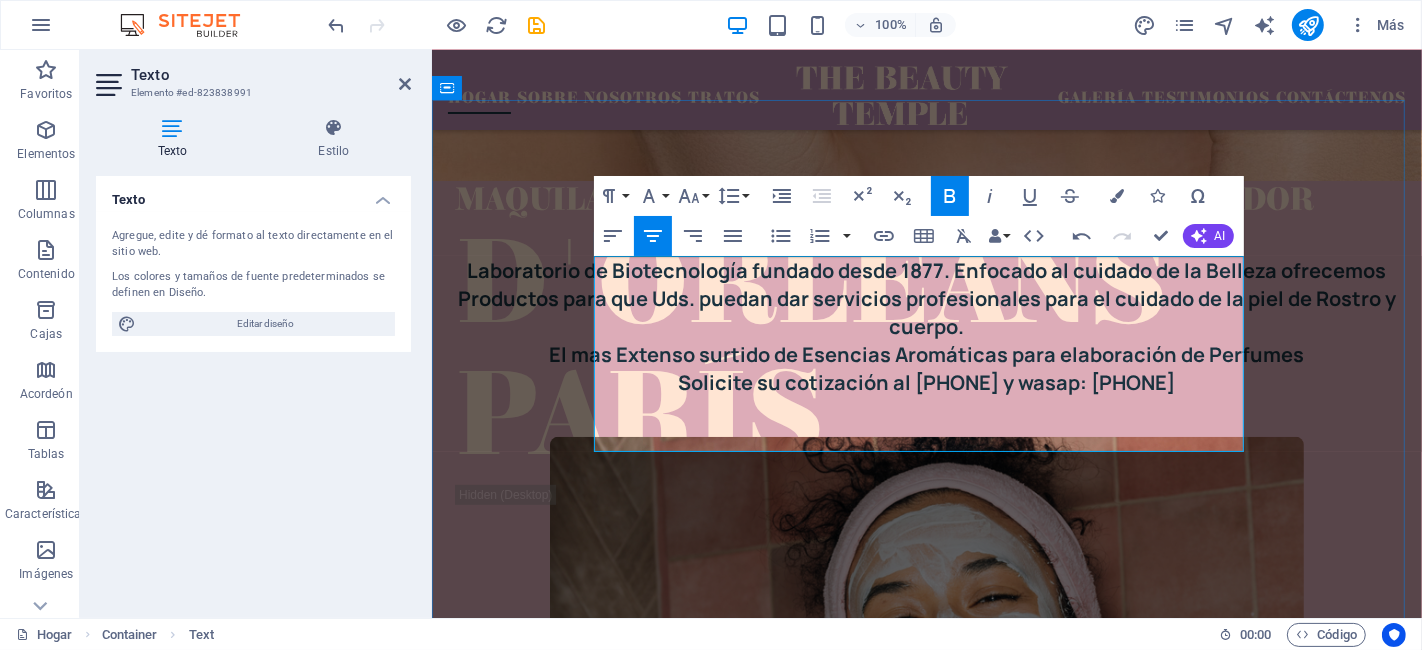click on "El mas Extenso surtido de Esencias Aromáticas para elaboración de Perfumes" at bounding box center [926, 354] 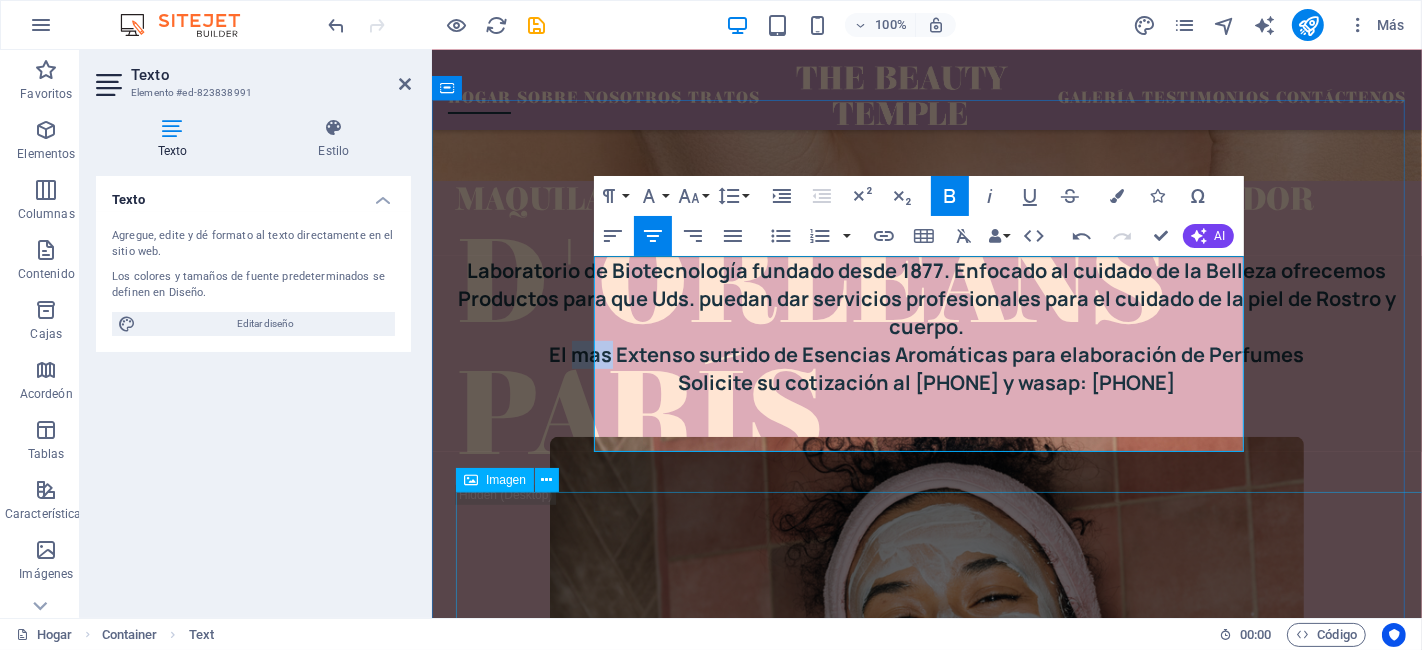 drag, startPoint x: 640, startPoint y: 384, endPoint x: 589, endPoint y: 524, distance: 149 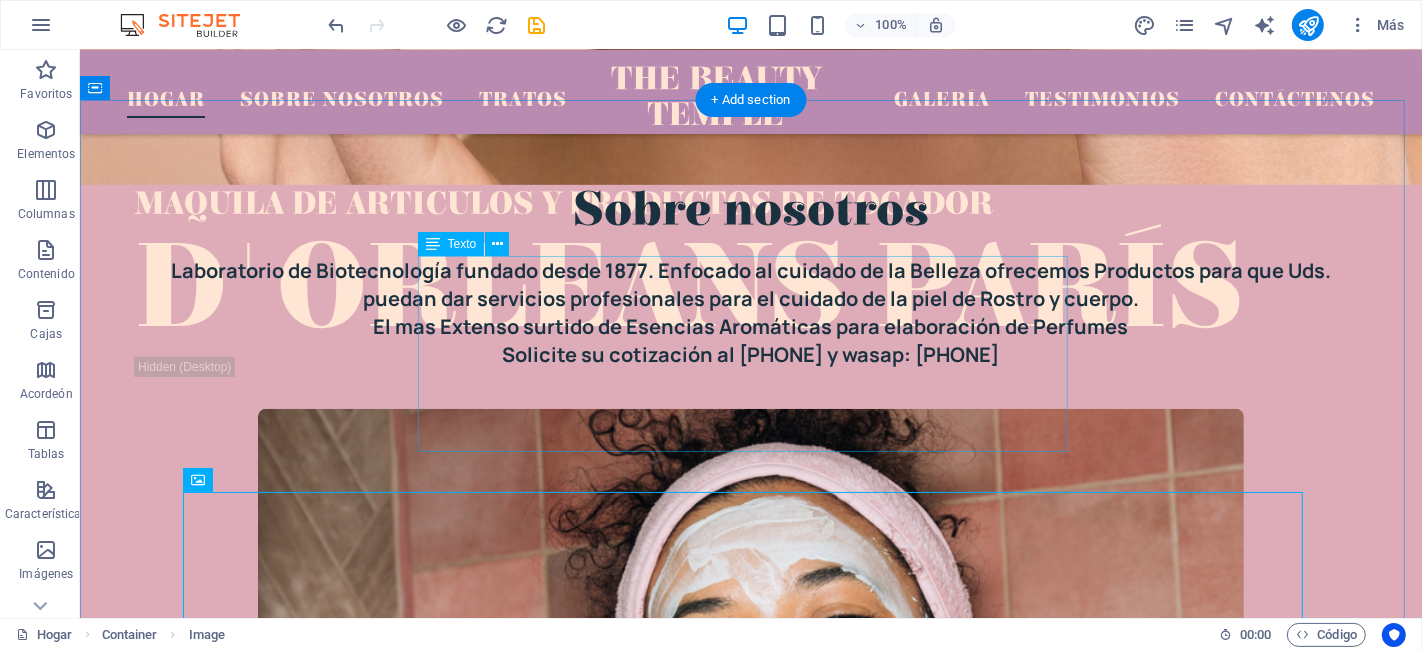click on "Laboratorio de Biotecnología fundado desde 1877. Enfocado al cuidado de la Belleza ofrecemos Productos para que Uds. puedan dar servicios profesionales para el cuidado de la piel de Rostro y cuerpo. El mas Extenso surtido de Esencias Aromáticas para elaboración de Perfumes  Solicite su cotización al [PHONE] y wasap: [PHONE]" at bounding box center [750, 313] 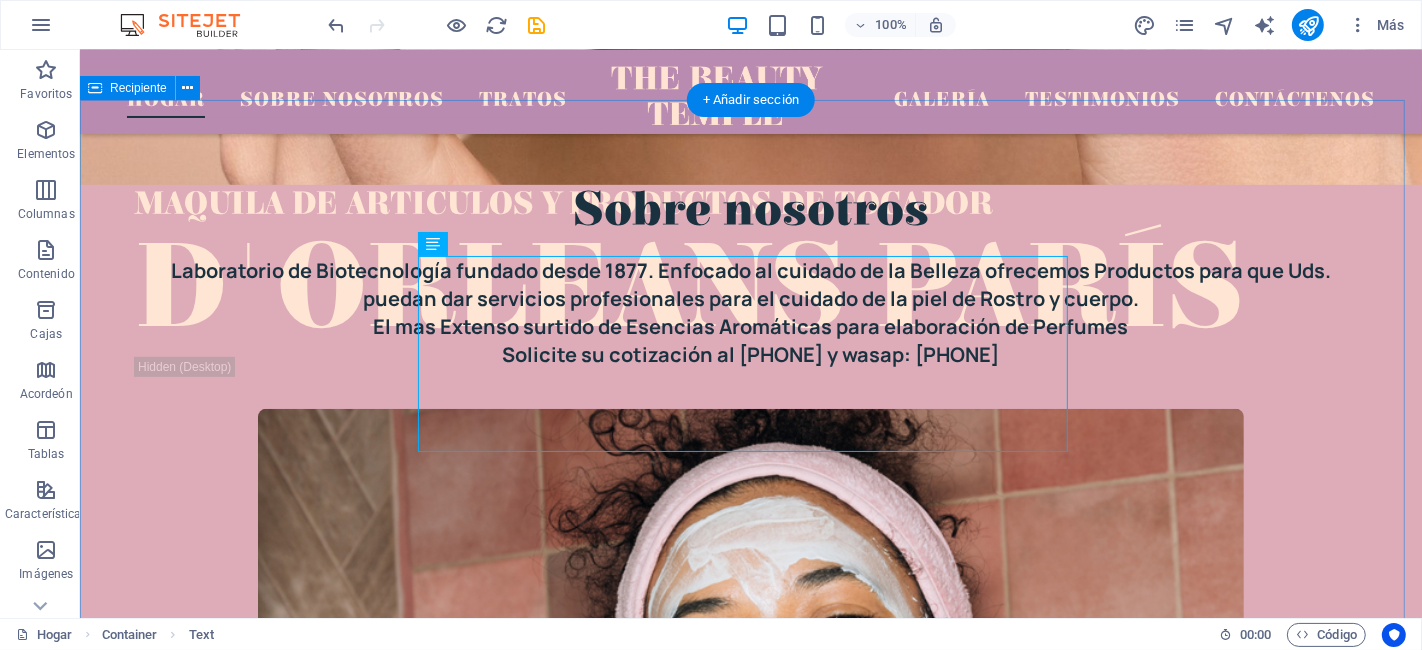 click on "Sobre nosotros Laboratorio de Biotecnología fundado desde 1877. Enfocado al cuidado de la Belleza ofrecemos Productos para que Uds. puedan dar servicios profesionales para el cuidado de la piel de Rostro y cuerpo. El mas Extenso surtido de Esencias Aromáticas para elaboración de Perfumes   Solicite su cotización al [PHONE] y wasap: [PHONE] MÁS INFORMACIÓN" at bounding box center [750, 649] 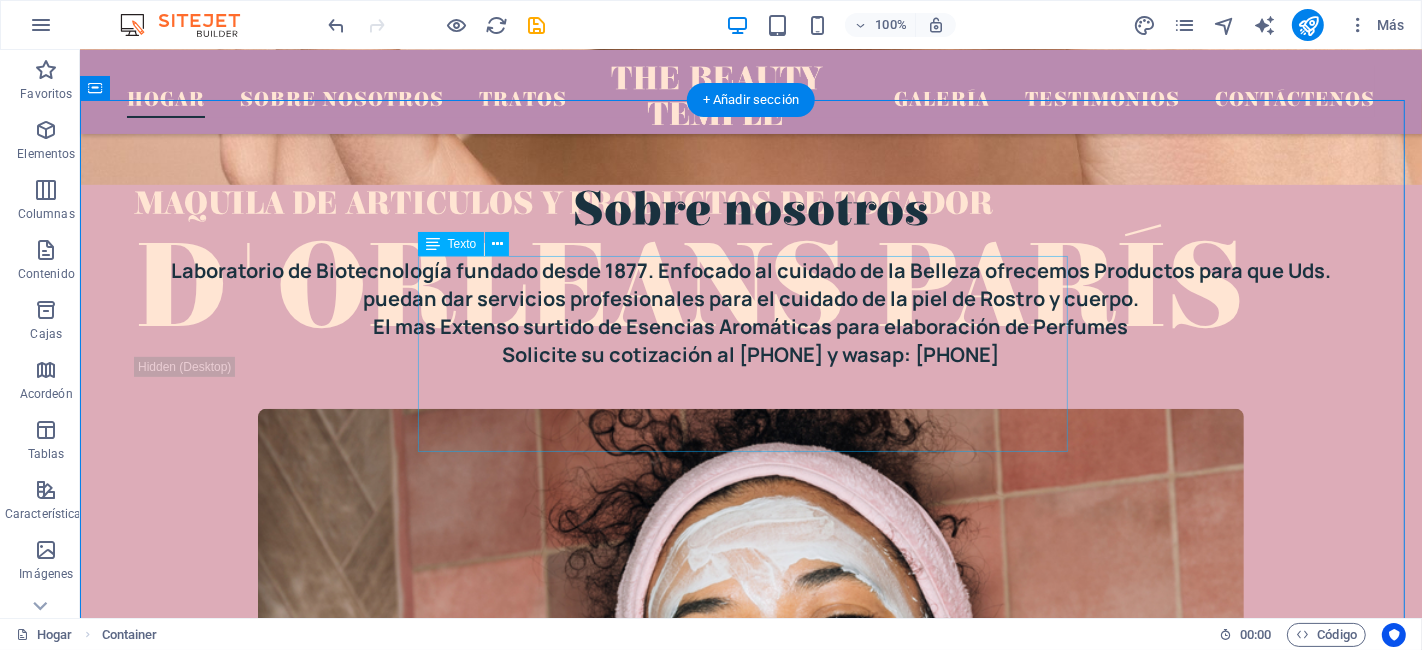 click on "Laboratorio de Biotecnología fundado desde 1877. Enfocado al cuidado de la Belleza ofrecemos Productos para que Uds. puedan dar servicios profesionales para el cuidado de la piel de Rostro y cuerpo. El mas Extenso surtido de Esencias Aromáticas para elaboración de Perfumes  Solicite su cotización al [PHONE] y wasap: [PHONE]" at bounding box center [750, 313] 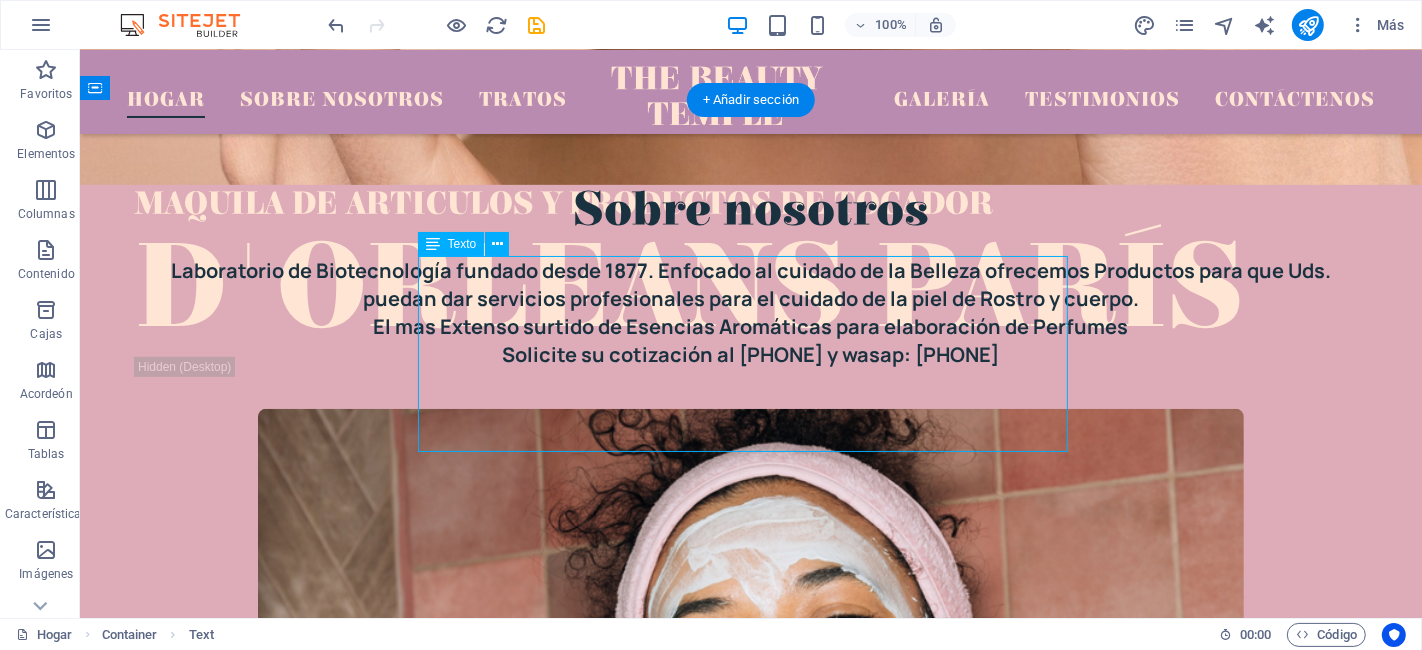 click on "Laboratorio de Biotecnología fundado desde 1877. Enfocado al cuidado de la Belleza ofrecemos Productos para que Uds. puedan dar servicios profesionales para el cuidado de la piel de Rostro y cuerpo. El mas Extenso surtido de Esencias Aromáticas para elaboración de Perfumes  Solicite su cotización al [PHONE] y wasap: [PHONE]" at bounding box center [750, 313] 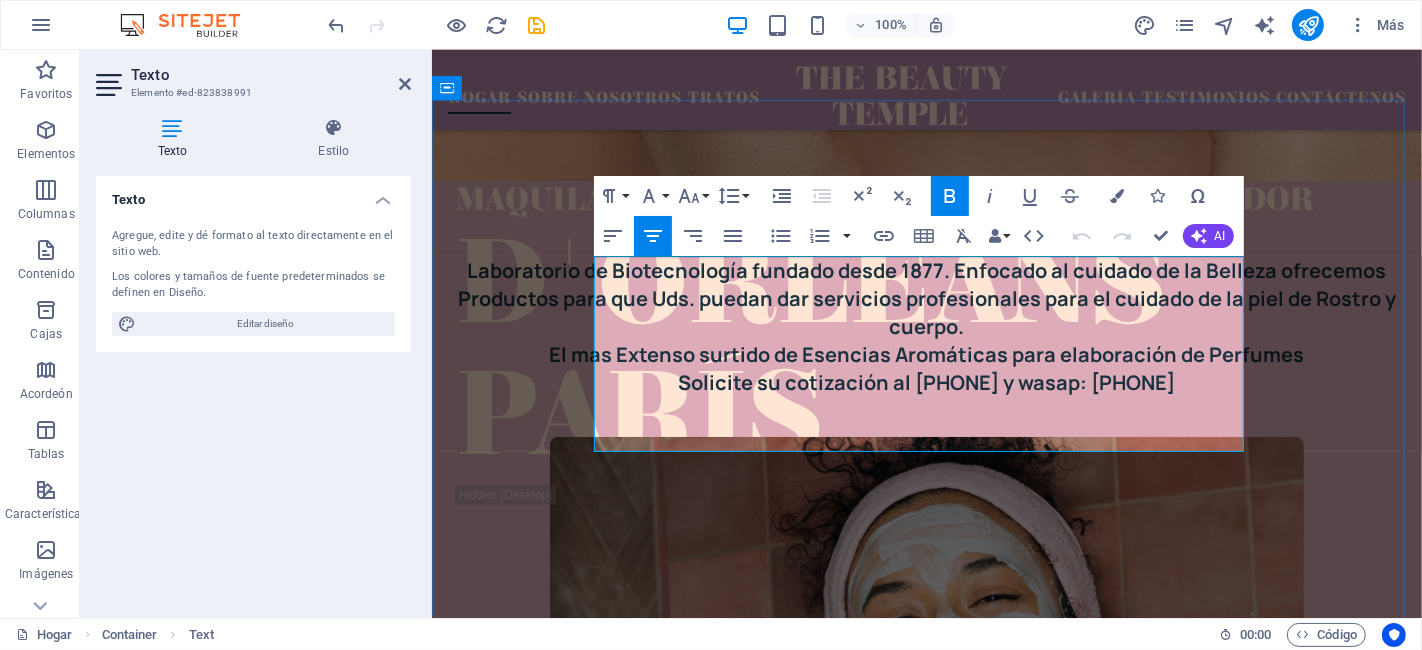 click on "Solicite su cotización al [PHONE] y wasap: [PHONE]" at bounding box center [926, 382] 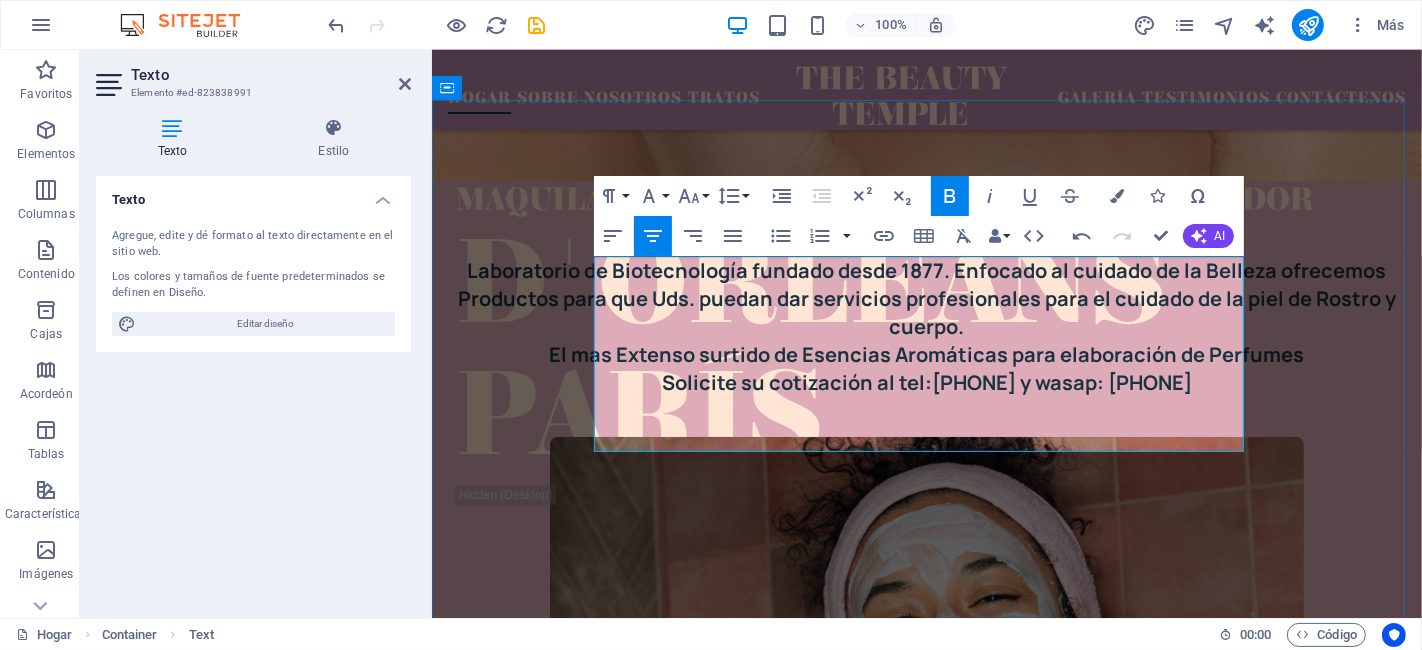 drag, startPoint x: 856, startPoint y: 442, endPoint x: 813, endPoint y: 404, distance: 57.384666 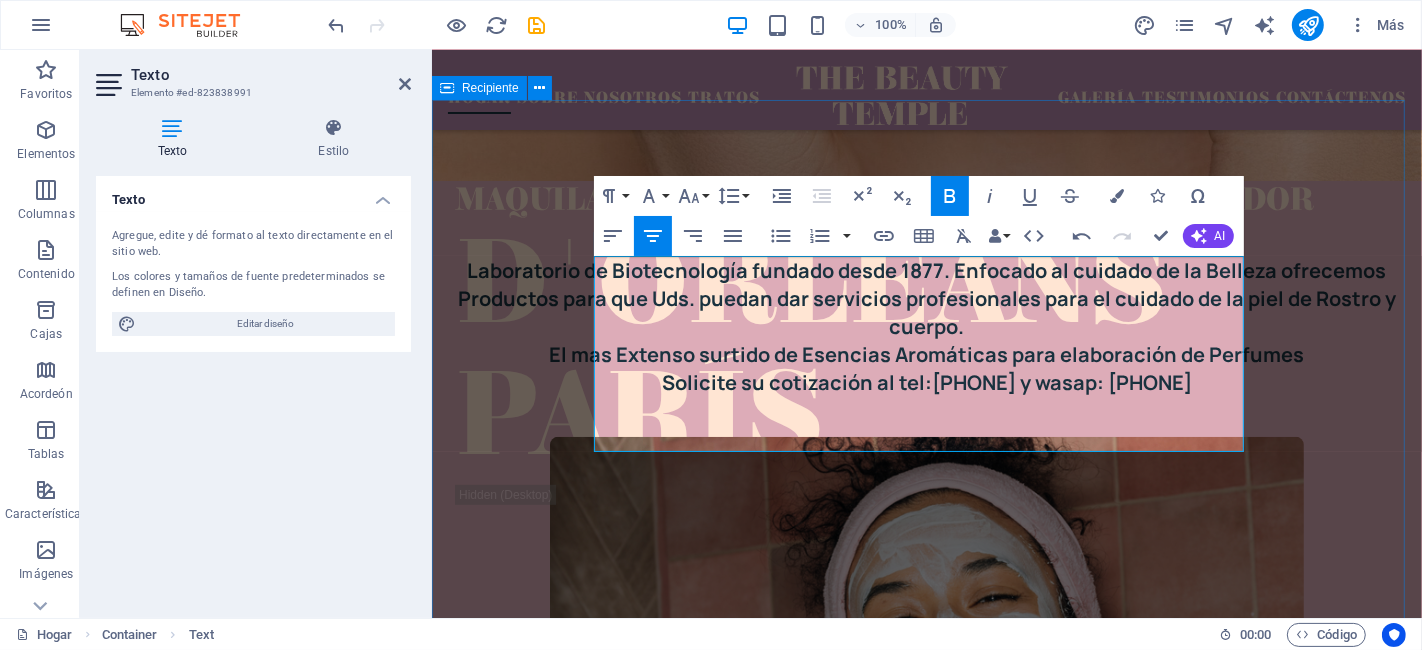 click on "Sobre nosotros Laboratorio de Biotecnología fundado desde 1877. Enfocado al cuidado de la Belleza ofrecemos Productos para que Uds. puedan dar servicios profesionales para el cuidado de la piel de Rostro y cuerpo. El mas Extenso surtido de Esencias Aromáticas para elaboración de Perfumes Solicite su cotización al tel: [PHONE] y wasap: [PHONE] MÁS INFORMACIÓN" at bounding box center [926, 595] 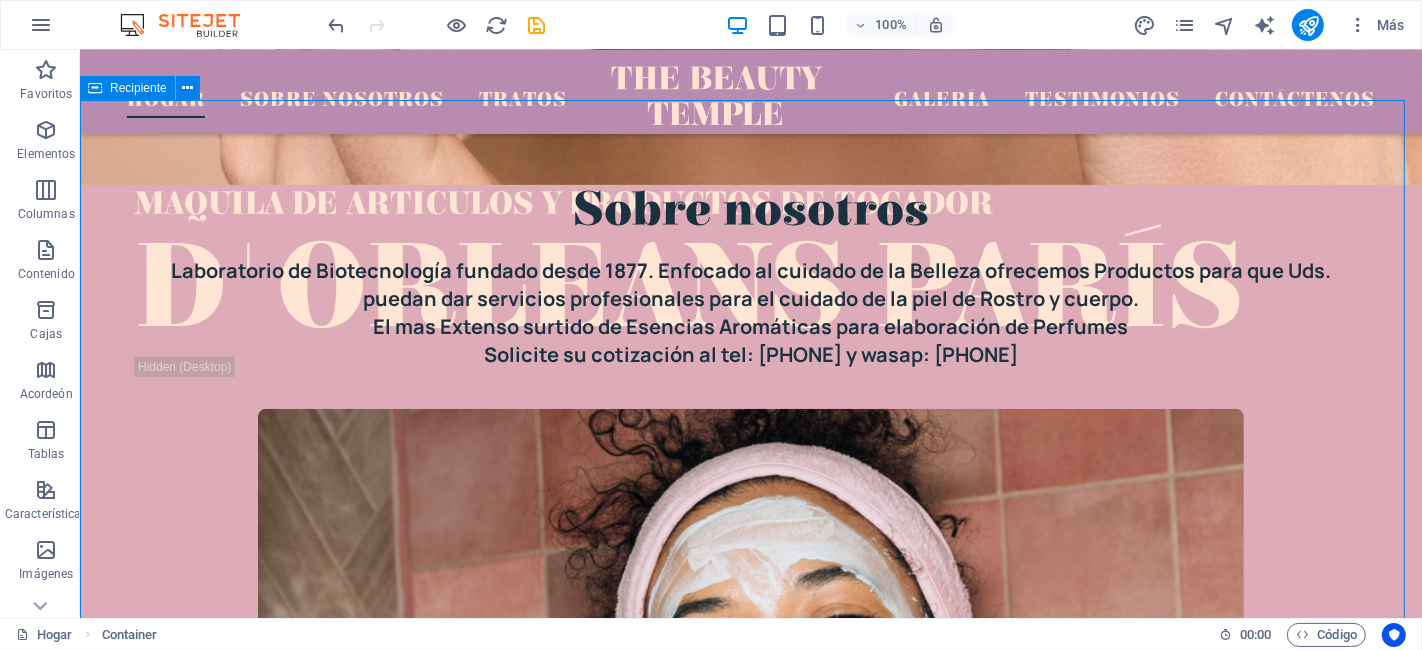 click on "Sobre nosotros Laboratorio de Biotecnología fundado desde 1877. Enfocado al cuidado de la Belleza ofrecemos Productos para que Uds. puedan dar servicios profesionales para el cuidado de la piel de Rostro y cuerpo. El mas Extenso surtido de Esencias Aromáticas para elaboración de Perfumes   Solicite su cotización al tel: [PHONE] y wasap: [PHONE] MÁS INFORMACIÓN" at bounding box center (750, 649) 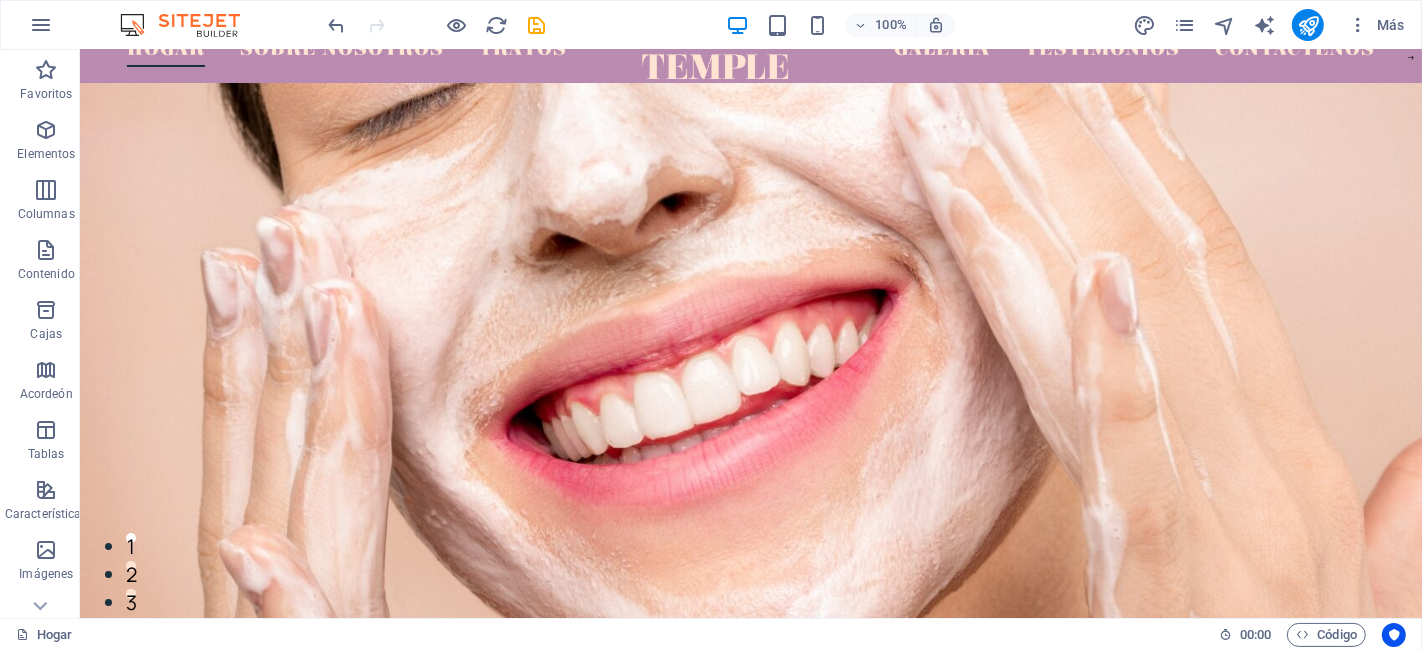 scroll, scrollTop: 0, scrollLeft: 0, axis: both 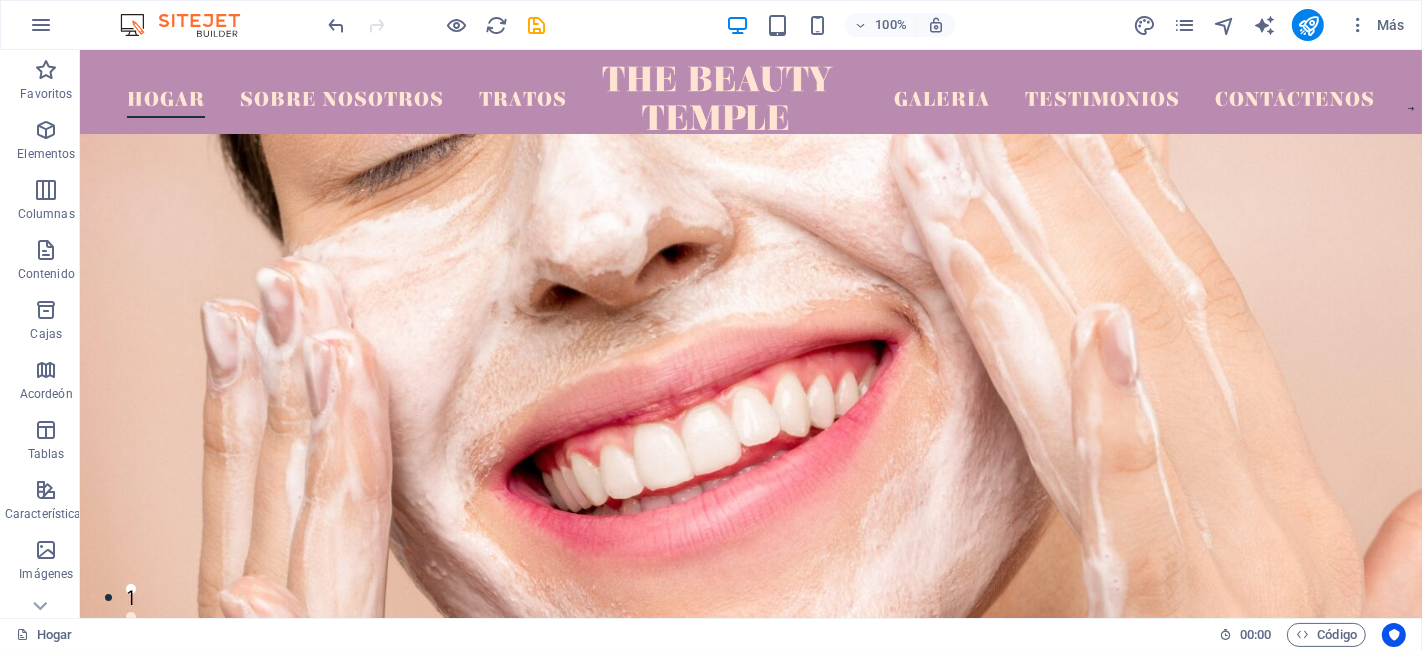 click on "Hogar Sobre nosotros Tratos Galería Testimonios Contáctenos" at bounding box center (750, 92) 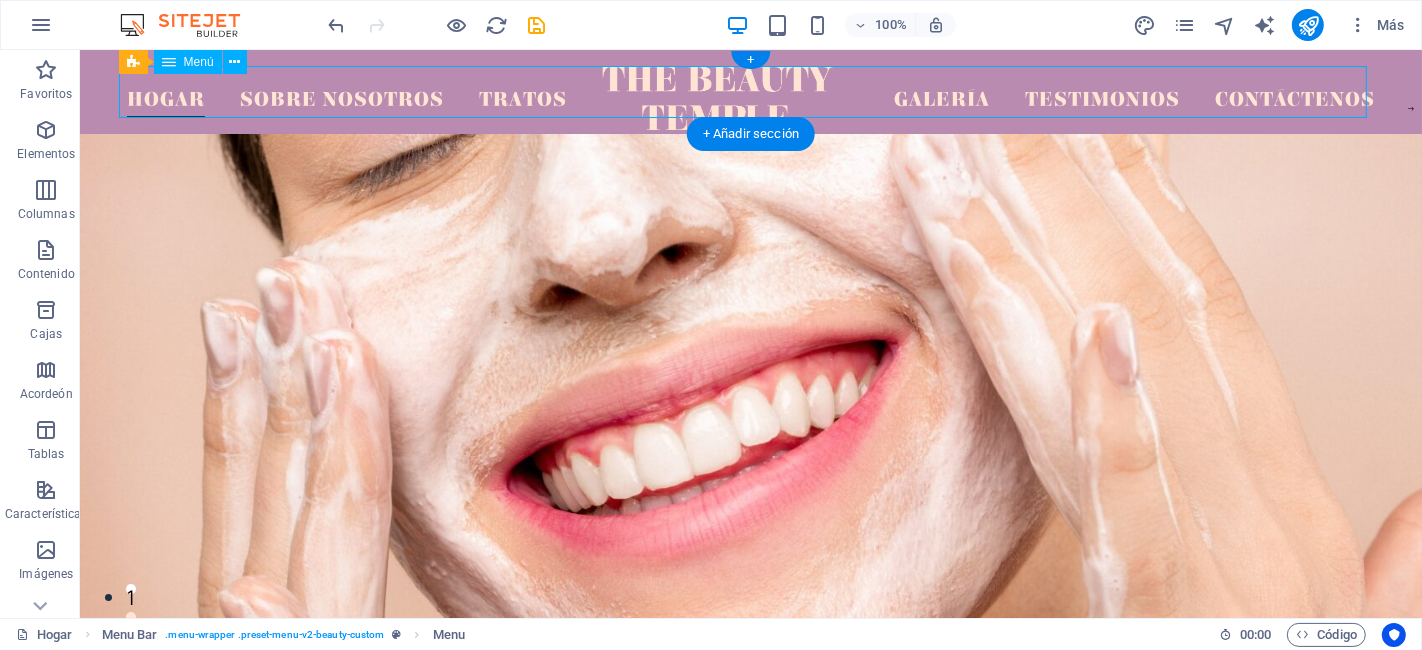click on "Hogar Sobre nosotros Tratos Galería Testimonios Contáctenos" at bounding box center [750, 92] 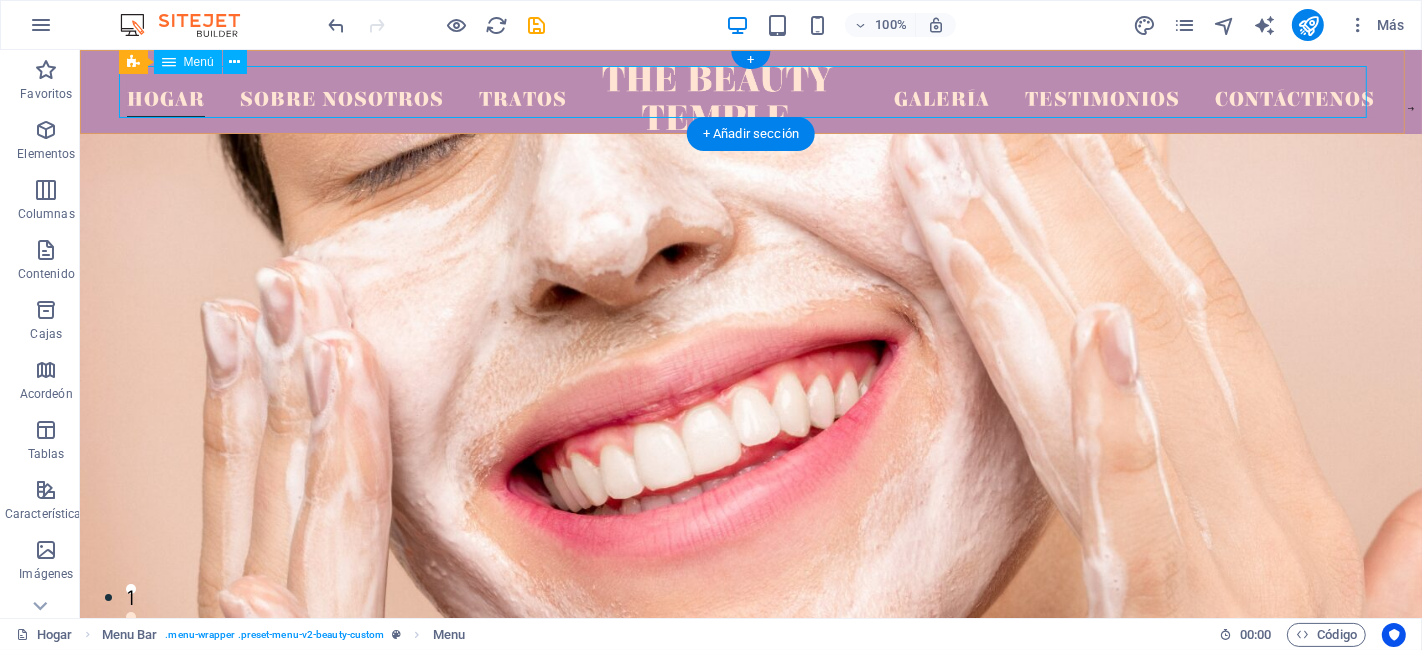 click on "Hogar Sobre nosotros Tratos Galería Testimonios Contáctenos" at bounding box center (750, 92) 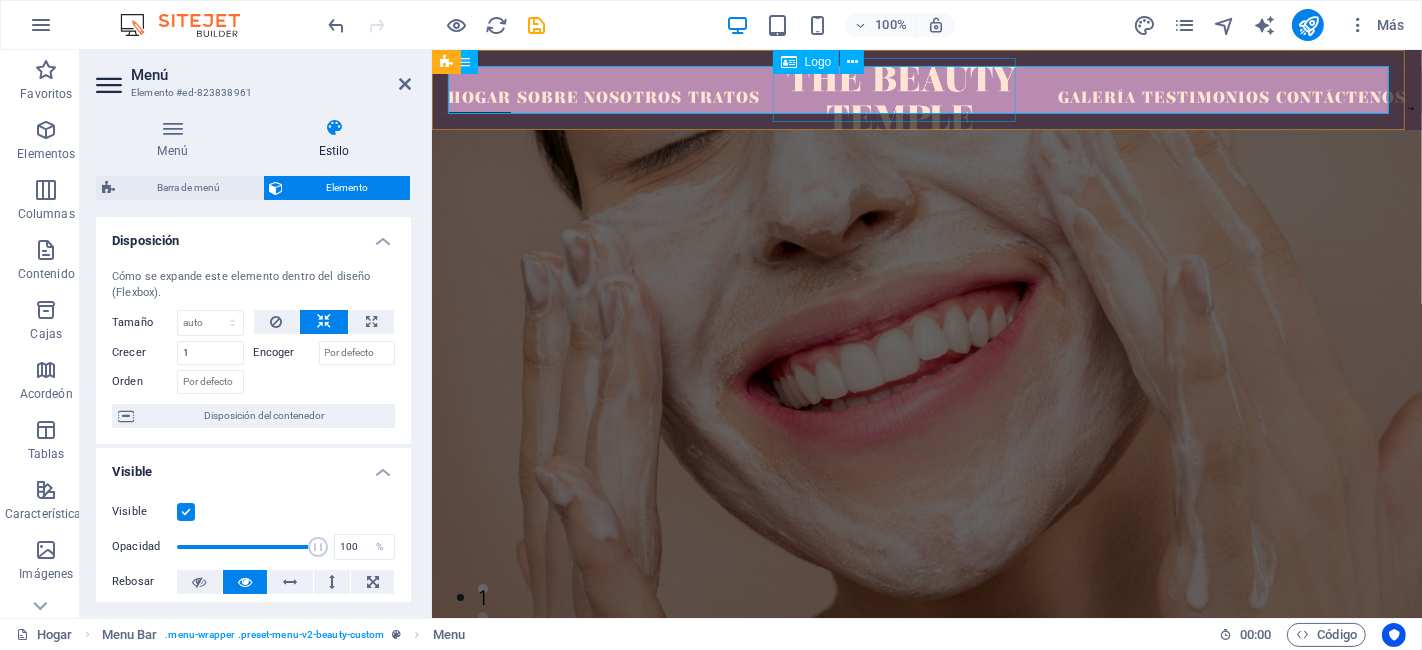 click at bounding box center [902, 98] 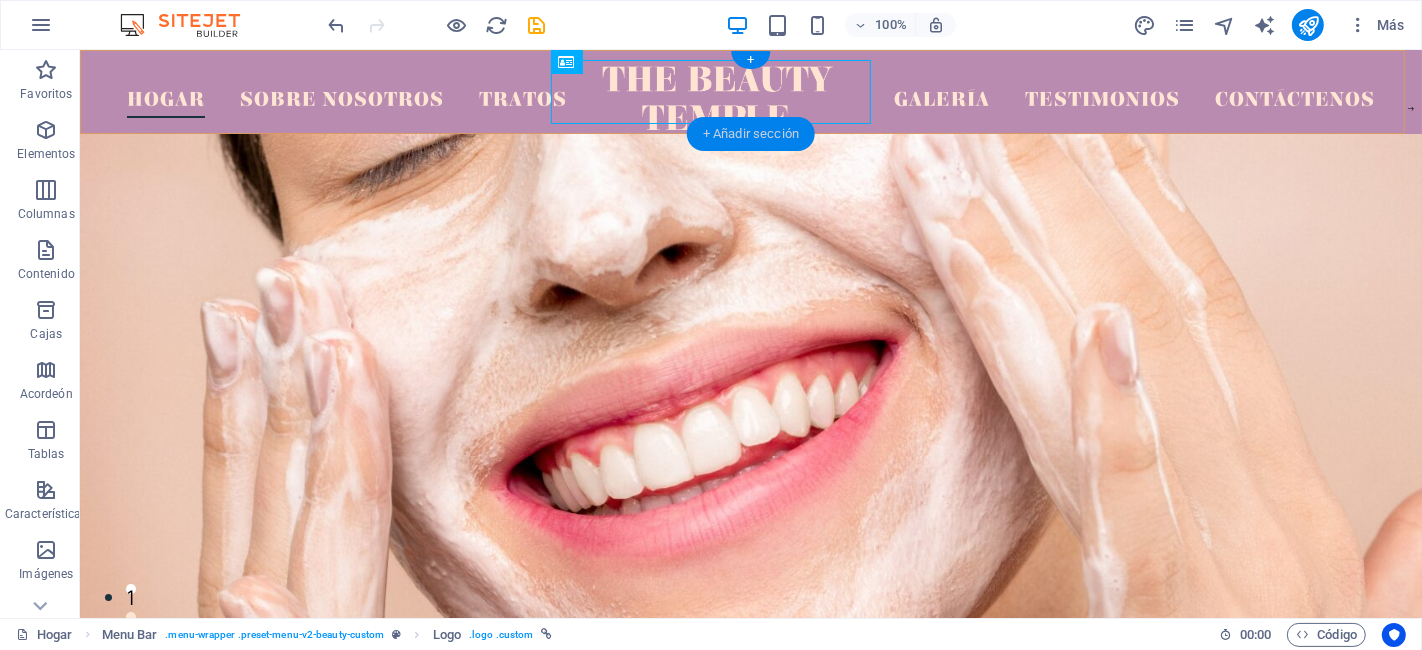 click on "+ Añadir sección" at bounding box center (751, 133) 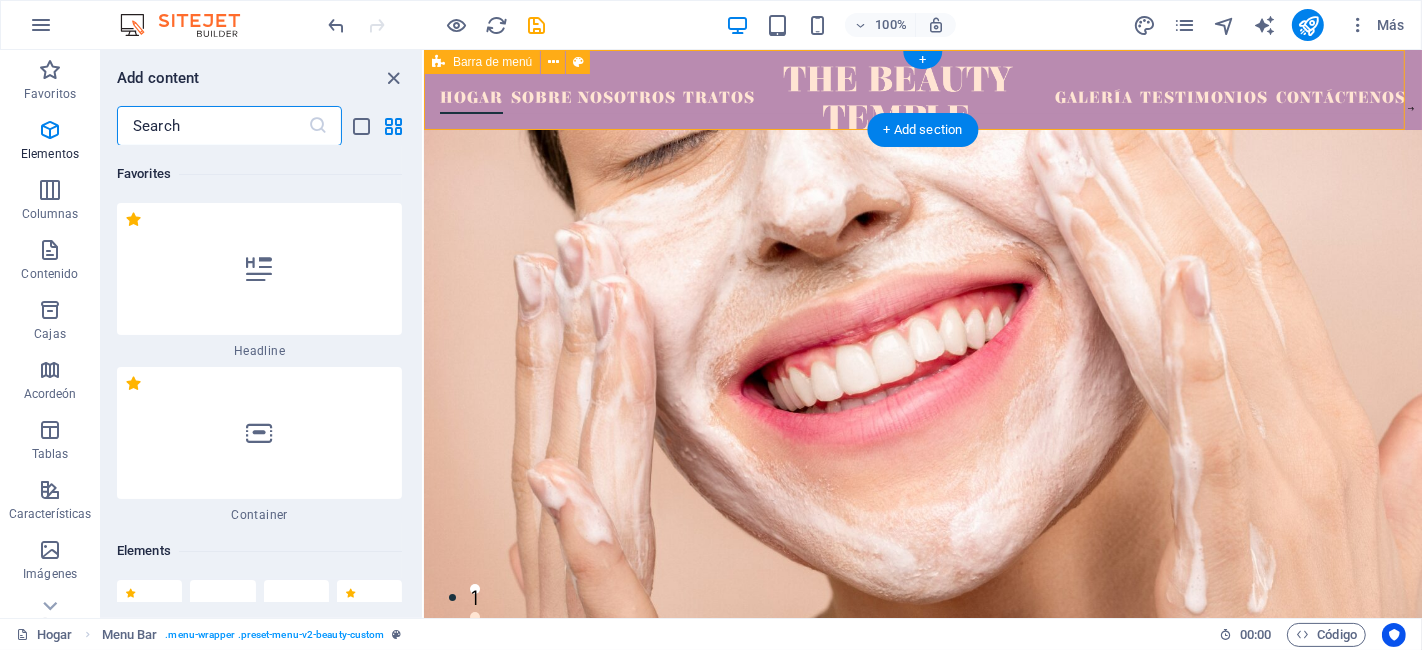scroll, scrollTop: 6122, scrollLeft: 0, axis: vertical 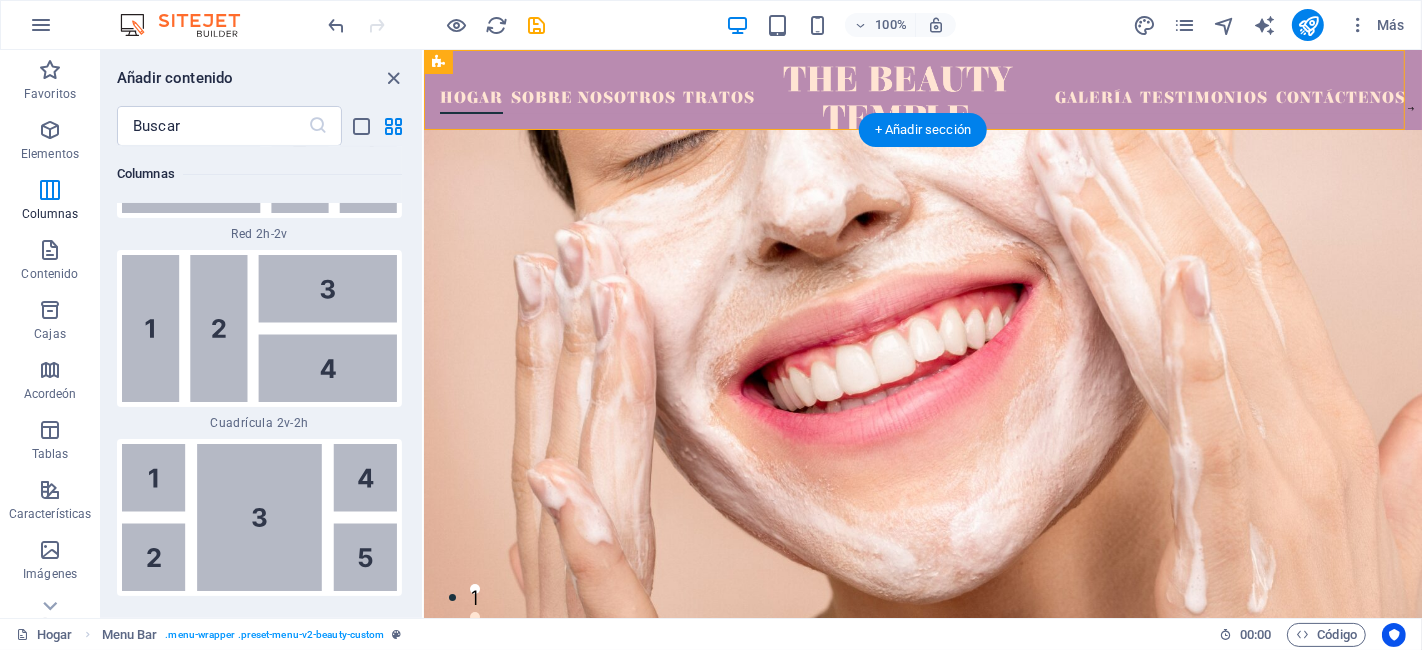 click at bounding box center [922, 530] 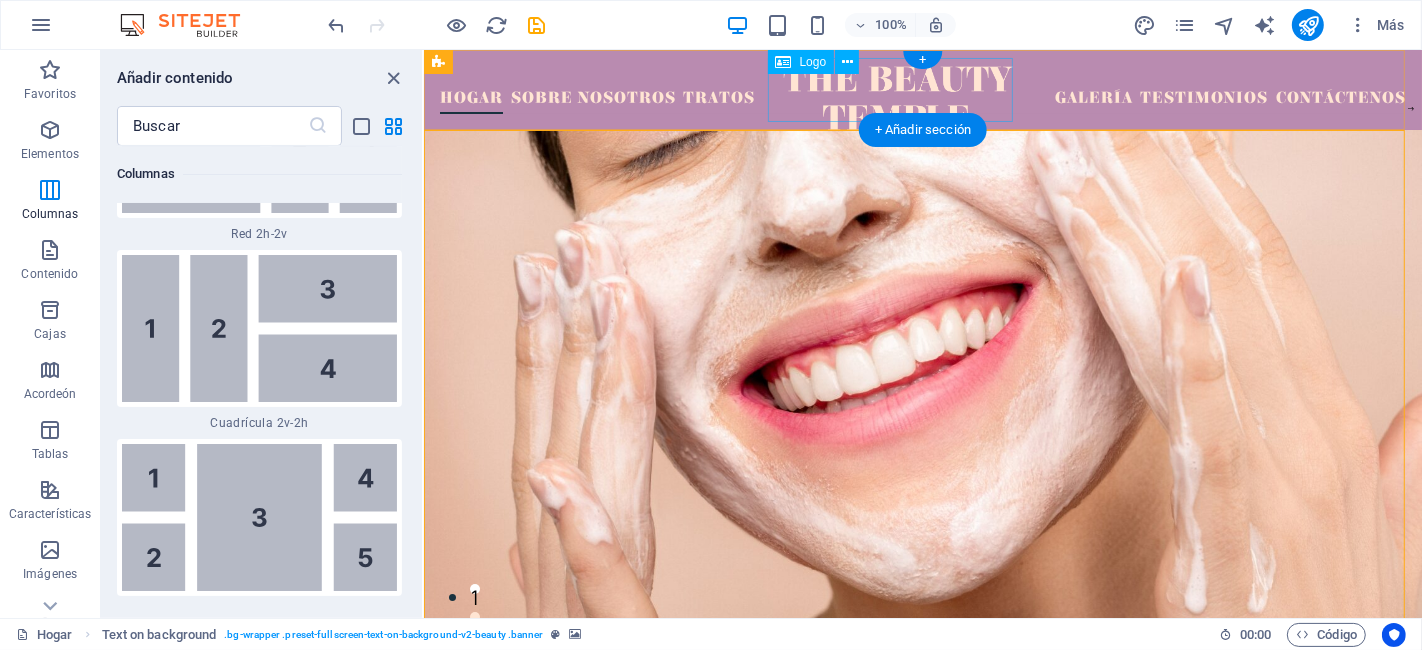 click at bounding box center [897, 98] 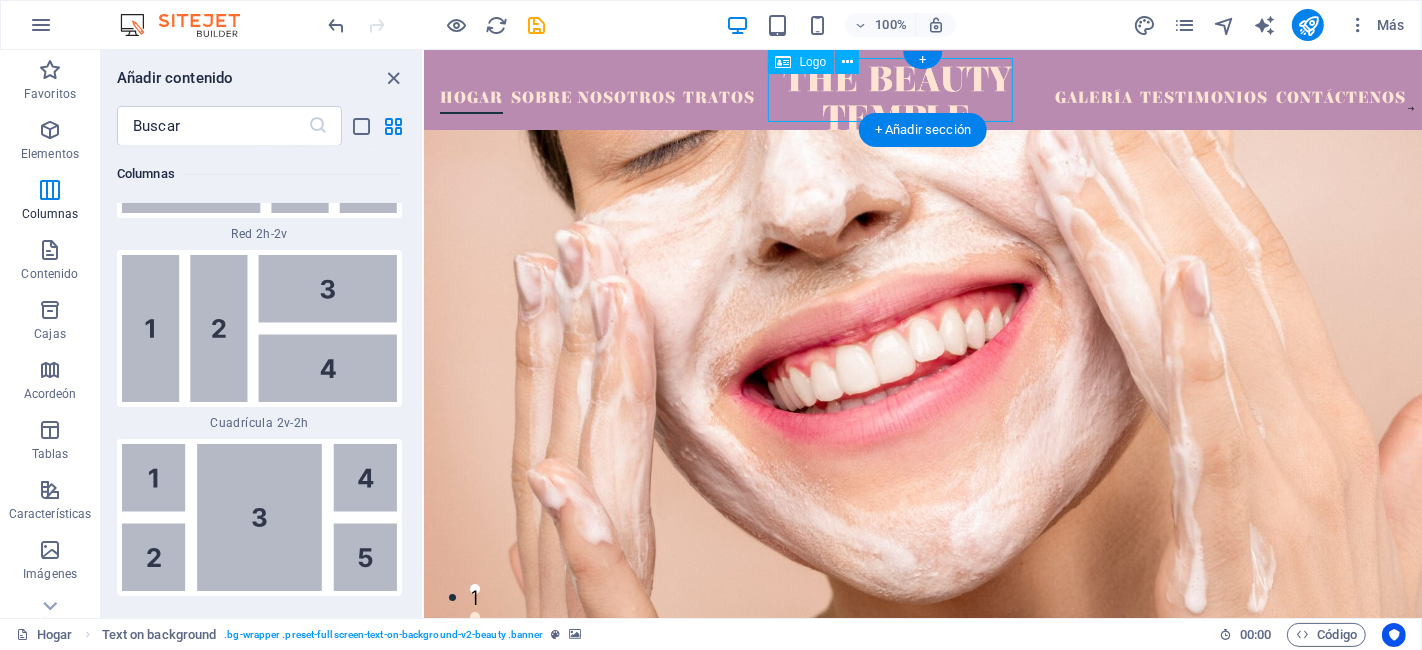 click at bounding box center (897, 98) 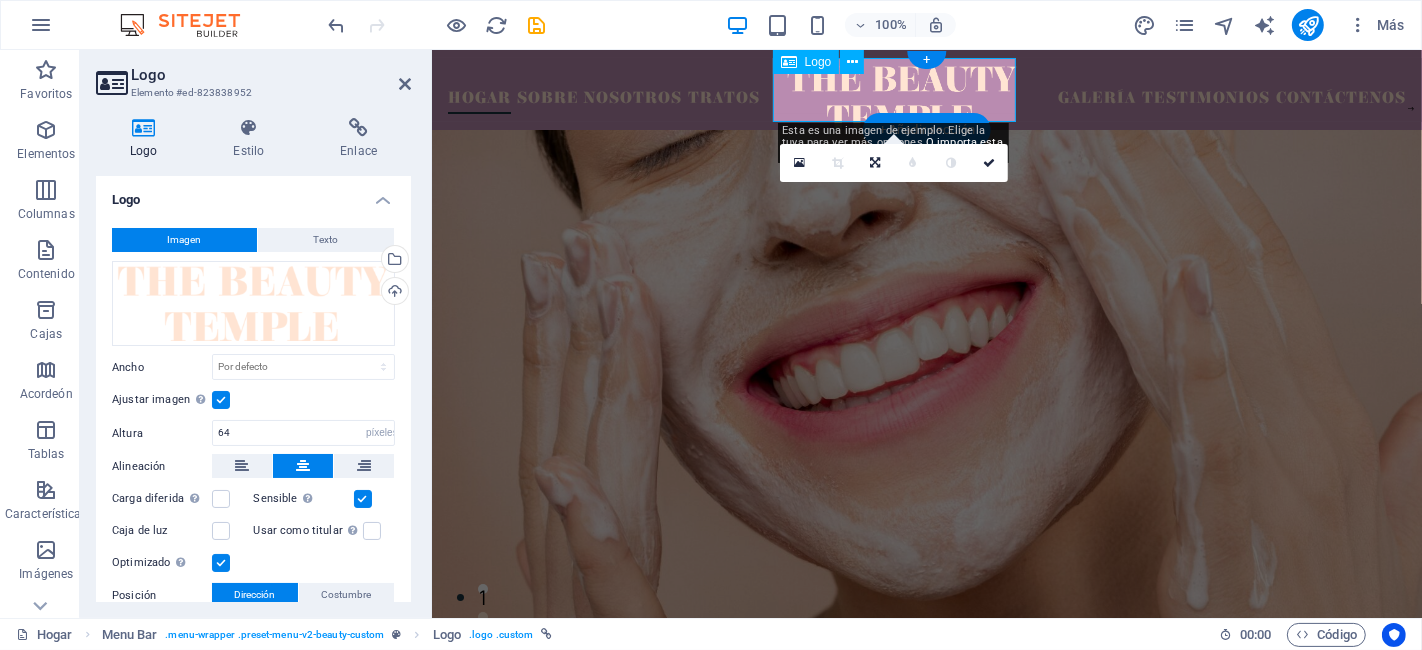 click at bounding box center [902, 98] 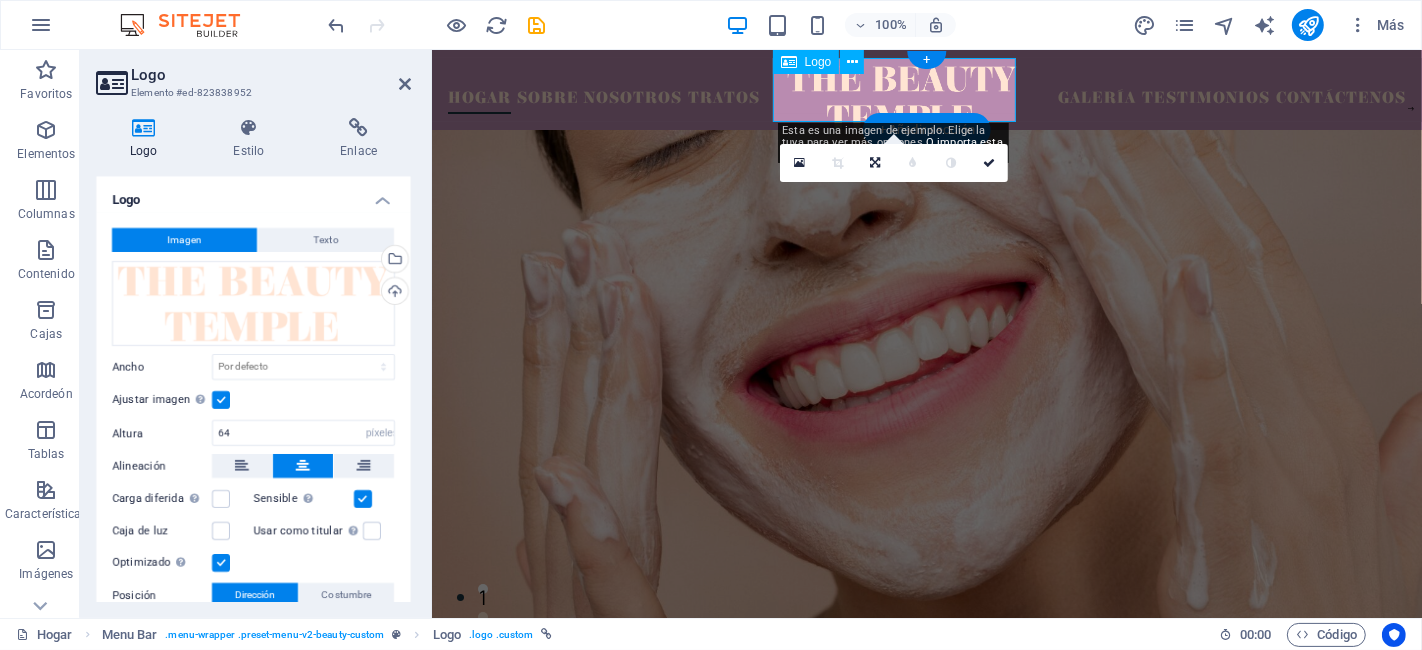 click at bounding box center (902, 98) 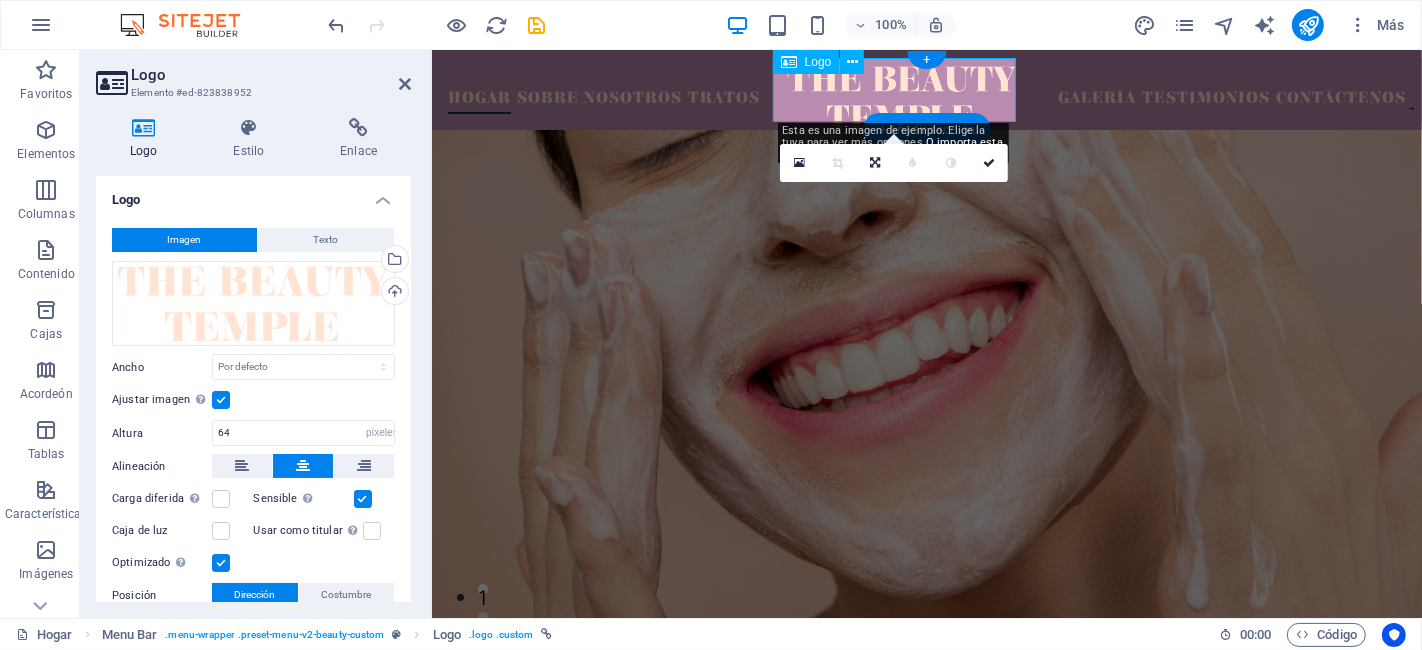 click at bounding box center (902, 98) 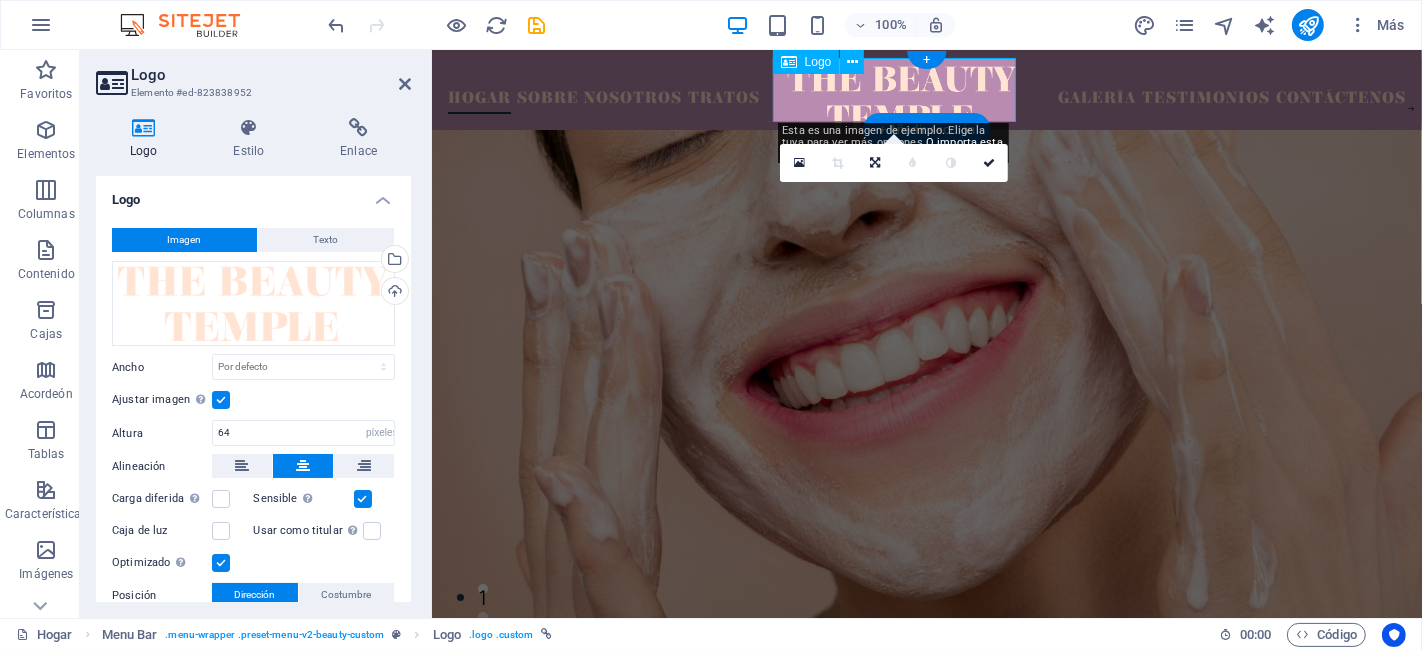 click at bounding box center (902, 98) 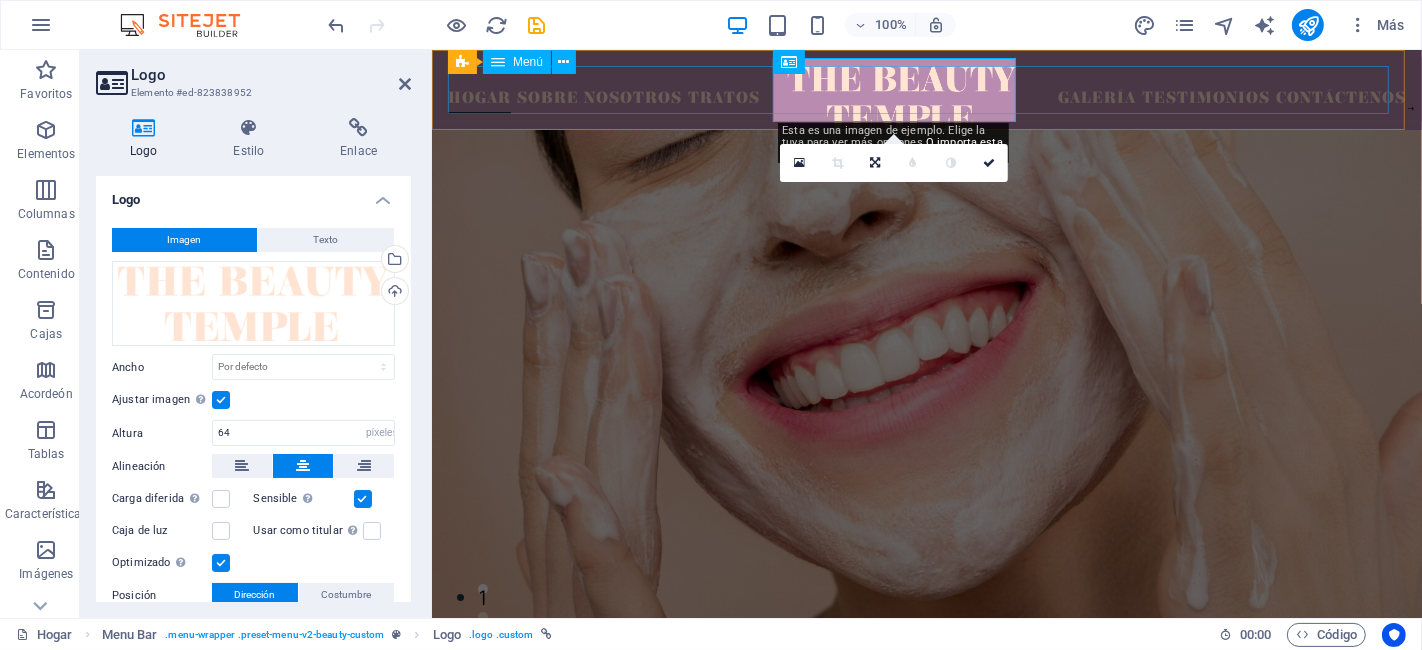 click on "Hogar Sobre nosotros Tratos Galería Testimonios Contáctenos" at bounding box center [926, 90] 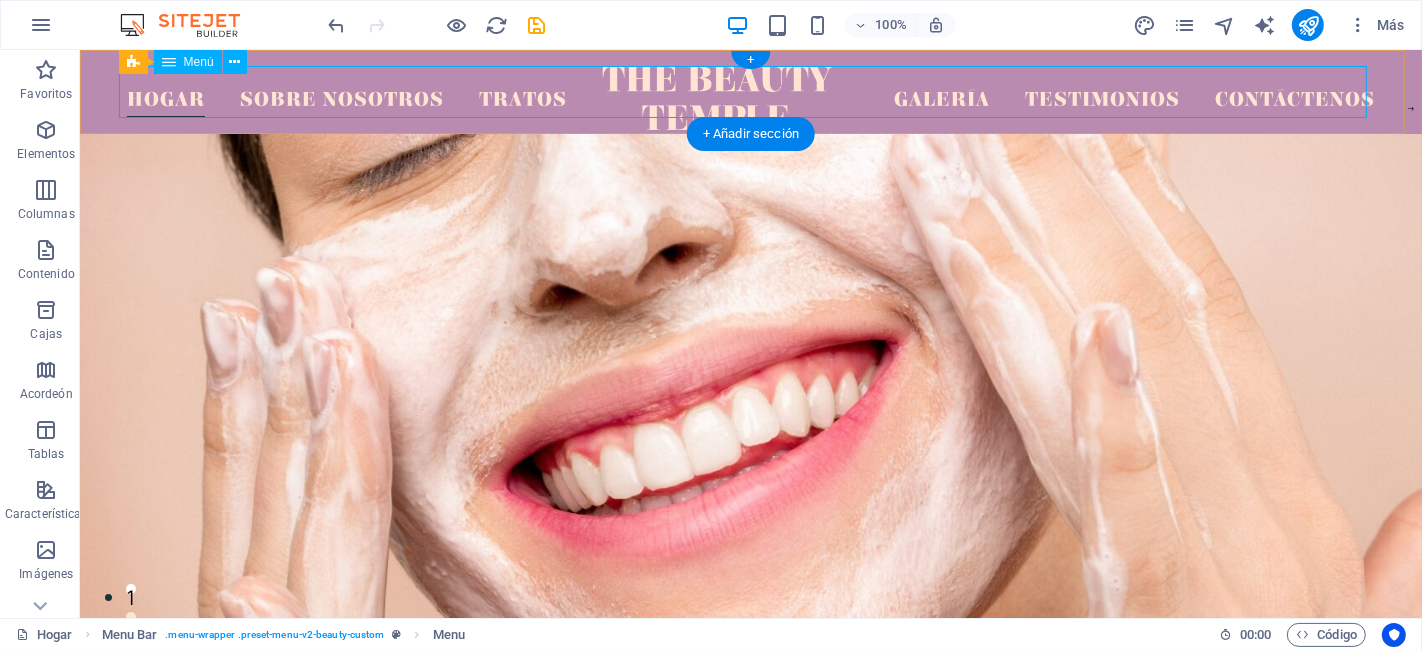 click on "Hogar Sobre nosotros Tratos Galería Testimonios Contáctenos" at bounding box center [750, 92] 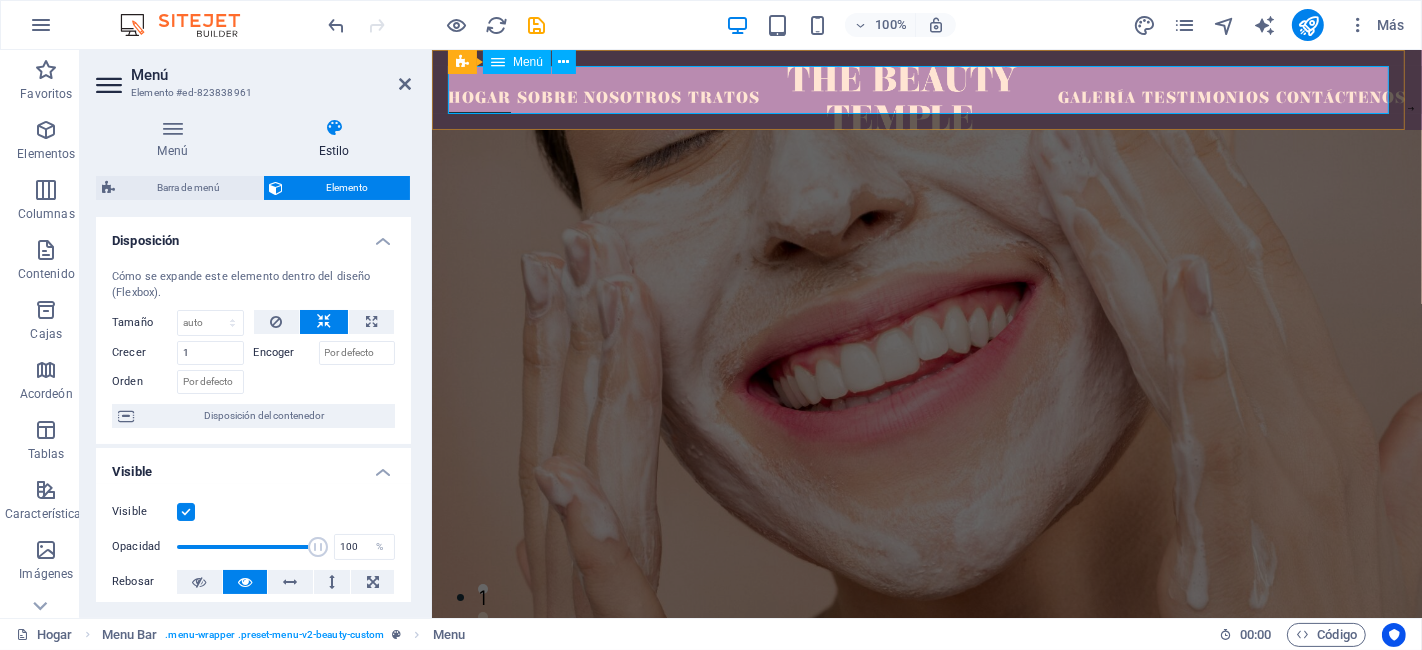 drag, startPoint x: 1087, startPoint y: 105, endPoint x: 1099, endPoint y: 97, distance: 14.422205 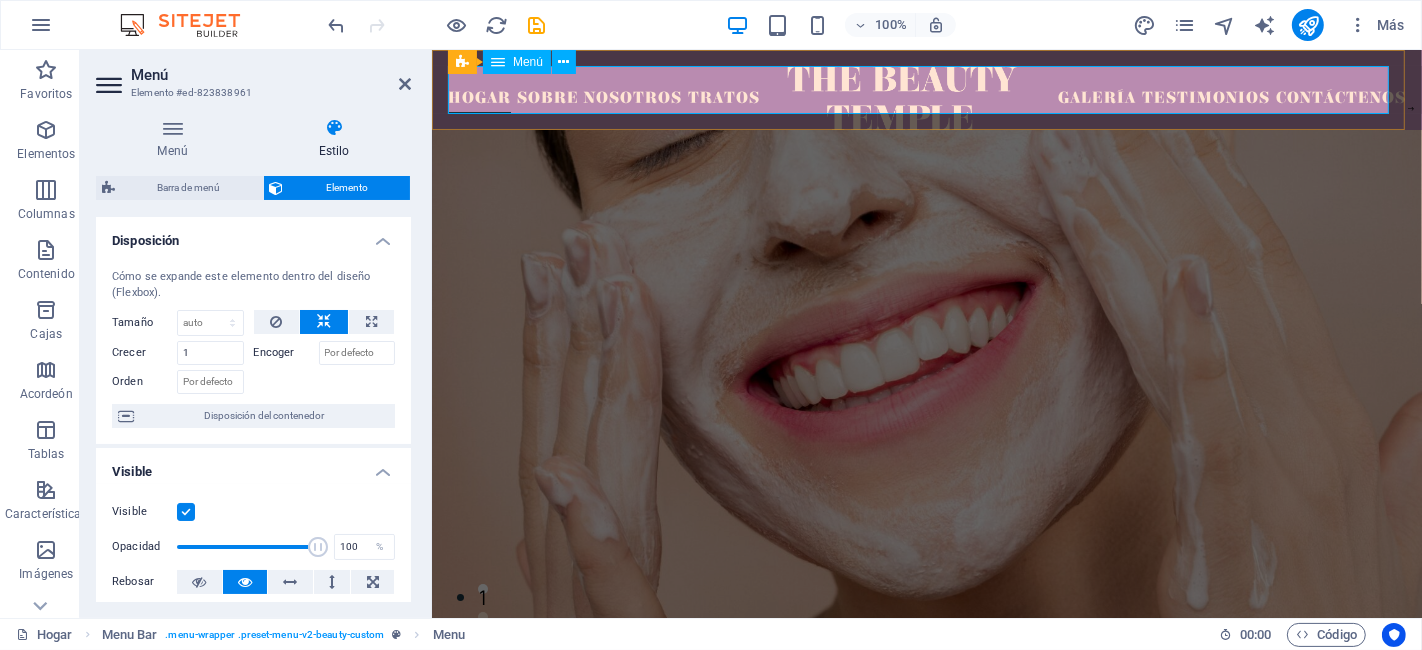 click on "Hogar Sobre nosotros Tratos Galería Testimonios Contáctenos" at bounding box center [926, 90] 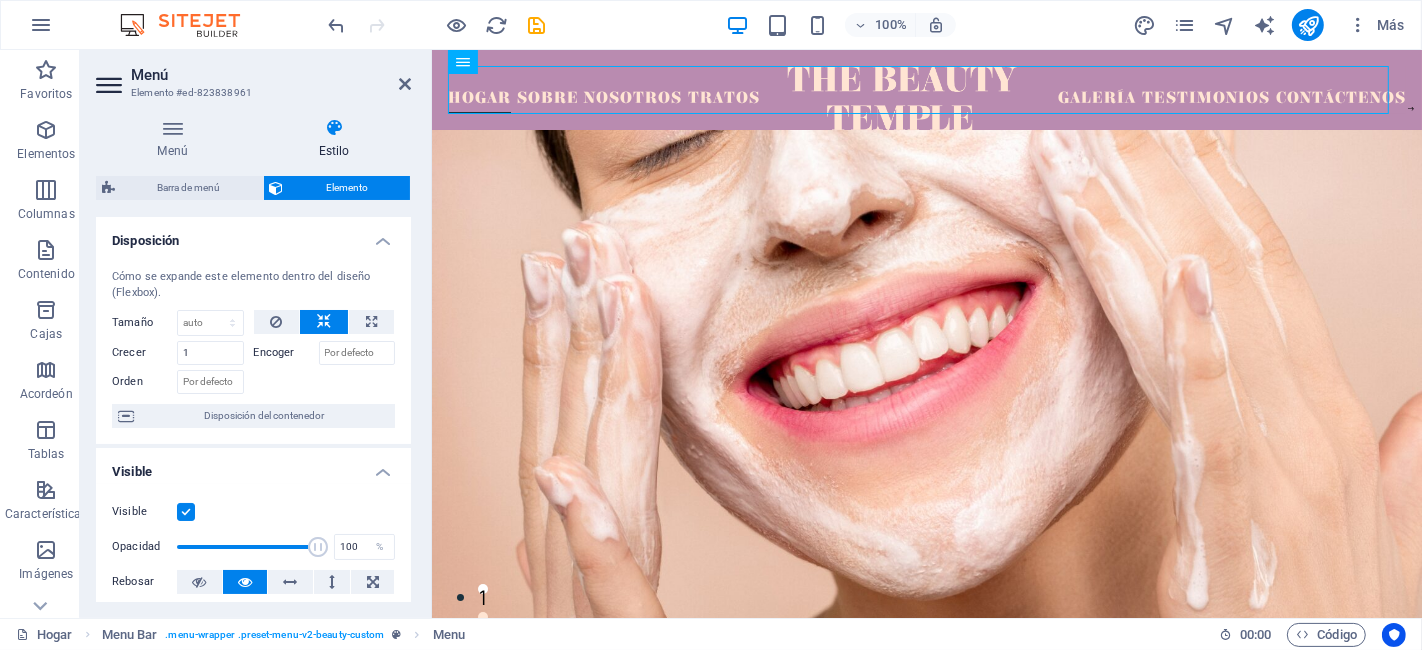 click at bounding box center [926, 530] 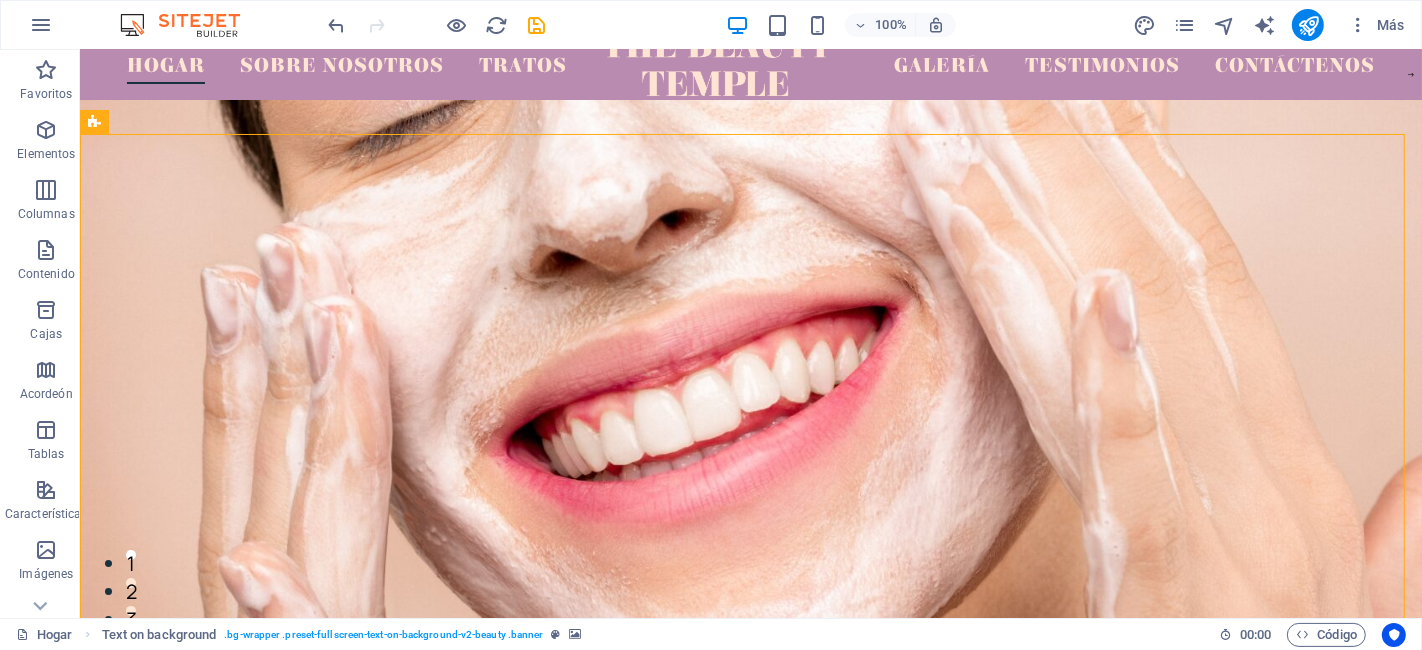 scroll, scrollTop: 0, scrollLeft: 0, axis: both 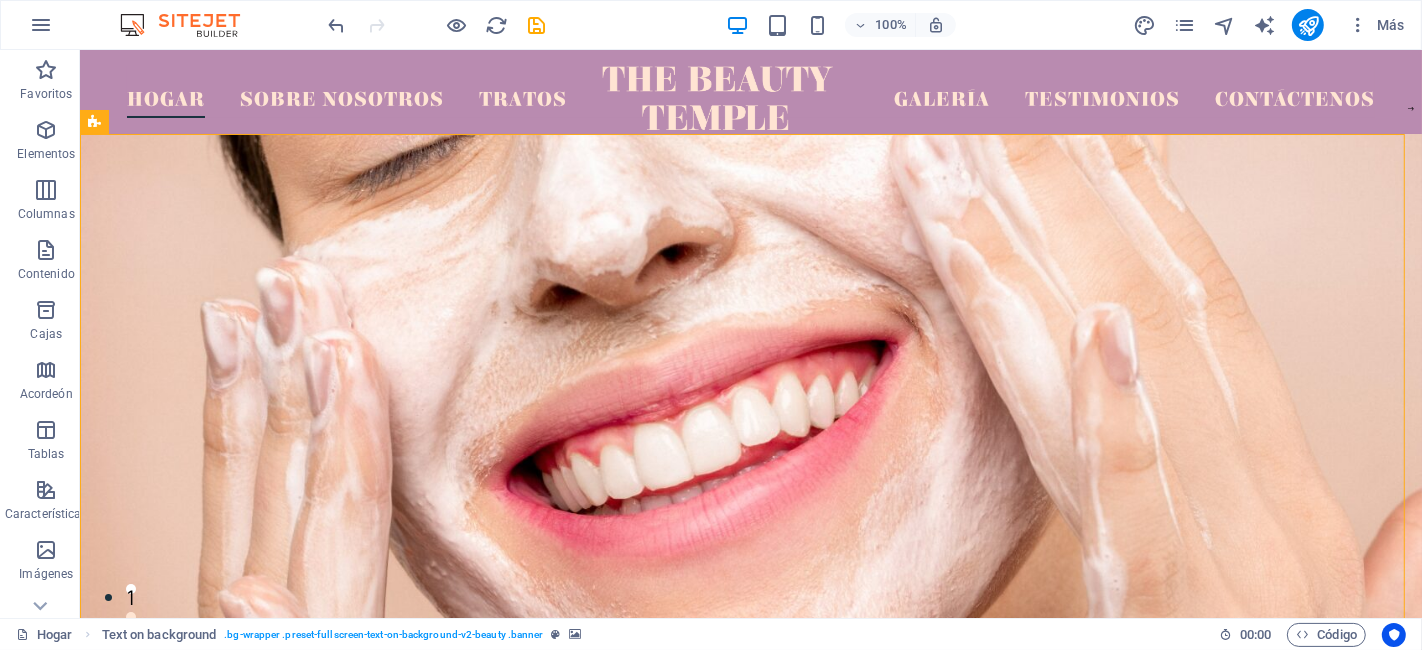 select on "px" 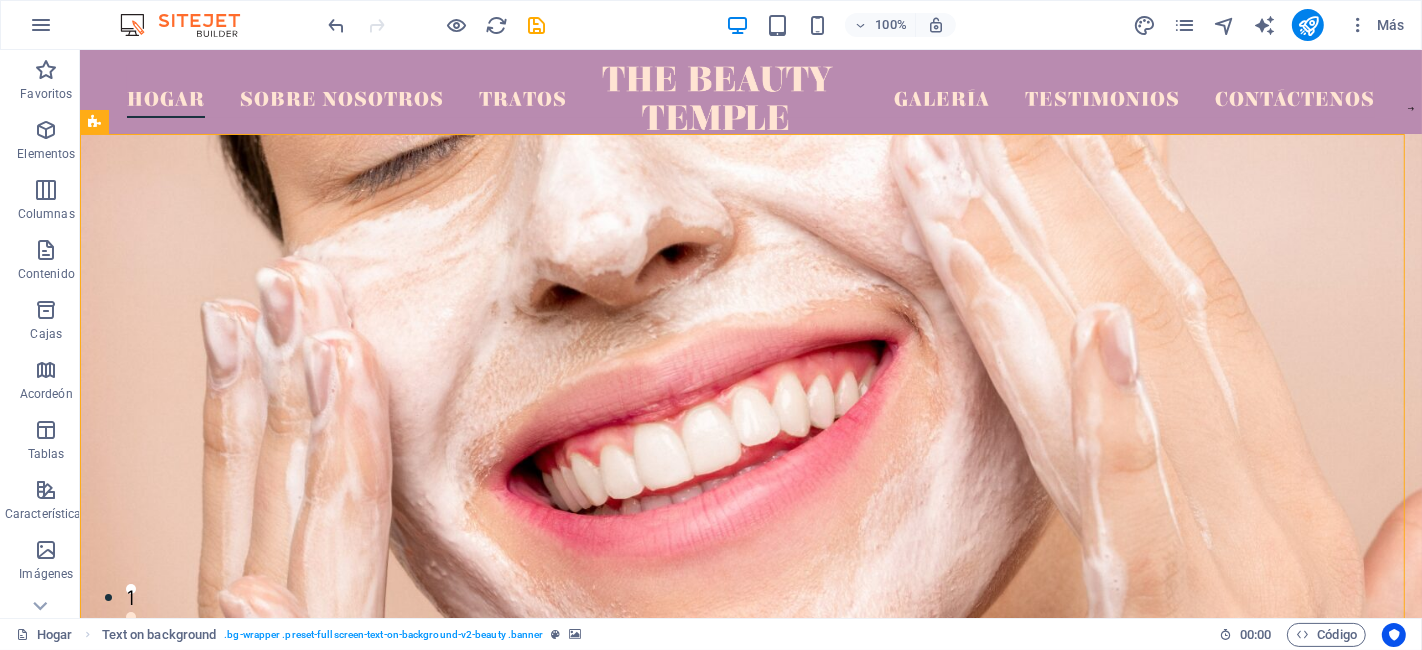 select on "banner" 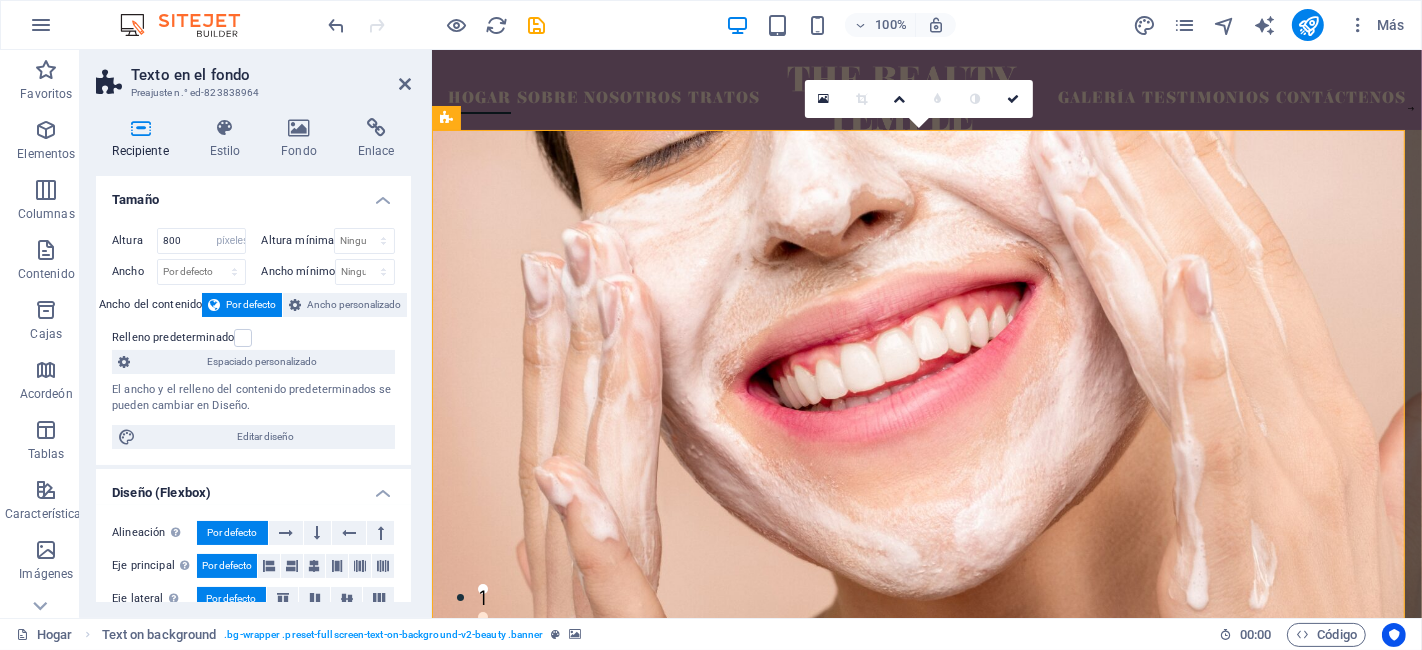 click on "MAQUILA DE ARTICULOS Y PRODUCTOS DE TOCADOR" at bounding box center [926, 950] 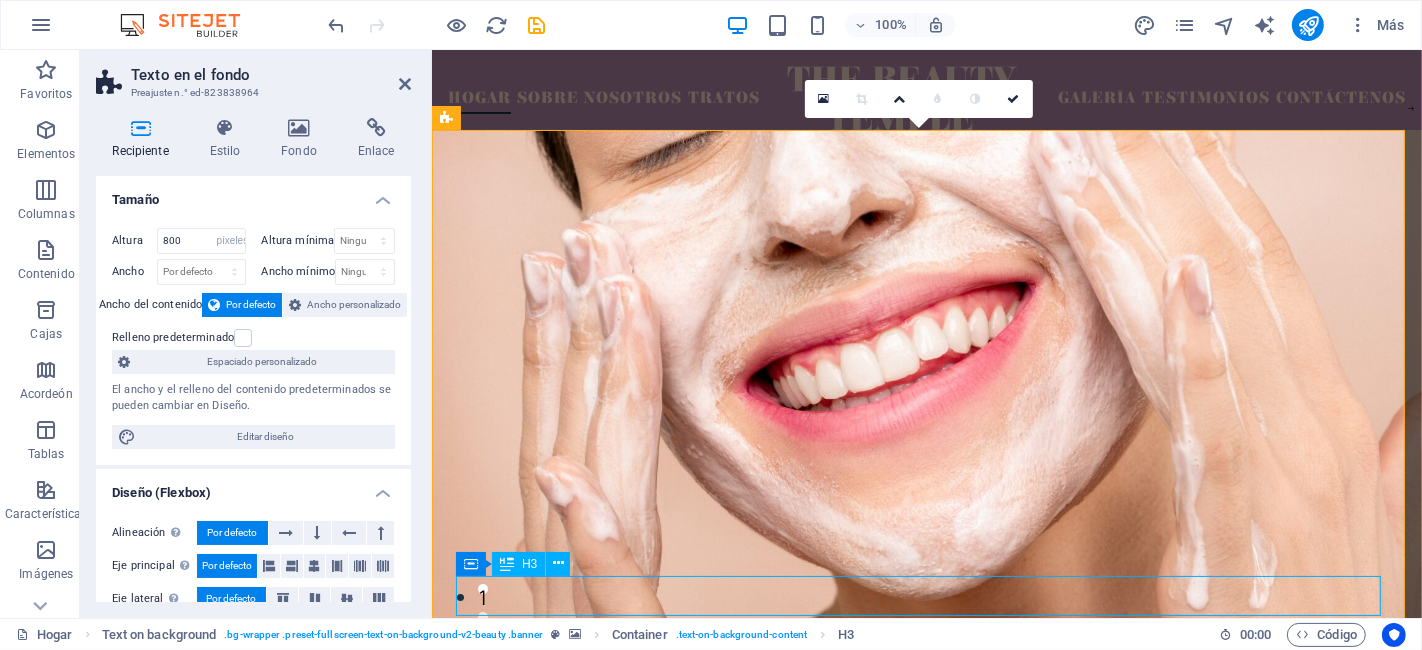 click on "MAQUILA DE ARTICULOS Y PRODUCTOS DE TOCADOR" at bounding box center (926, 950) 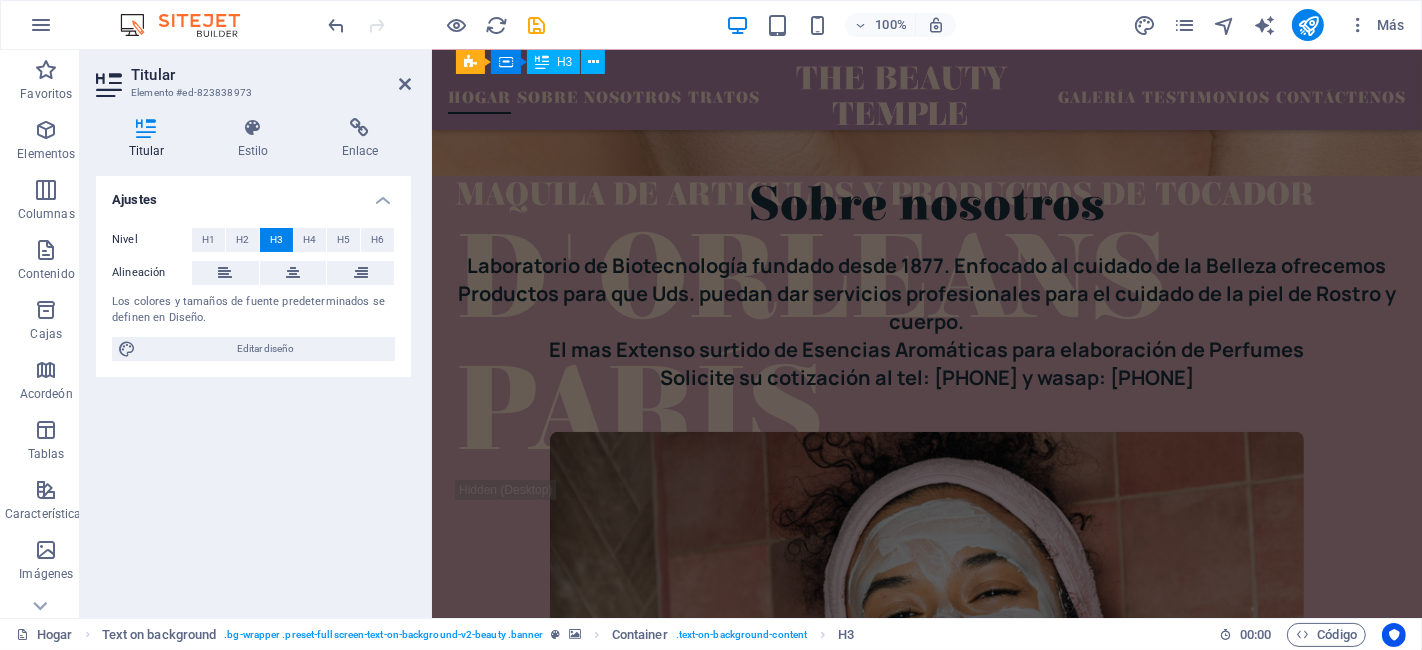 scroll, scrollTop: 725, scrollLeft: 0, axis: vertical 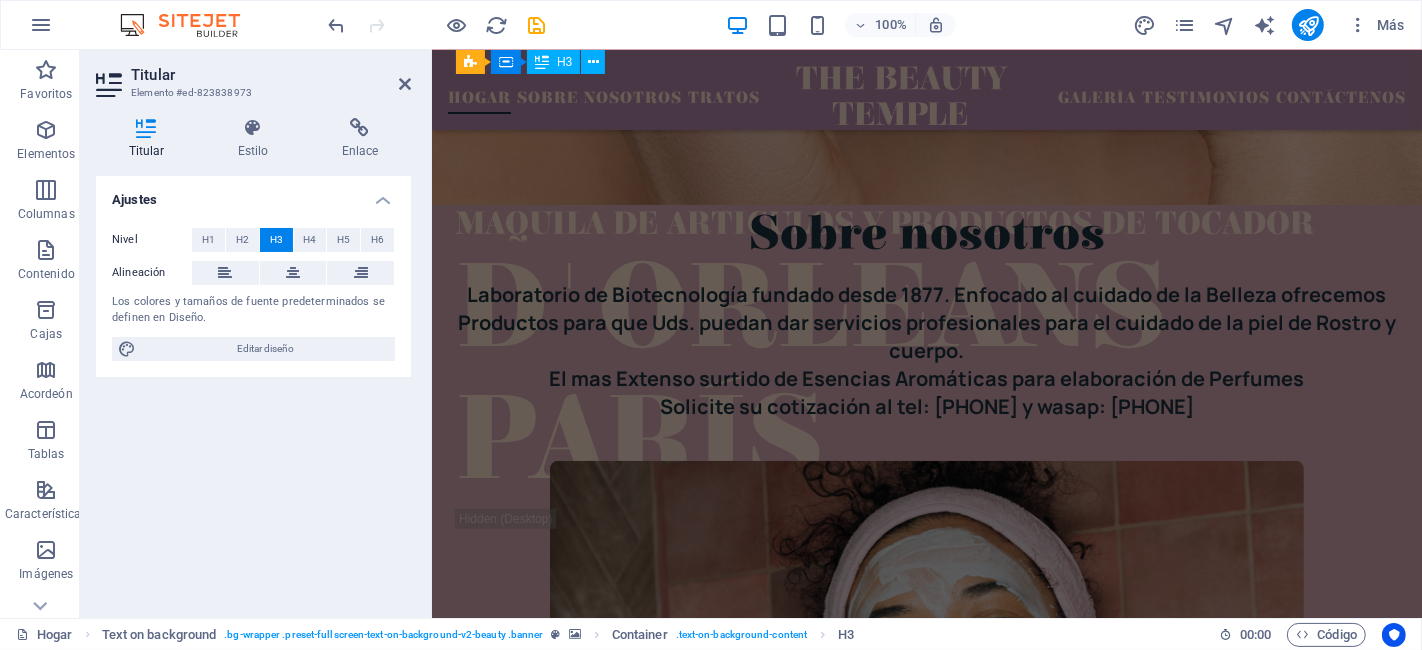 click at bounding box center (926, 682) 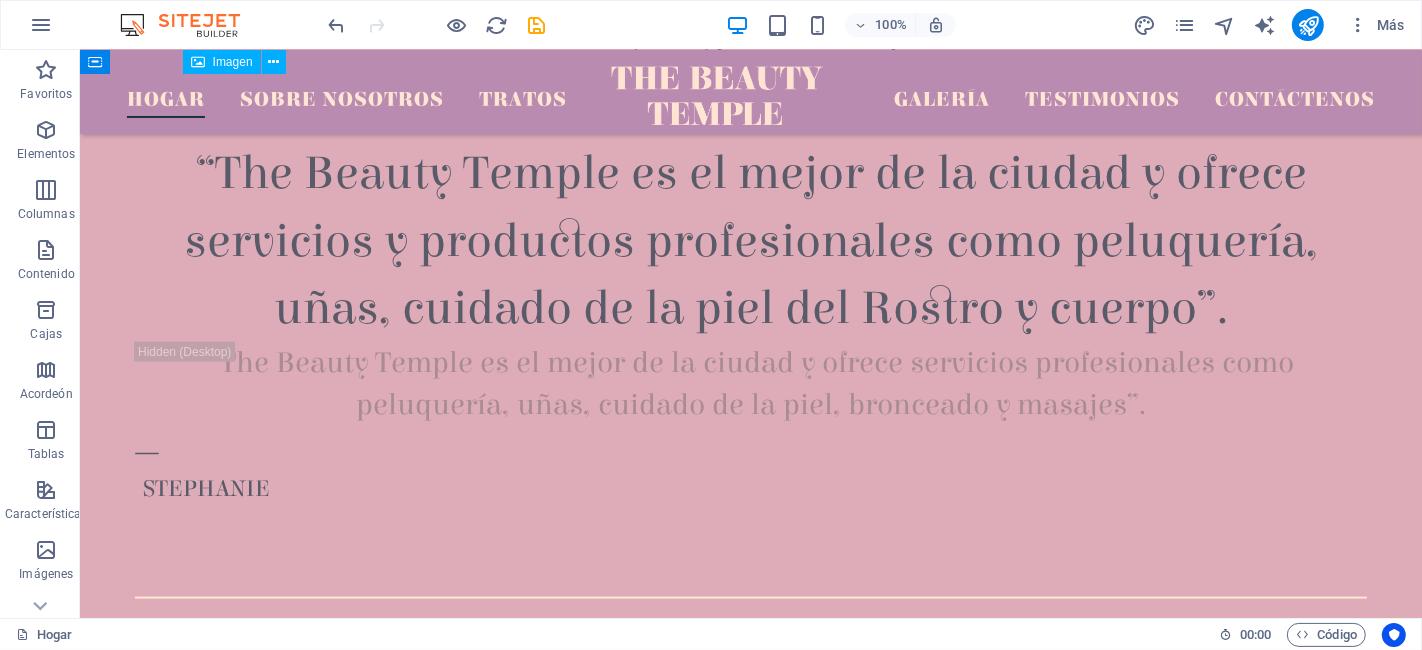 scroll, scrollTop: 1945, scrollLeft: 0, axis: vertical 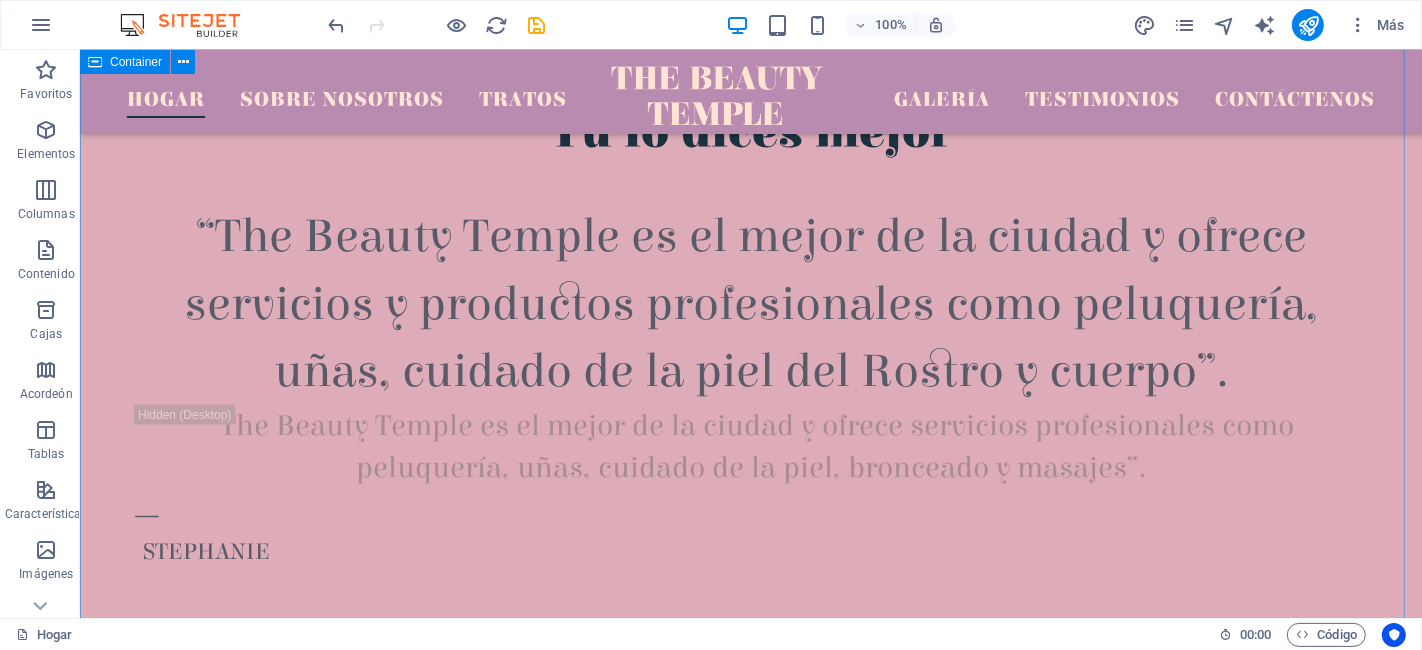click on "Tú lo dices mejor “The Beauty Temple es el mejor de la ciudad y ofrece servicios y productos profesionales como peluquería, uñas, cuidado de la piel del Rostro y cuerpo”. “The Beauty Temple es el mejor de la ciudad y ofrece servicios profesionales como peluquería, uñas, cuidado de la piel, bronceado y masajes”. [NAME]" at bounding box center (750, 336) 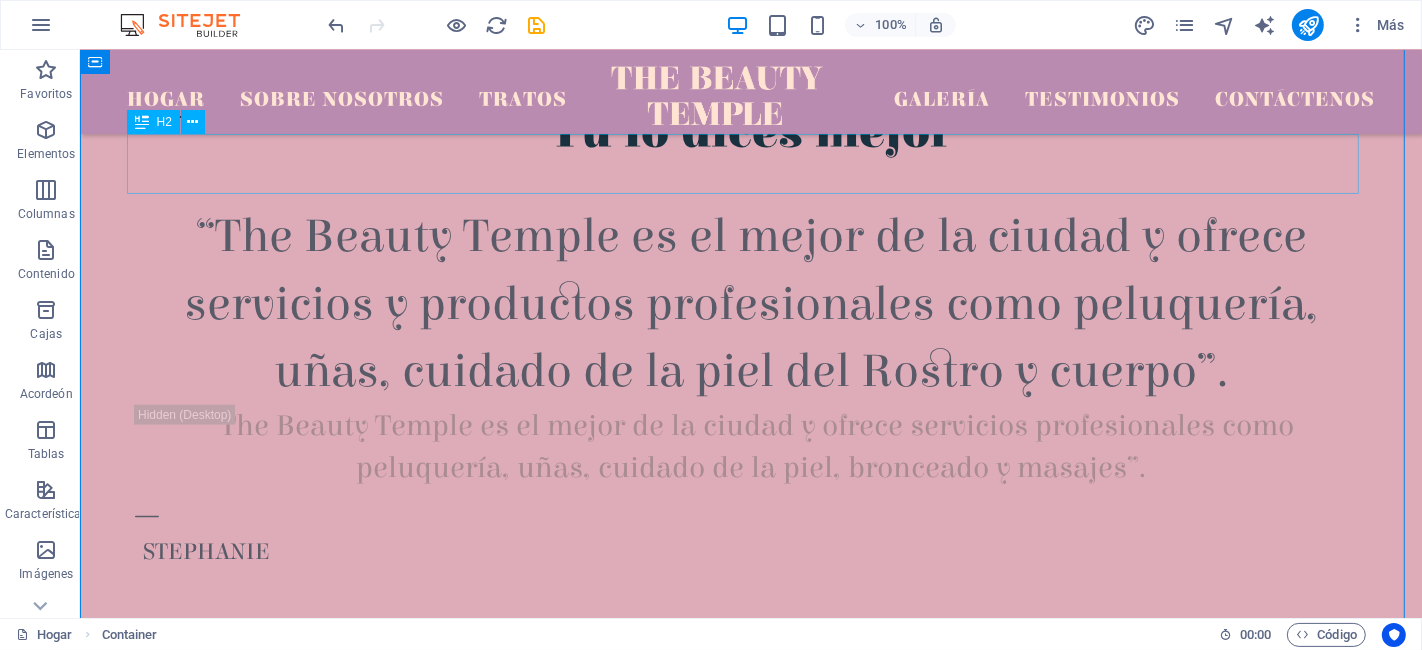 click on "Tú lo dices mejor" at bounding box center [750, 133] 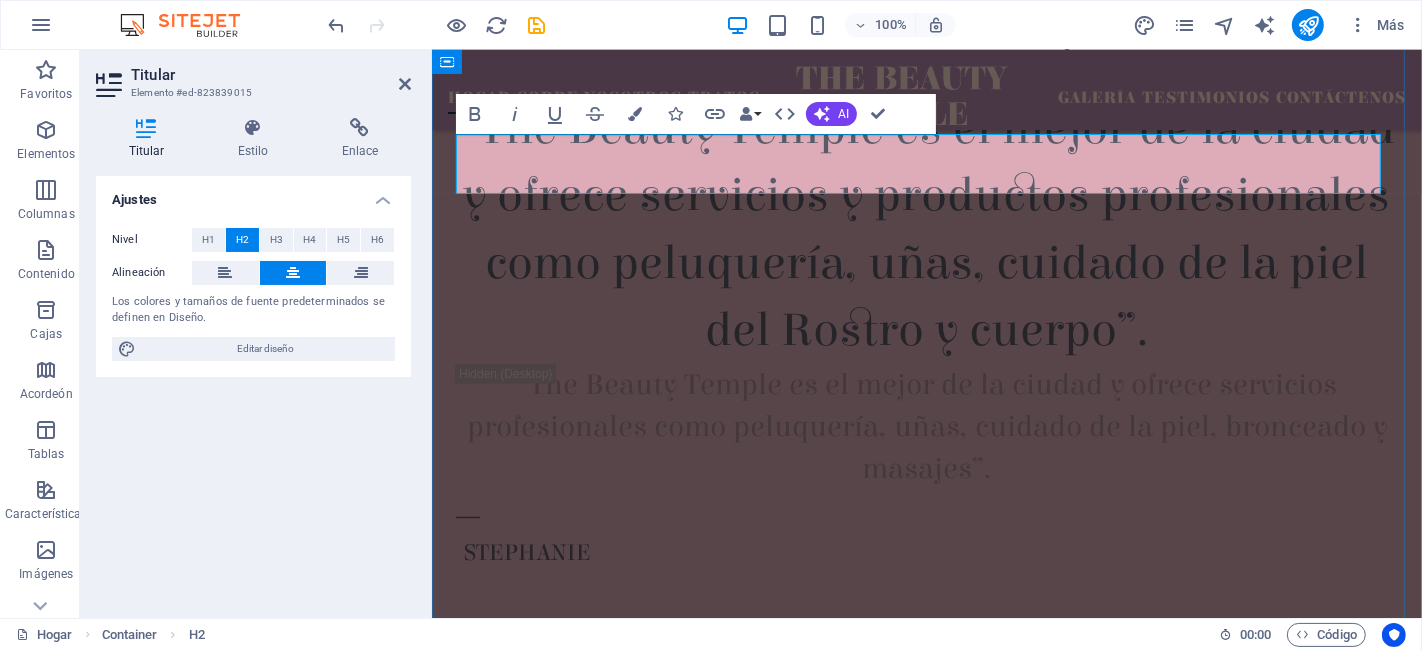 type 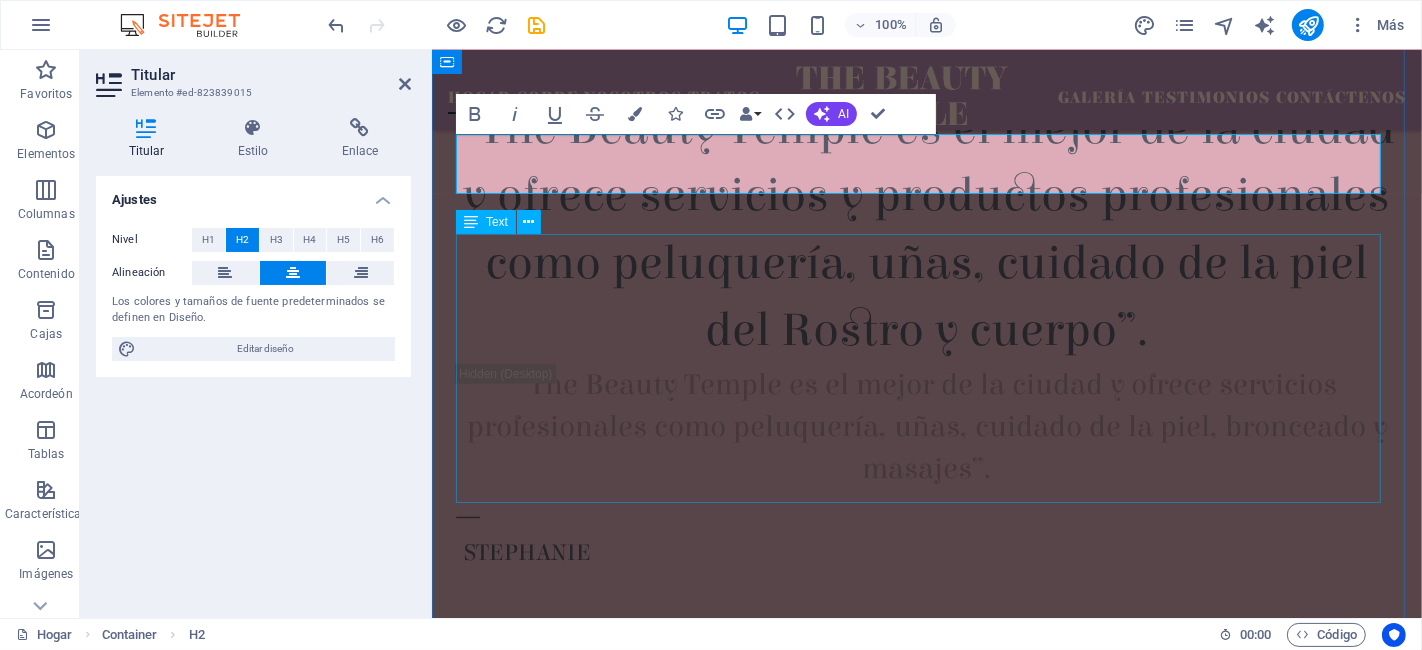 click on "“The Beauty Temple es el mejor de la ciudad y ofrece servicios y productos profesionales como peluquería, uñas, cuidado de la piel del Rostro y cuerpo”." at bounding box center (926, 229) 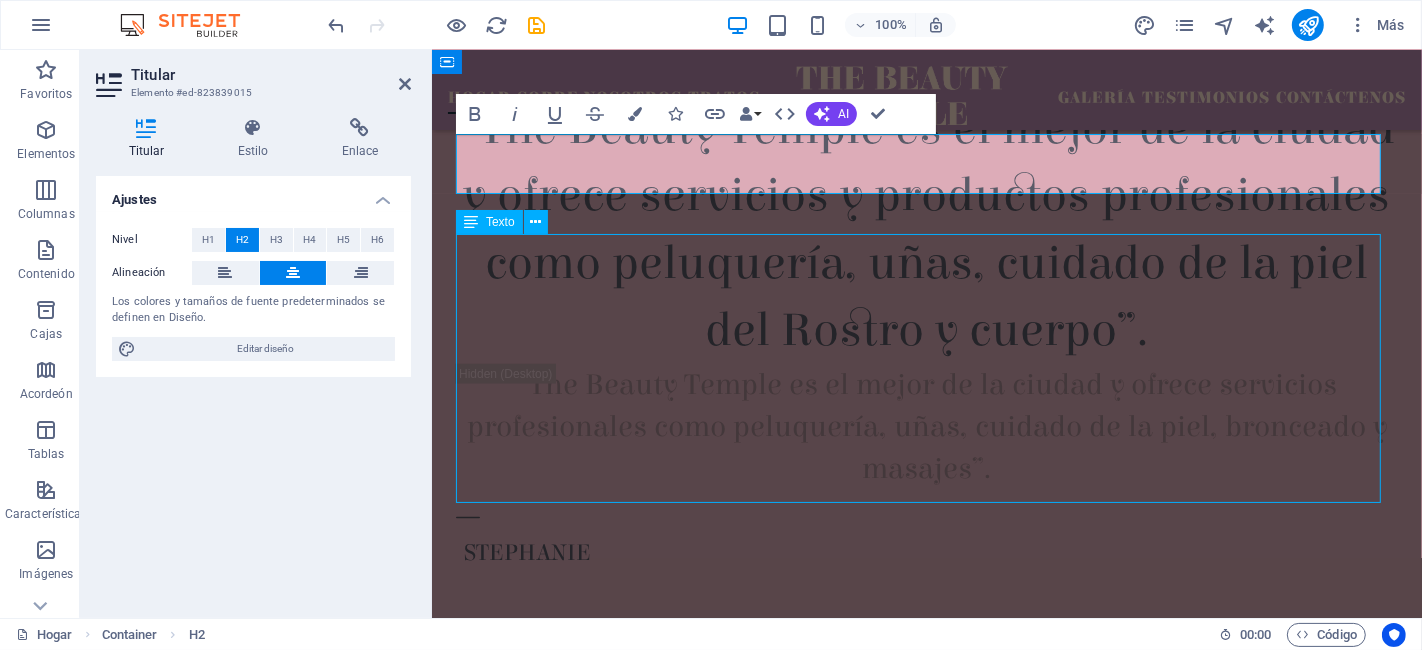 click on "“The Beauty Temple es el mejor de la ciudad y ofrece servicios y productos profesionales como peluquería, uñas, cuidado de la piel del Rostro y cuerpo”." at bounding box center (926, 229) 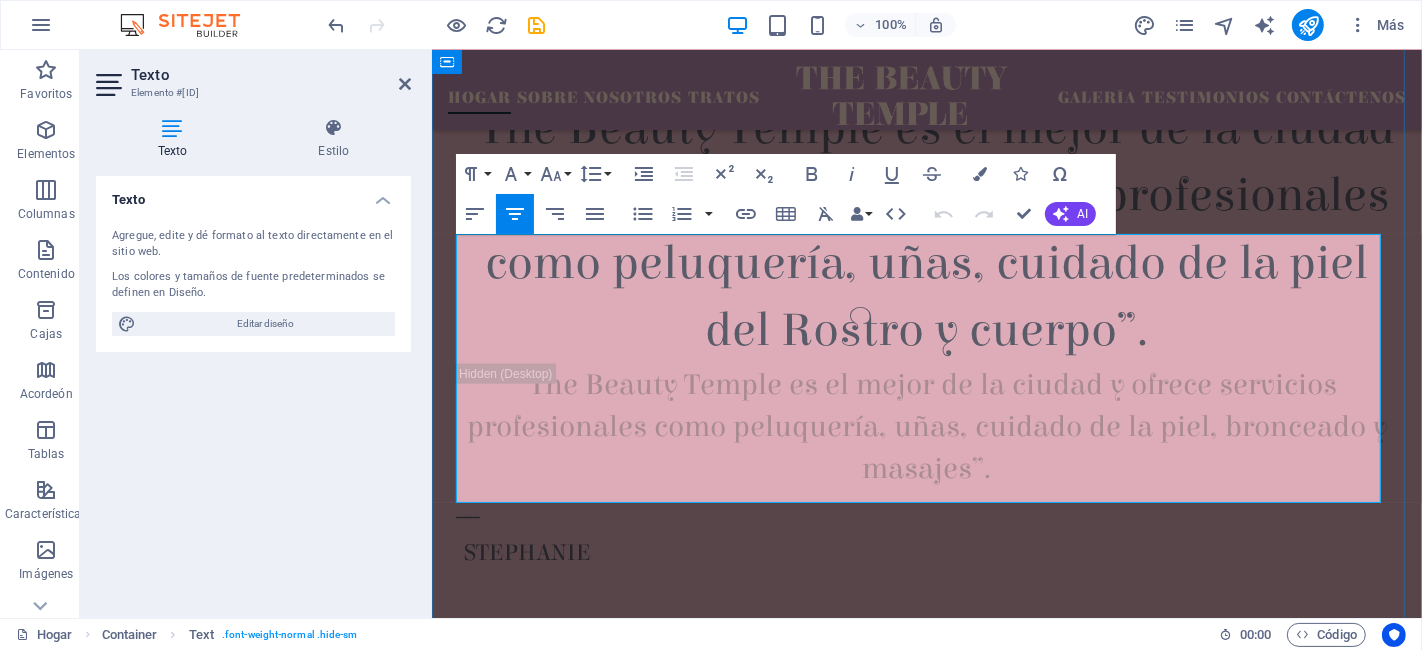 click on "“The Beauty Temple es el mejor de la ciudad y ofrece servicios y productos profesionales como peluquería, uñas, cuidado de la piel del Rostro y cuerpo”." at bounding box center (926, 229) 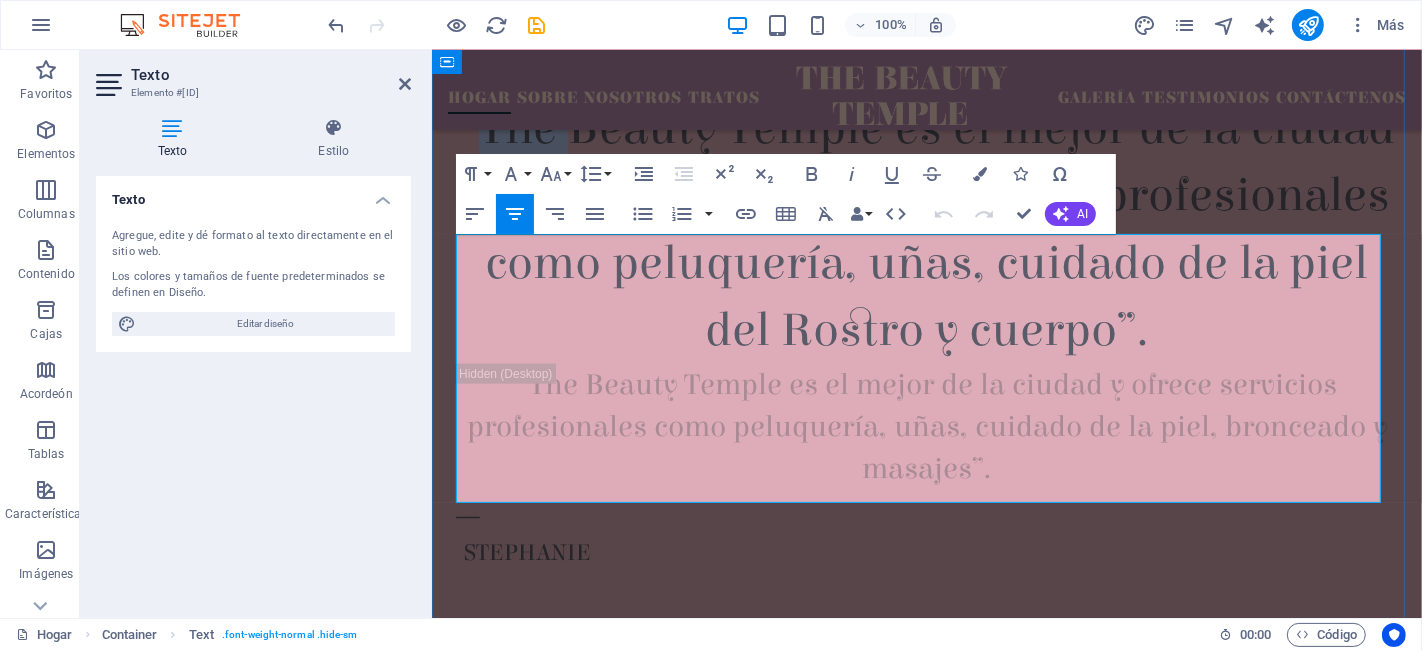 click on "“The Beauty Temple es el mejor de la ciudad y ofrece servicios y productos profesionales como peluquería, uñas, cuidado de la piel del Rostro y cuerpo”." at bounding box center [926, 229] 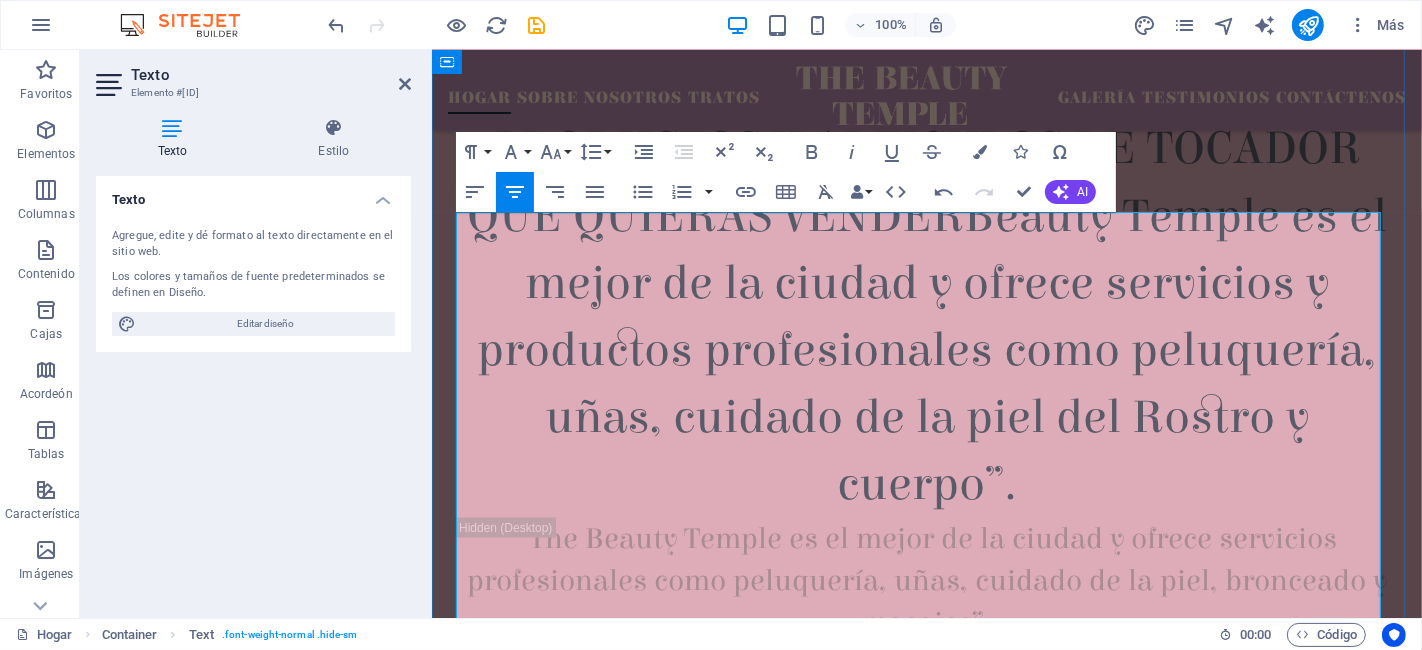 scroll, scrollTop: 1967, scrollLeft: 0, axis: vertical 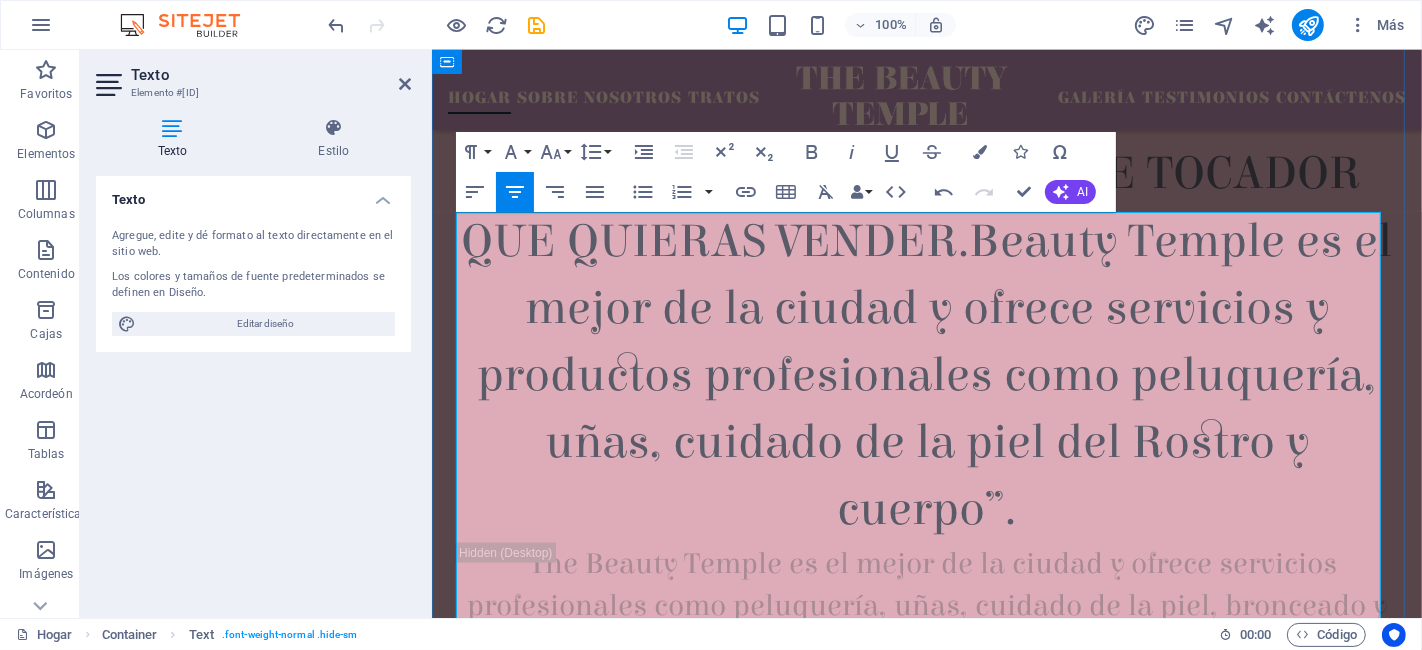 click on "“TU PUEDES HACER TODOS LOS PRODUCTOS Y ARTICULOS DE TOCADOR QUE QUIERAS VENDER.  Beauty Temple es el mejor de la ciudad y ofrece servicios y productos profesionales como peluquería, uñas, cuidado de la piel del Rostro y cuerpo”." at bounding box center (926, 308) 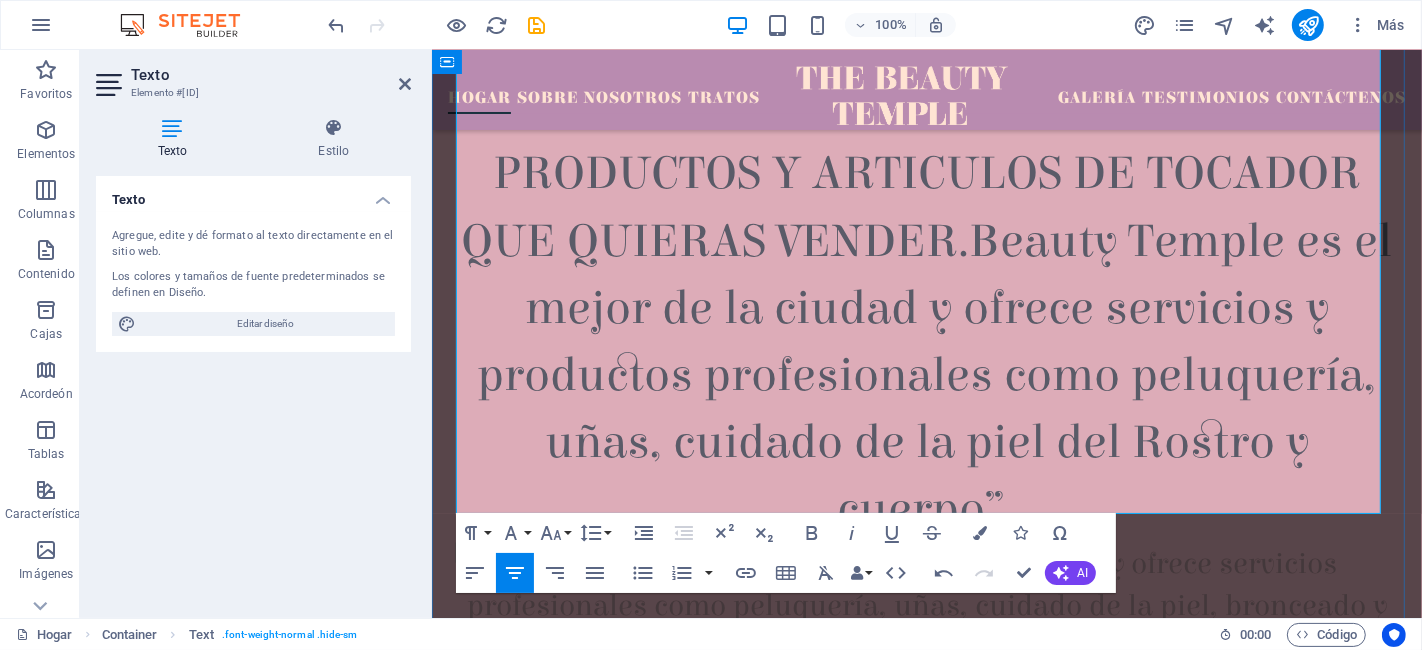 scroll, scrollTop: 2136, scrollLeft: 0, axis: vertical 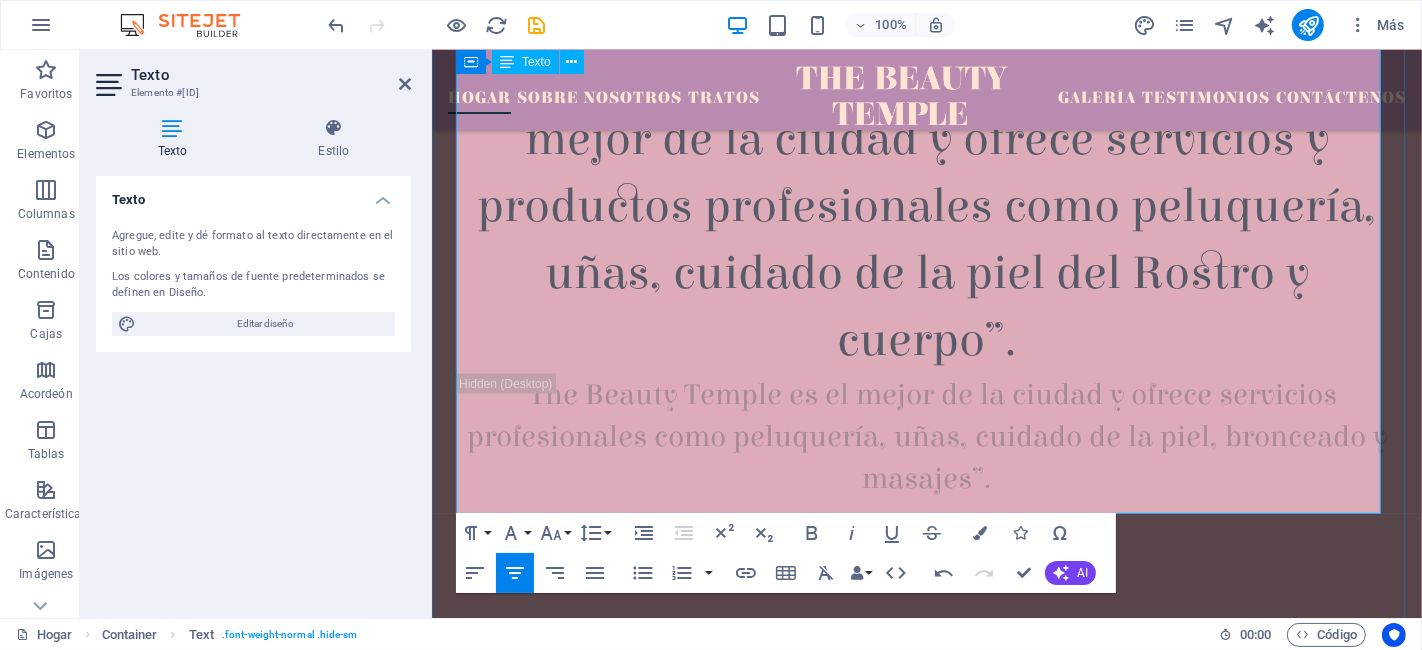 click on "“TU PUEDES HACER TODOS LOS PRODUCTOS Y ARTICULOS DE TOCADOR QUE QUIERAS VENDER.  Beauty Temple es el mejor de la ciudad y ofrece servicios y productos profesionales como peluquería, uñas, cuidado de la piel del Rostro y cuerpo”." at bounding box center [926, 139] 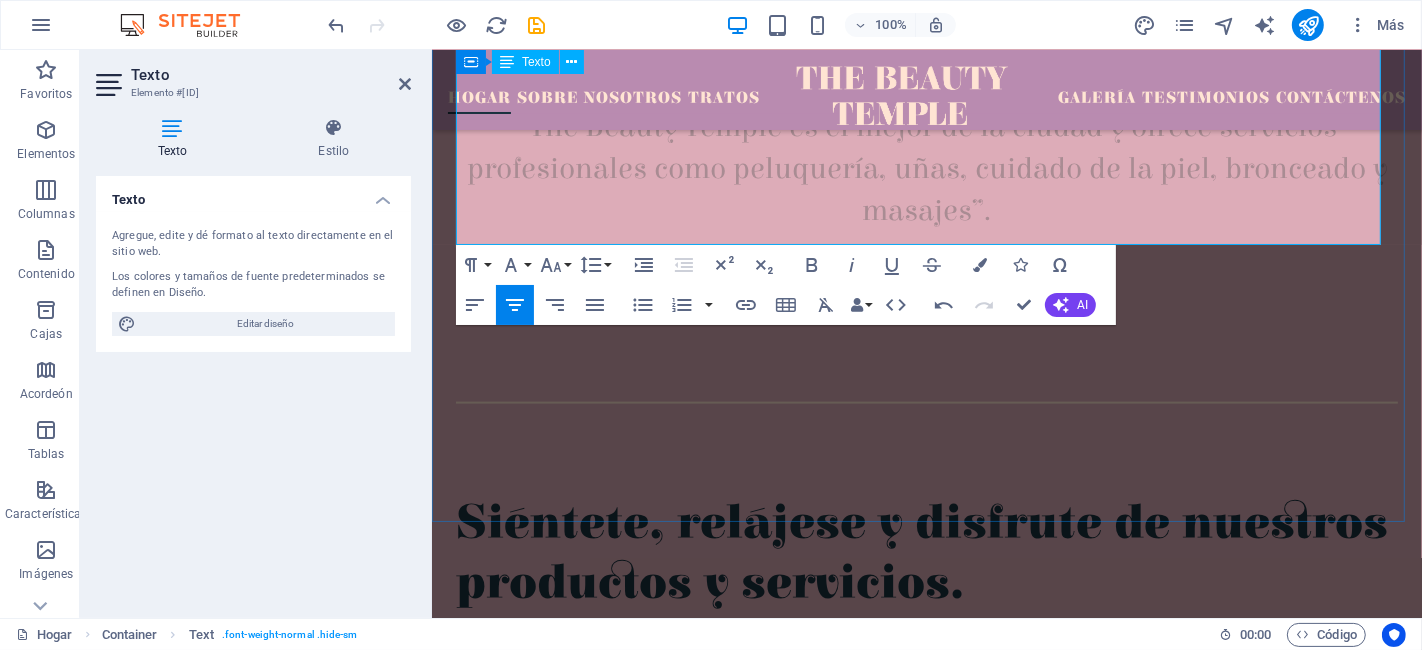 click on "“TU PUEDES HACER TODOS LOS PRODUCTOS Y ARTICULOS DE TOCADOR QUE QUIERAS VENDER”." at bounding box center (926, 5) 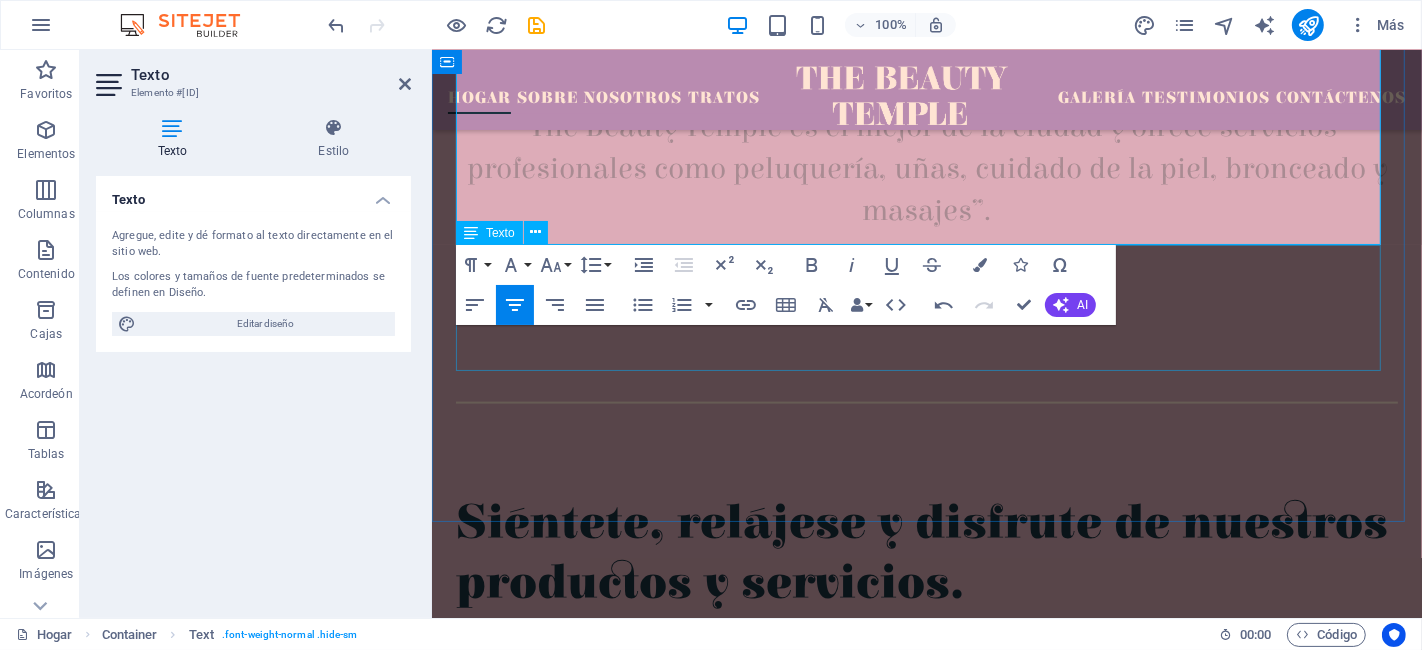 click on "“The Beauty Temple es el mejor de la ciudad y ofrece servicios profesionales como peluquería, uñas, cuidado de la piel, bronceado y masajes”." at bounding box center (926, 169) 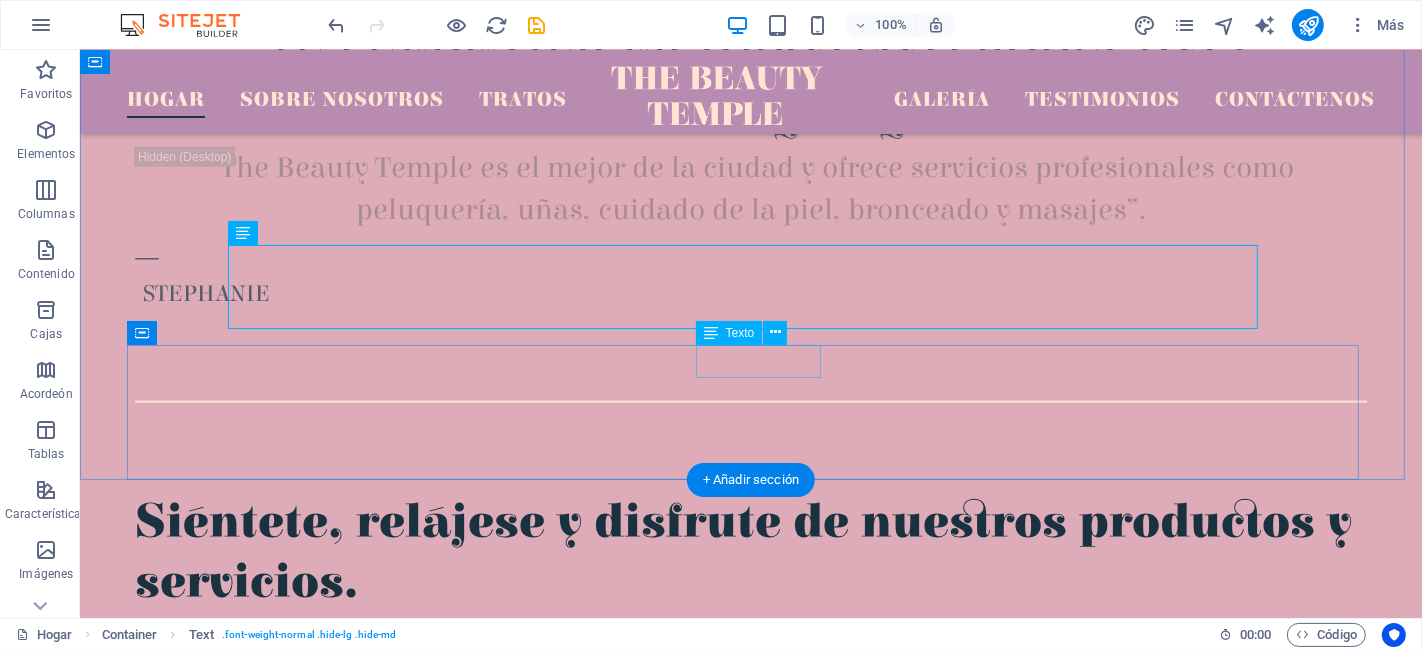 click on "STEPHANIE" at bounding box center [754, 295] 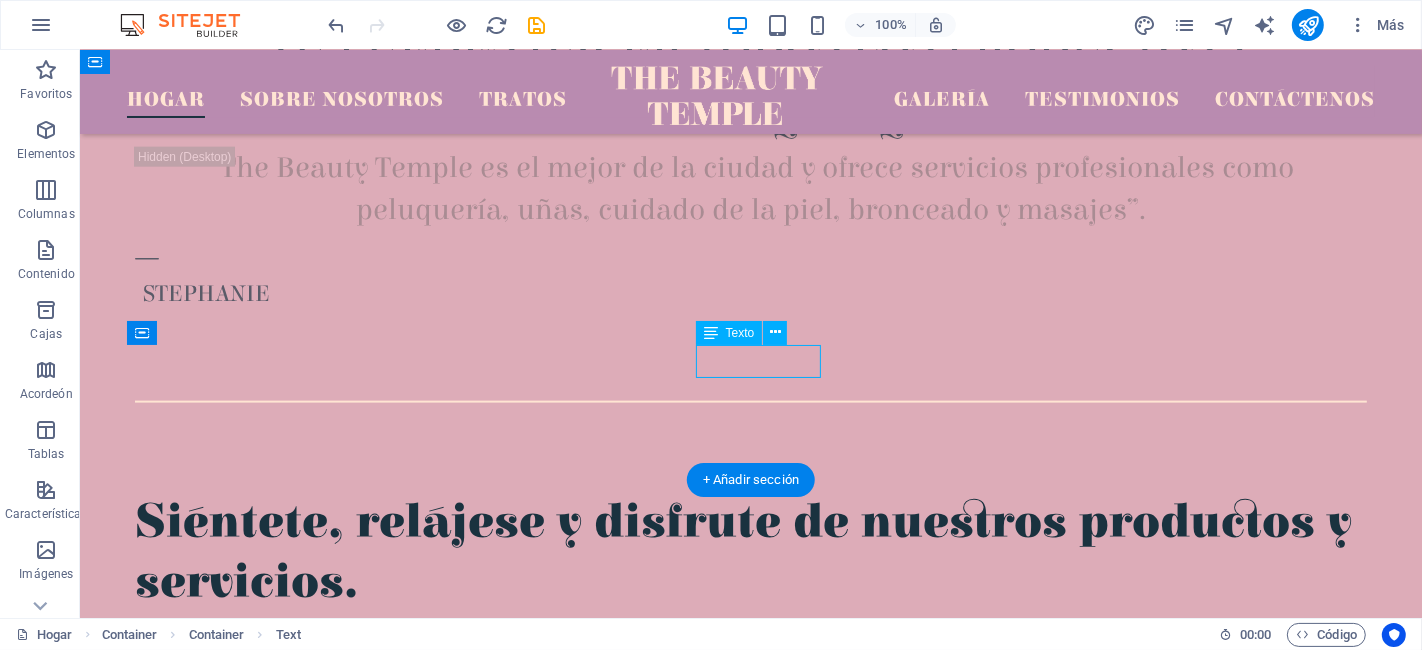 click on "STEPHANIE" at bounding box center (754, 295) 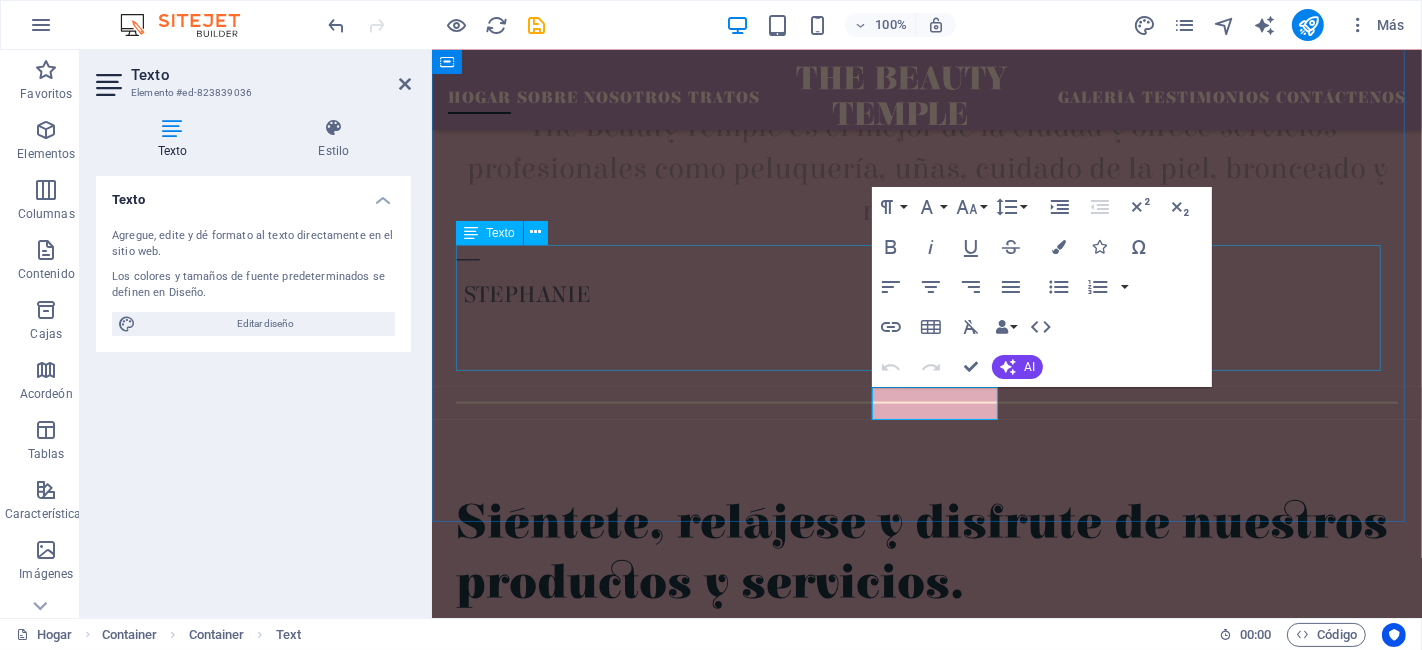 click on "“The Beauty Temple es el mejor de la ciudad y ofrece servicios profesionales como peluquería, uñas, cuidado de la piel, bronceado y masajes”." at bounding box center [926, 169] 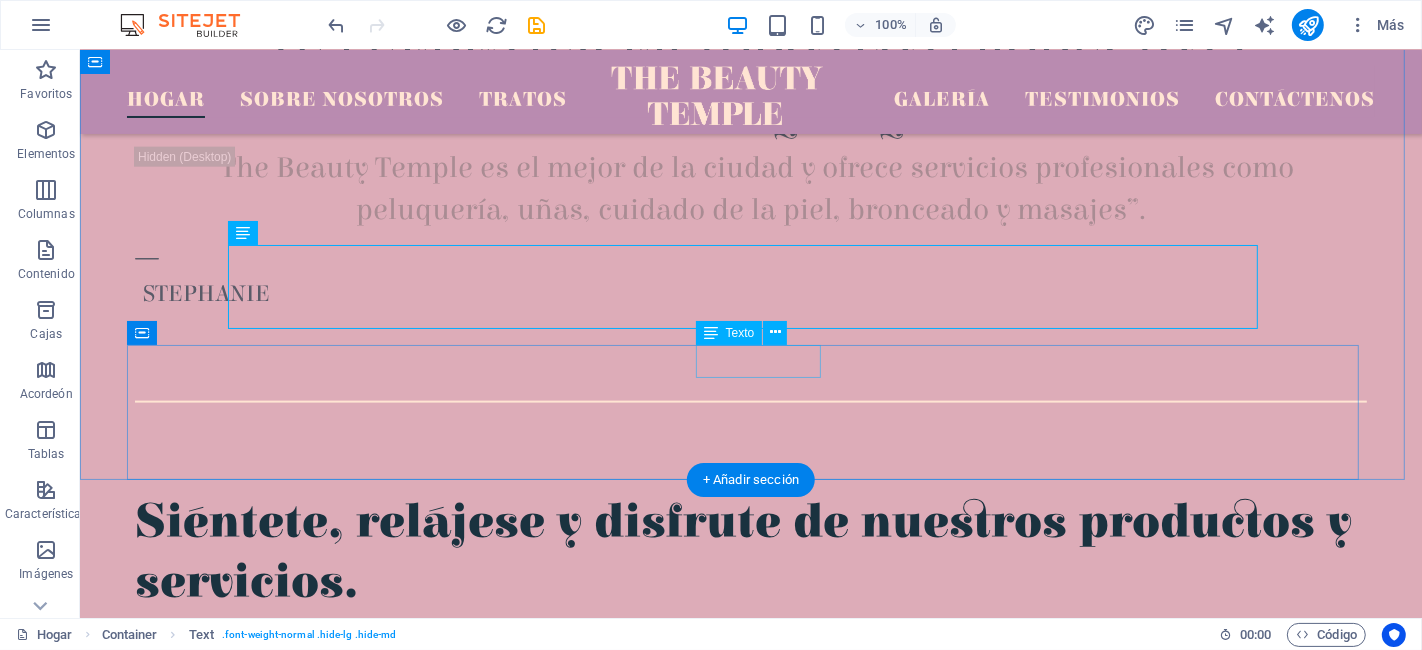 click on "STEPHANIE" at bounding box center (754, 295) 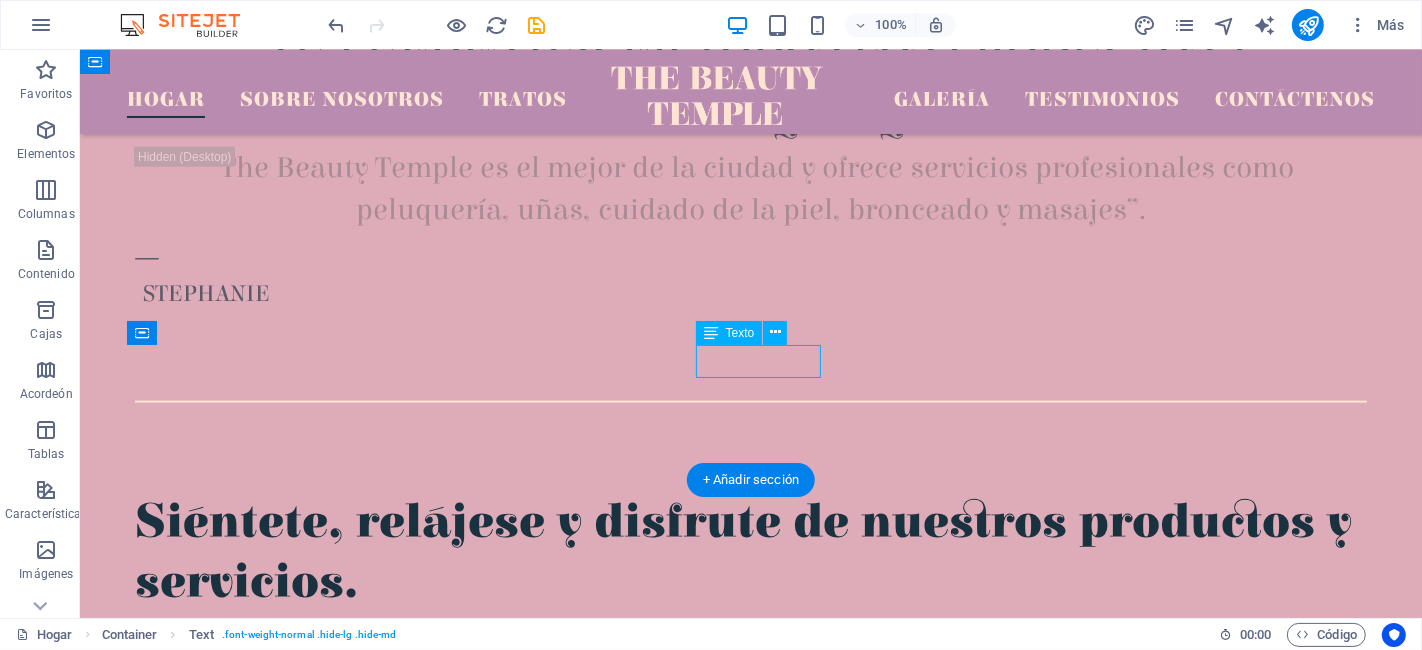 click on "STEPHANIE" at bounding box center (754, 295) 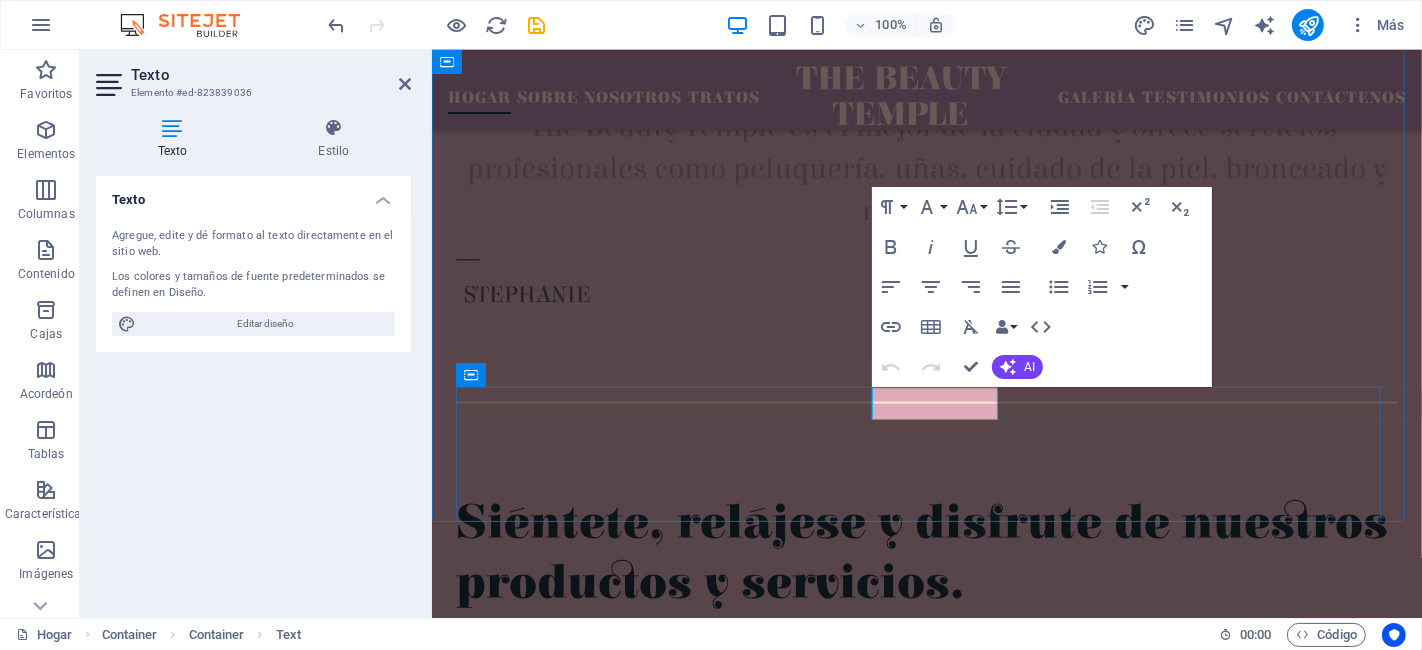 click on "STEPHANIE" at bounding box center (526, 295) 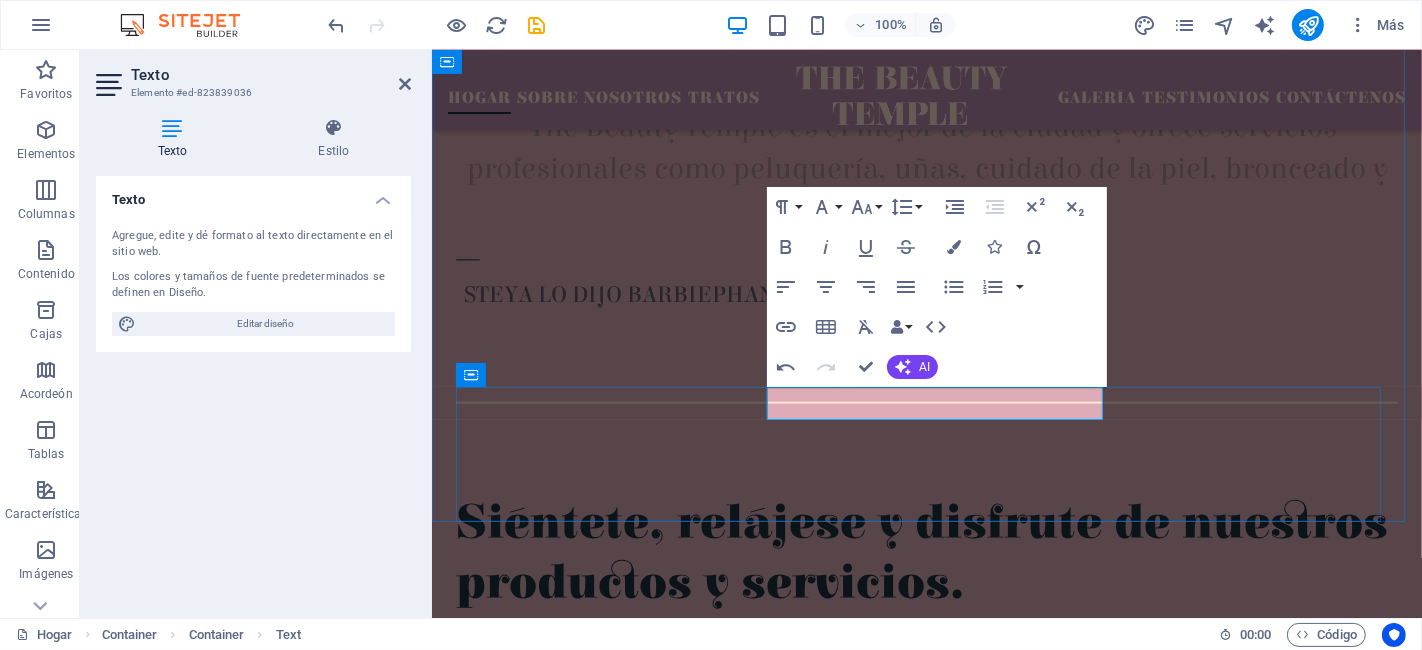 click on "STEYA LO DIJO BARBIE [NAME]" at bounding box center (630, 295) 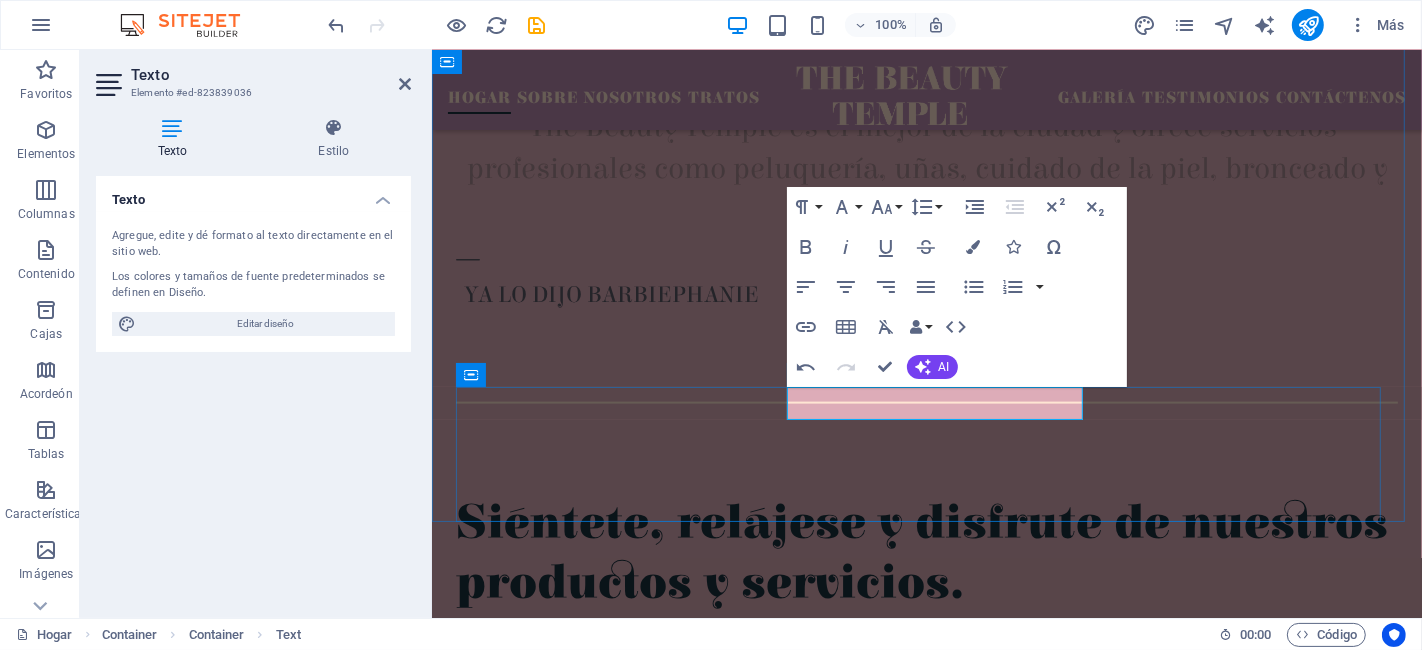 click on "YA LO DIJO BARBIEPHANIE" at bounding box center [610, 295] 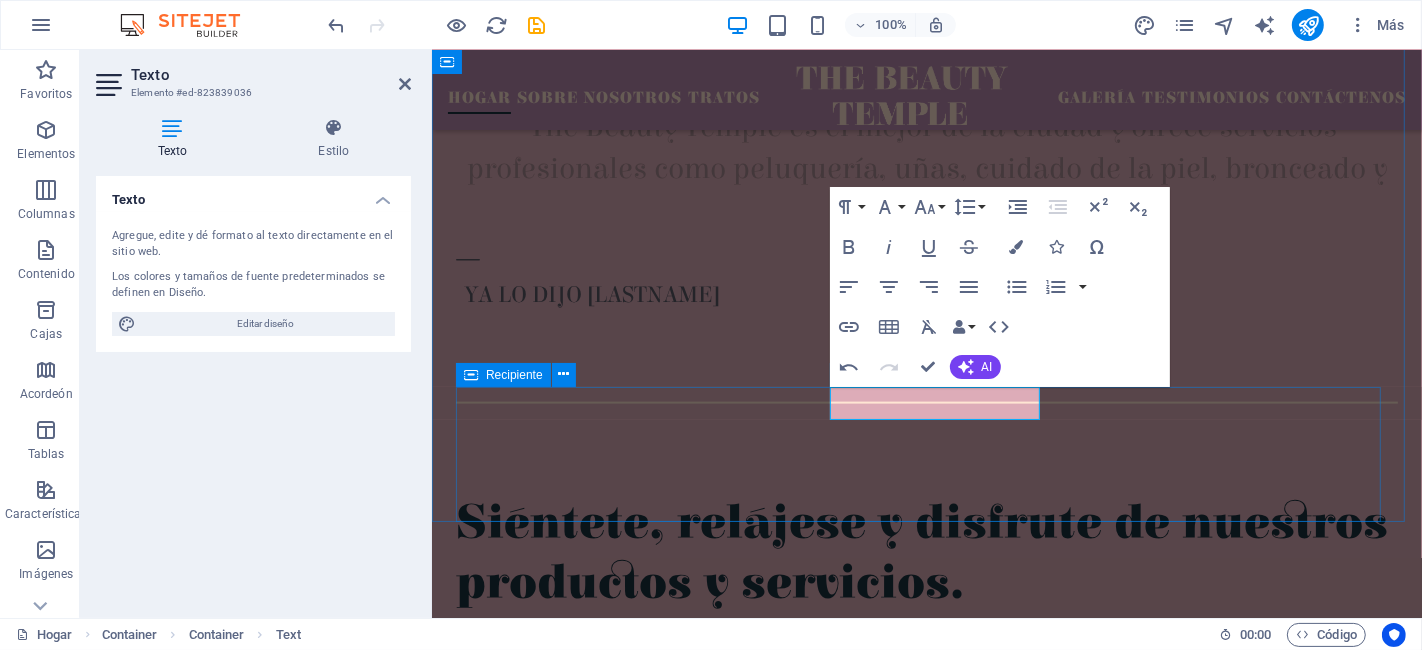 click on "YA LO DIJO [LASTNAME]" at bounding box center [926, 326] 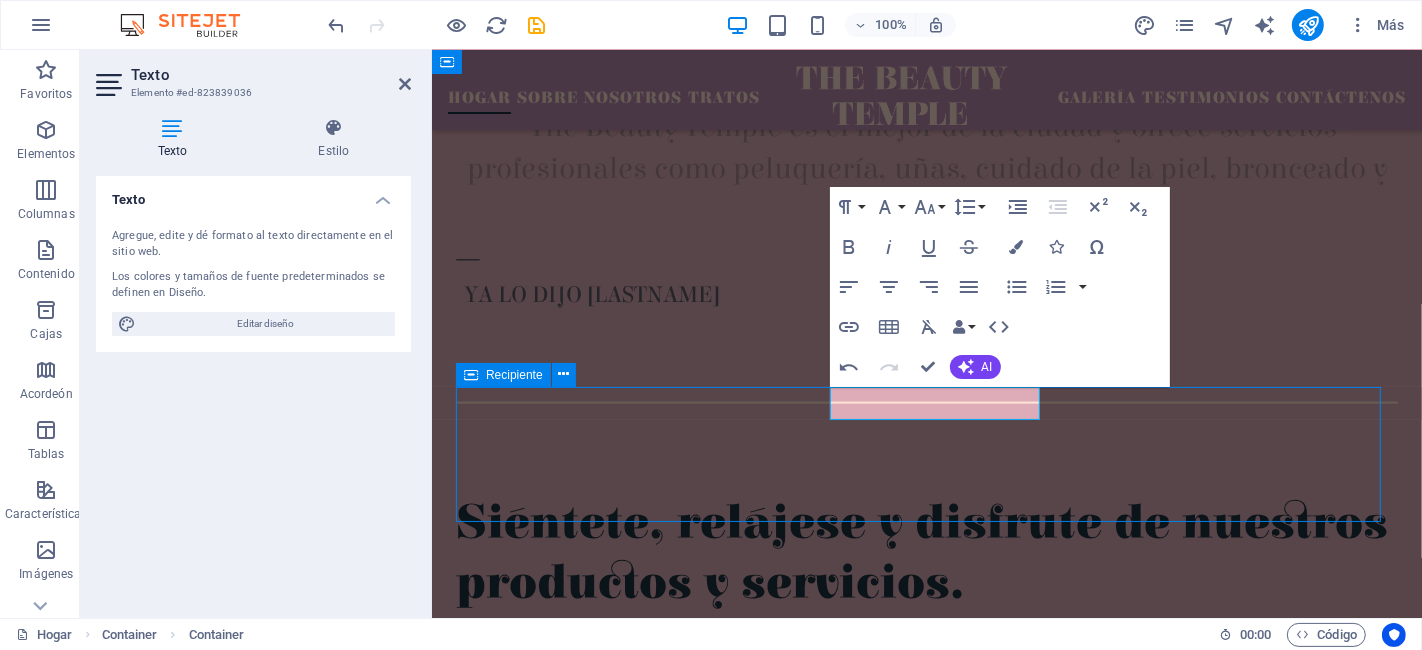scroll, scrollTop: 2094, scrollLeft: 0, axis: vertical 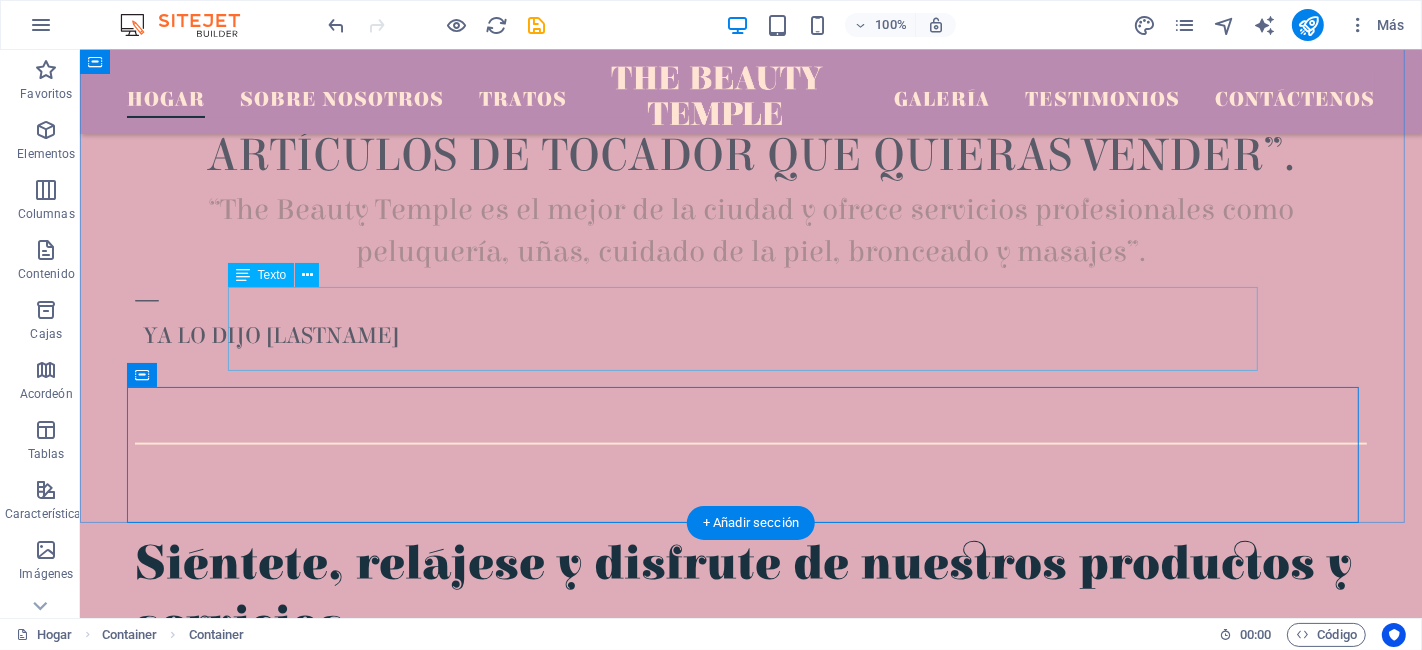 click on "“The Beauty Temple es el mejor de la ciudad y ofrece servicios profesionales como peluquería, uñas, cuidado de la piel, bronceado y masajes”." at bounding box center (750, 231) 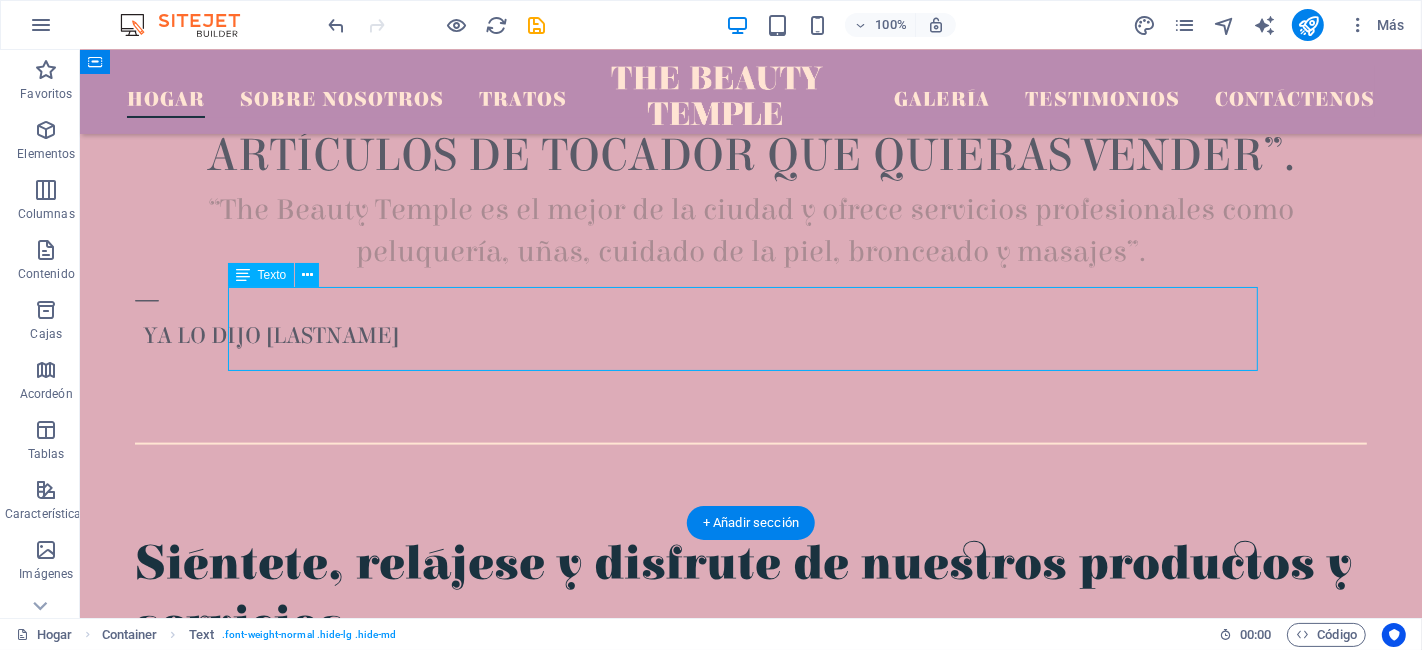 click on "“The Beauty Temple es el mejor de la ciudad y ofrece servicios profesionales como peluquería, uñas, cuidado de la piel, bronceado y masajes”." at bounding box center [750, 231] 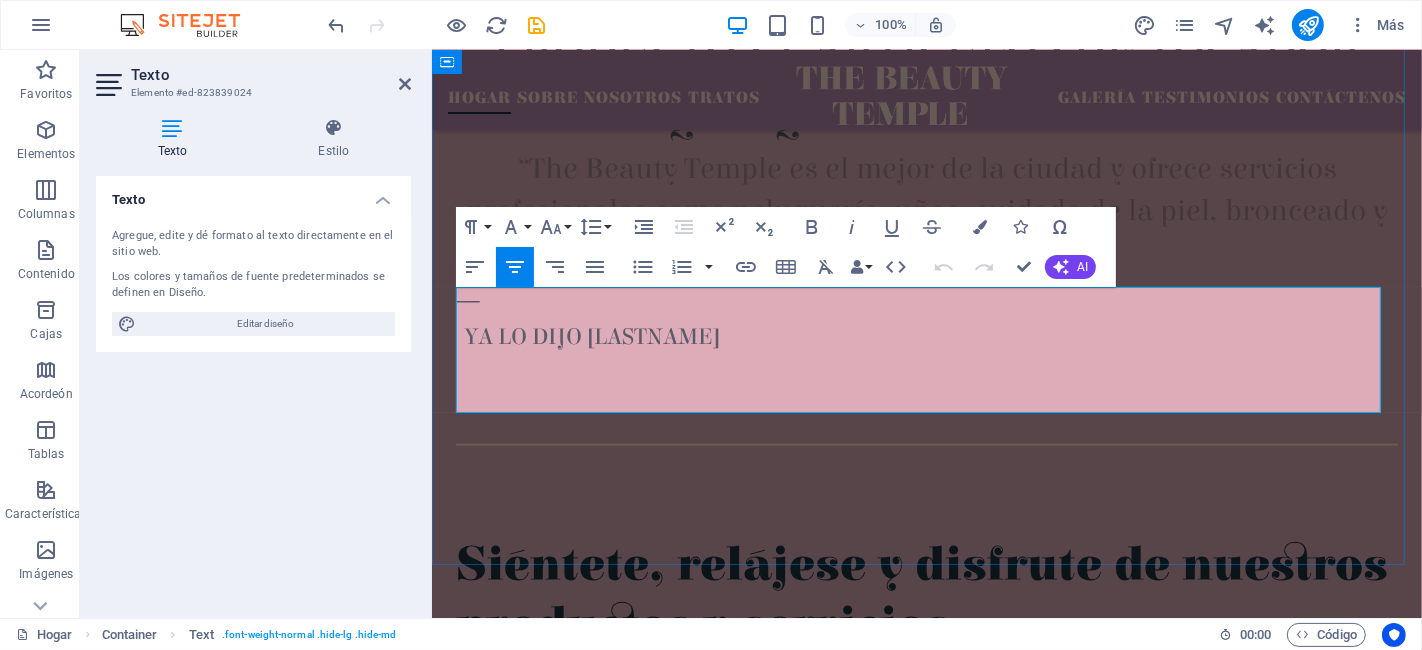 type 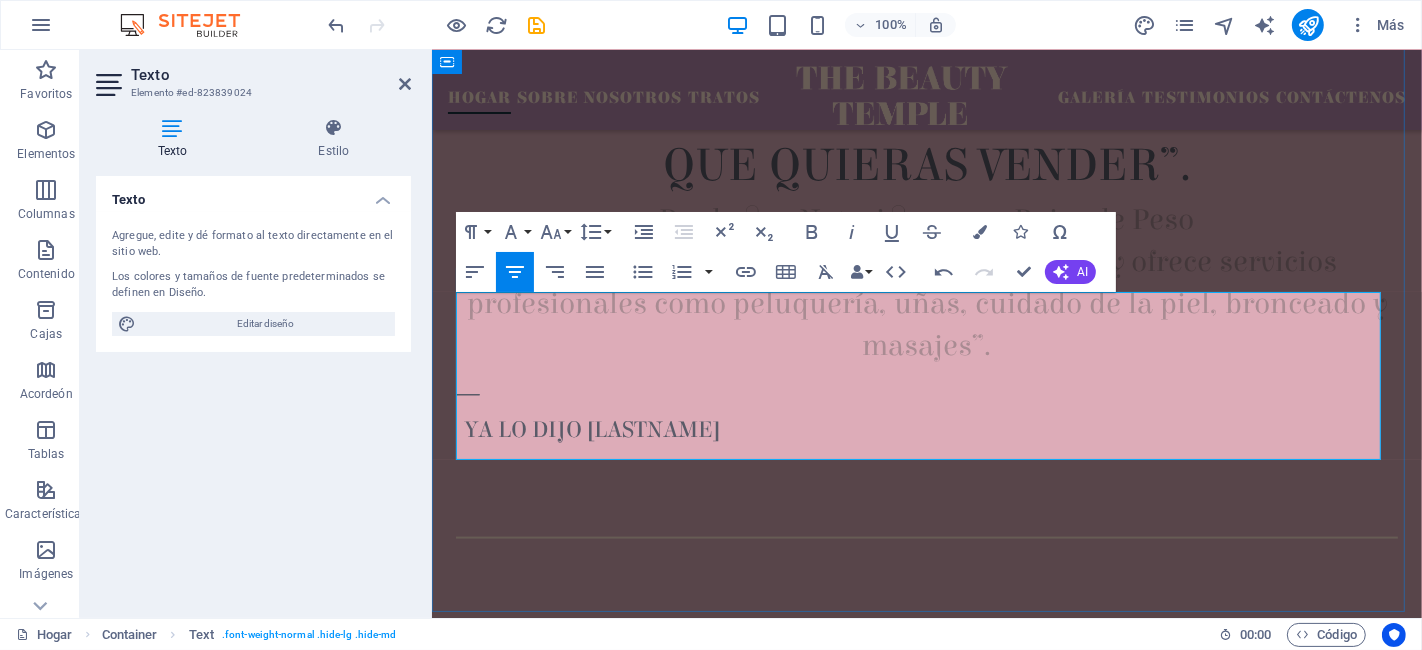 scroll, scrollTop: 2088, scrollLeft: 0, axis: vertical 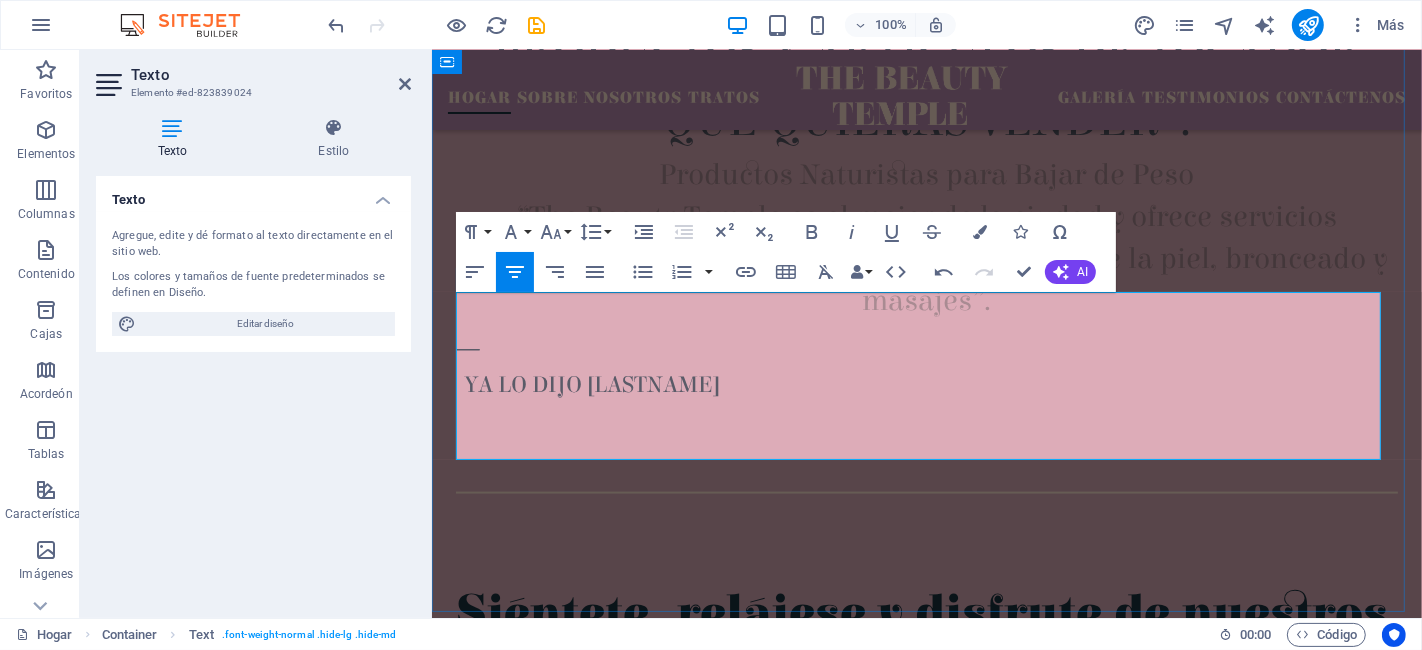 click on "“The Beauty Temple es el mejor de la ciudad y ofrece servicios profesionales como peluquería, uñas, cuidado de la piel, bronceado y masajes”." at bounding box center [926, 259] 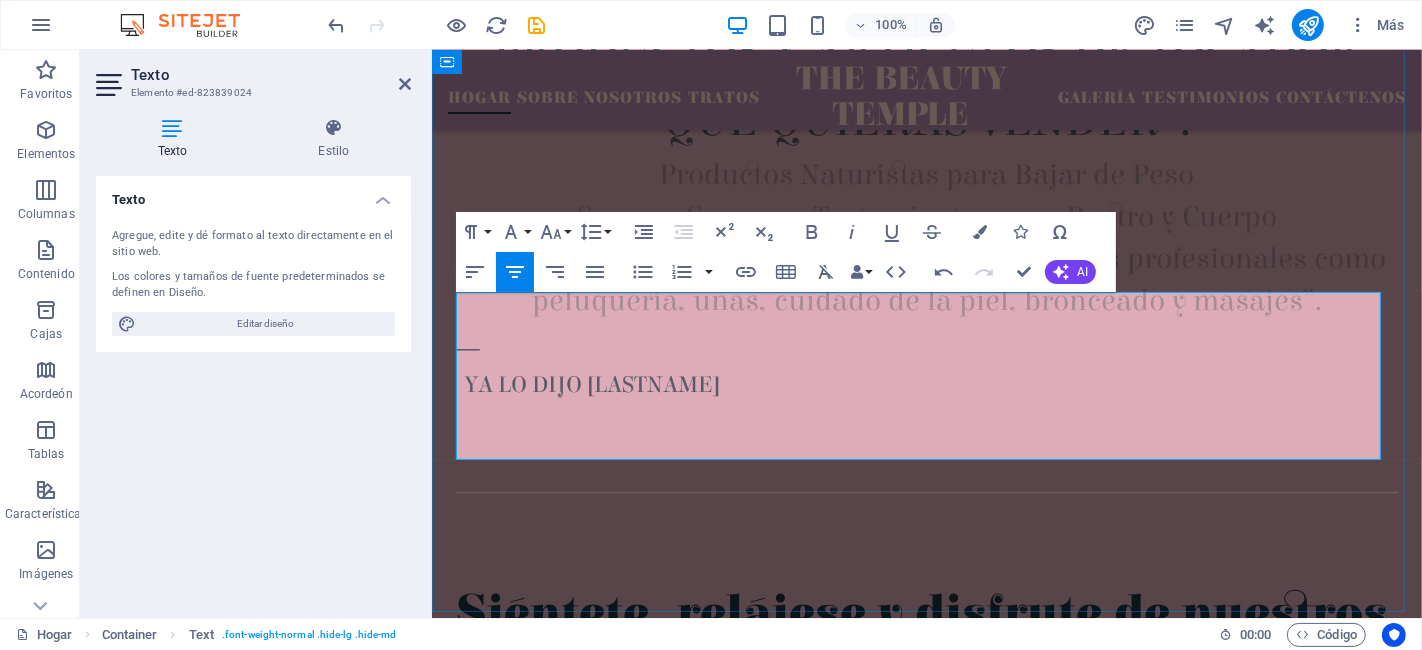 click on "Temple es el mejor de la ciudad y ofrece servicios profesionales como peluquería, uñas, cuidado de la piel, bronceado y masajes”." at bounding box center [926, 280] 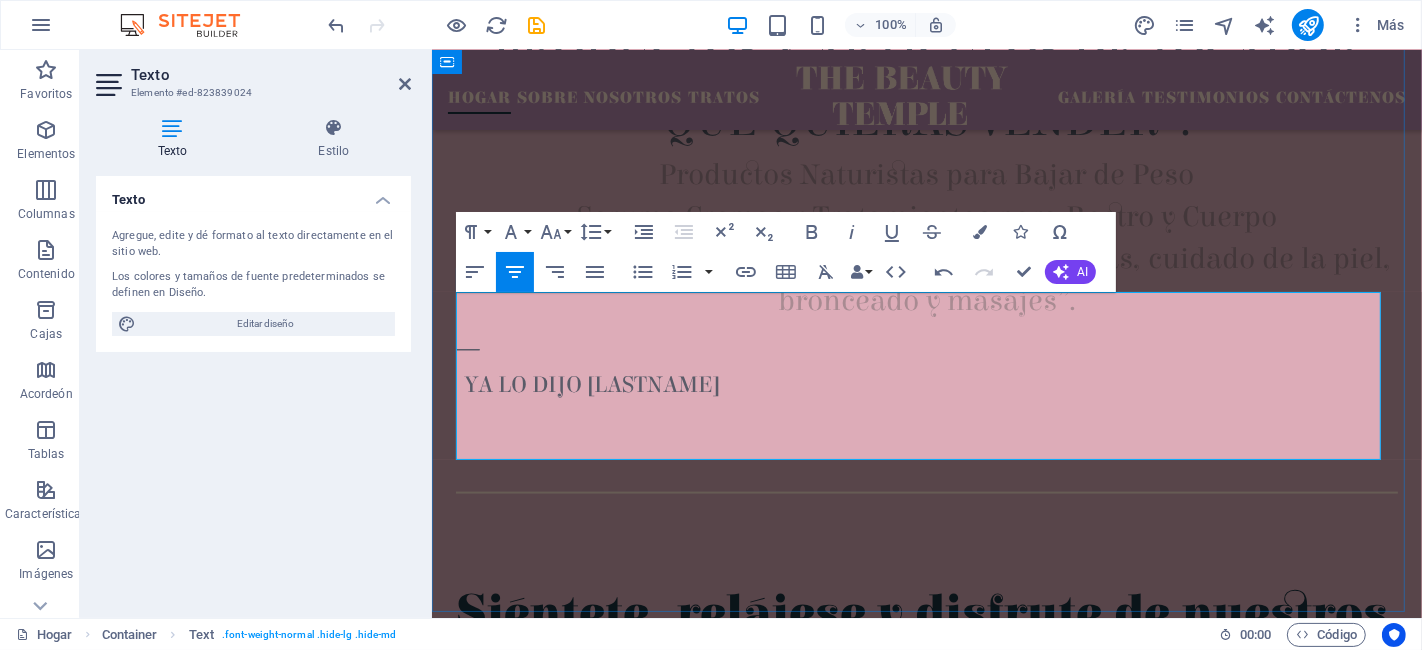 click on "Articulos y materias primas para decorado de  uñas, cuidado de la piel, bronceado y masajes”." at bounding box center [926, 280] 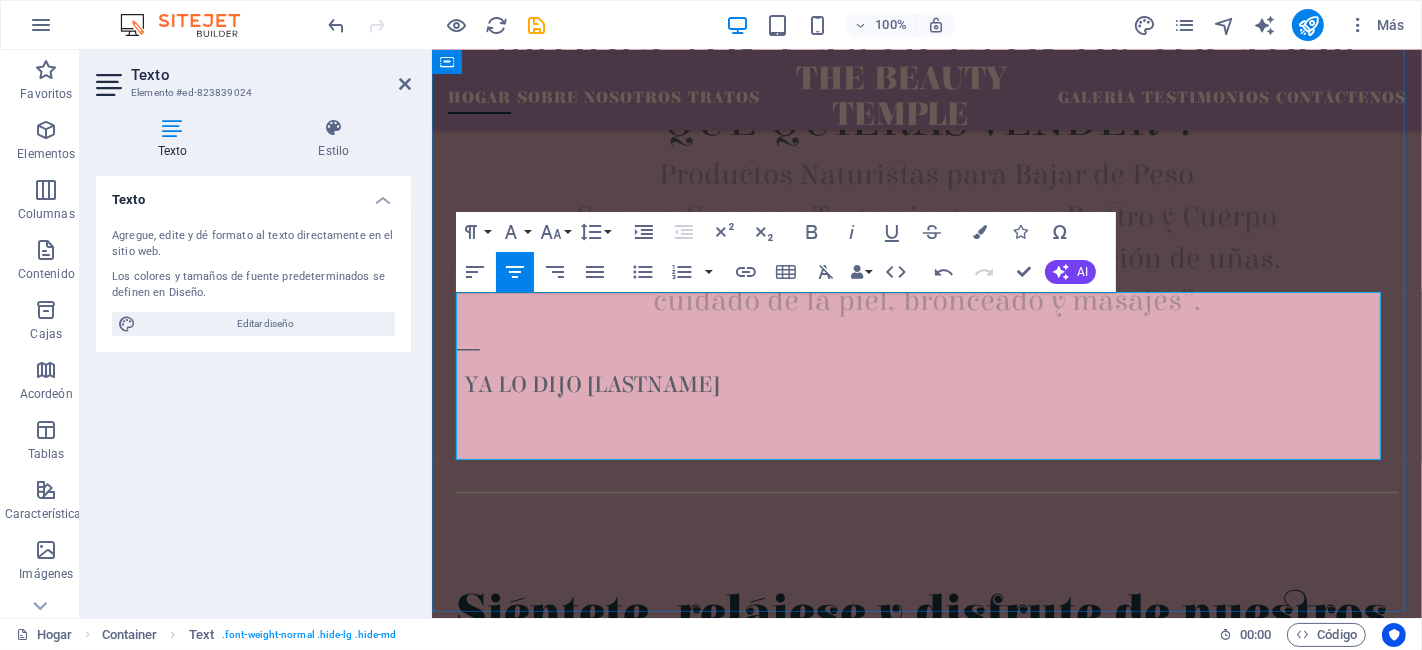 click on "cuidado de la piel, bronceado y masajes”." at bounding box center (926, 301) 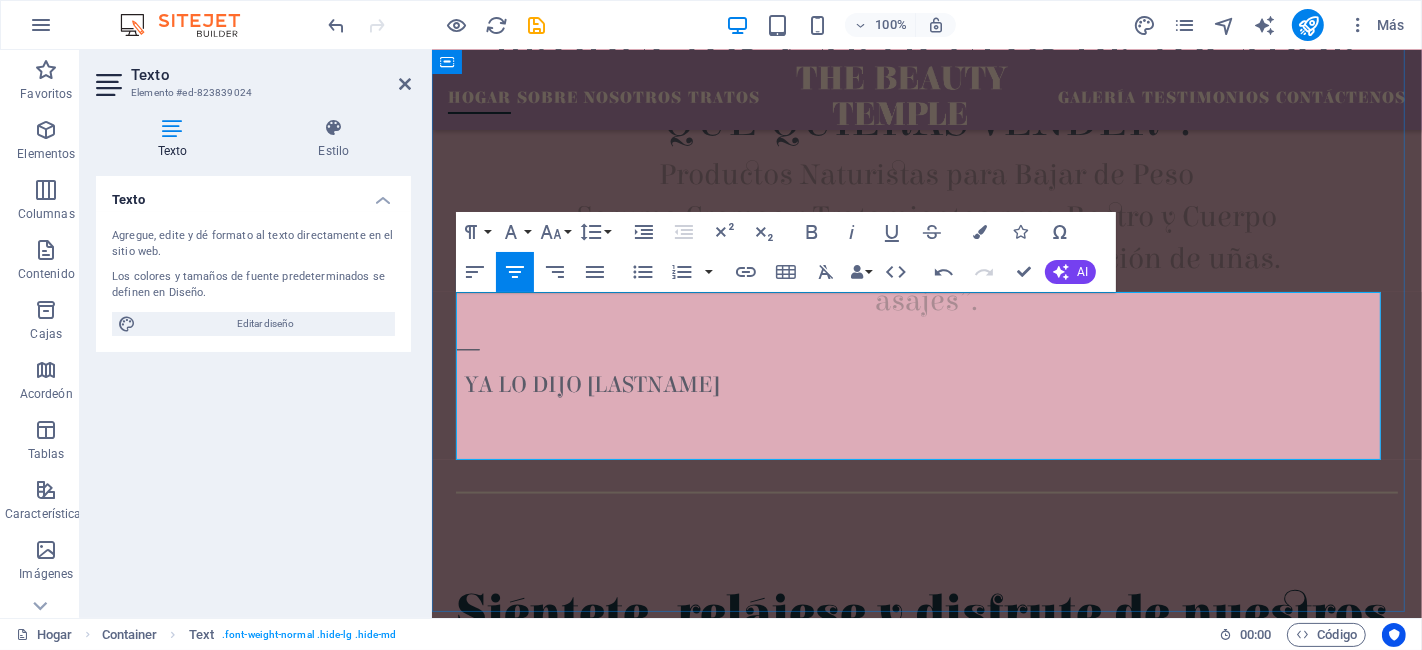 click on "asajes”." at bounding box center [926, 301] 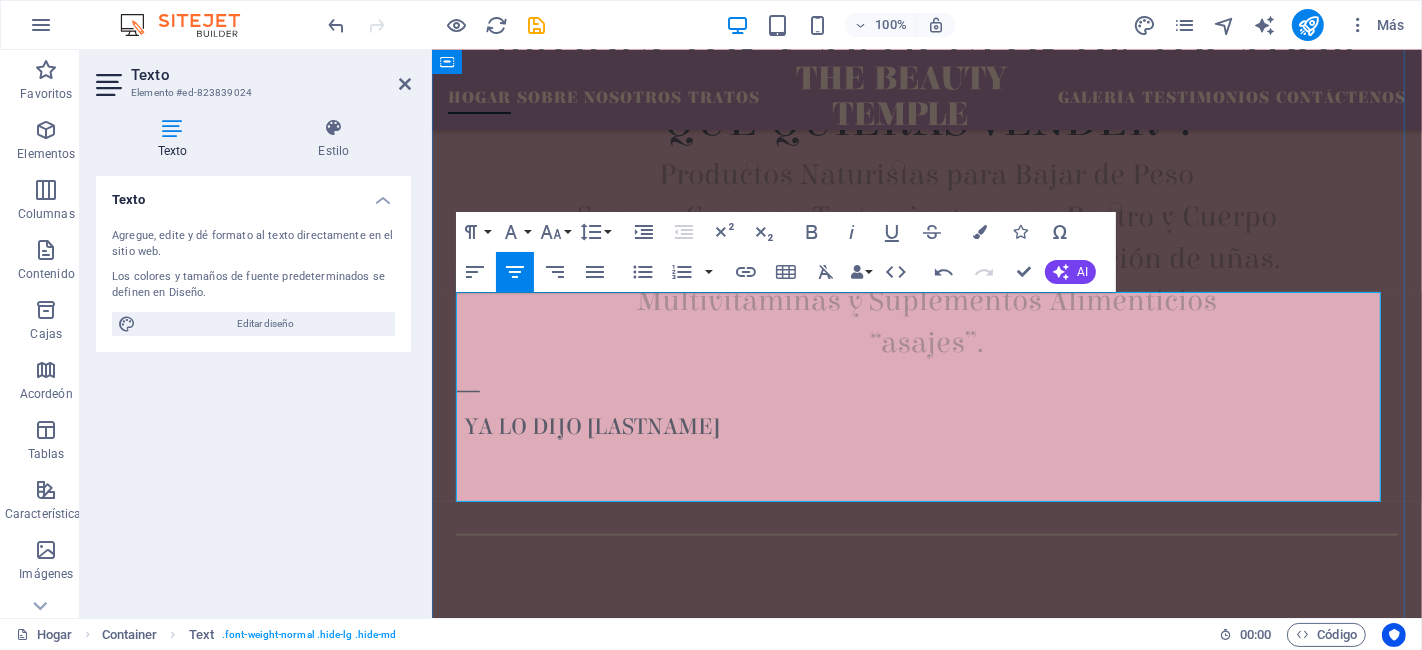 click on "Multivitaminas y Suplementos Alimenticios" at bounding box center [926, 301] 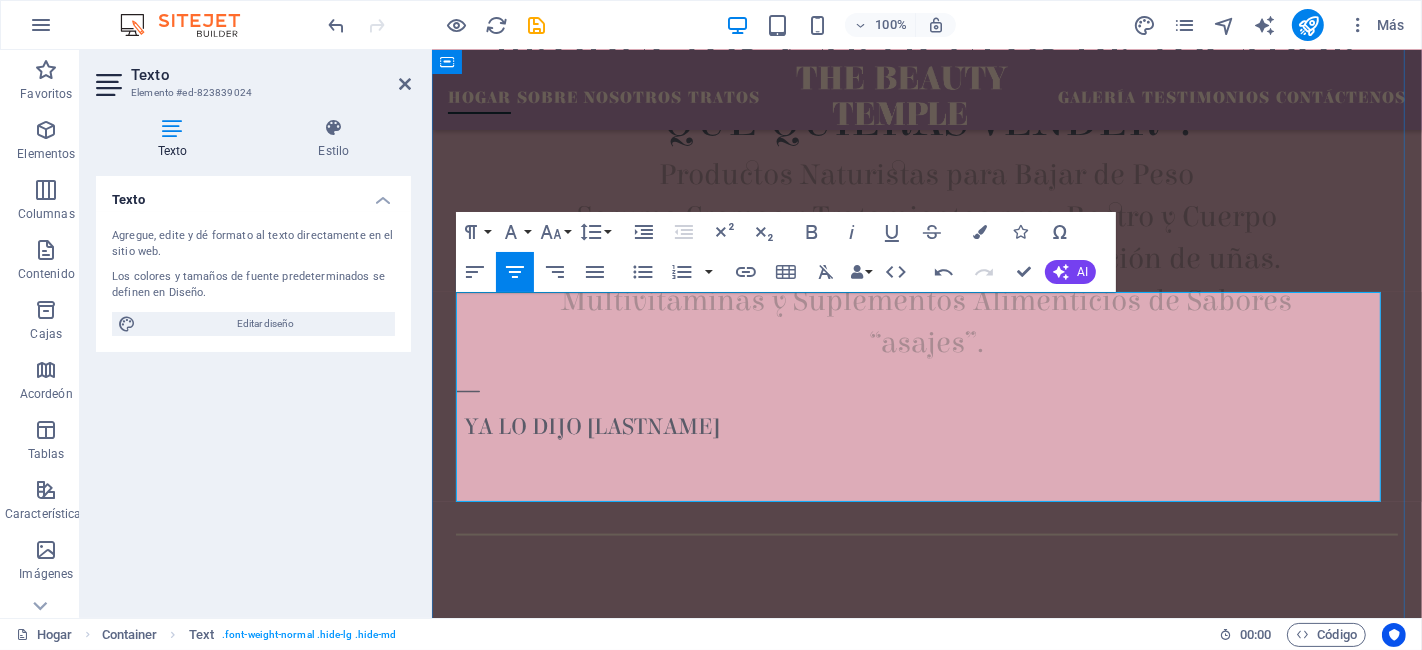 click on "“asajes”." at bounding box center (926, 343) 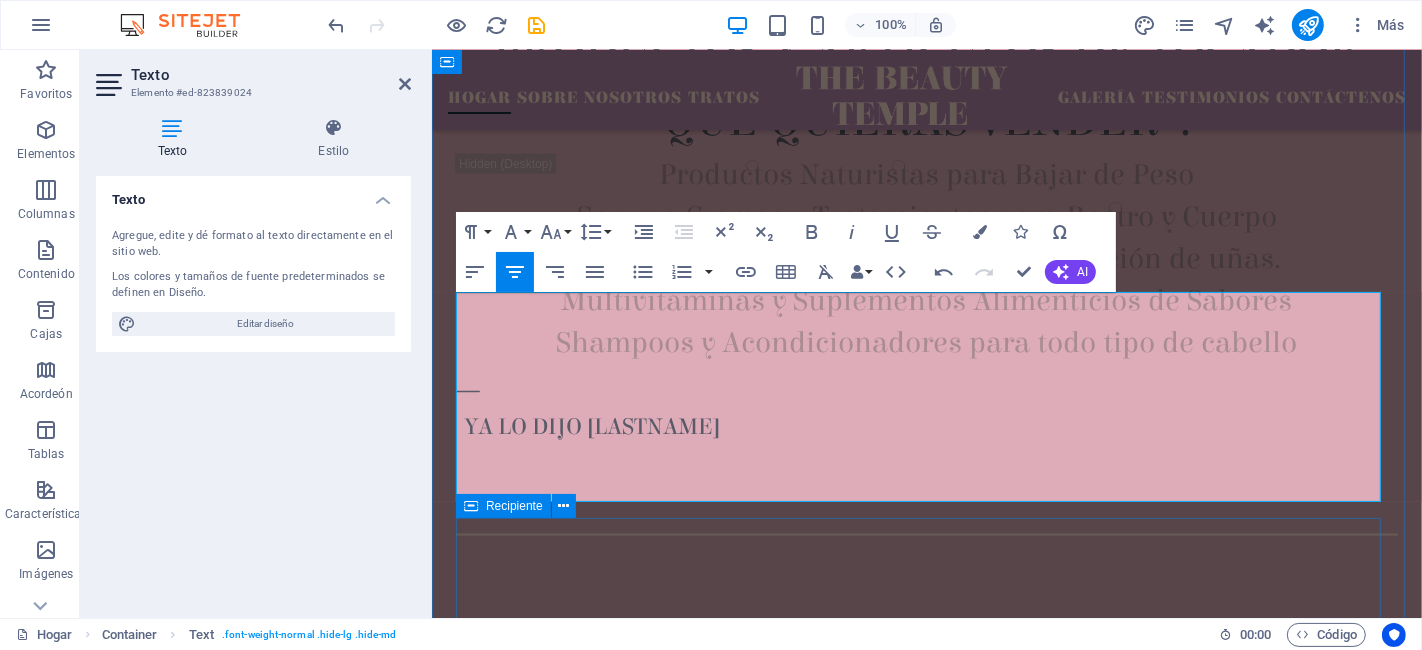 click on "YA LO DIJO [LASTNAME]" at bounding box center (926, 458) 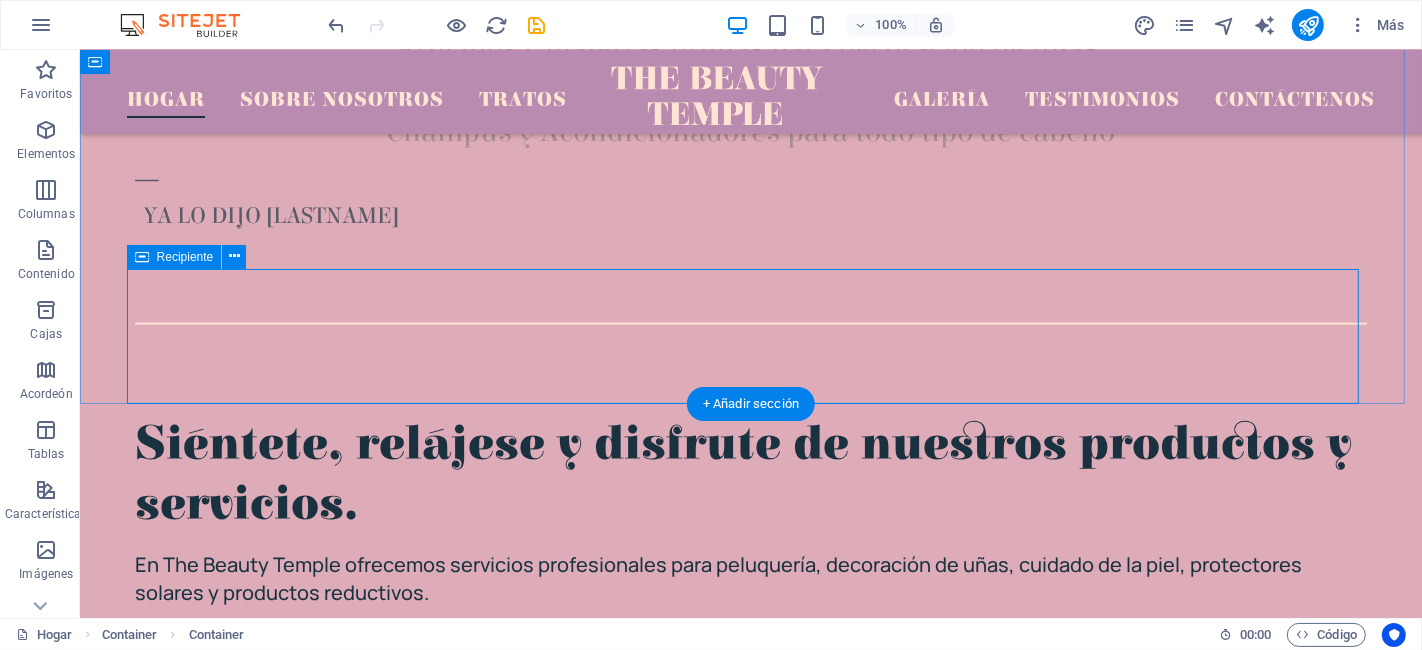 scroll, scrollTop: 2338, scrollLeft: 0, axis: vertical 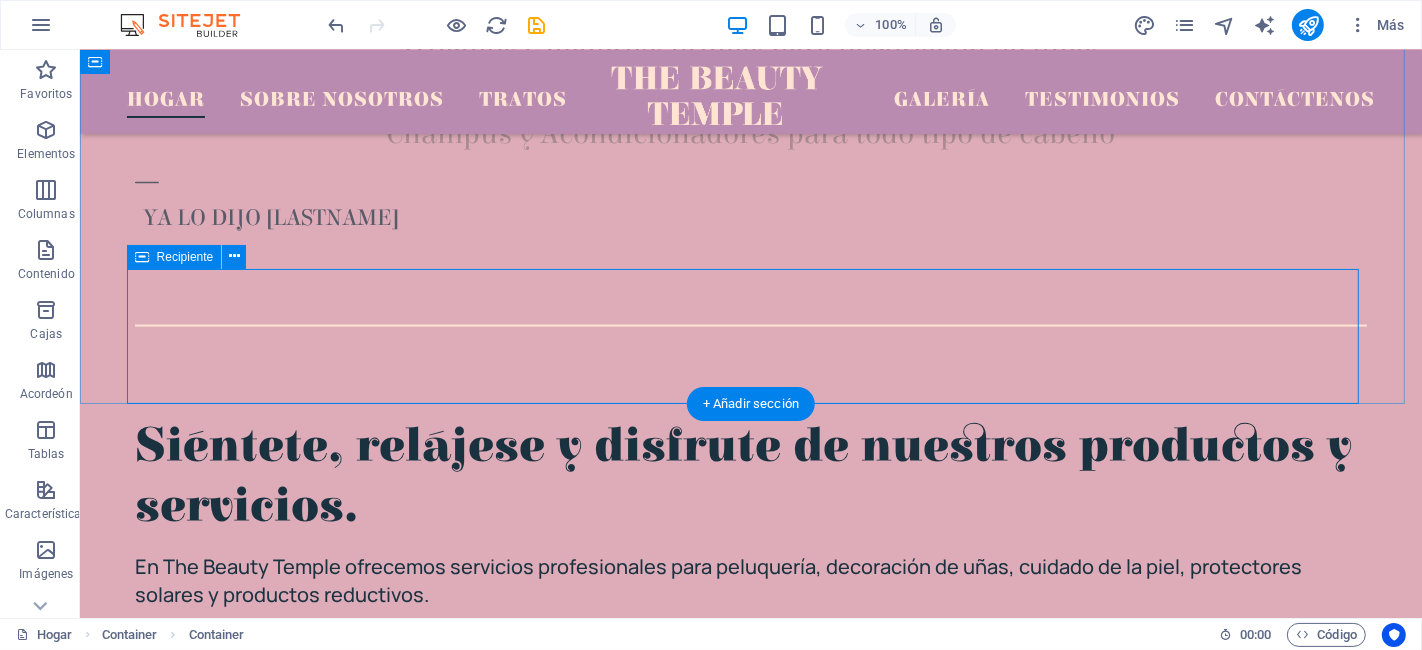 click on "YA LO DIJO [LASTNAME]" at bounding box center [754, 219] 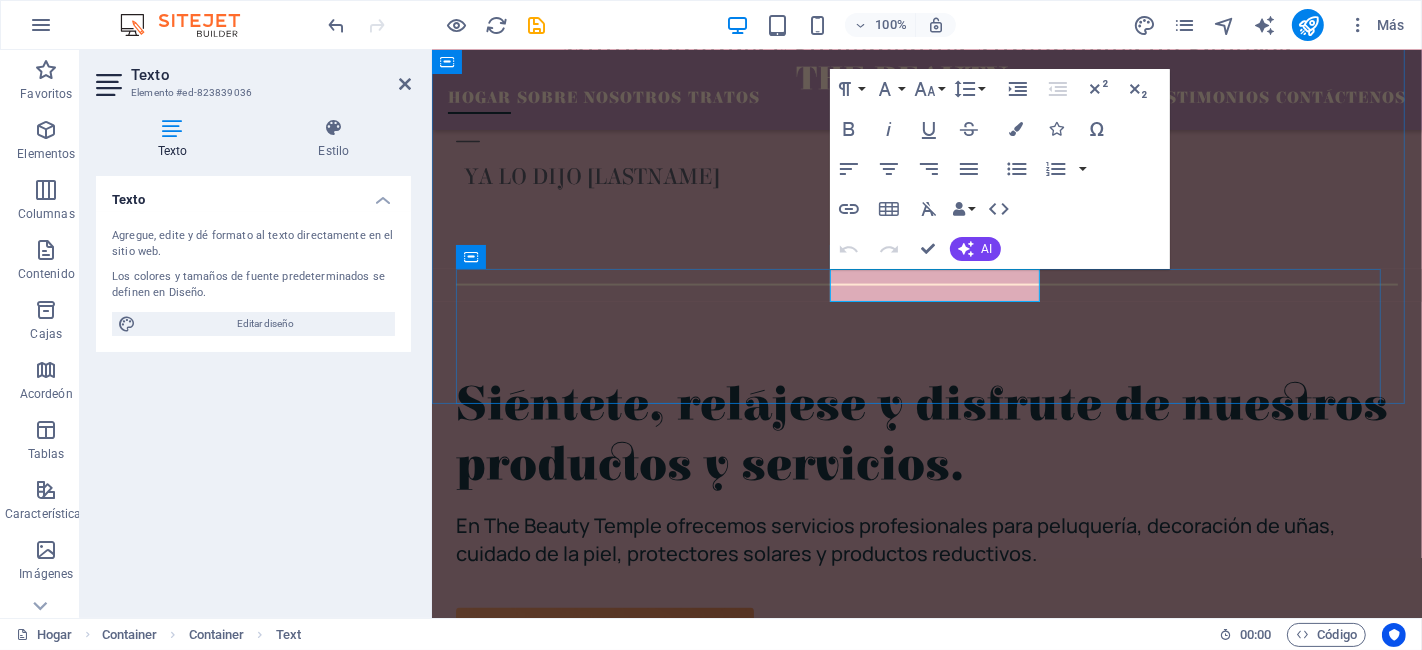click on "YA LO DIJO [LASTNAME]" at bounding box center [591, 177] 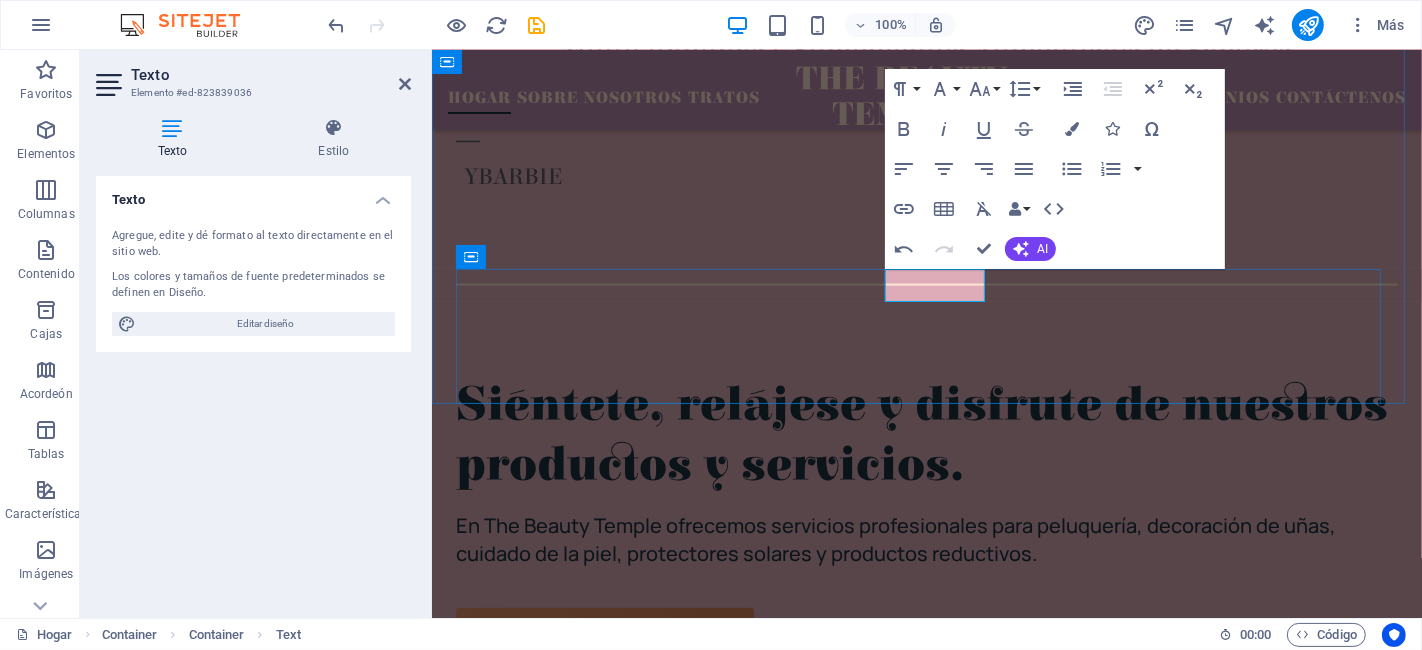 type 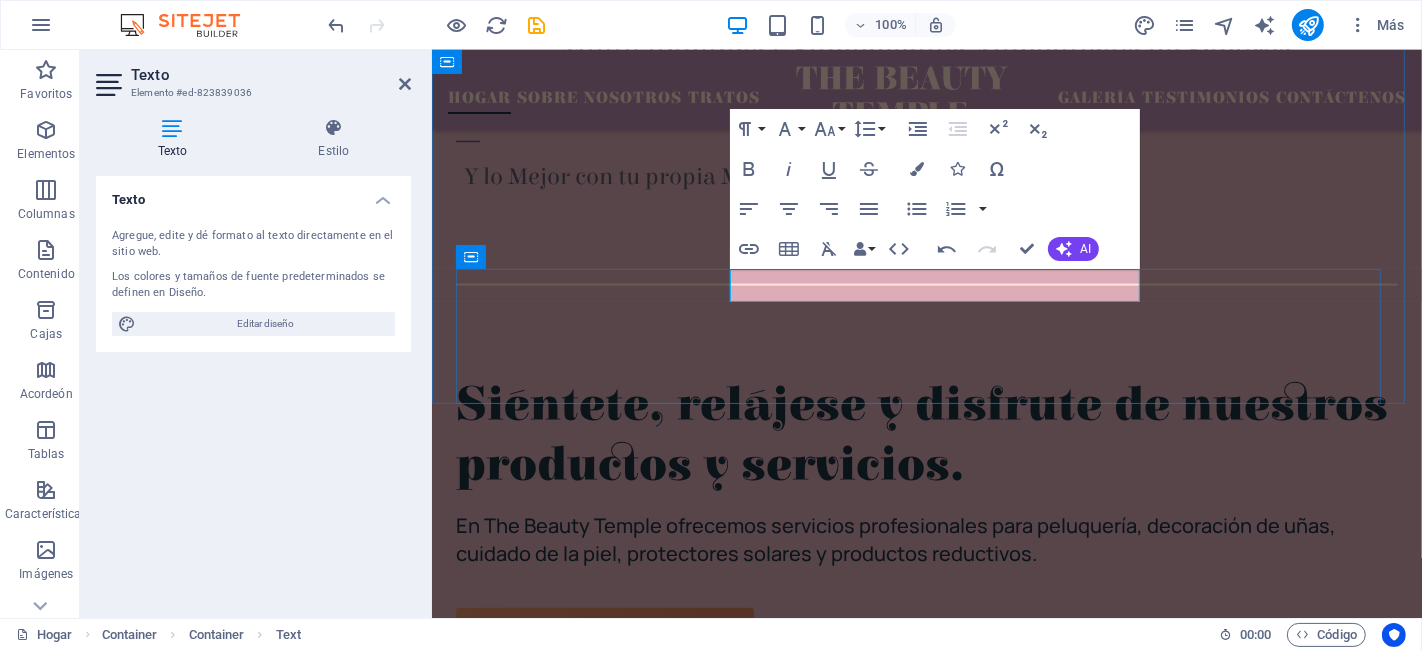 click on "Y lo Mejor con tu propia Marca BARBIE" at bounding box center [667, 177] 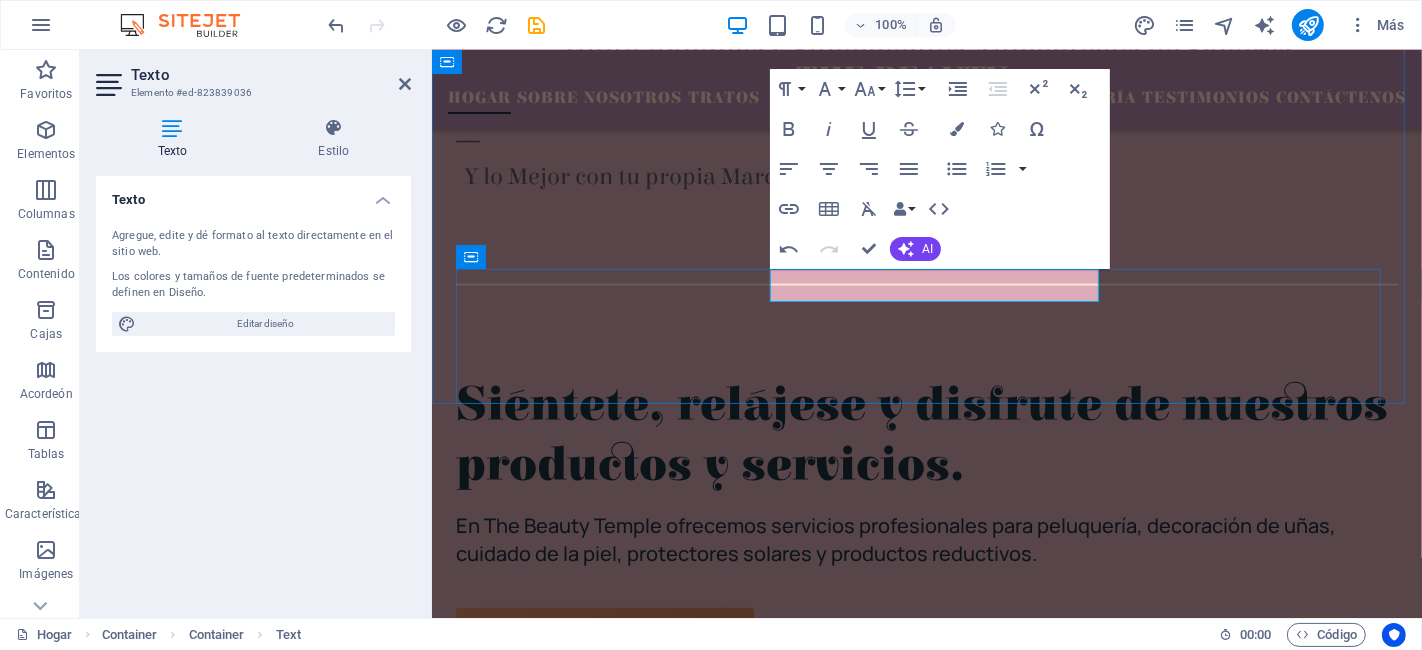 click on "Y lo Mejor con tu propia Marca"" at bounding box center [627, 177] 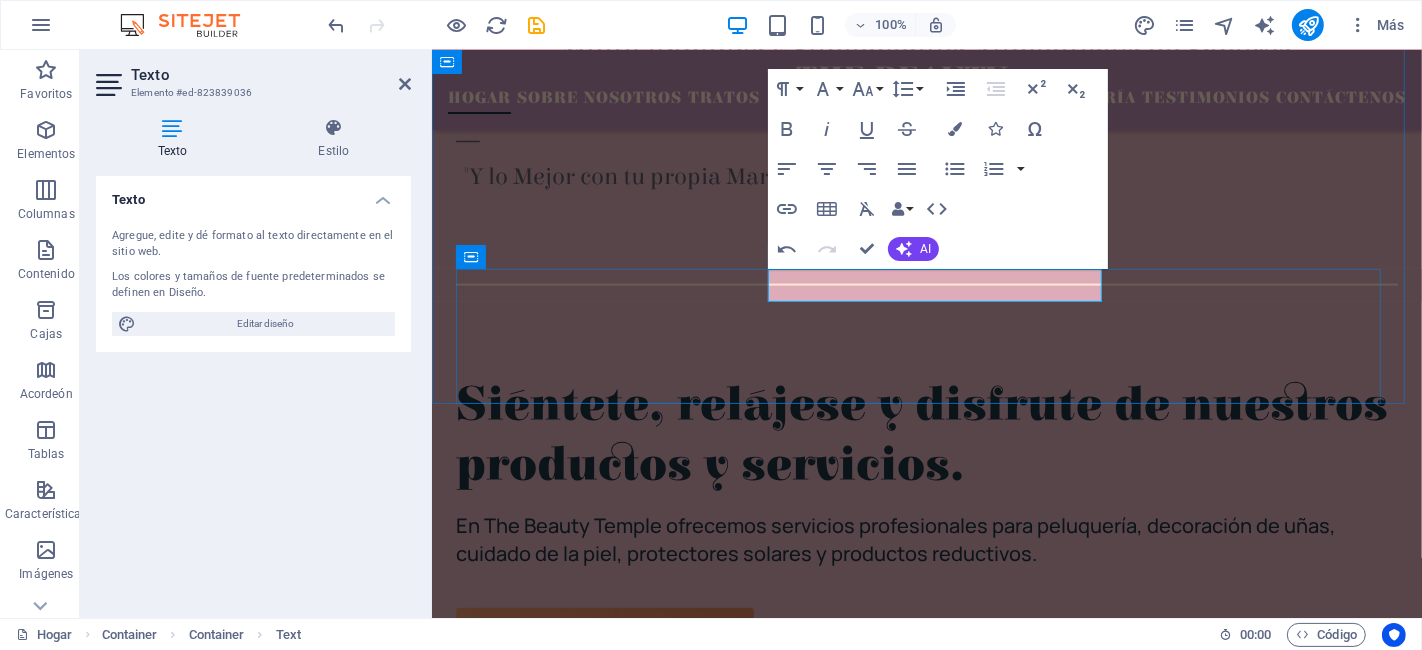 click on ""Y lo Mejor con tu propia Marca"" at bounding box center [630, 177] 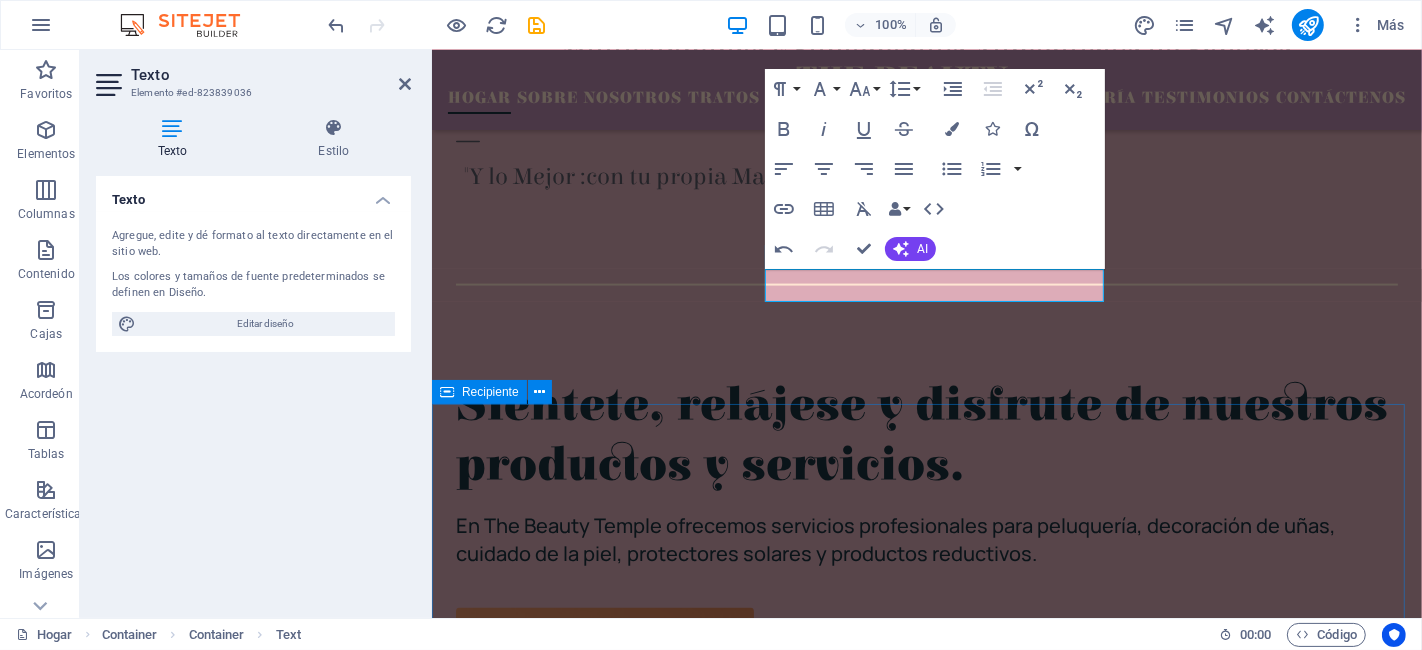 click on "Siéntete, relájese y disfrute de nuestros productos y servicios. En The Beauty Temple ofrecemos servicios profesionales para peluquería, decoración de uñas, cuidado de la piel, protectores solares y productos reductivos. Cuidado de las uñas $14.99 Cuidado facial $14.99 Cuidado facial $14.99 MÁS INFORMACIÓN" at bounding box center (926, 1421) 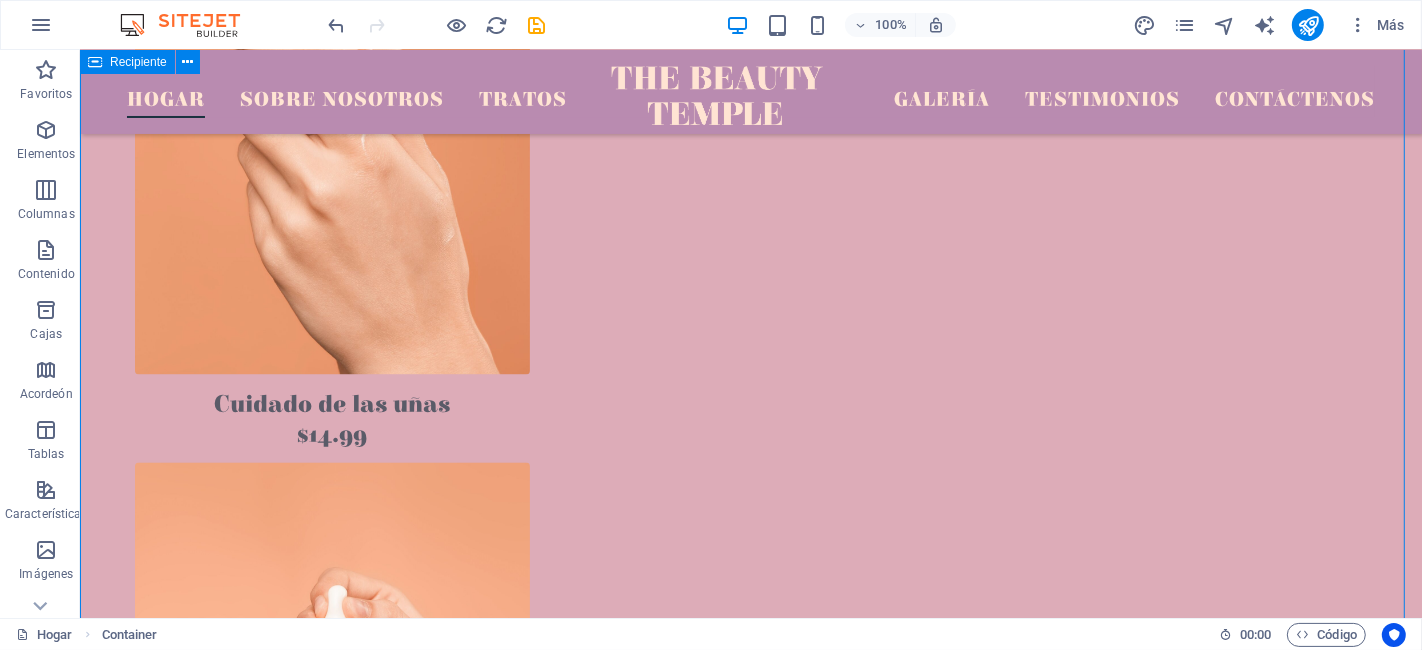 scroll, scrollTop: 3317, scrollLeft: 0, axis: vertical 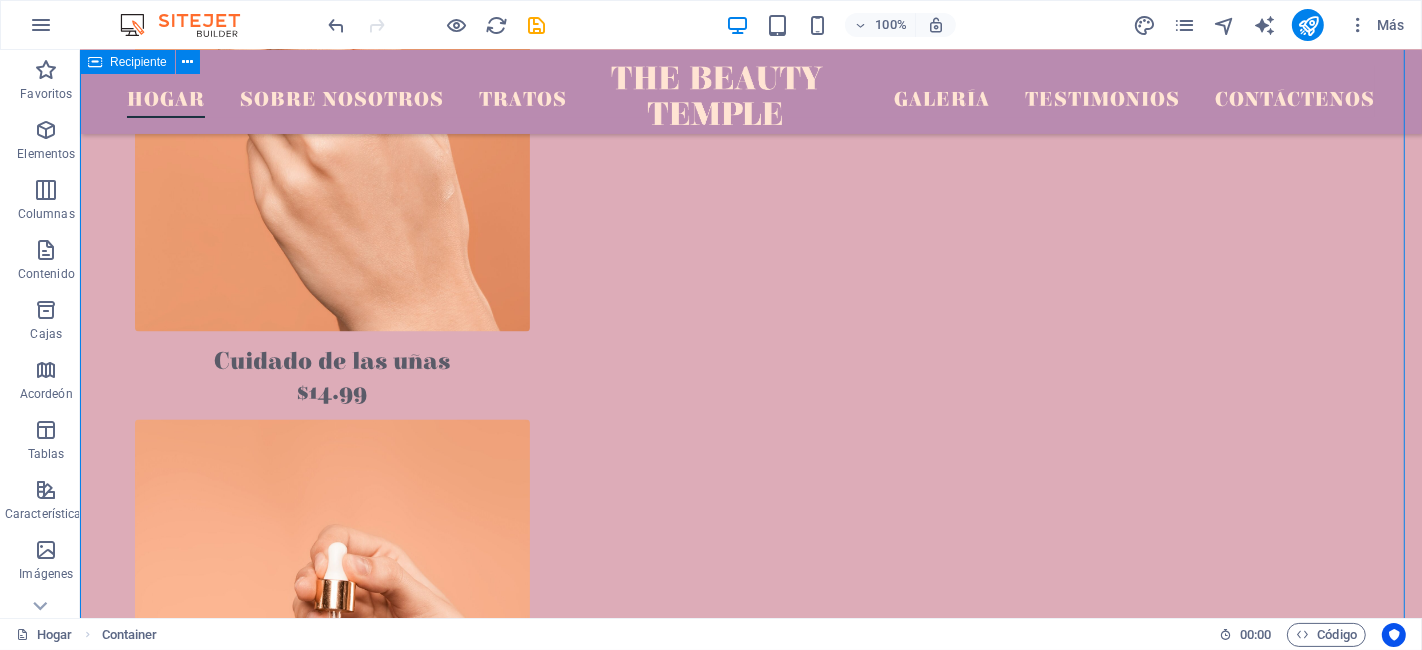 click on "$14.99" at bounding box center (331, 1141) 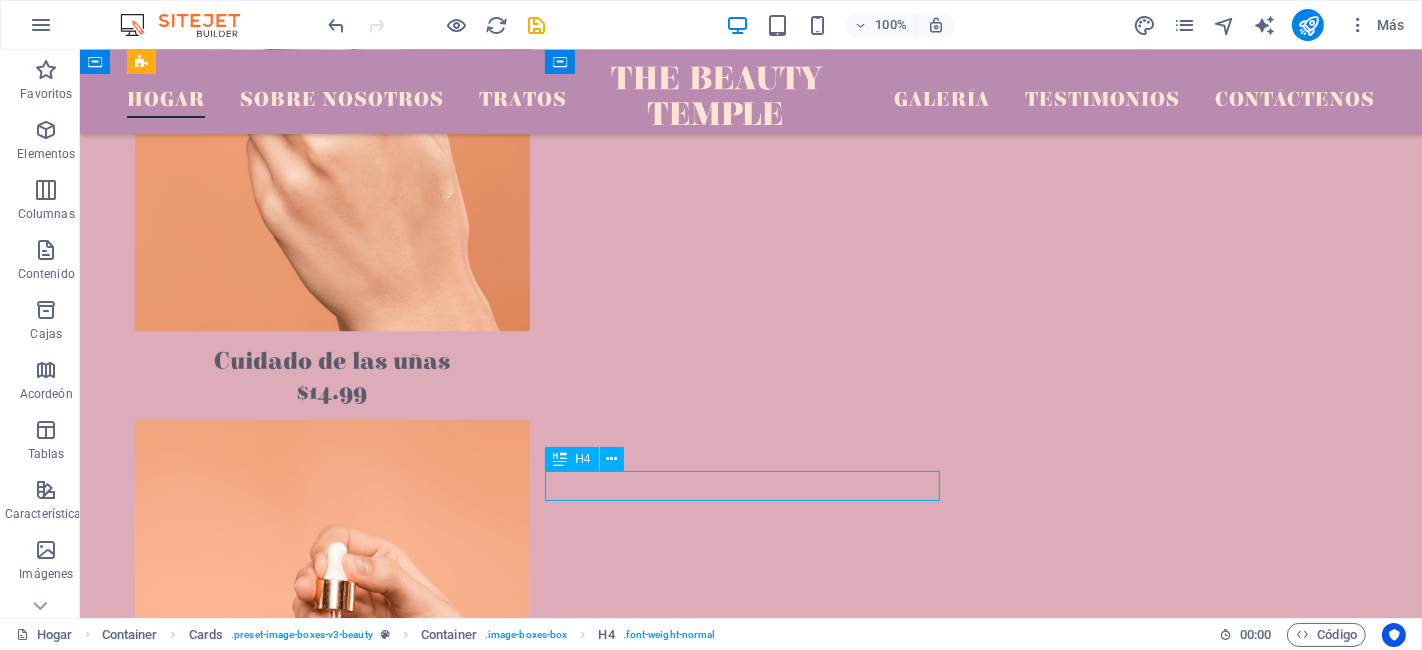 click at bounding box center (750, 1934) 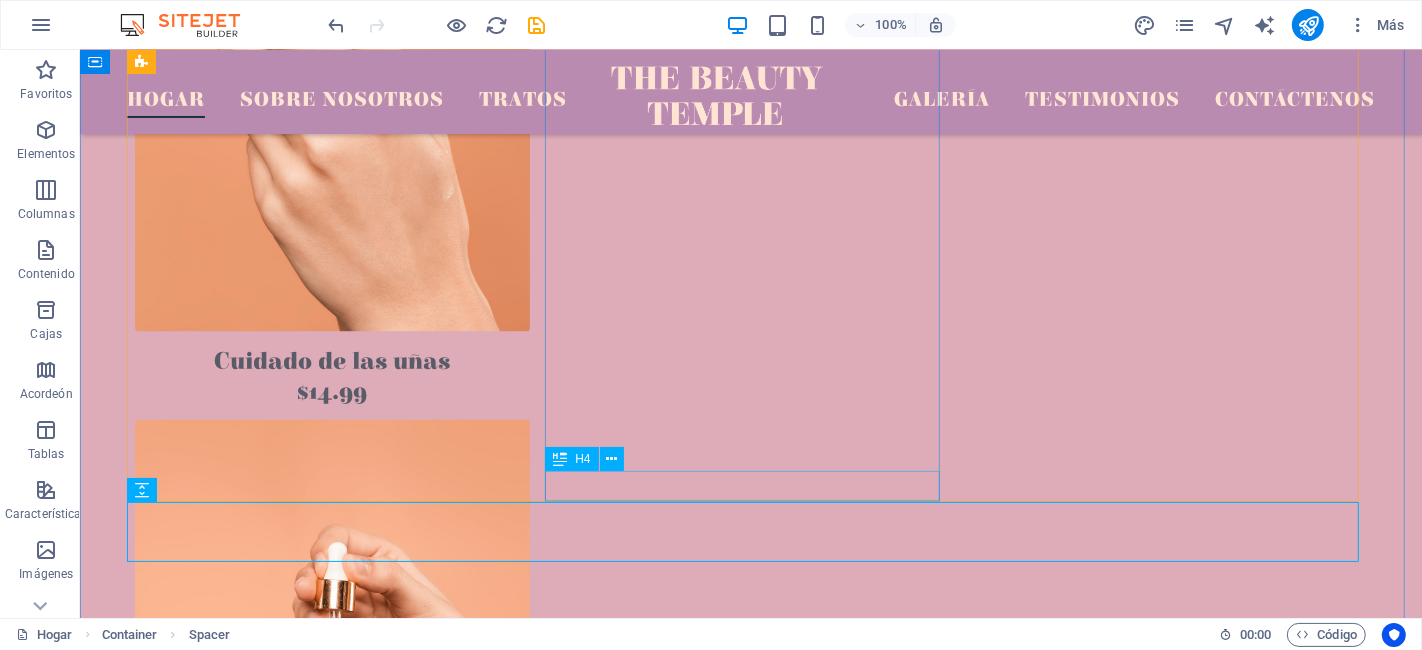 click on "$14.99" at bounding box center [331, 1141] 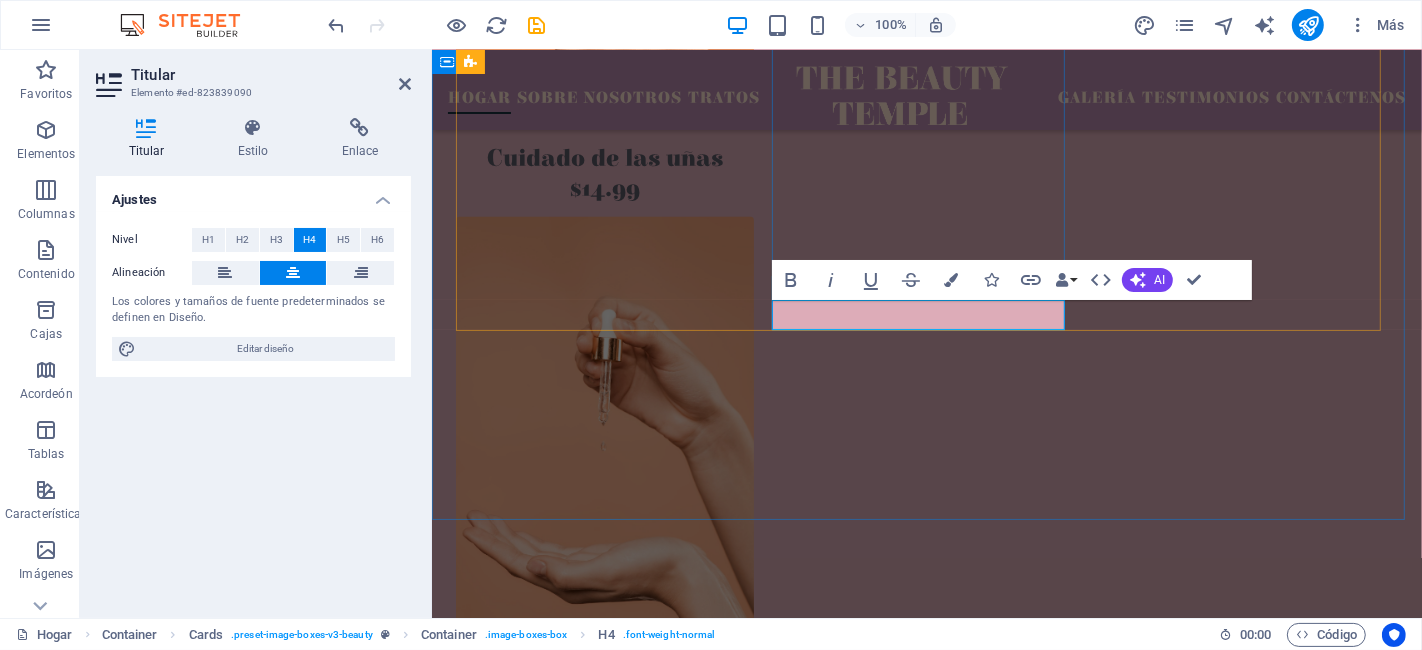 click on "$14.99" at bounding box center [604, 776] 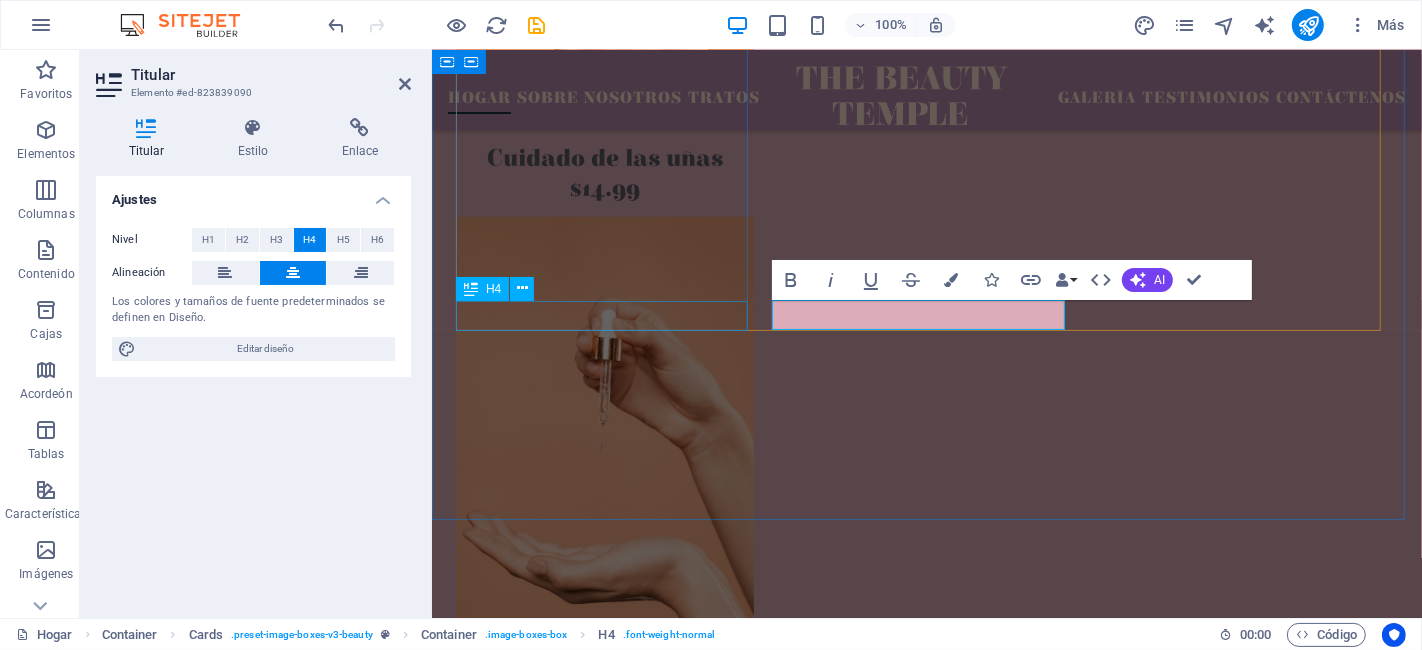 click on "$14.99" at bounding box center (604, 189) 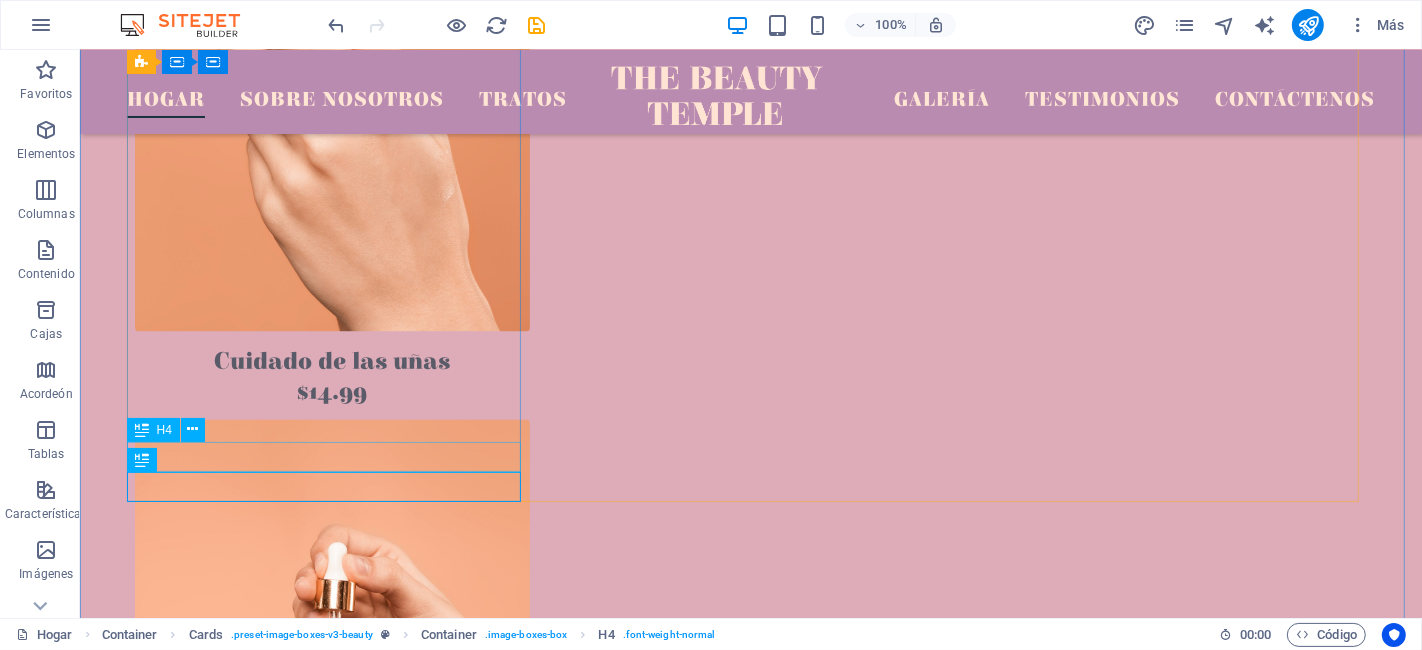 click on "Cuidado de las uñas" at bounding box center [331, 362] 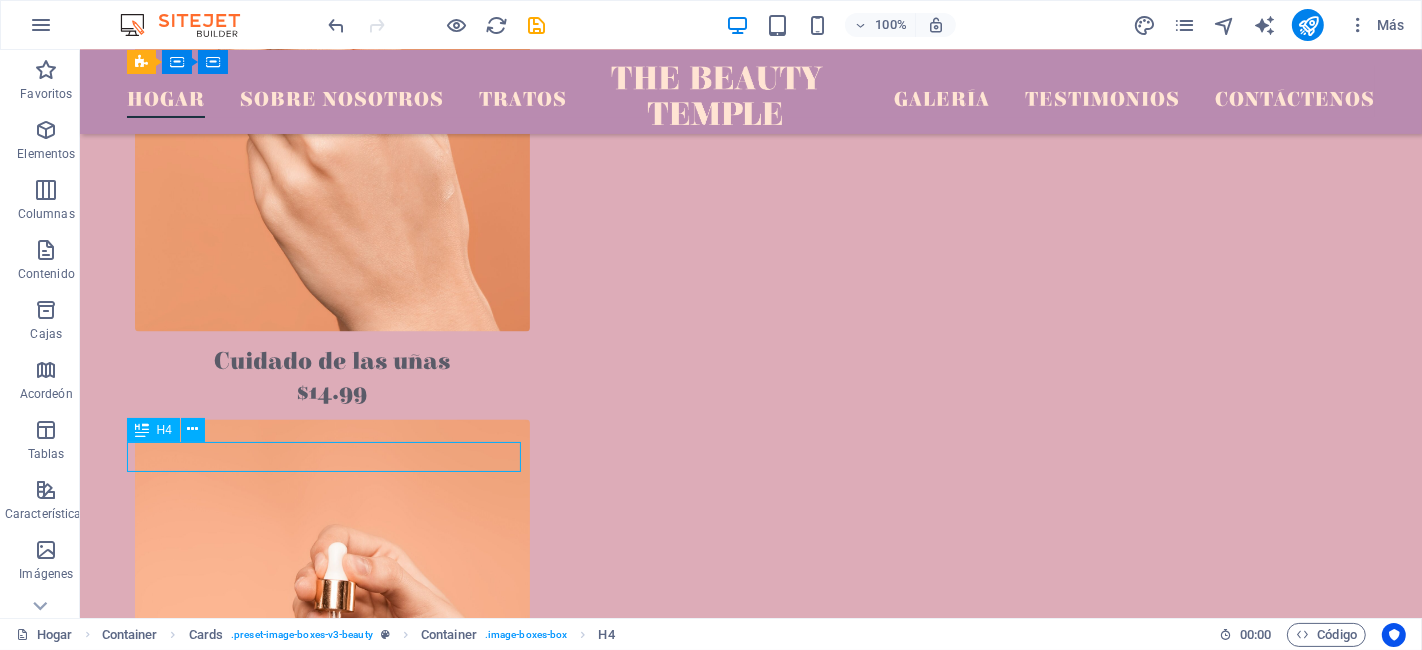 click on "Cuidado de las uñas" at bounding box center [331, 362] 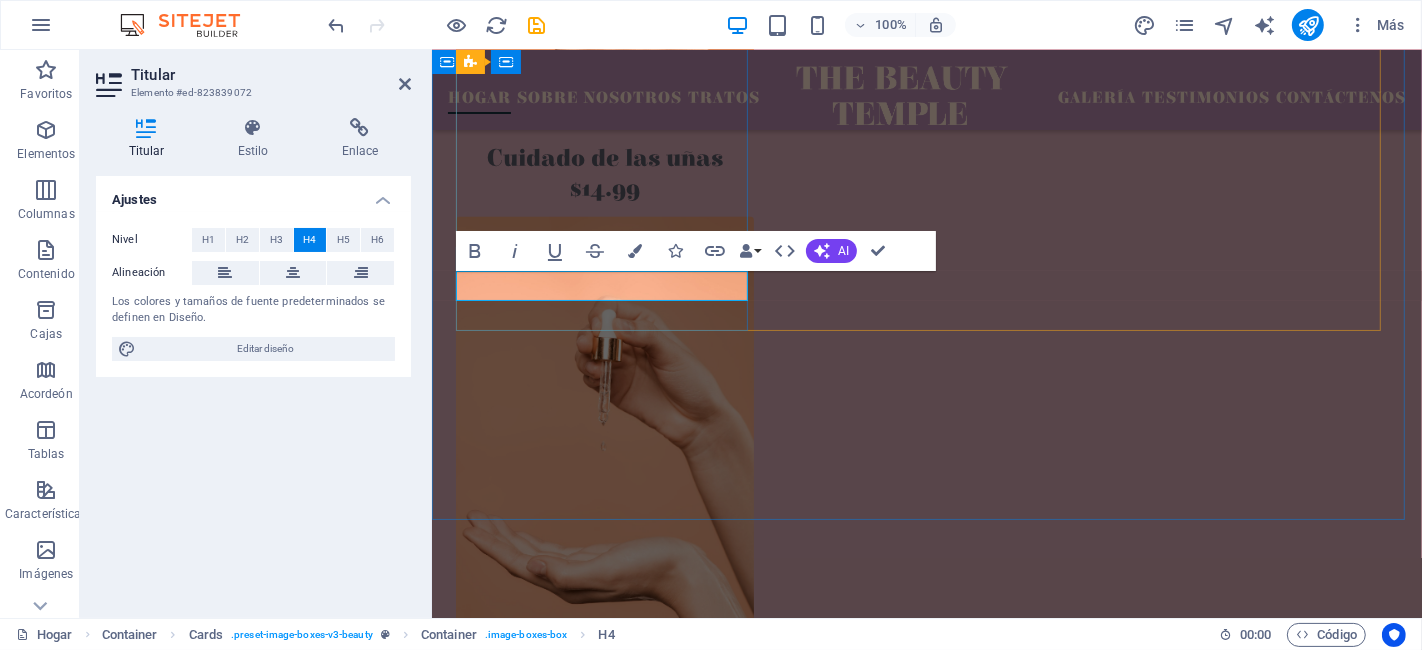 click on "Cuidado de las uñas" at bounding box center [604, 159] 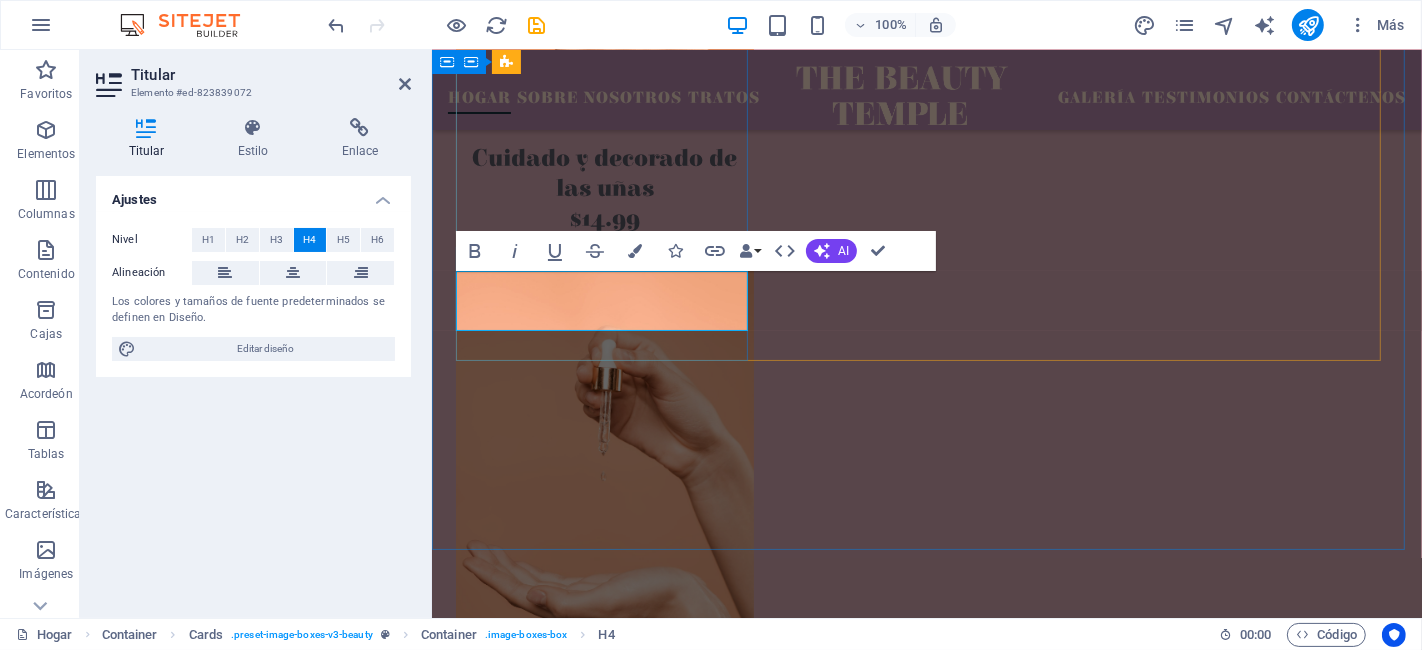 click on "Cuidado y decorado de las uñas" at bounding box center [603, 174] 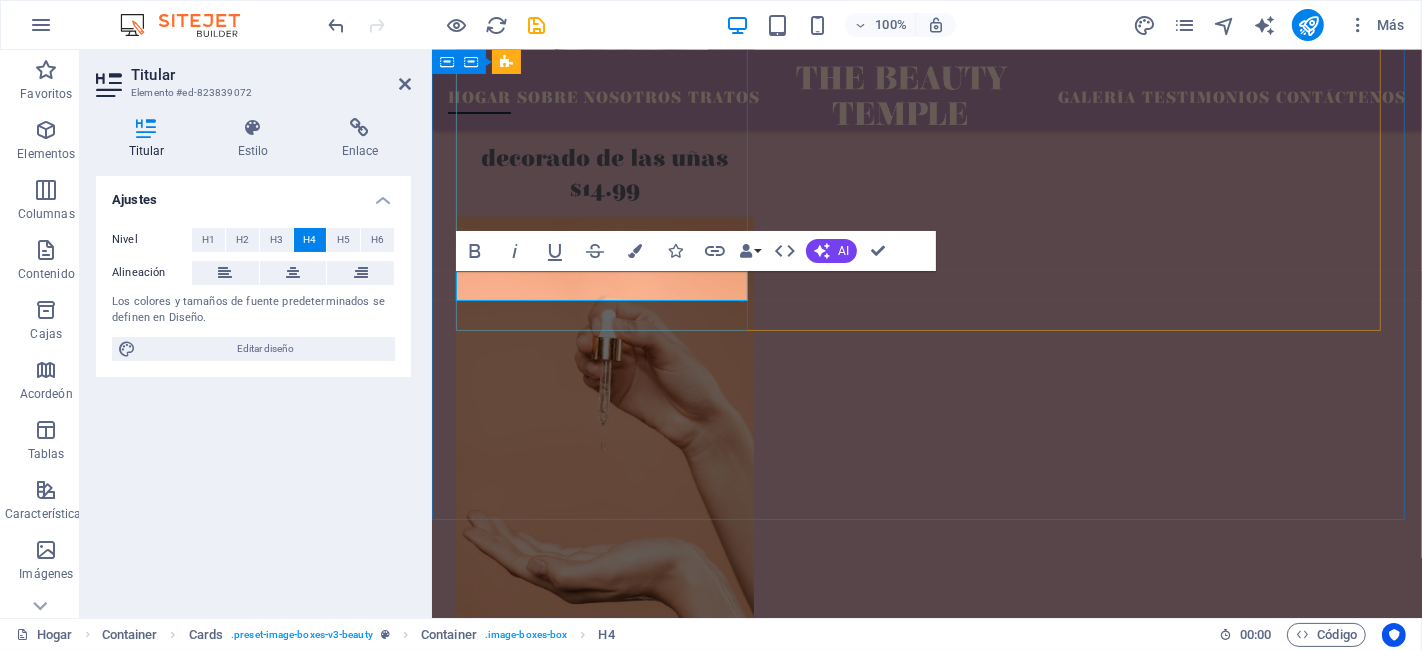click on "decorado de las uñas" at bounding box center (603, 159) 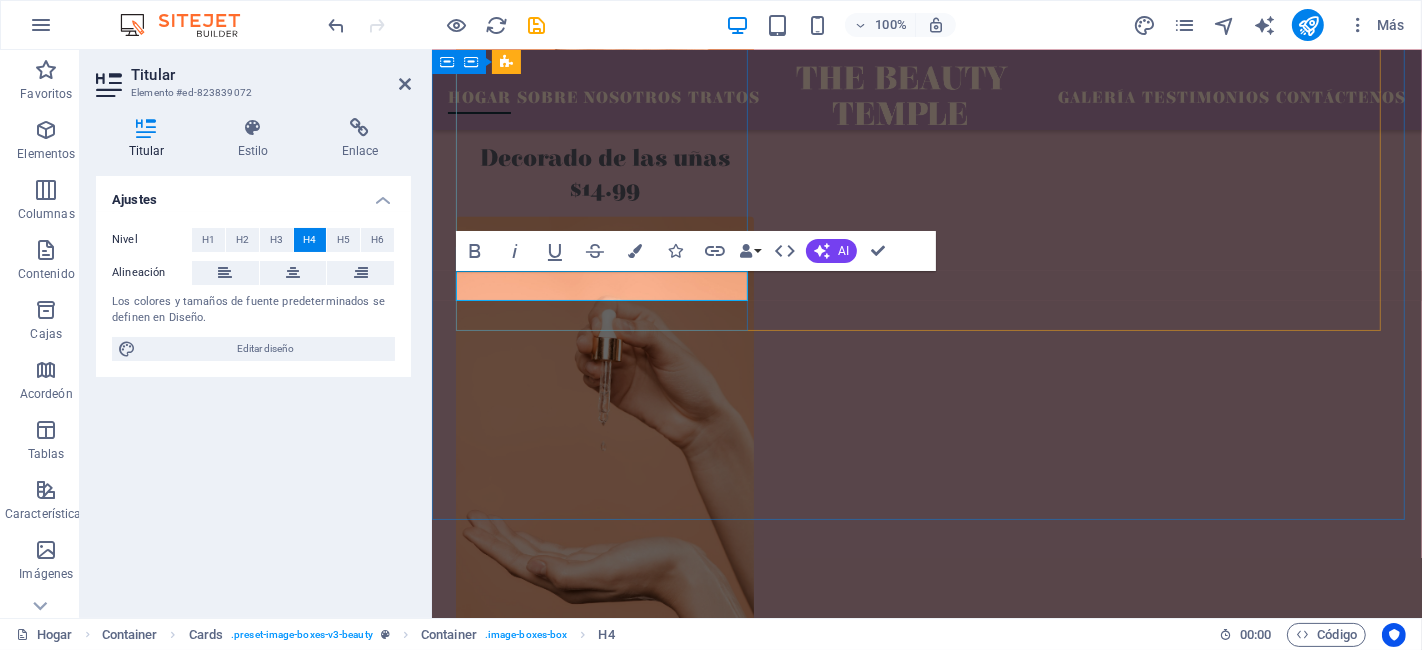 click on "Decorado de las uñas" at bounding box center [604, 159] 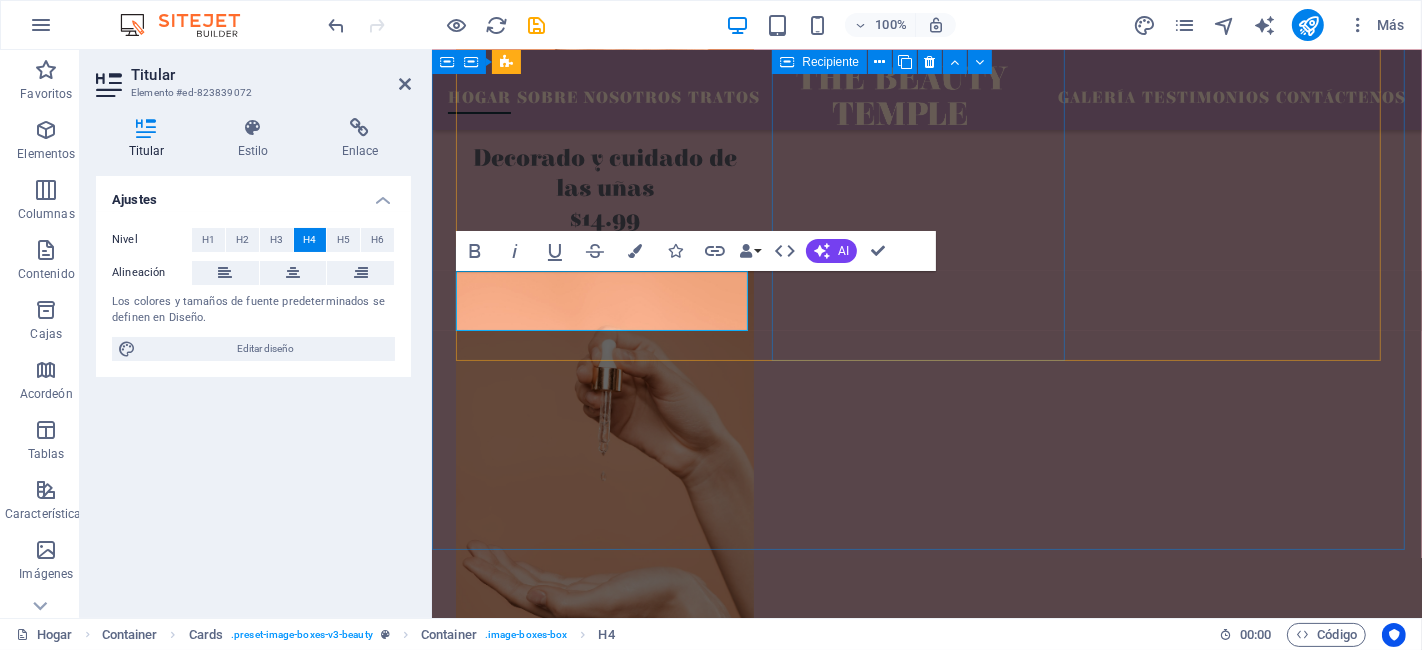 click on "Cuidado facial" at bounding box center [604, 518] 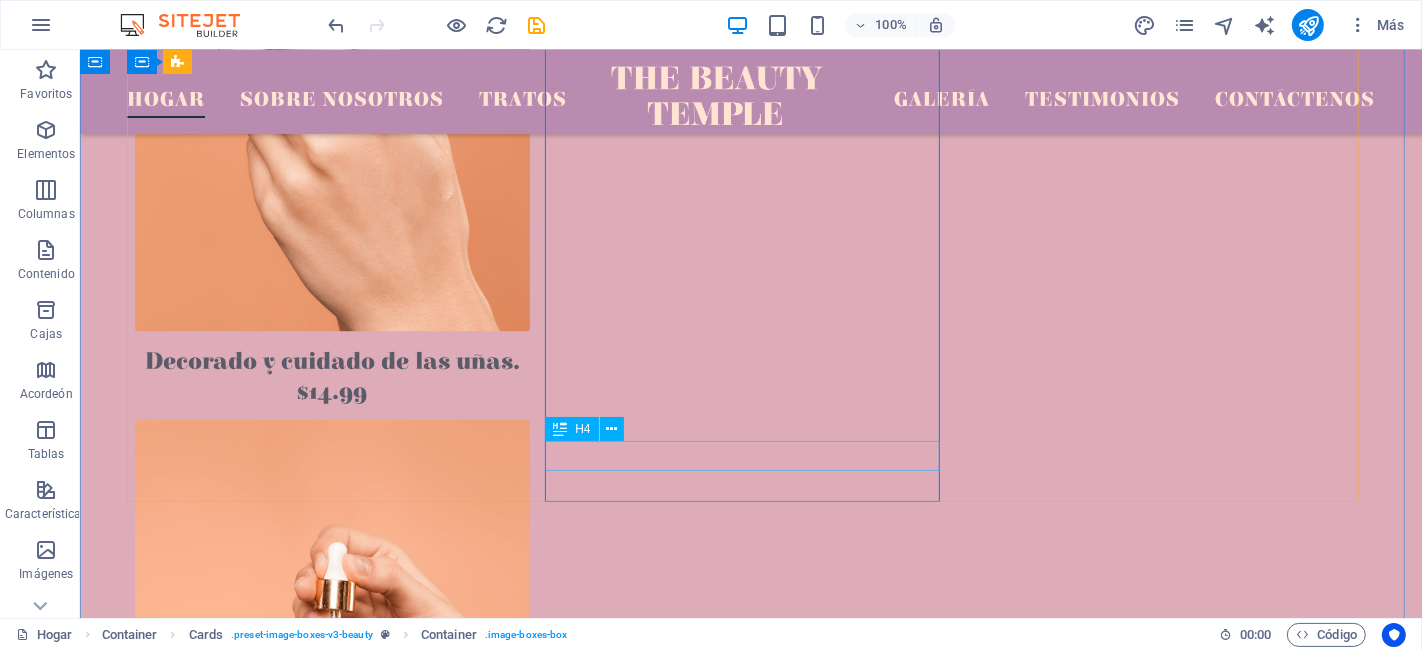 click on "Cuidado facial" at bounding box center [331, 1111] 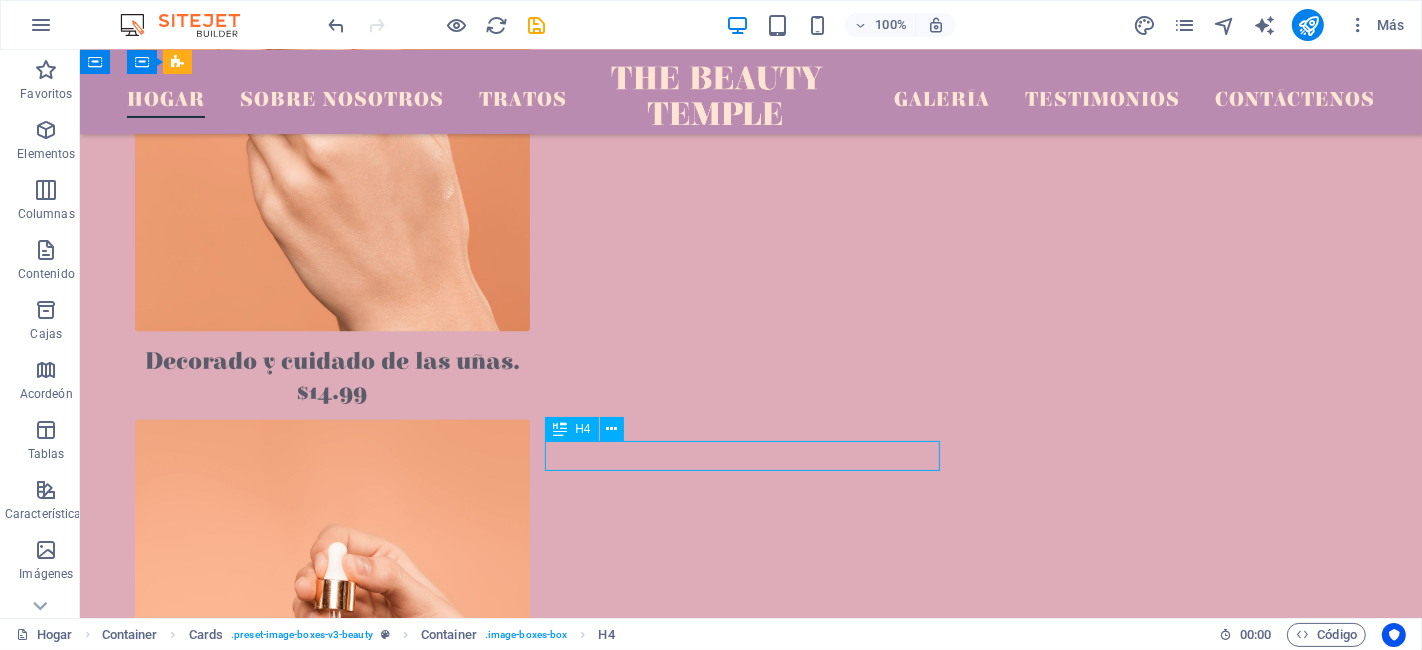 click on "Cuidado facial" at bounding box center (331, 1111) 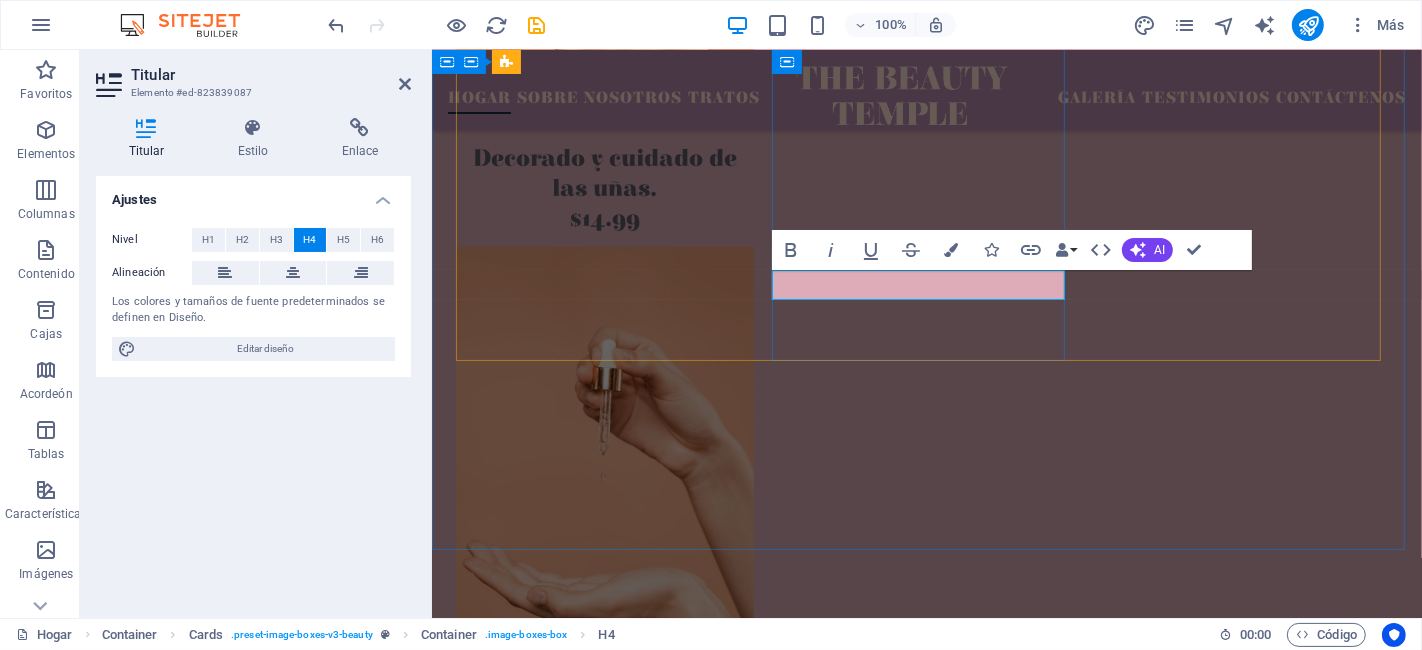 click on "Cuidado facial" at bounding box center (604, 776) 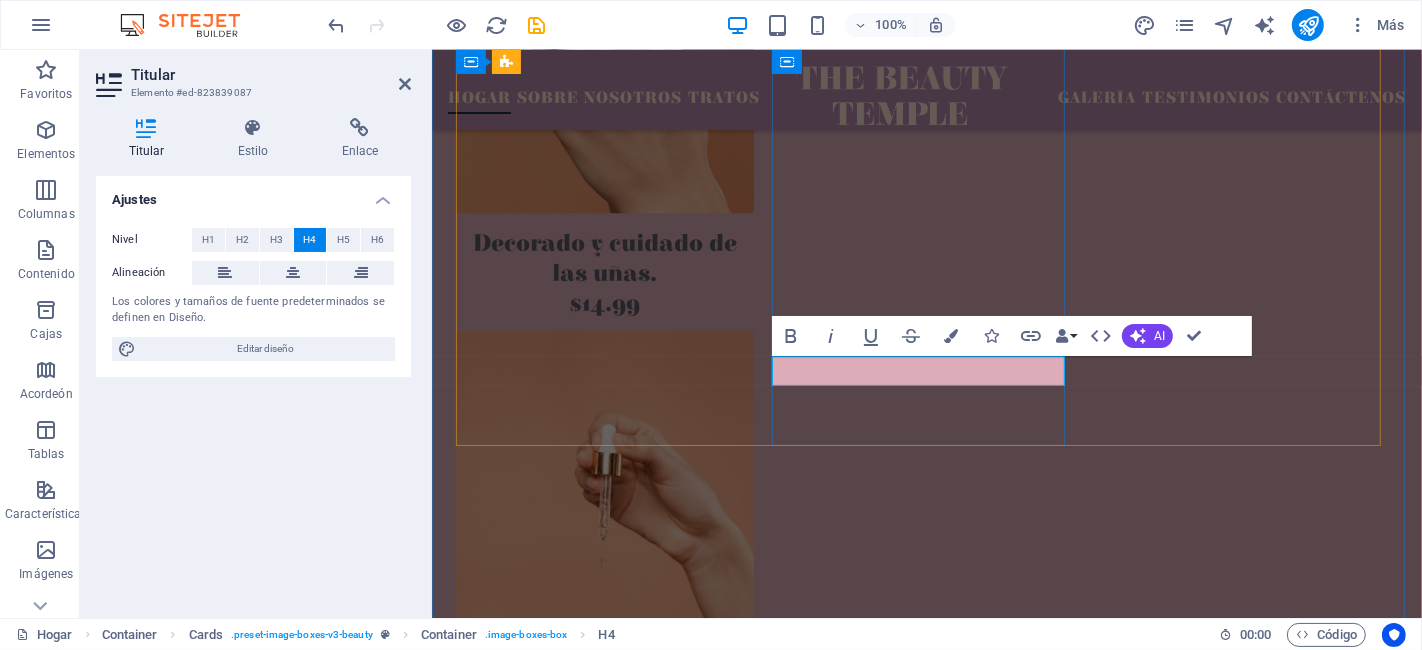 scroll, scrollTop: 3277, scrollLeft: 0, axis: vertical 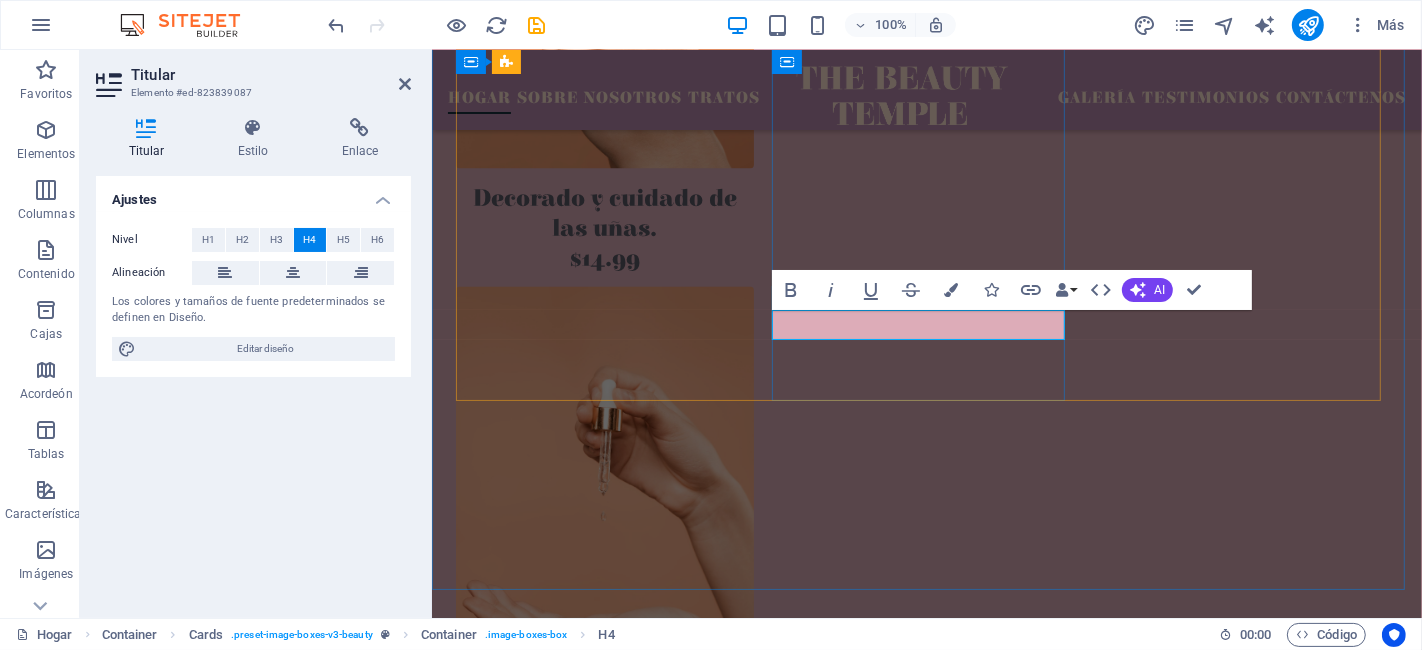 click on "Cuidado facial" at bounding box center (604, 816) 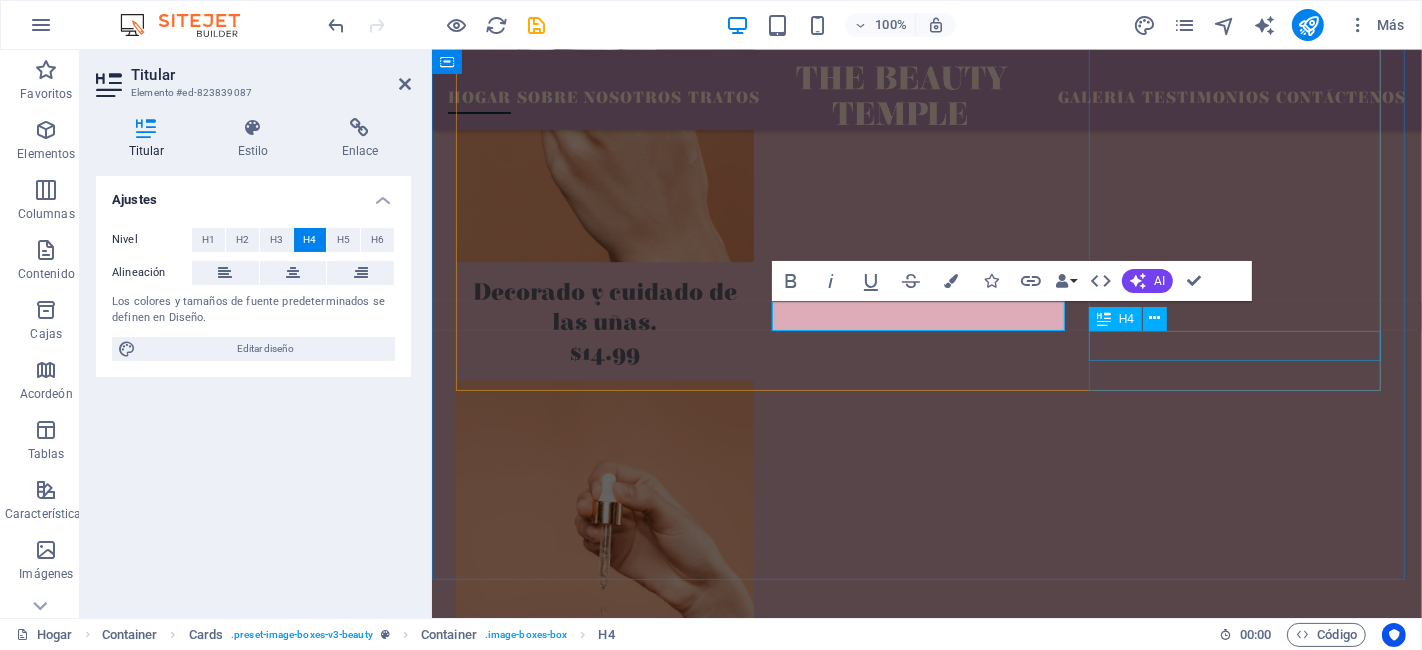 scroll, scrollTop: 3287, scrollLeft: 0, axis: vertical 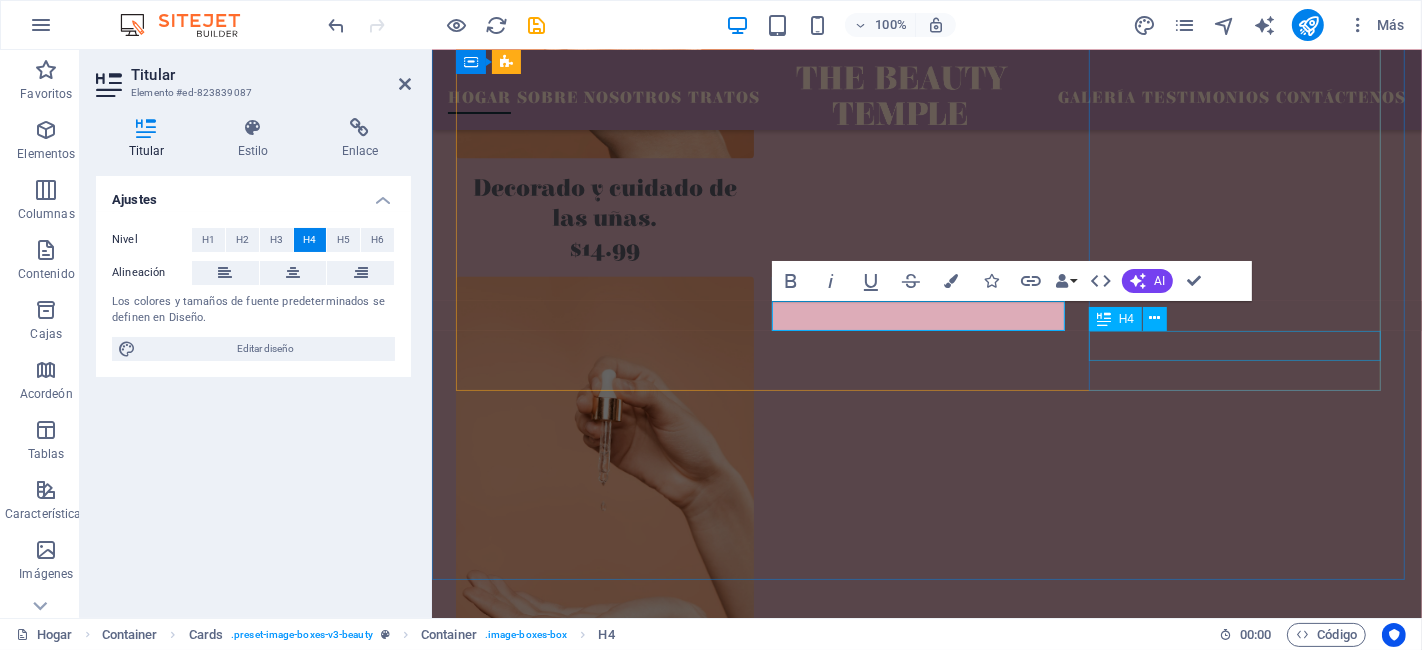 click on "$14.99" at bounding box center [604, 1393] 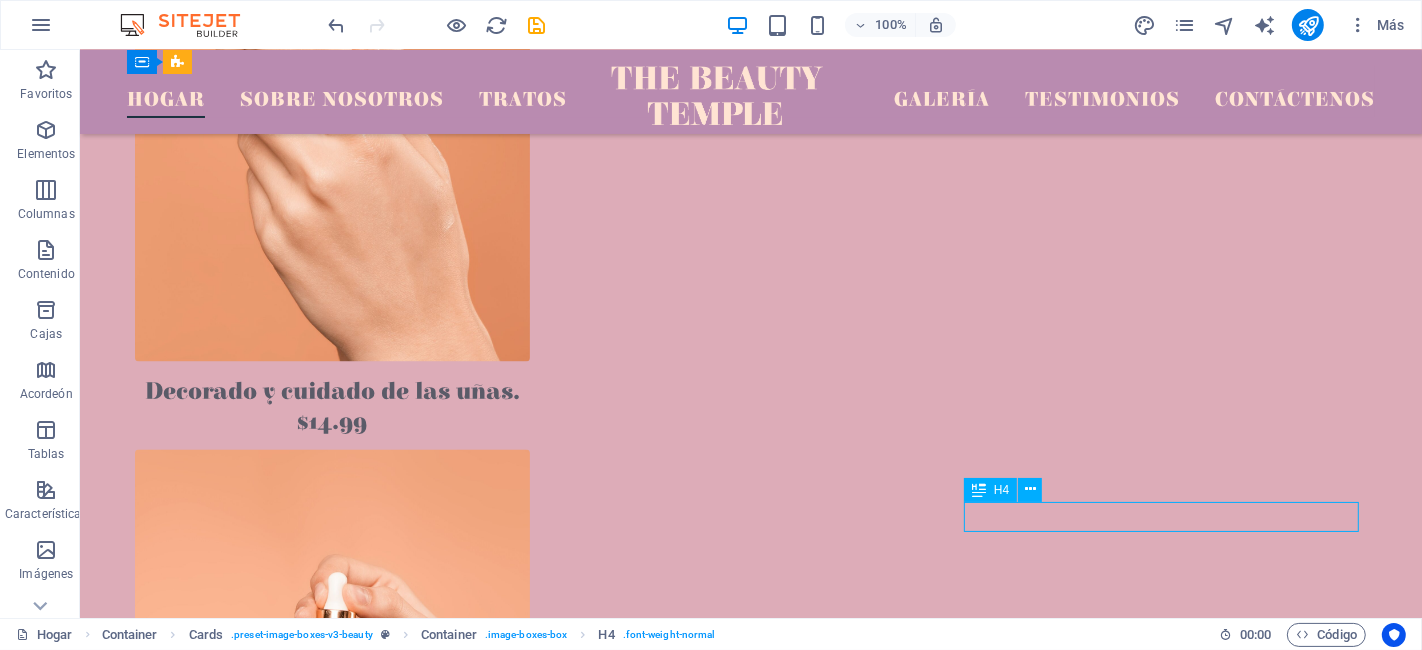 click on "Cuidado facial" at bounding box center (331, 1859) 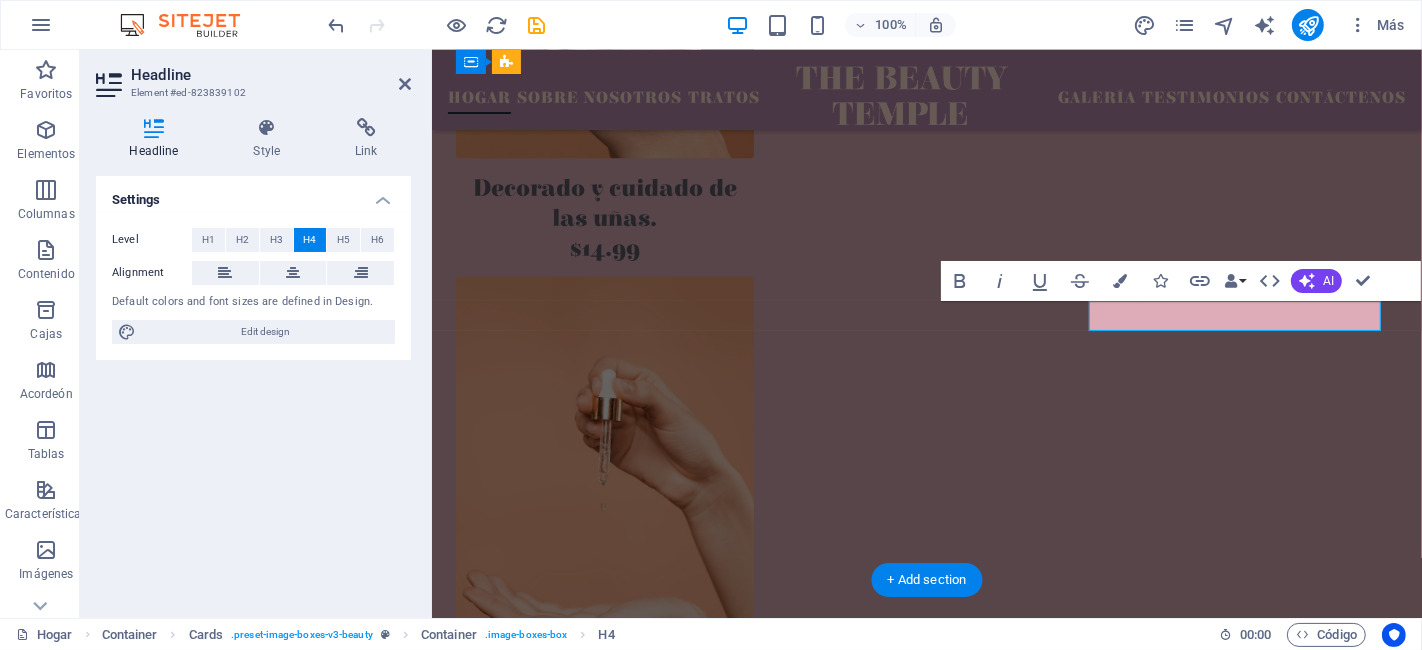 click on "Cuidado facial" at bounding box center [604, 1363] 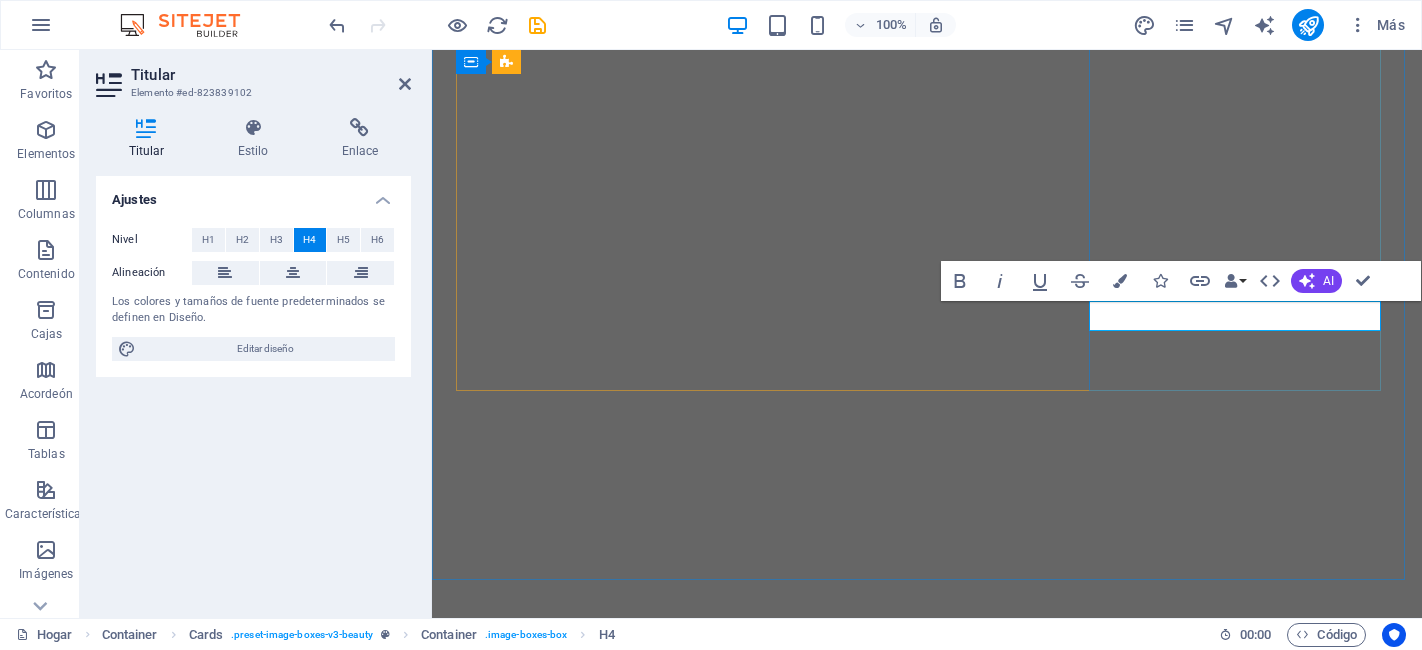 scroll, scrollTop: 0, scrollLeft: 0, axis: both 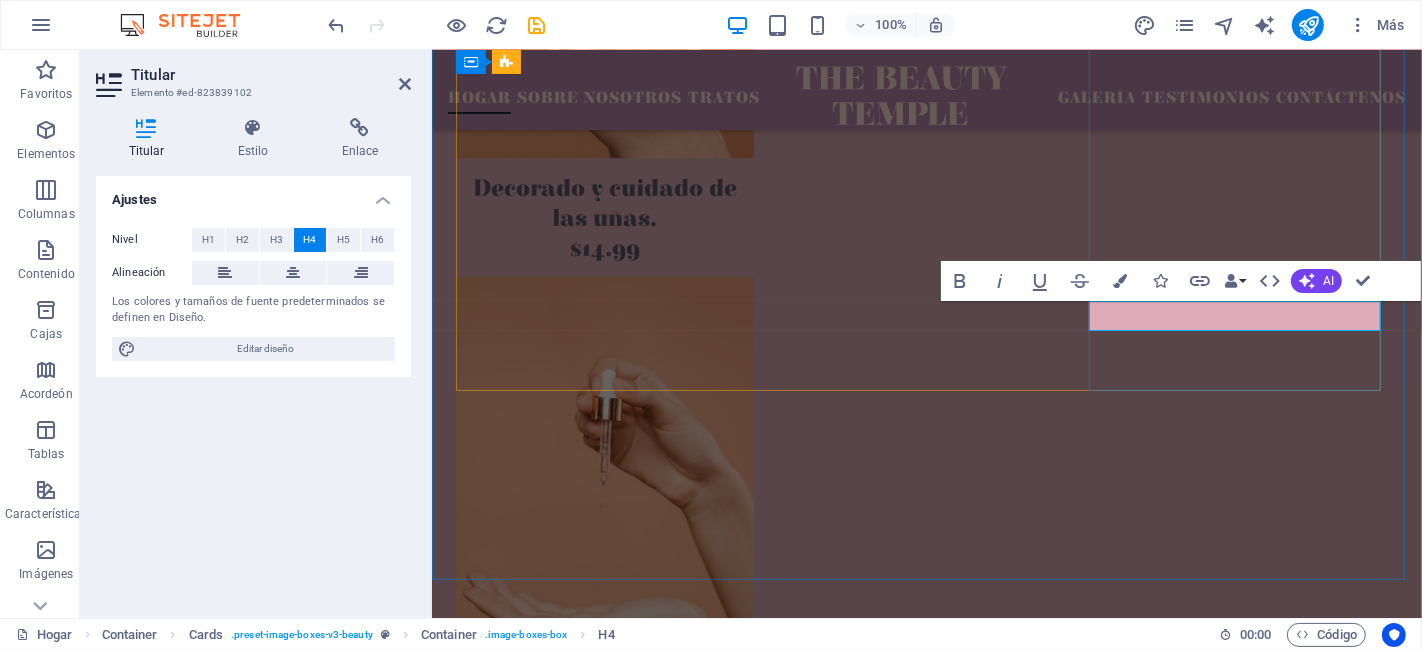 click on "Cuidado facial" at bounding box center (604, 1363) 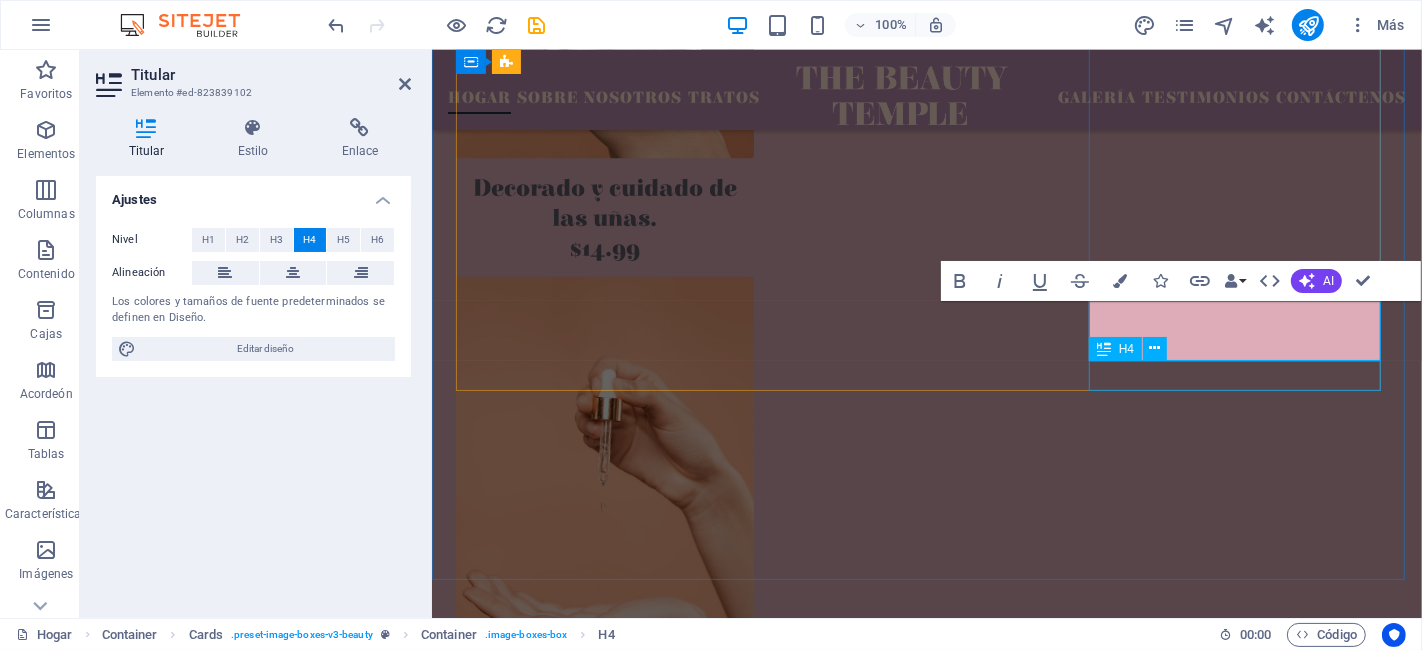 click on "$14.99" at bounding box center [604, 1423] 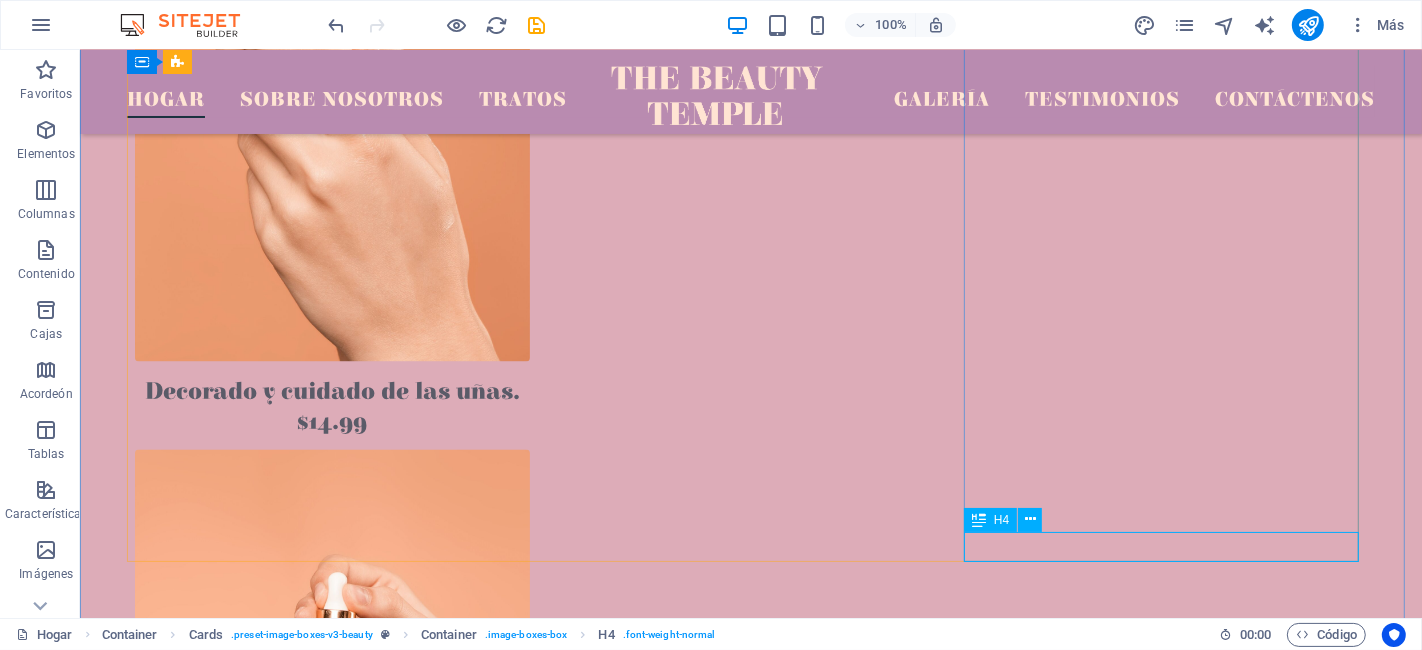 click on "$14.99" at bounding box center [331, 1919] 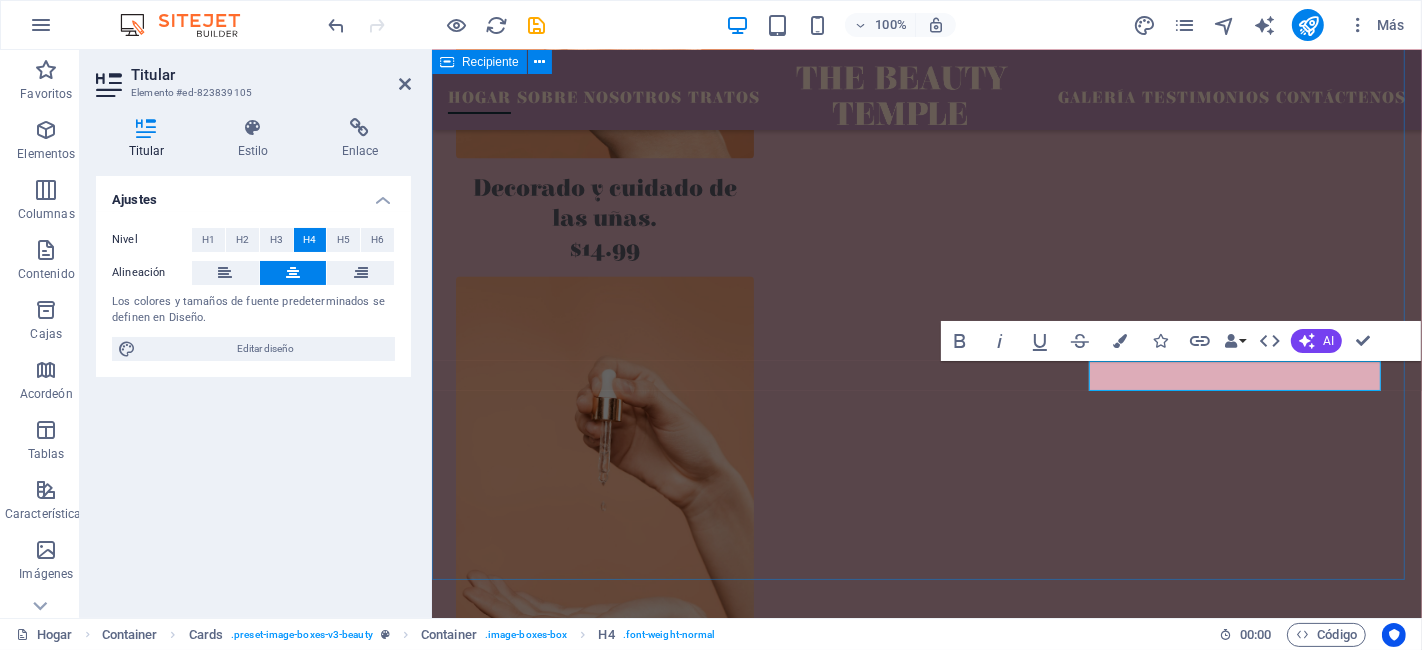 type 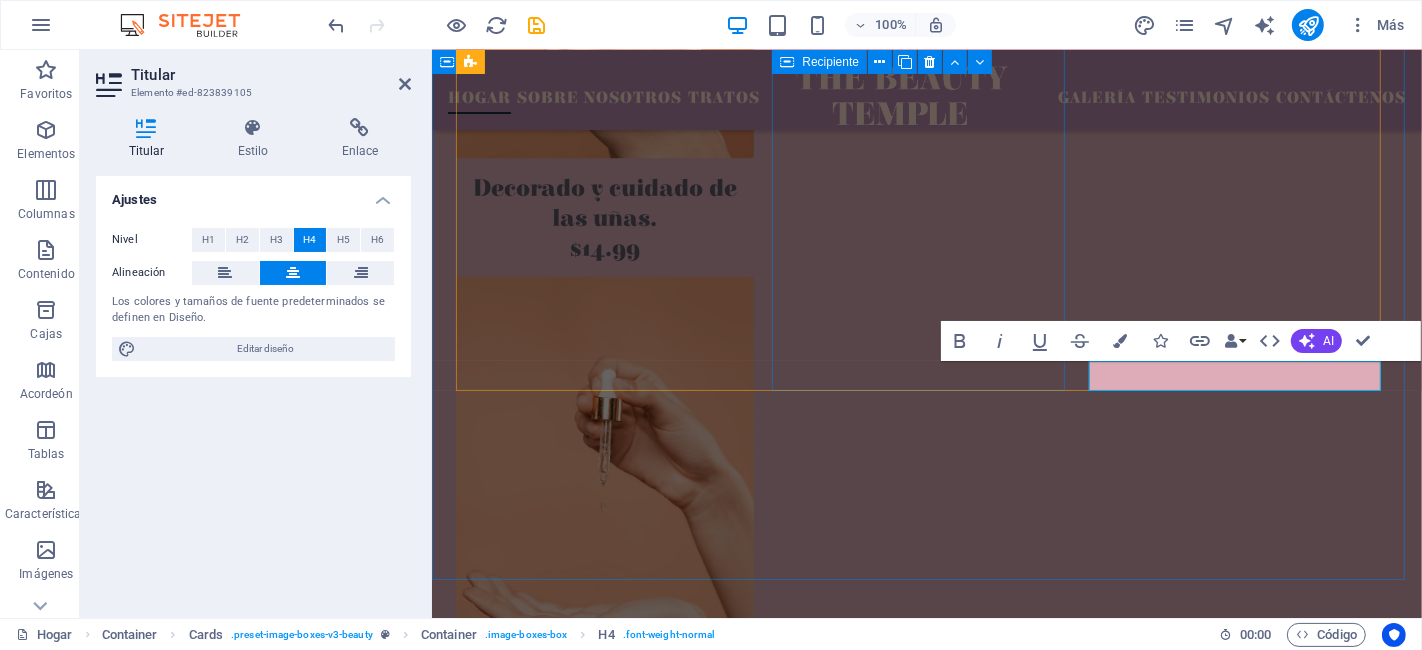 click on "Cuidado facial" at bounding box center (604, 548) 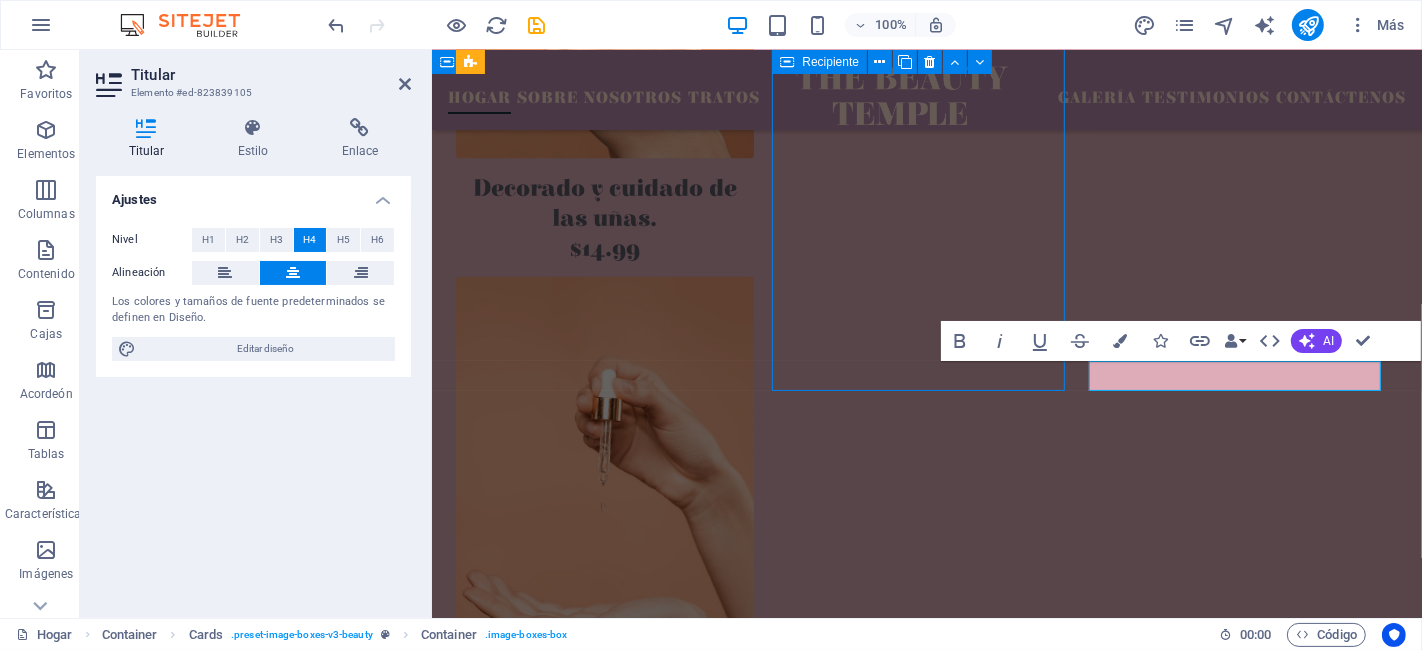 click on "Cuidado facial" at bounding box center [604, 548] 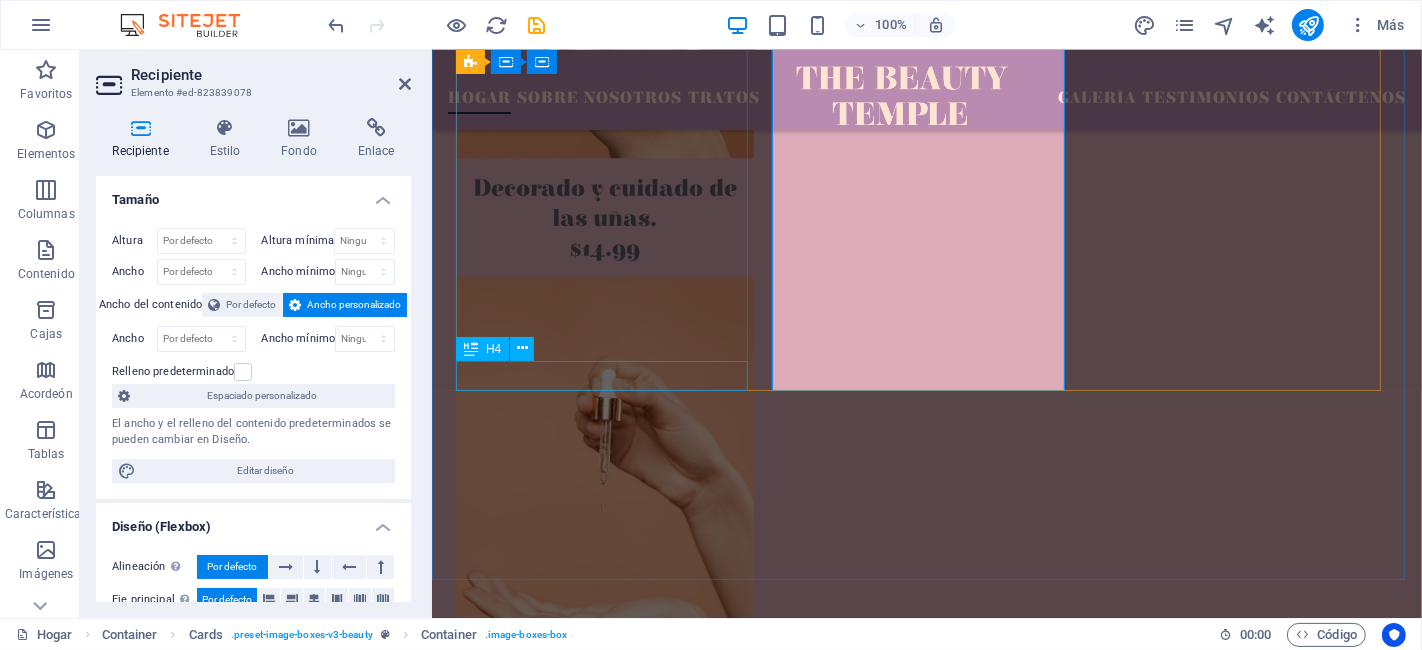 click on "$14.99" at bounding box center (604, 249) 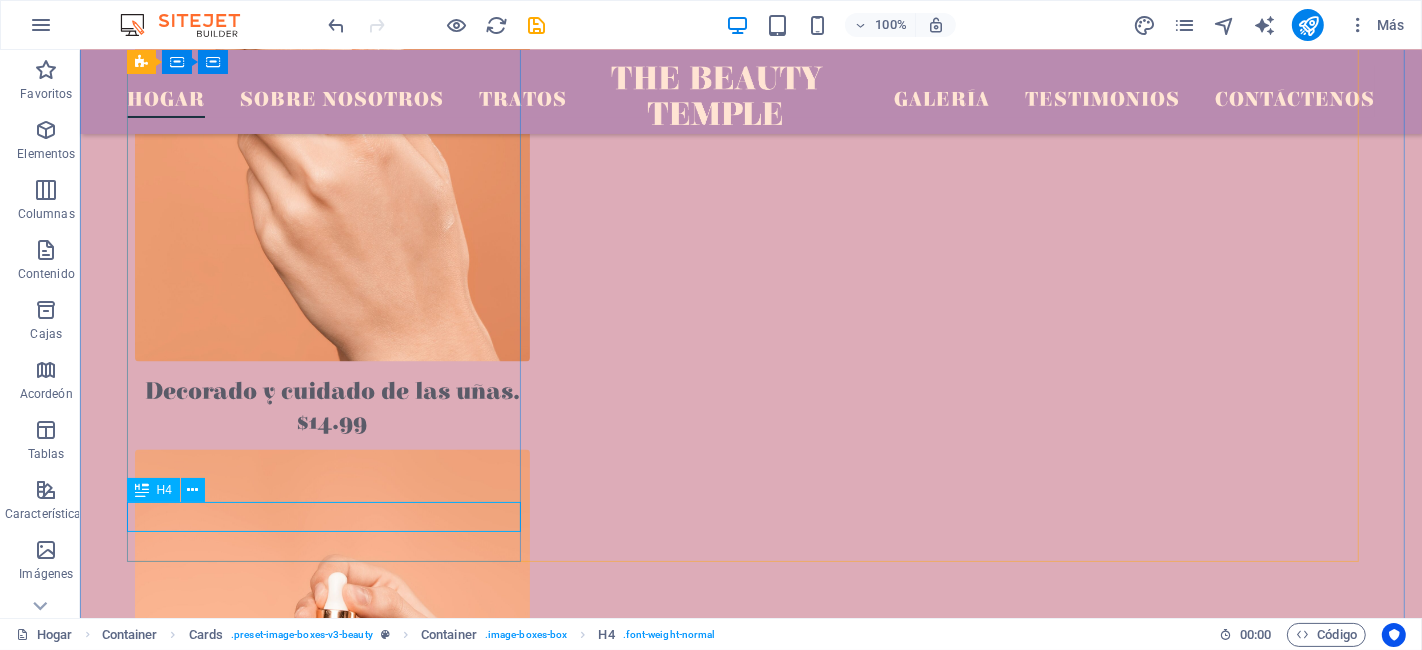 click on "$14.99" at bounding box center [331, 422] 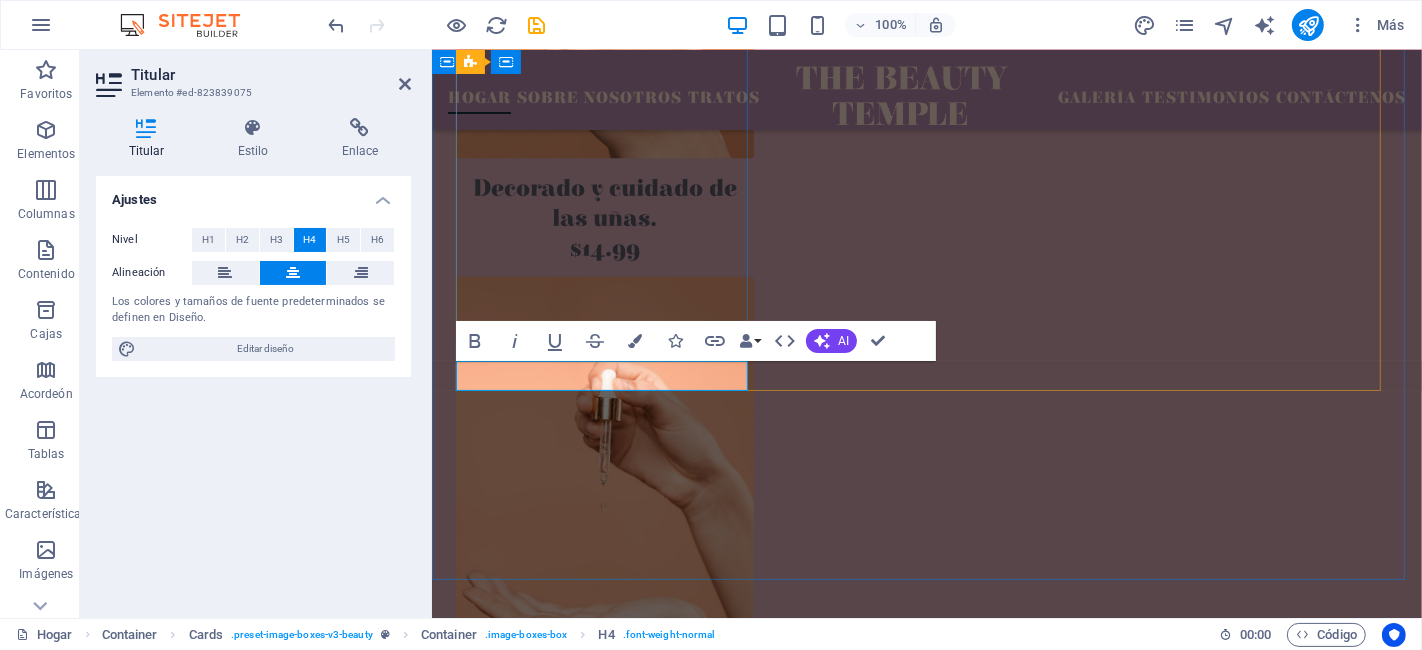 click on "$14.99" at bounding box center (604, 249) 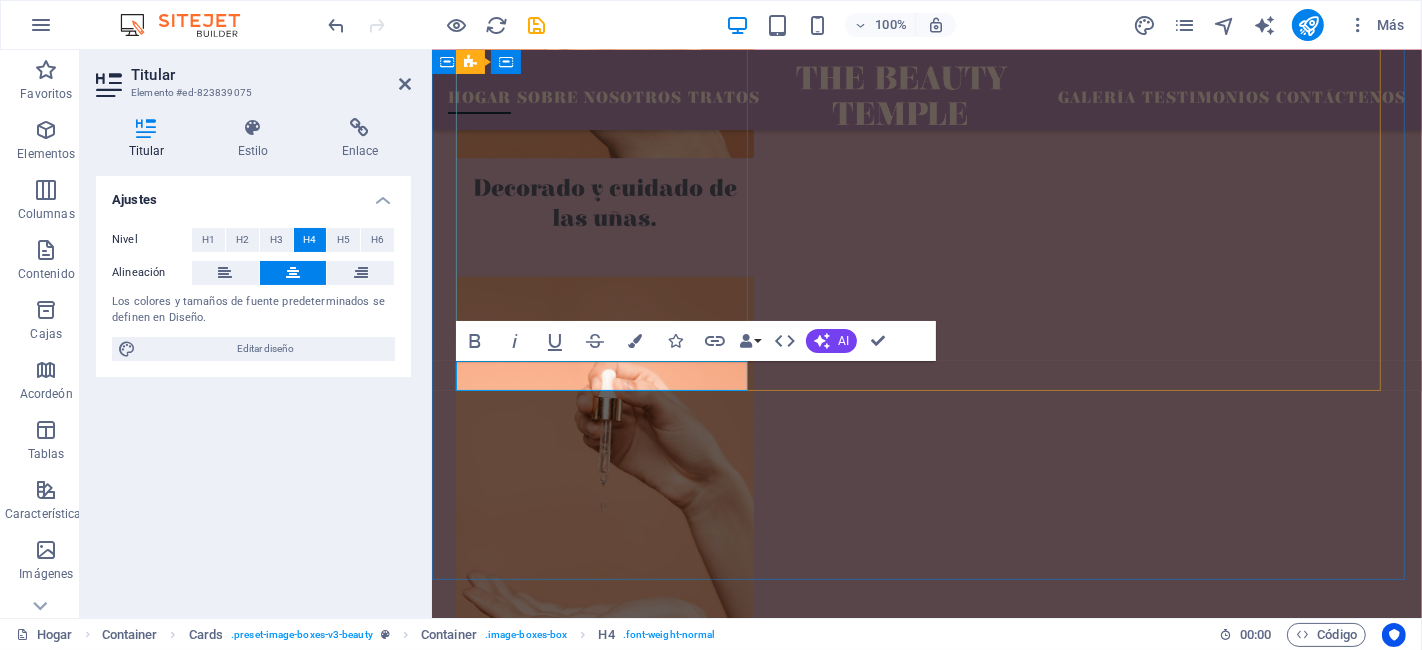 type 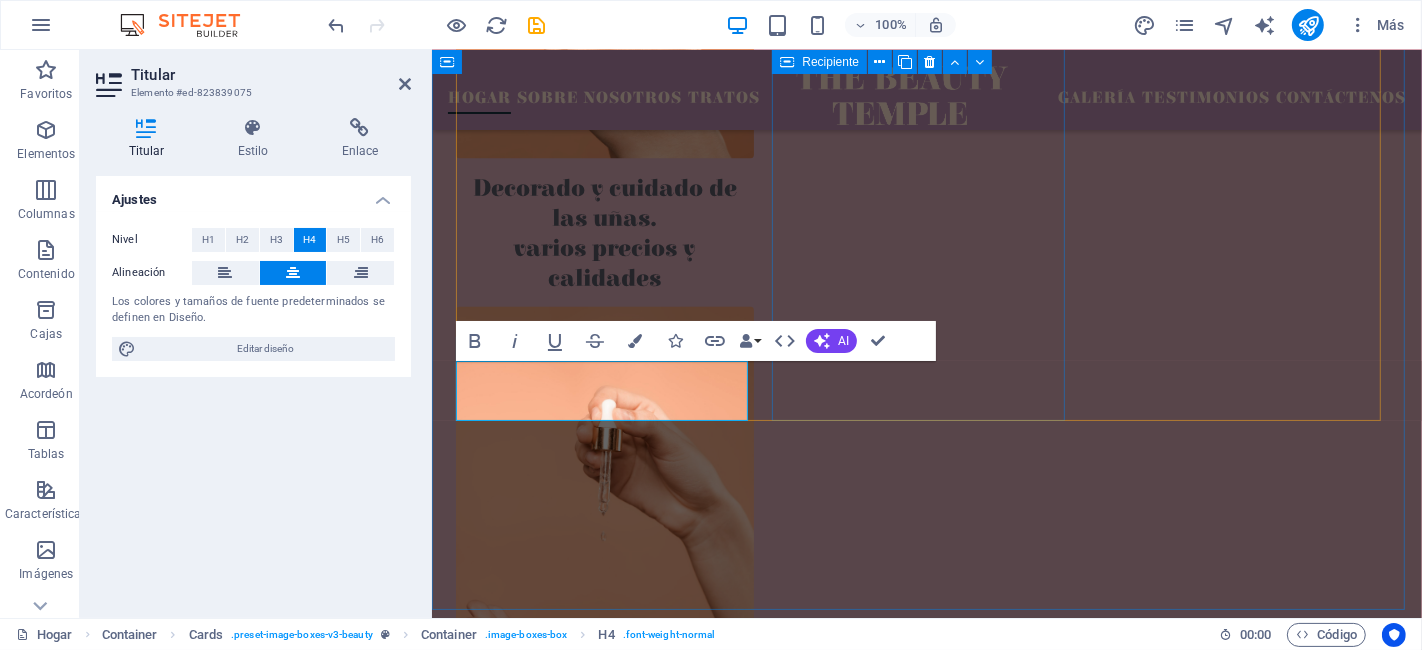 click on "Cuidado facial" at bounding box center (604, 578) 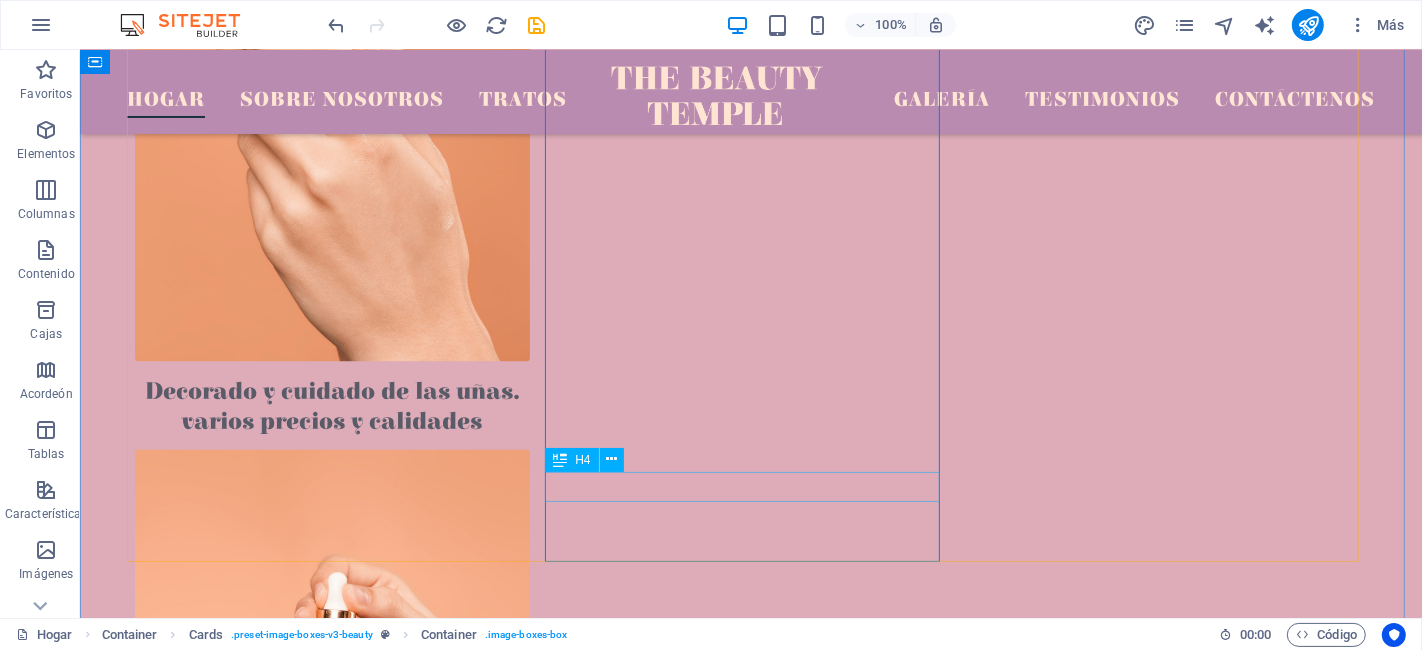 click on "Cuidado facial" at bounding box center (331, 1141) 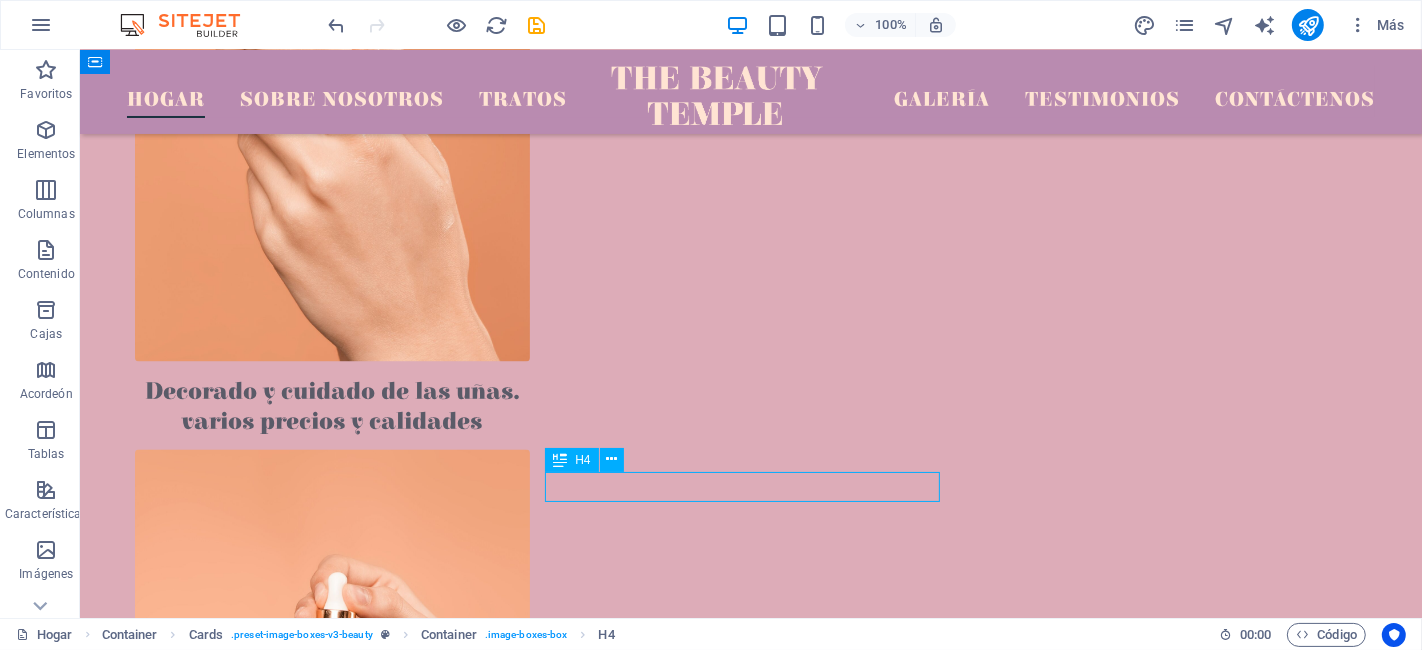 click on "Cuidado facial" at bounding box center [331, 1141] 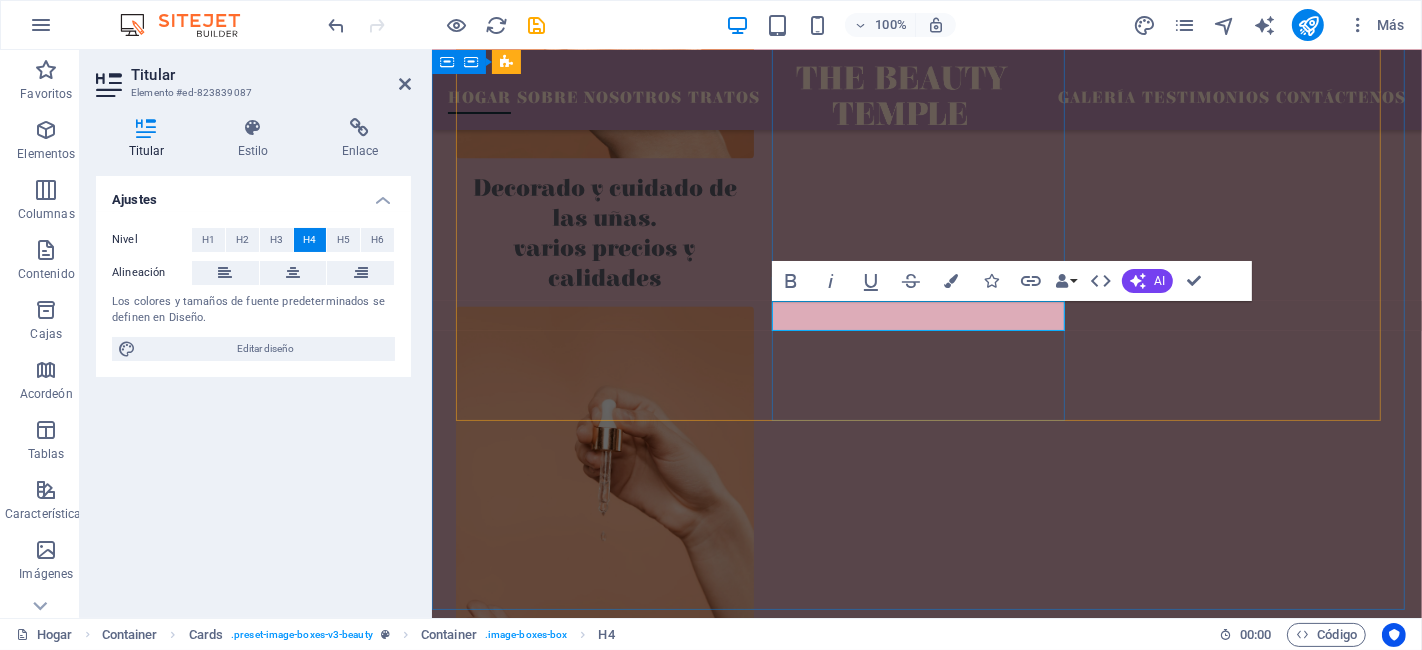 click on "Cuidado facial" at bounding box center [604, 836] 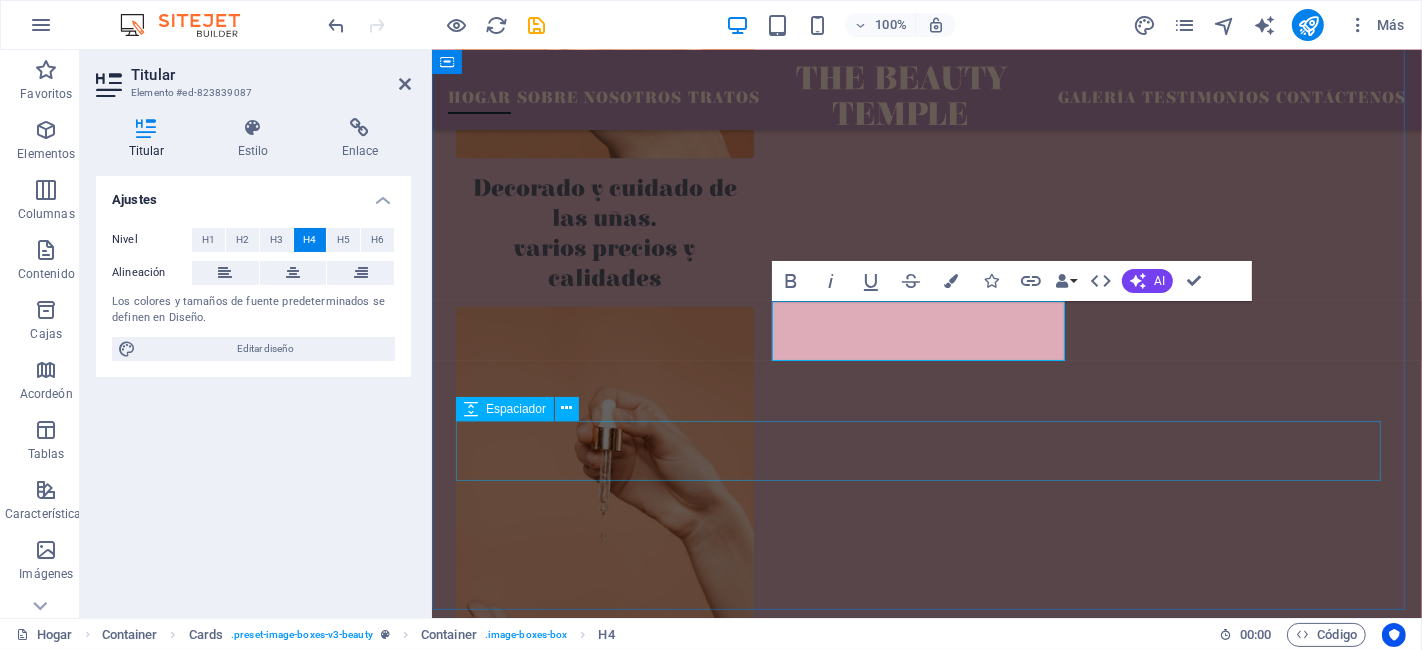 click at bounding box center (926, 1528) 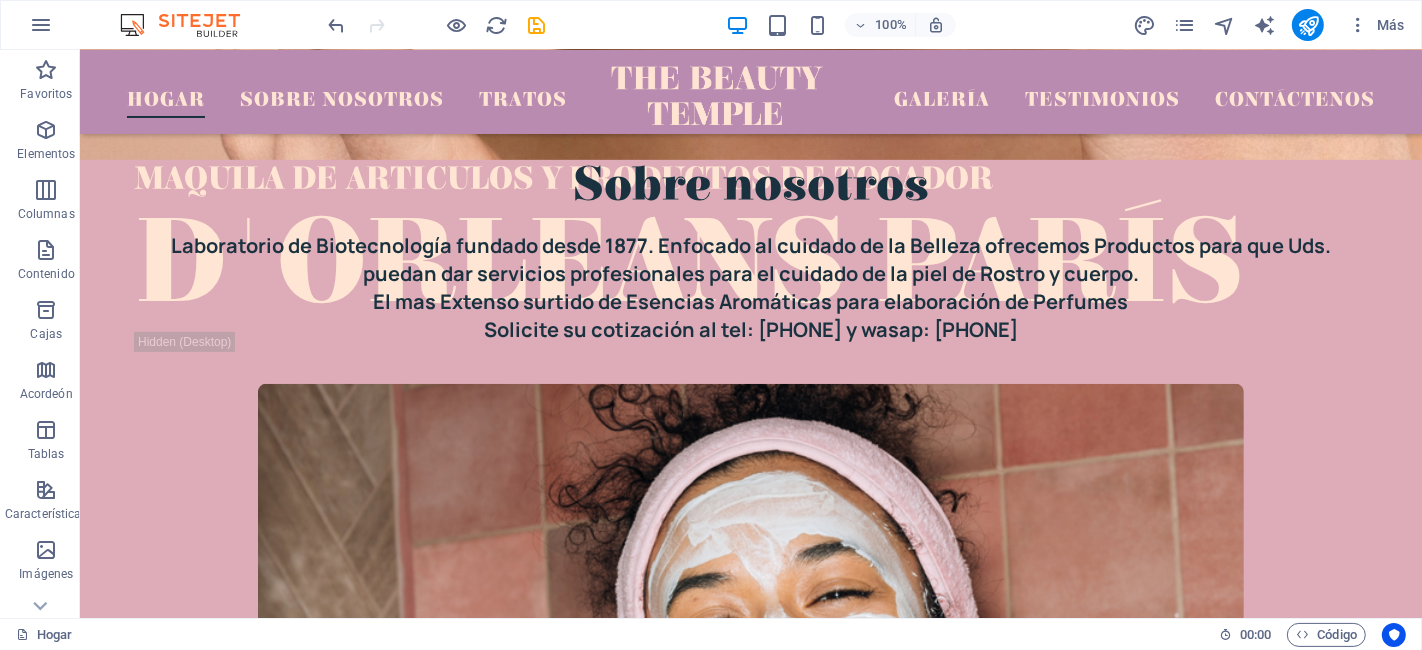 scroll, scrollTop: 791, scrollLeft: 0, axis: vertical 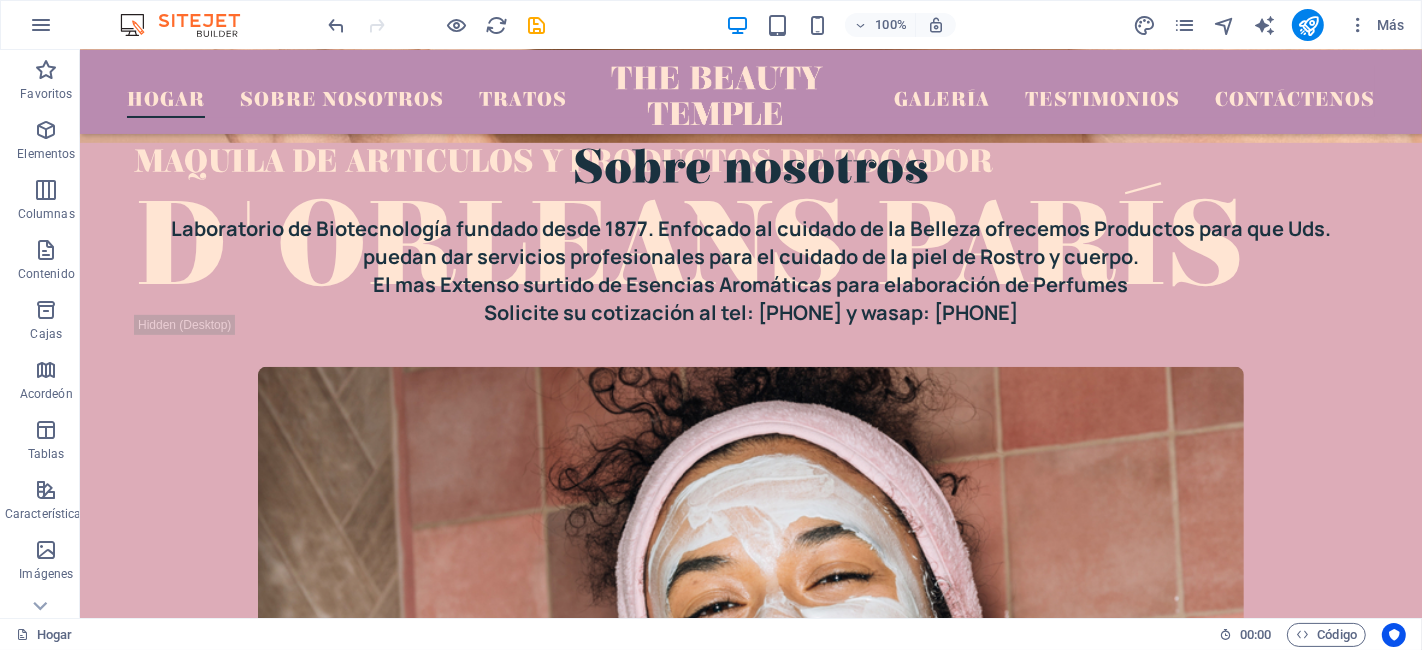 click at bounding box center (750, 347) 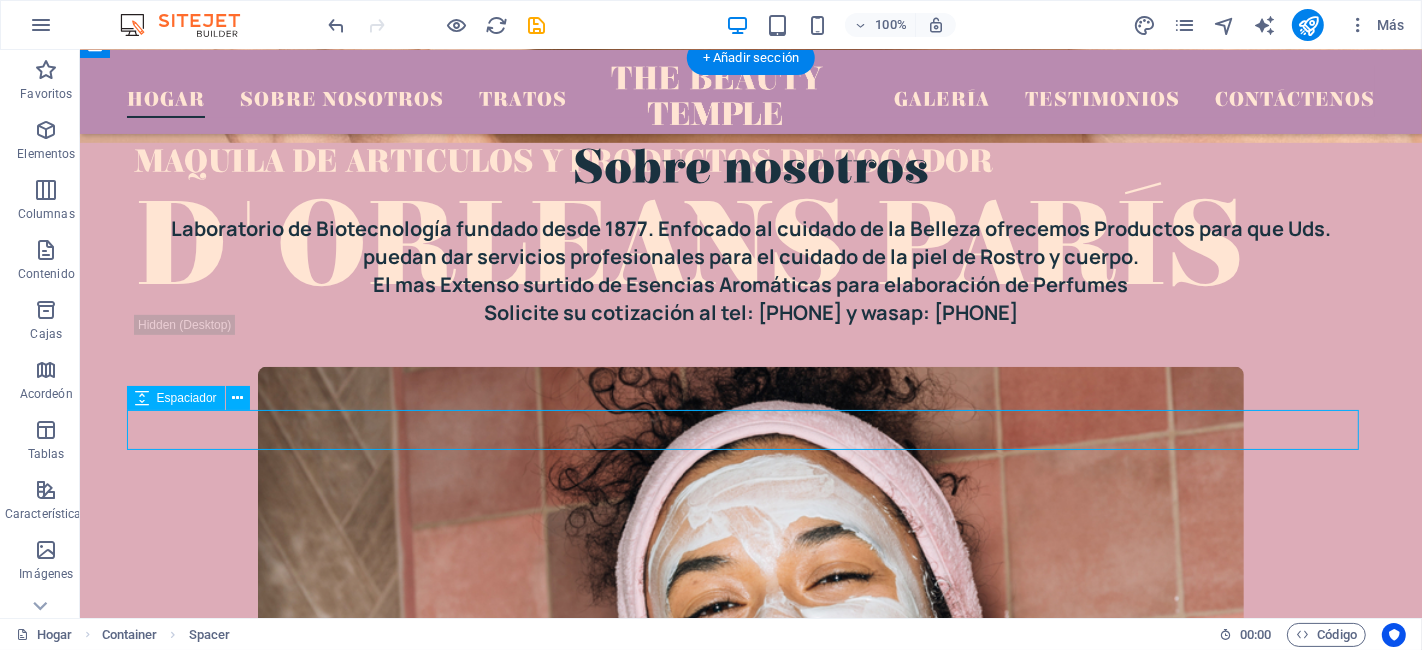 click on "Sobre nosotros Laboratorio de Biotecnología fundado desde 1877. Enfocado al cuidado de la Belleza ofrecemos Productos para que Uds. puedan dar servicios profesionales para el cuidado de la piel de Rostro y cuerpo. El mas Extenso surtido de Esencias Aromáticas para elaboración de Perfumes   Solicite su cotización al tel: [PHONE] y wasap: [PHONE] MÁS INFORMACIÓN" at bounding box center [750, 607] 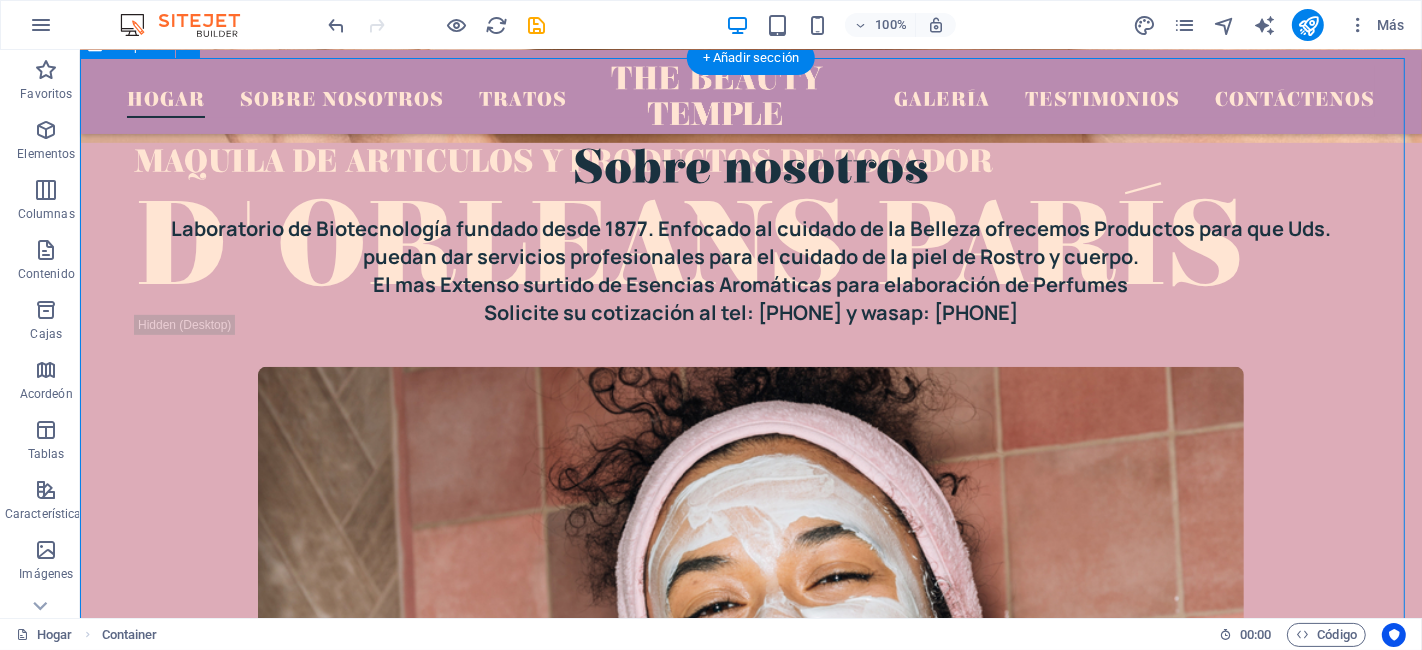 click on "Laboratorio de Biotecnología fundado desde 1877. Enfocado al cuidado de la Belleza ofrecemos Productos para que Uds. puedan dar servicios profesionales para el cuidado de la piel de Rostro y cuerpo. El mas Extenso surtido de Esencias Aromáticas para elaboración de Perfumes   Solicite su cotización al tel: 557207205333 y wasap: 5536271606" at bounding box center (750, 271) 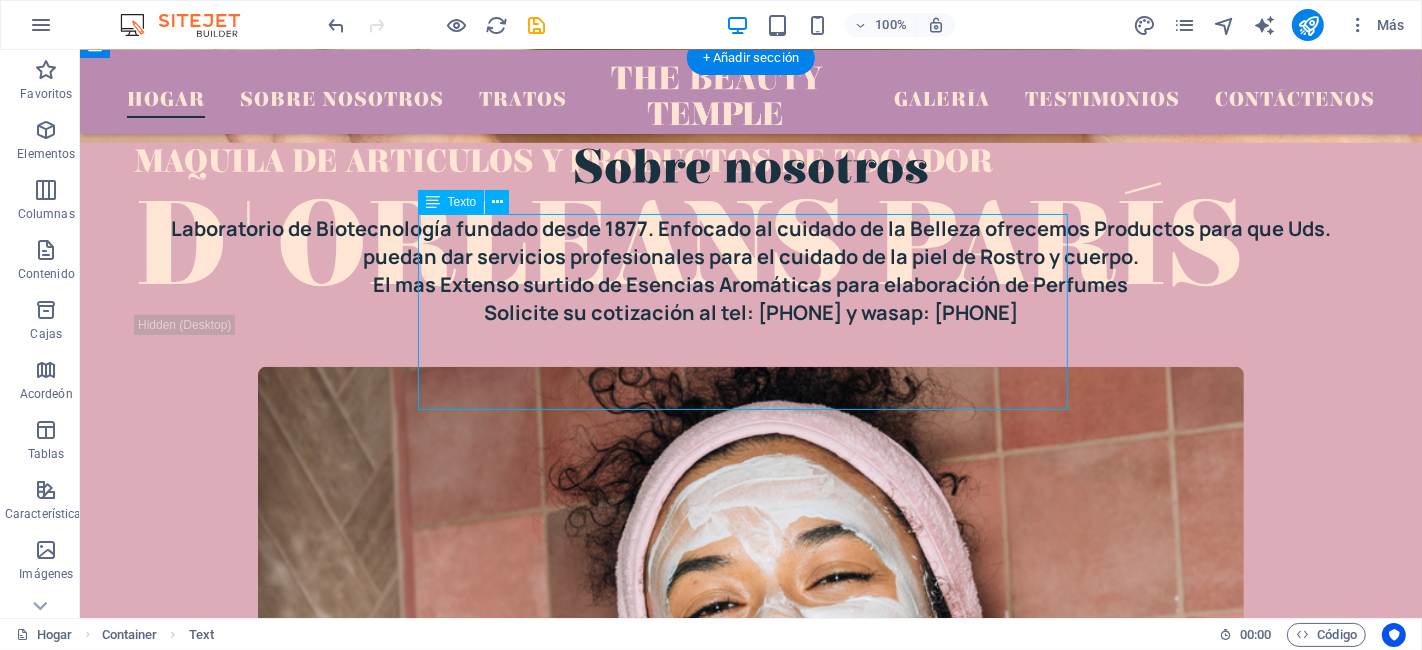 click on "Laboratorio de Biotecnología fundado desde 1877. Enfocado al cuidado de la Belleza ofrecemos Productos para que Uds. puedan dar servicios profesionales para el cuidado de la piel de Rostro y cuerpo. El mas Extenso surtido de Esencias Aromáticas para elaboración de Perfumes   Solicite su cotización al tel: 557207205333 y wasap: 5536271606" at bounding box center (750, 271) 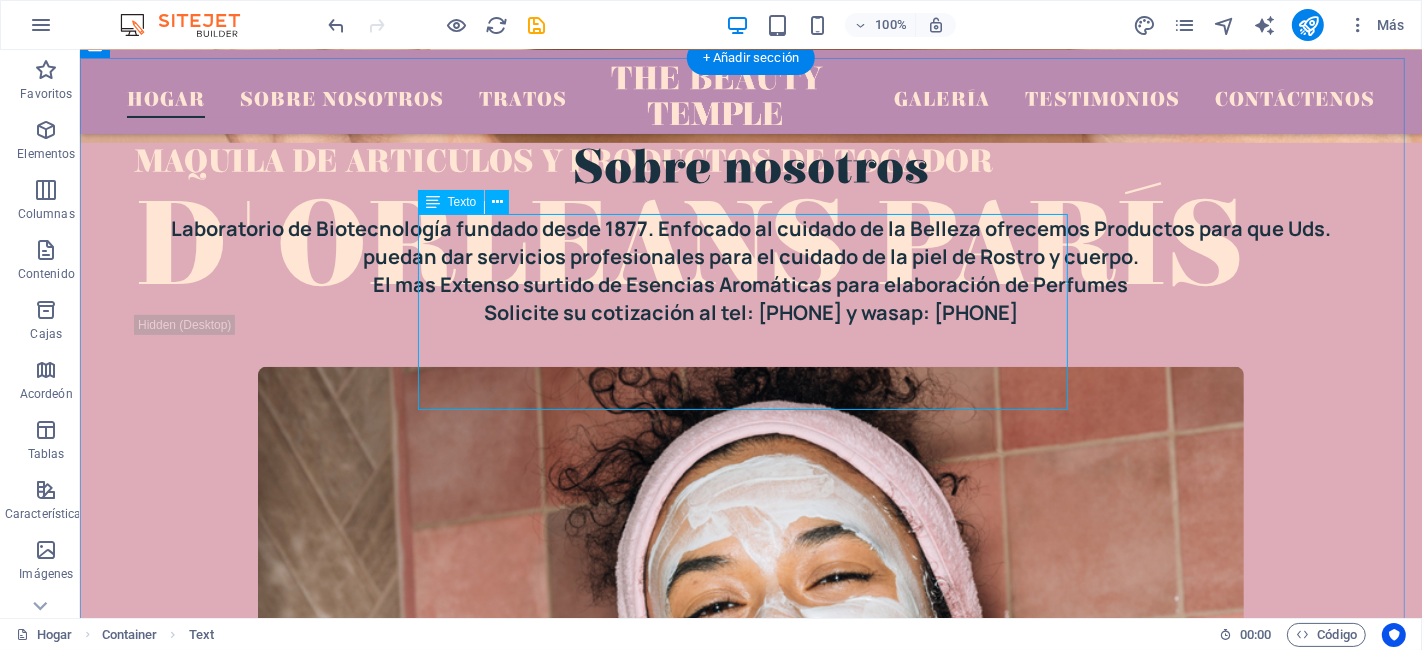 click on "Laboratorio de Biotecnología fundado desde 1877. Enfocado al cuidado de la Belleza ofrecemos Productos para que Uds. puedan dar servicios profesionales para el cuidado de la piel de Rostro y cuerpo. El mas Extenso surtido de Esencias Aromáticas para elaboración de Perfumes   Solicite su cotización al tel: 557207205333 y wasap: 5536271606" at bounding box center (750, 271) 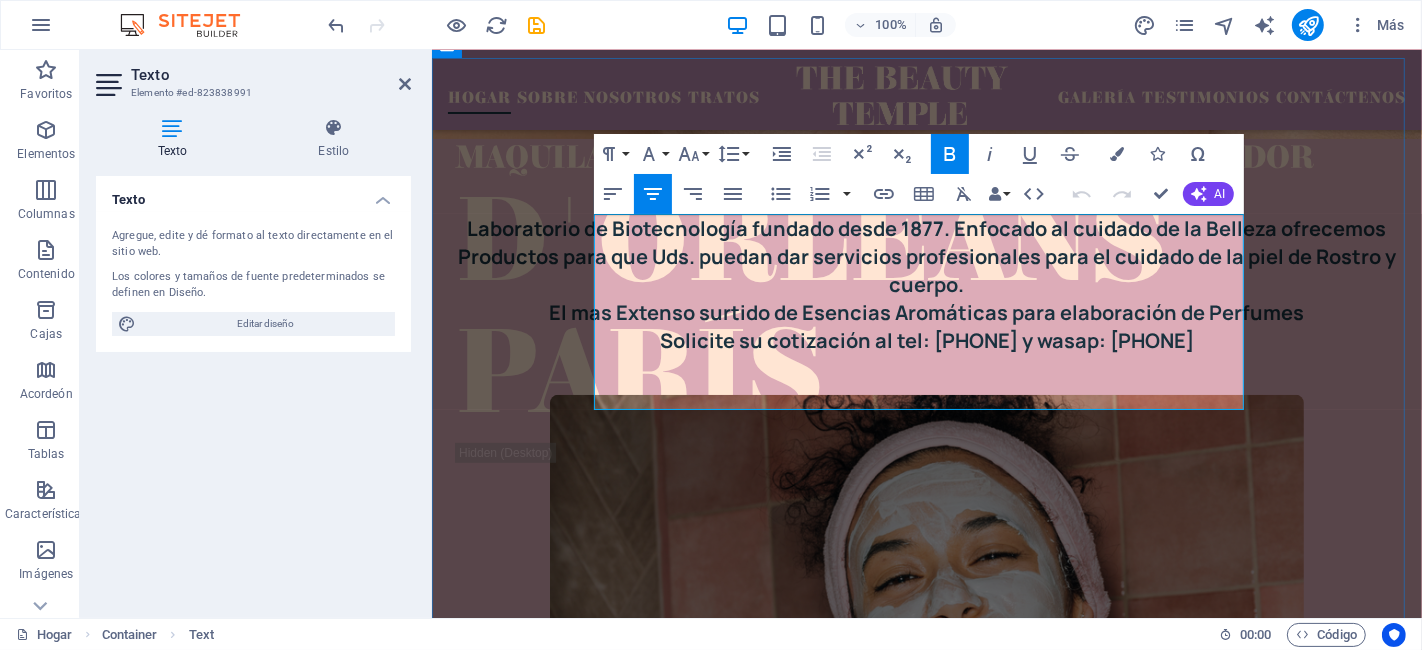 click on "Solicite su cotización al tel: [PHONE] y wasap: [PHONE]" at bounding box center [926, 340] 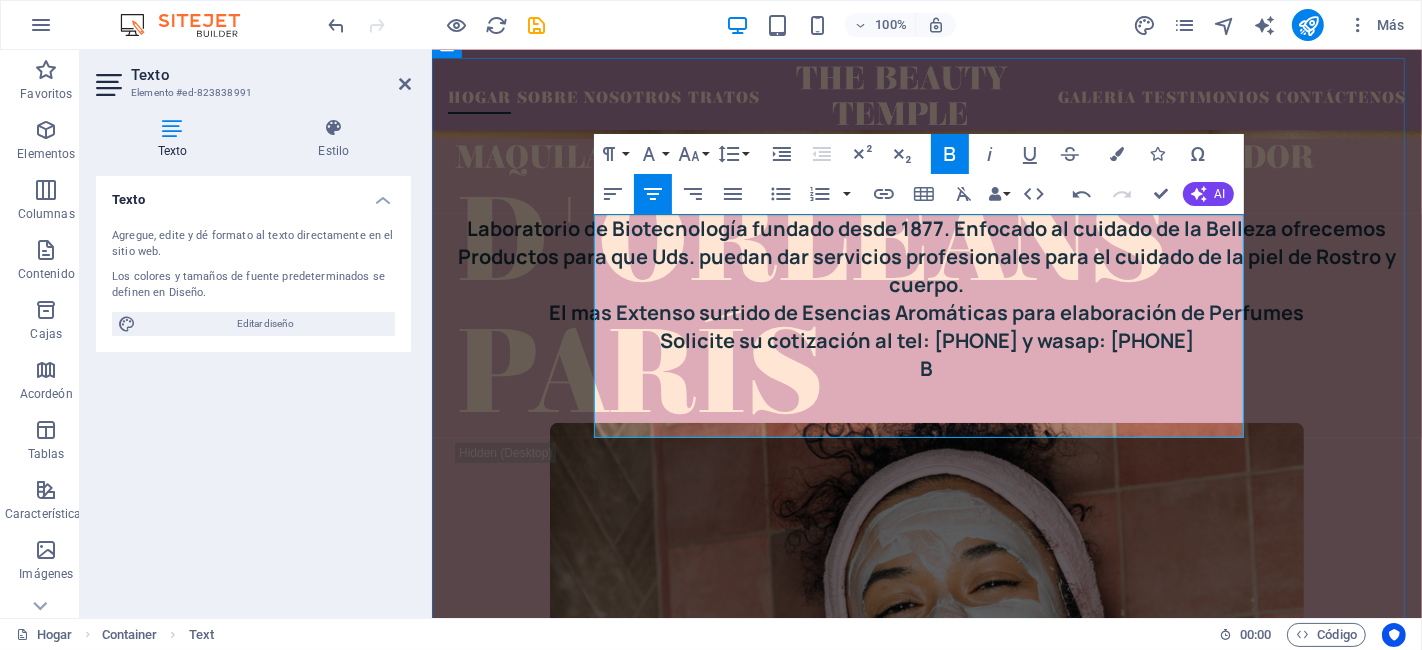 type 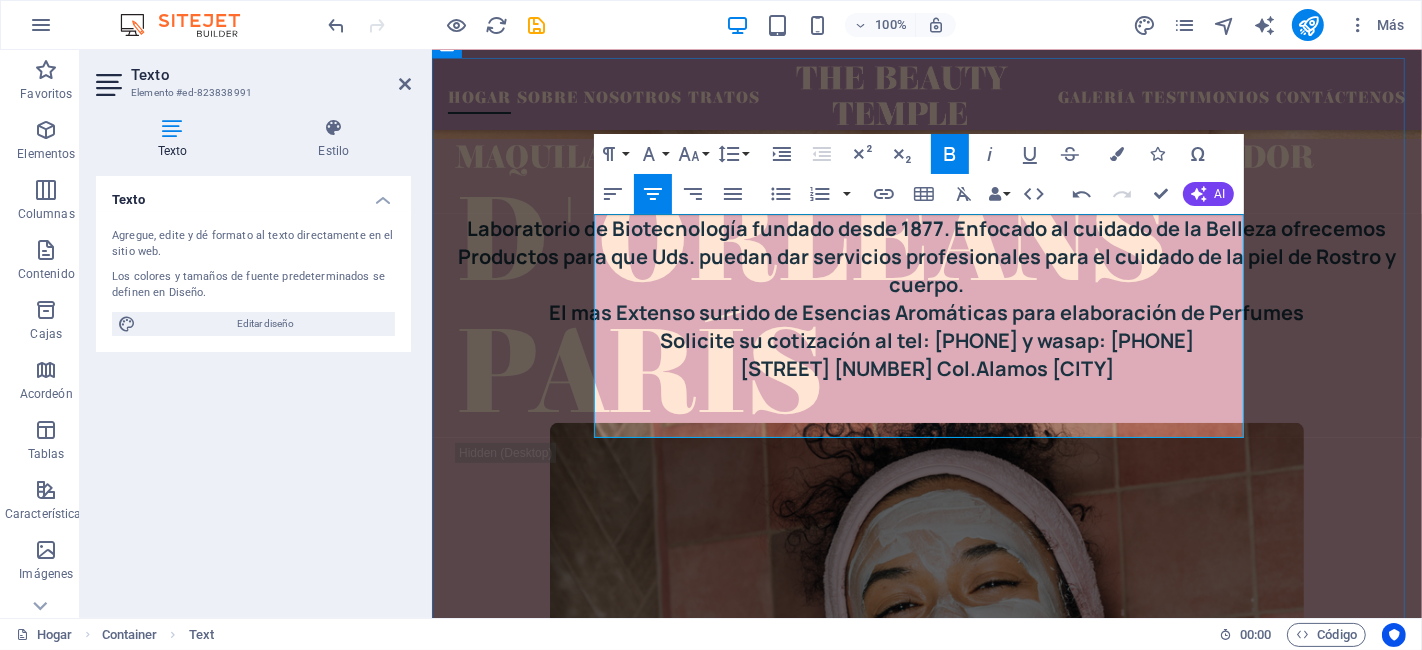 click on "Bolivar 578 Col.Alamos CDMX" at bounding box center (926, 369) 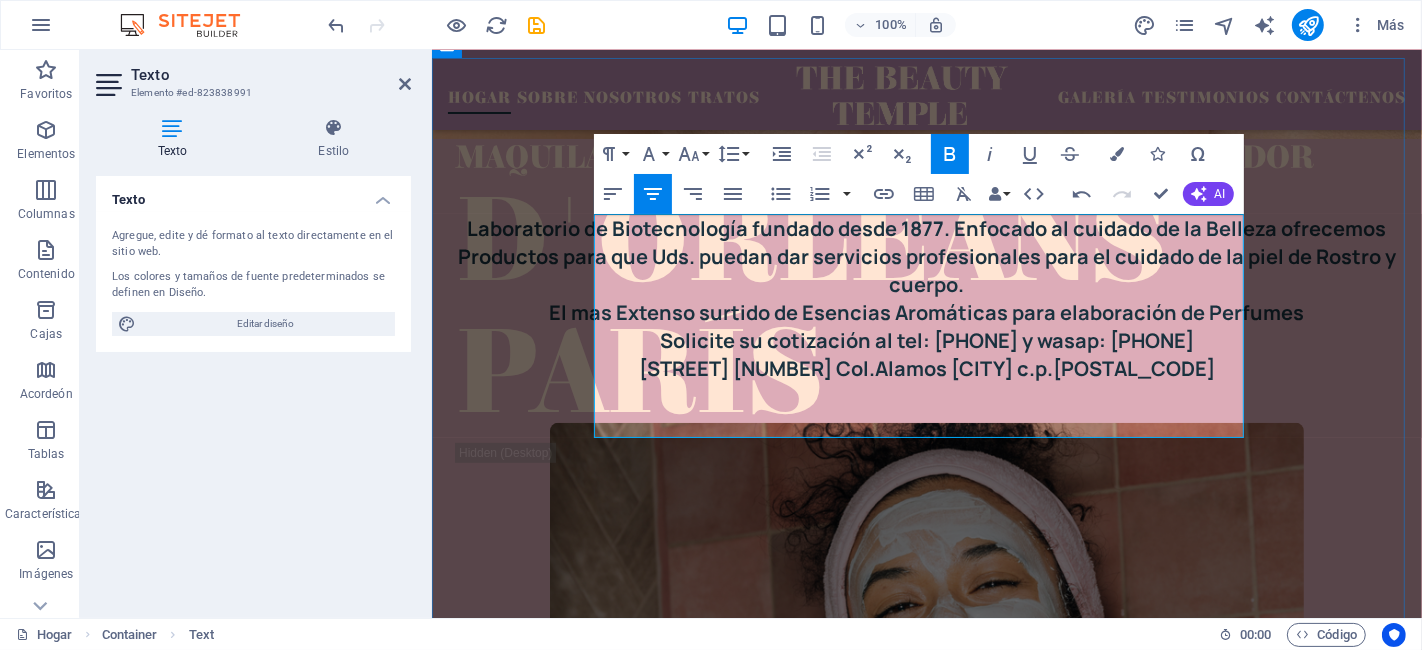 click on "Bolivar 578 Col.Alamos CDMX c.p.03400" at bounding box center (926, 368) 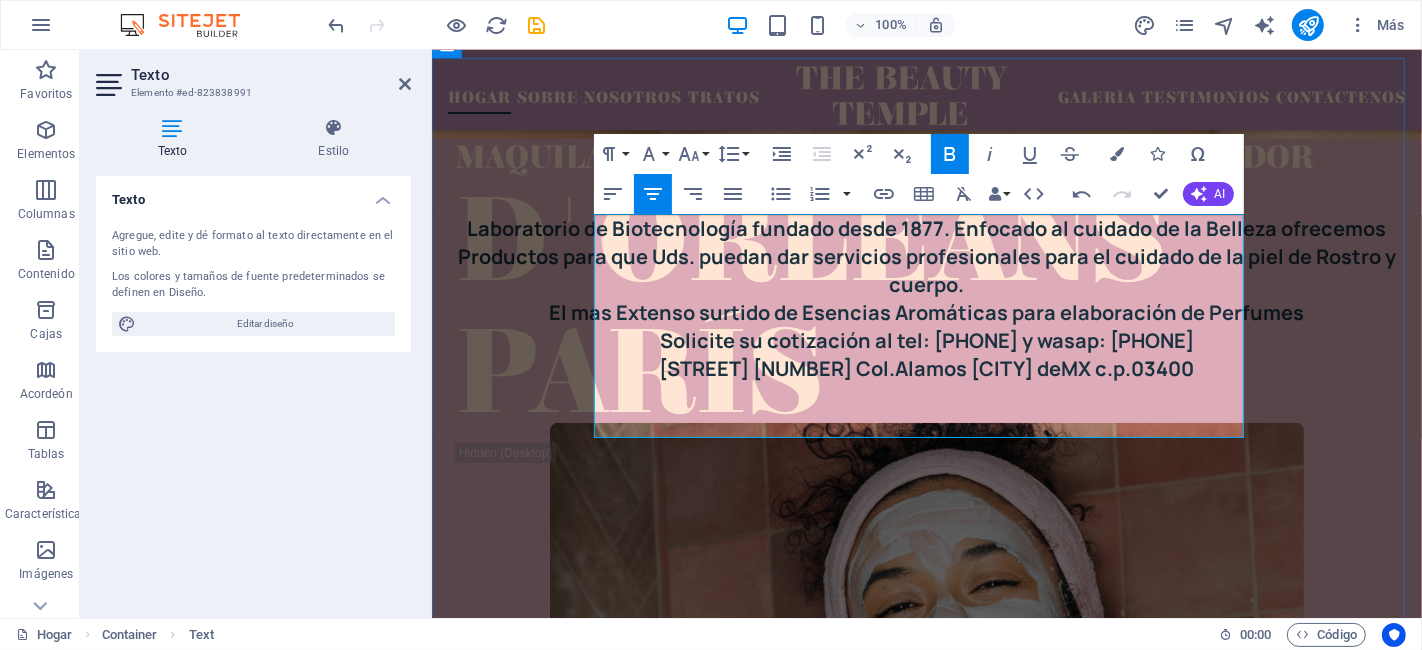 click on "Bolivar 578 Col.Alamos Ciudad de  MX c.p.03400" at bounding box center [926, 368] 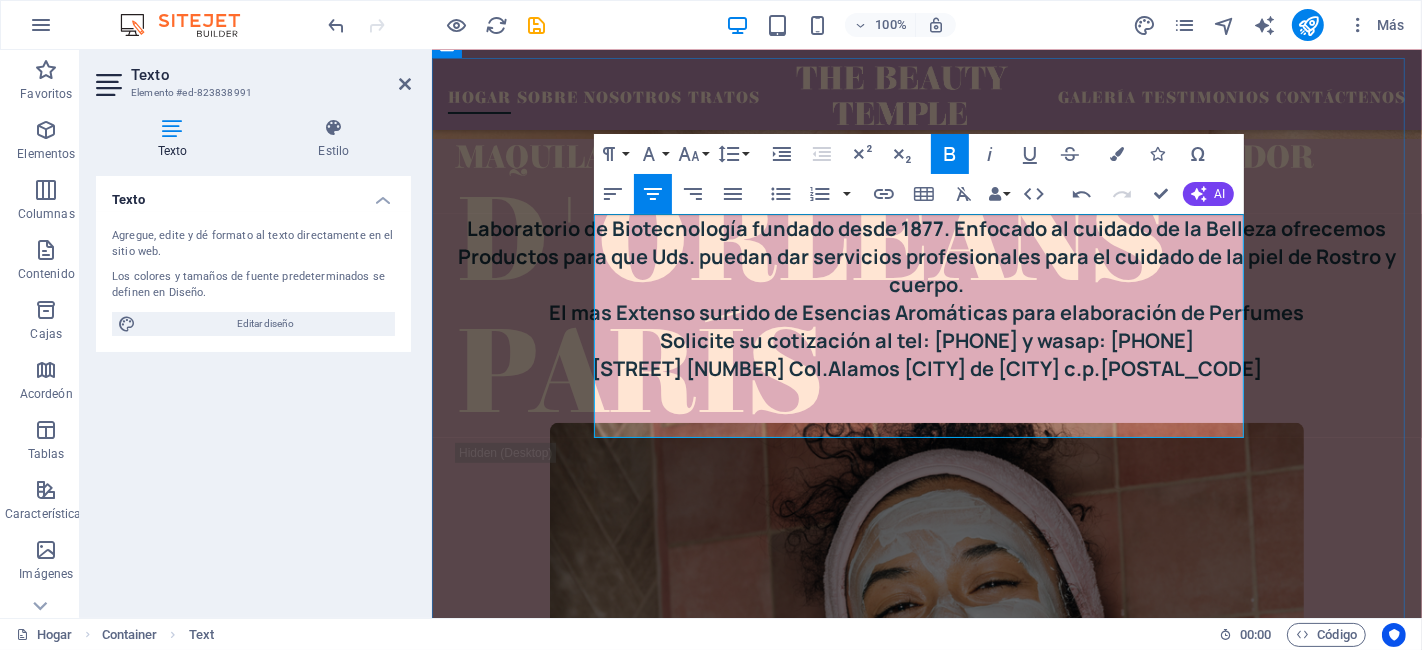 click on "Bolivar 578 Col.Alamos Ciudad de Mexico c.p.03400" at bounding box center (926, 369) 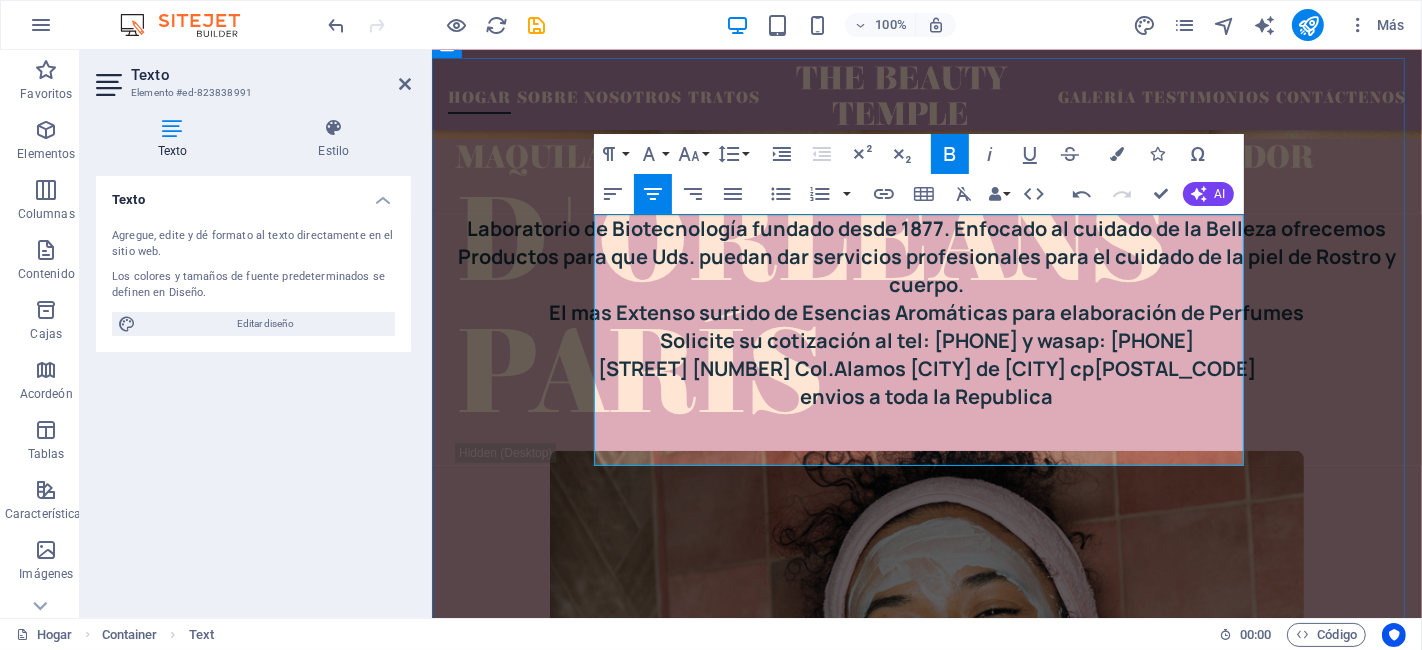 click on "envios a toda la Republica" at bounding box center (926, 396) 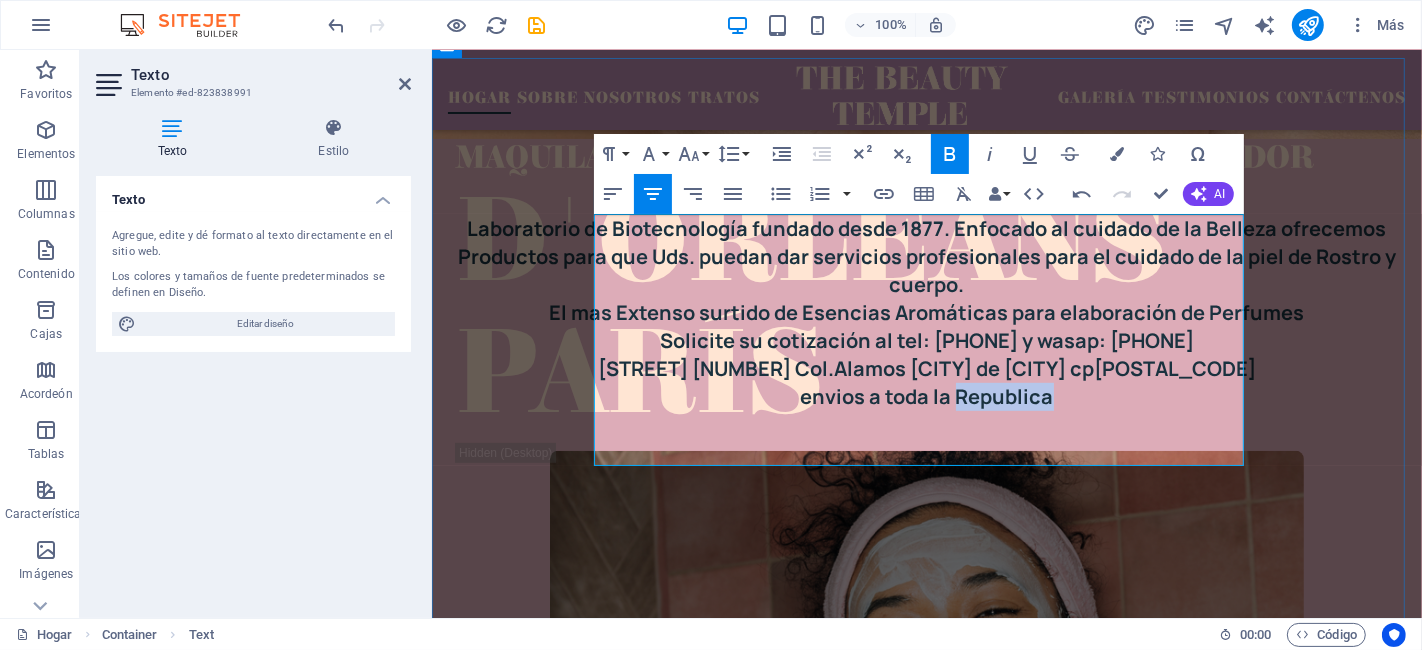 click on "envios a toda la Republica" at bounding box center (926, 396) 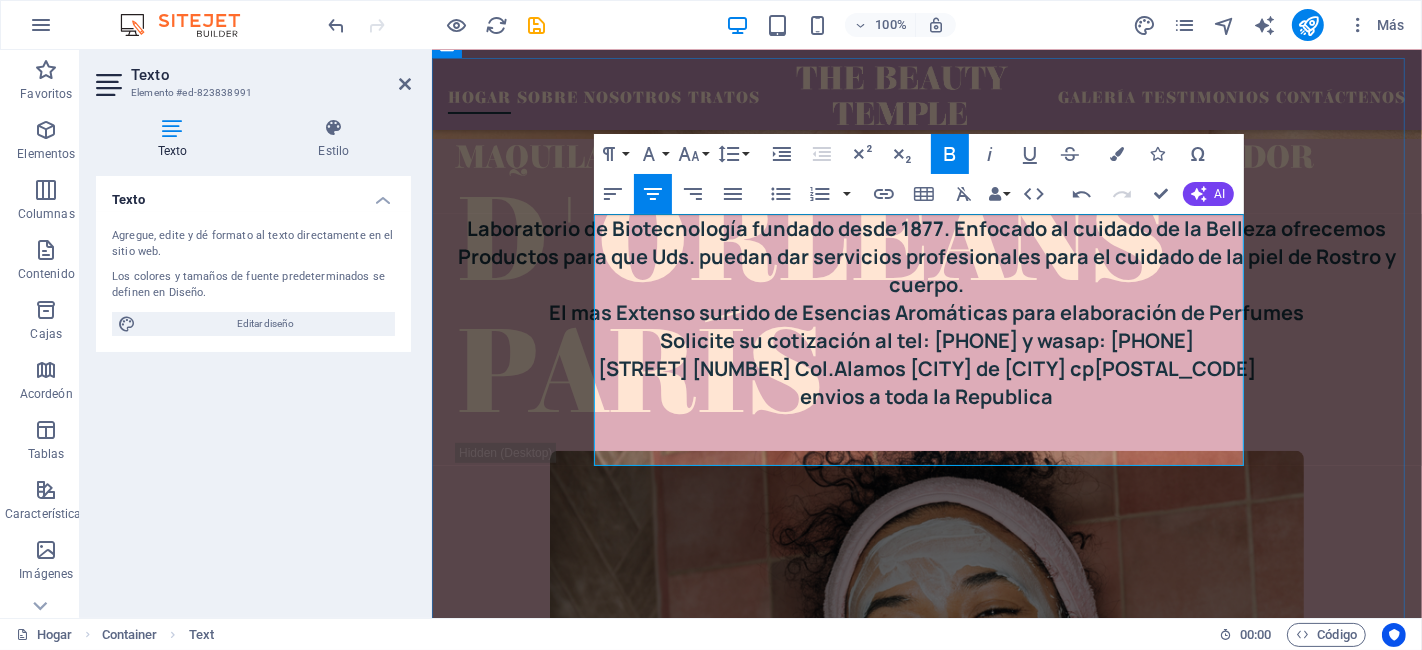 click on "envios a toda la Republica" at bounding box center (926, 397) 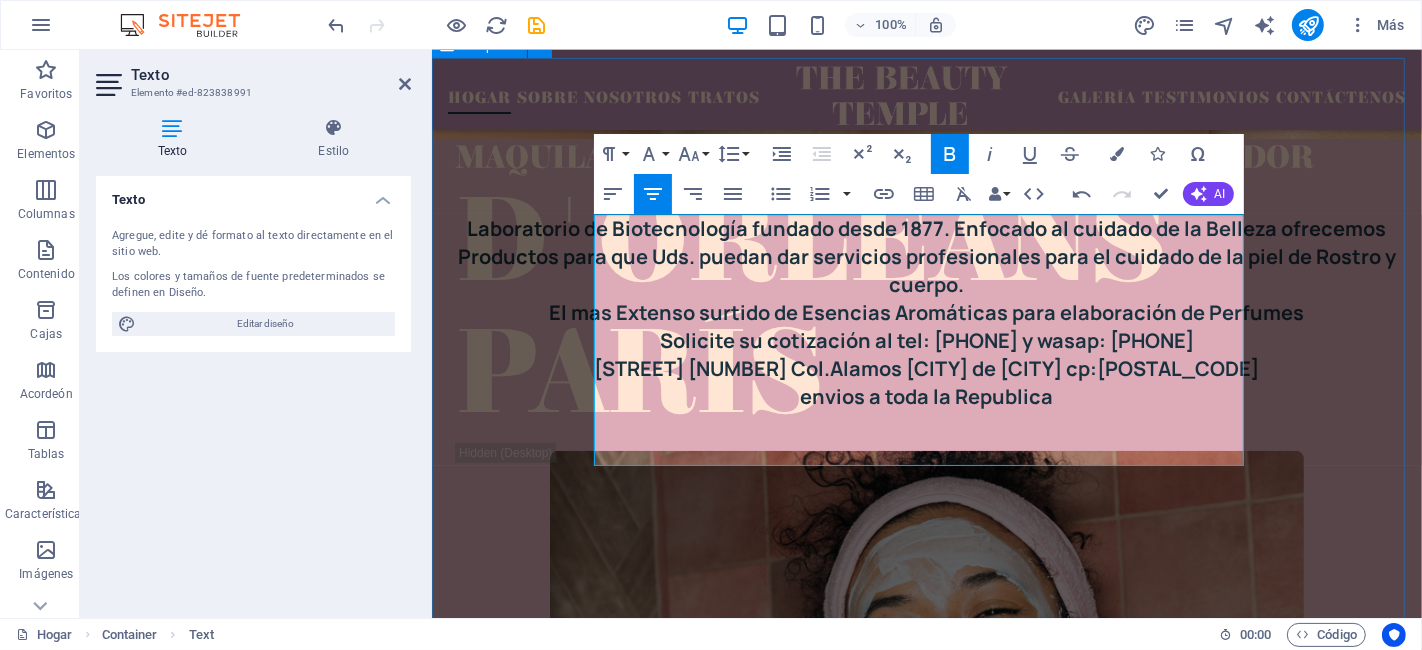 click on "Sobre nosotros Laboratorio de Biotecnología fundado desde 1877. Enfocado al cuidado de la Belleza ofrecemos Productos para que Uds. puedan dar servicios profesionales para el cuidado de la piel de Rostro y cuerpo. El mas Extenso surtido de Esencias Aromáticas para elaboración de Perfumes   Solicite su cotización al tel: 557207205333 y wasap: 5536271606 Bolívar 578 Col.Alamos Ciudad de México cp:03400 envios a toda la Republica  MÁS INFORMACIÓN" at bounding box center [926, 581] 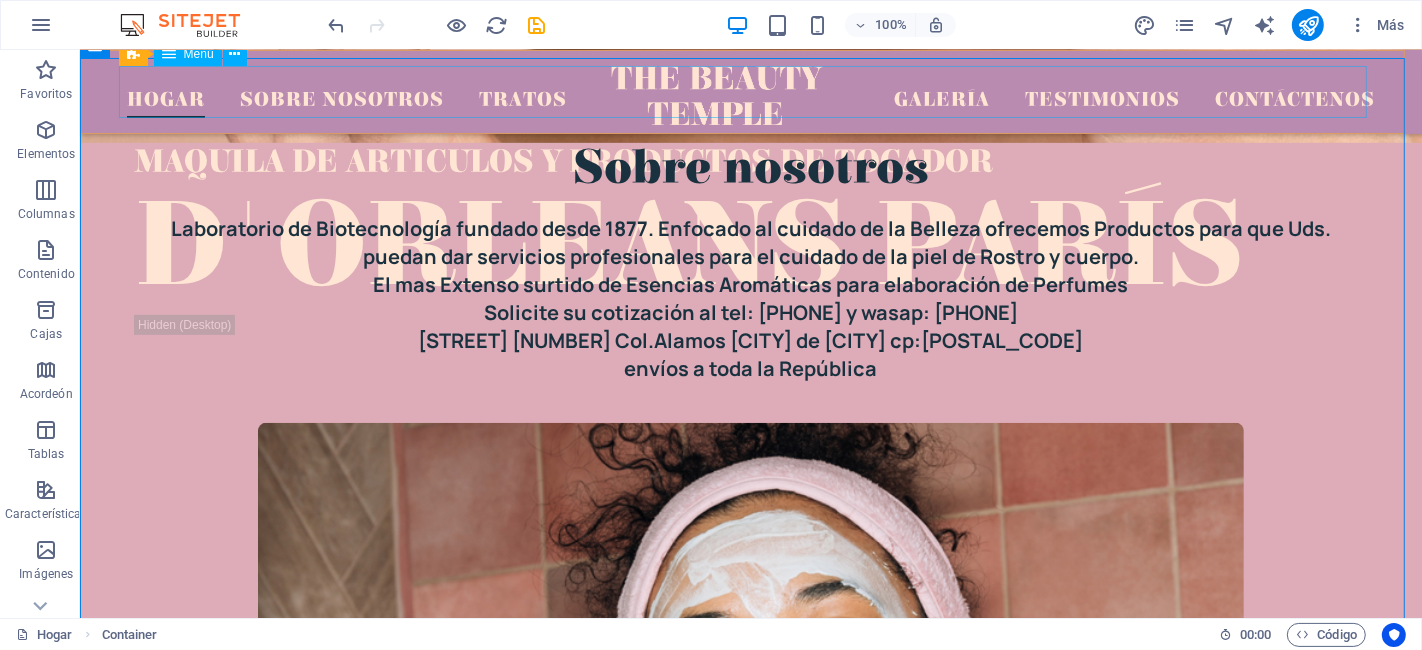 click on "Hogar Sobre nosotros Tratos Galería Testimonios Contáctenos" at bounding box center [750, 92] 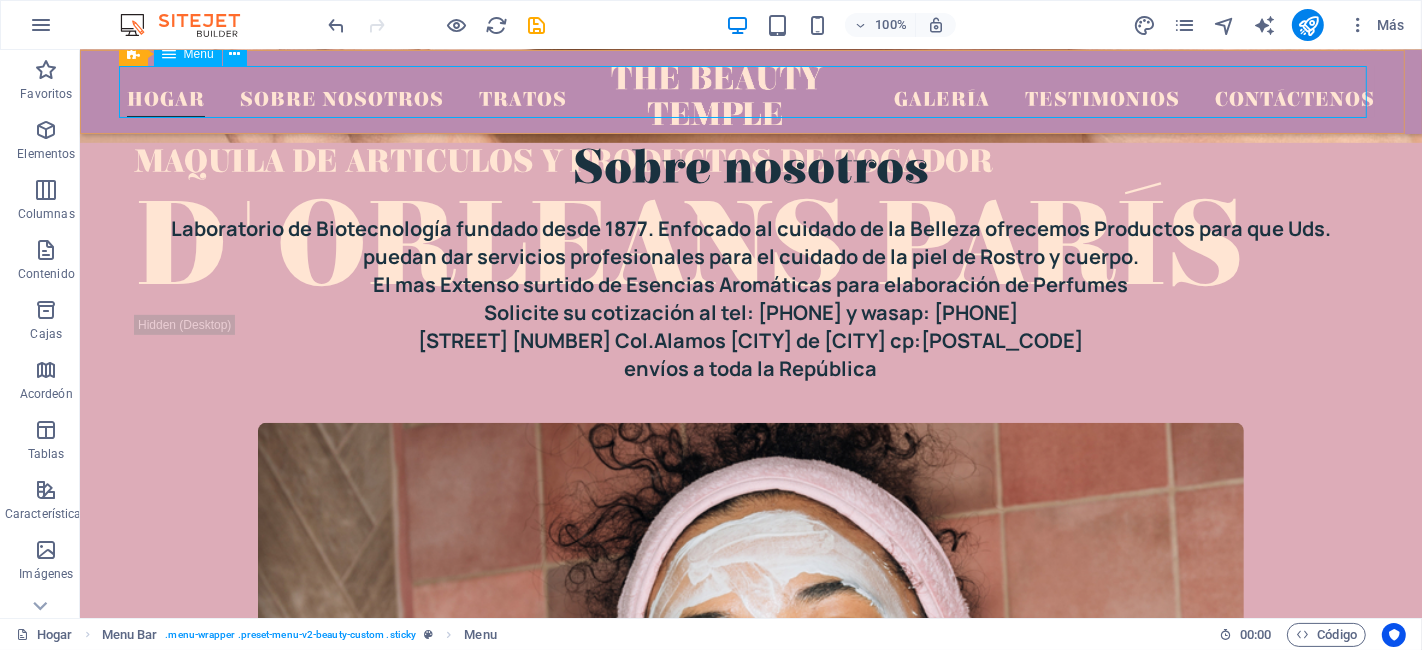 click on "Hogar Sobre nosotros Tratos Galería Testimonios Contáctenos" at bounding box center [750, 92] 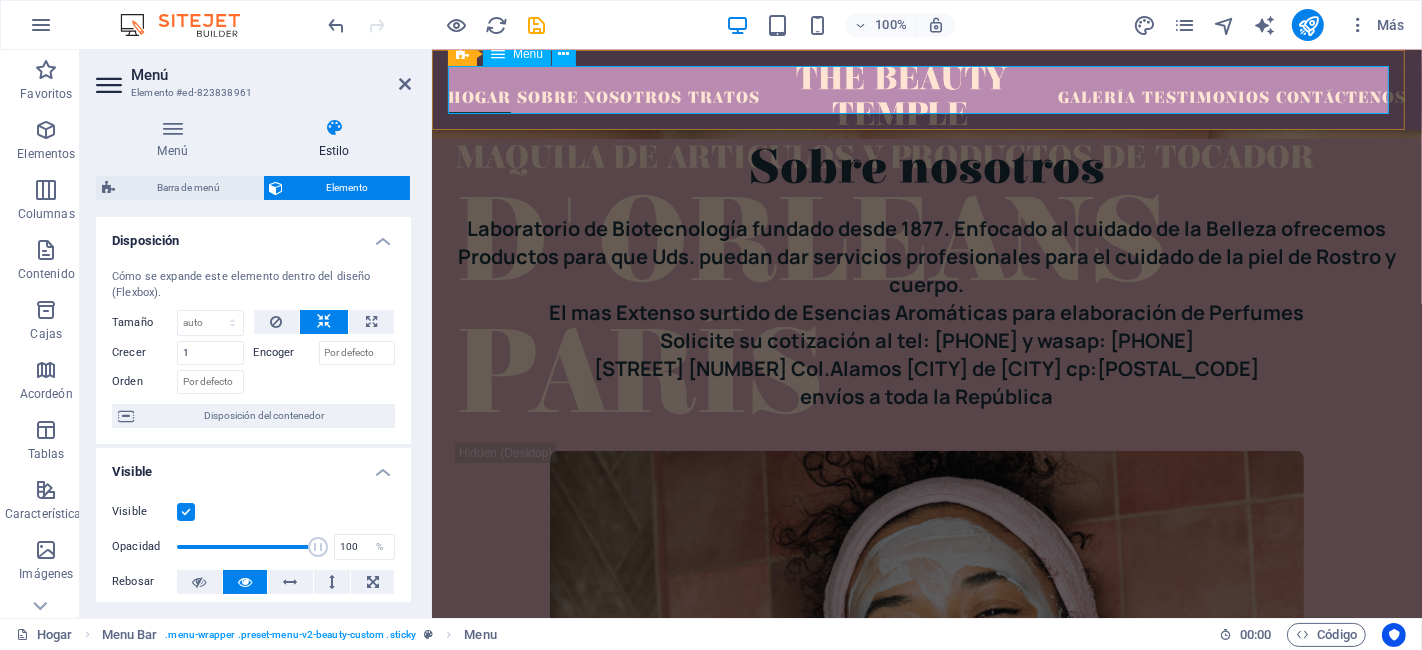 click on "Hogar Sobre nosotros Tratos Galería Testimonios Contáctenos" at bounding box center (926, 90) 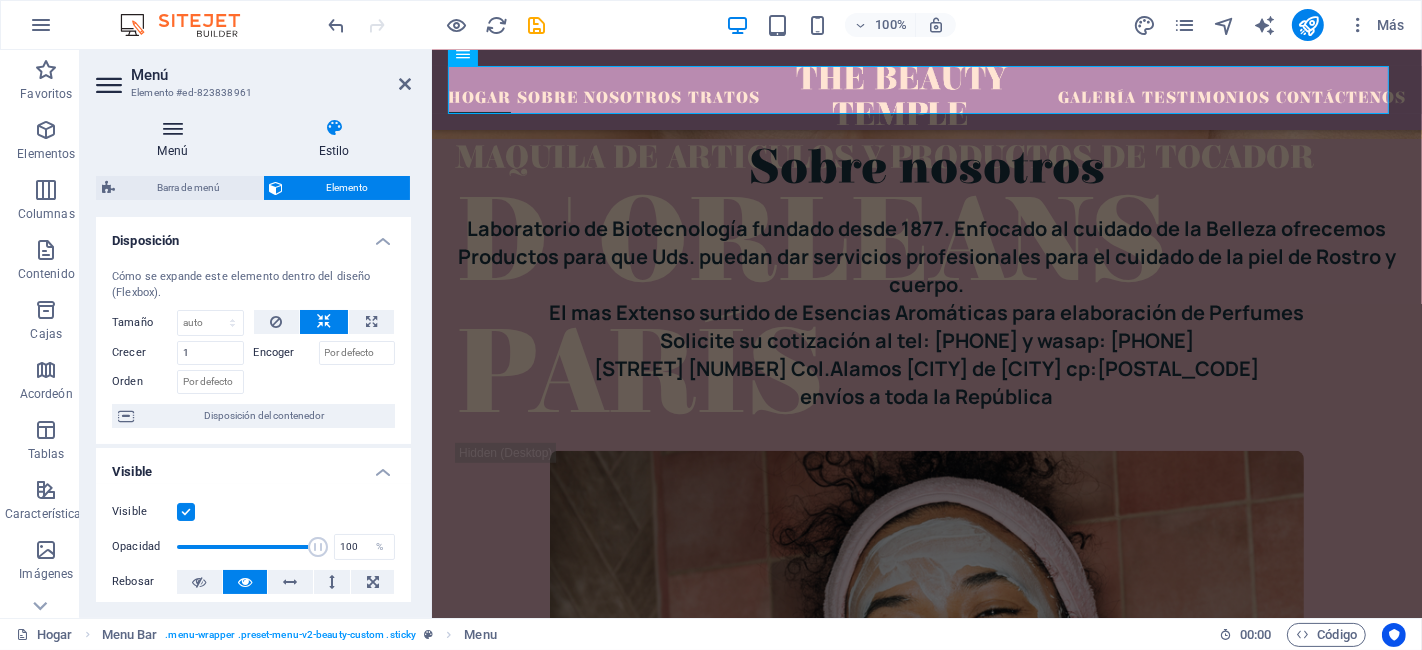 click on "Menú" at bounding box center (176, 139) 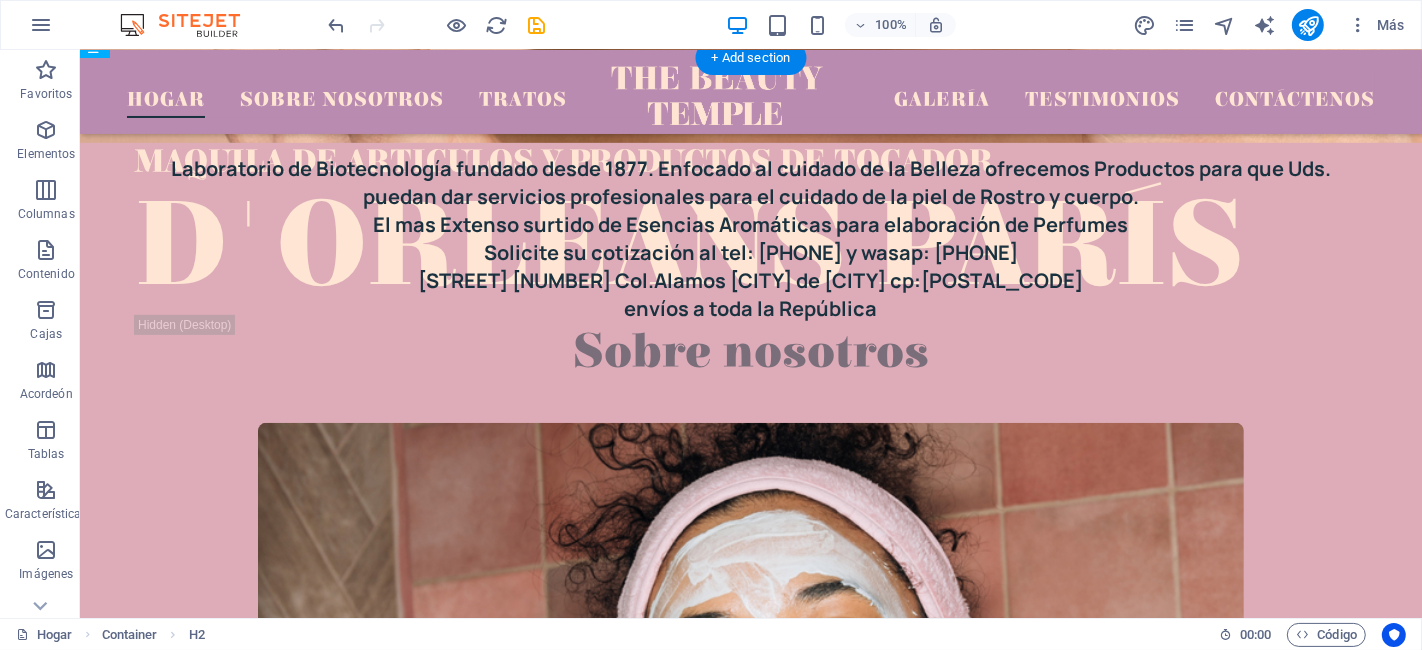 drag, startPoint x: 206, startPoint y: 175, endPoint x: 726, endPoint y: 174, distance: 520.001 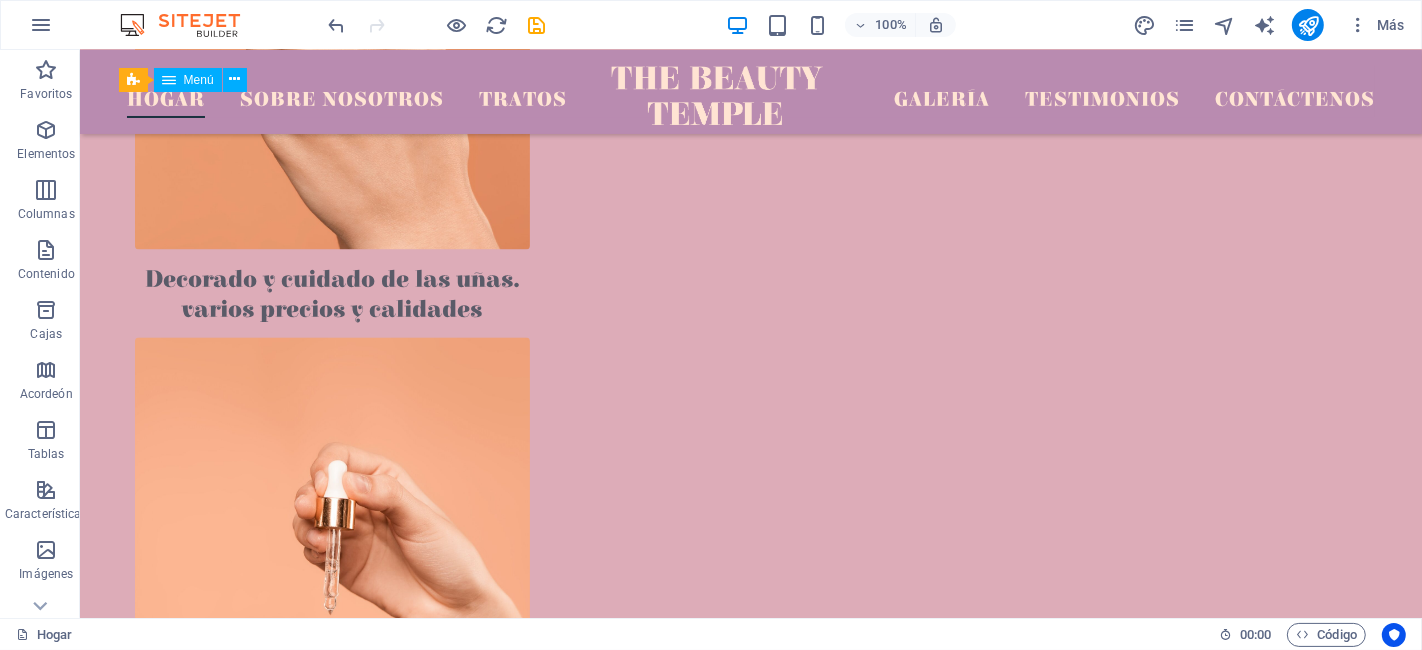 scroll, scrollTop: 3429, scrollLeft: 0, axis: vertical 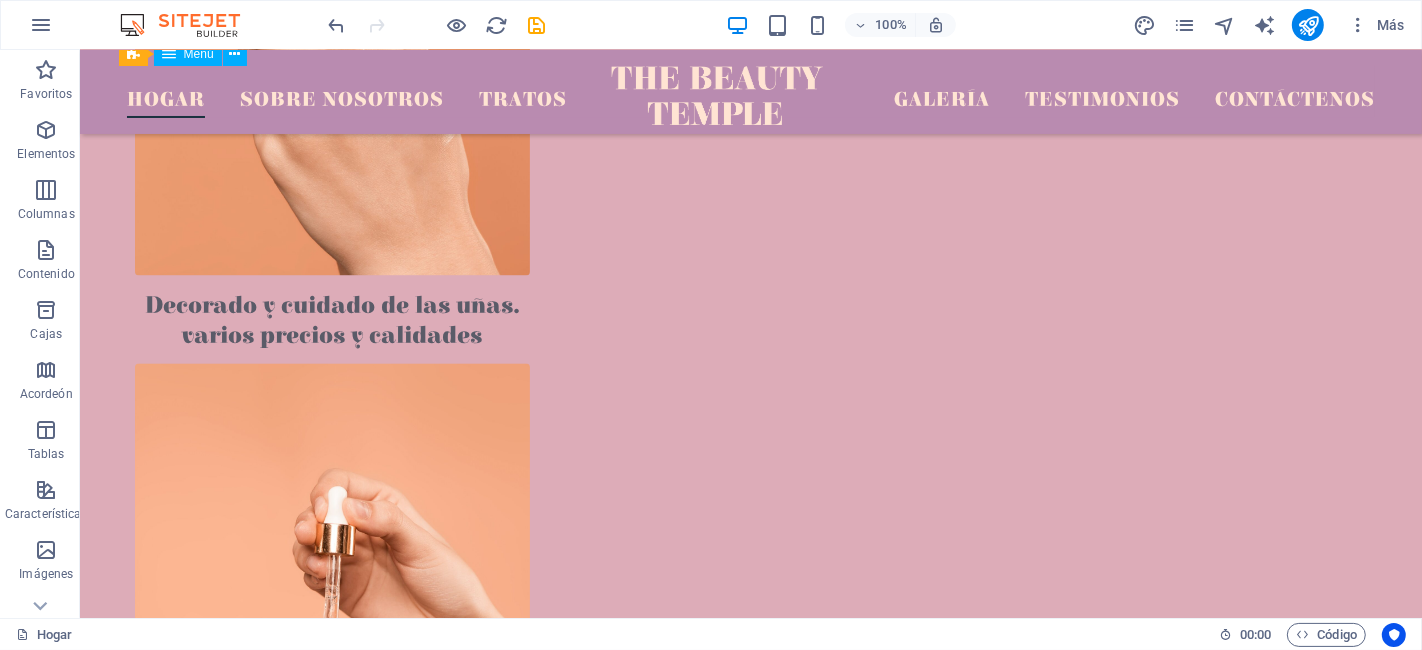 click on "Todo para el cuidado facial" at bounding box center (331, 1055) 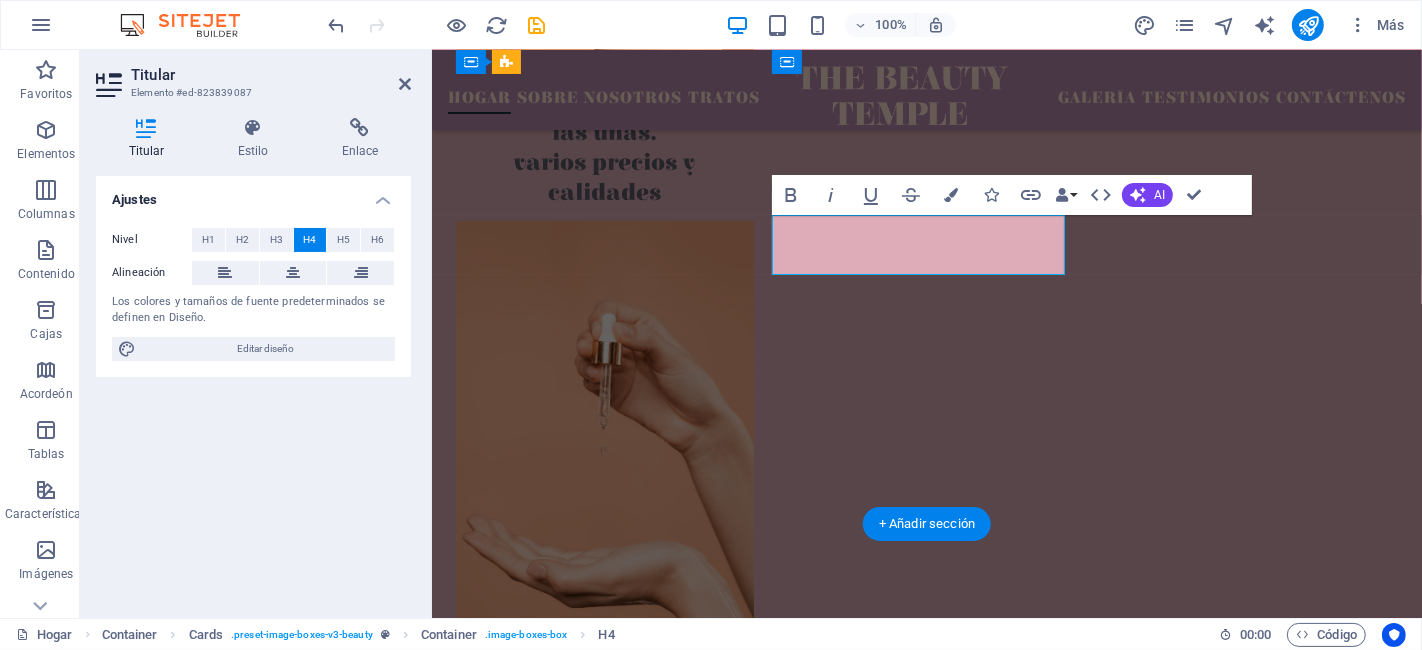 click on "Todo para el cuidado facial" at bounding box center (604, 765) 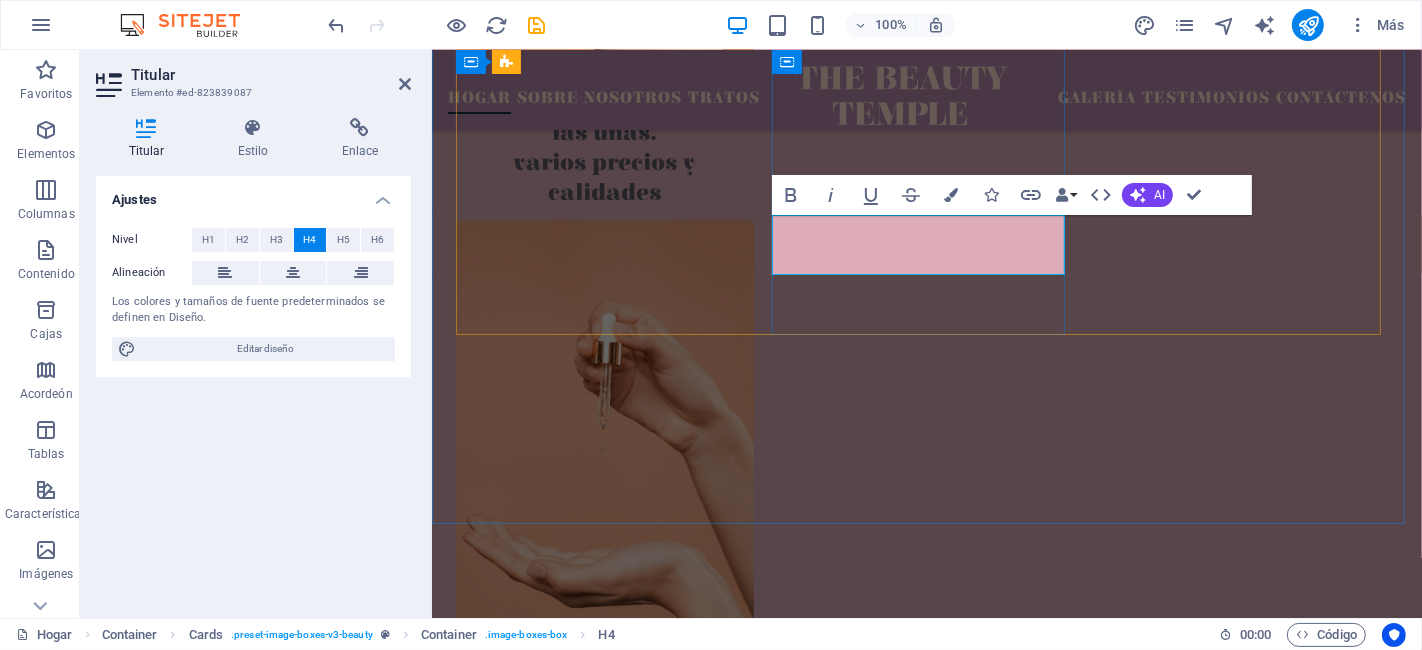 click on "Todo para el cuidado facial con el envase y a" at bounding box center [603, 765] 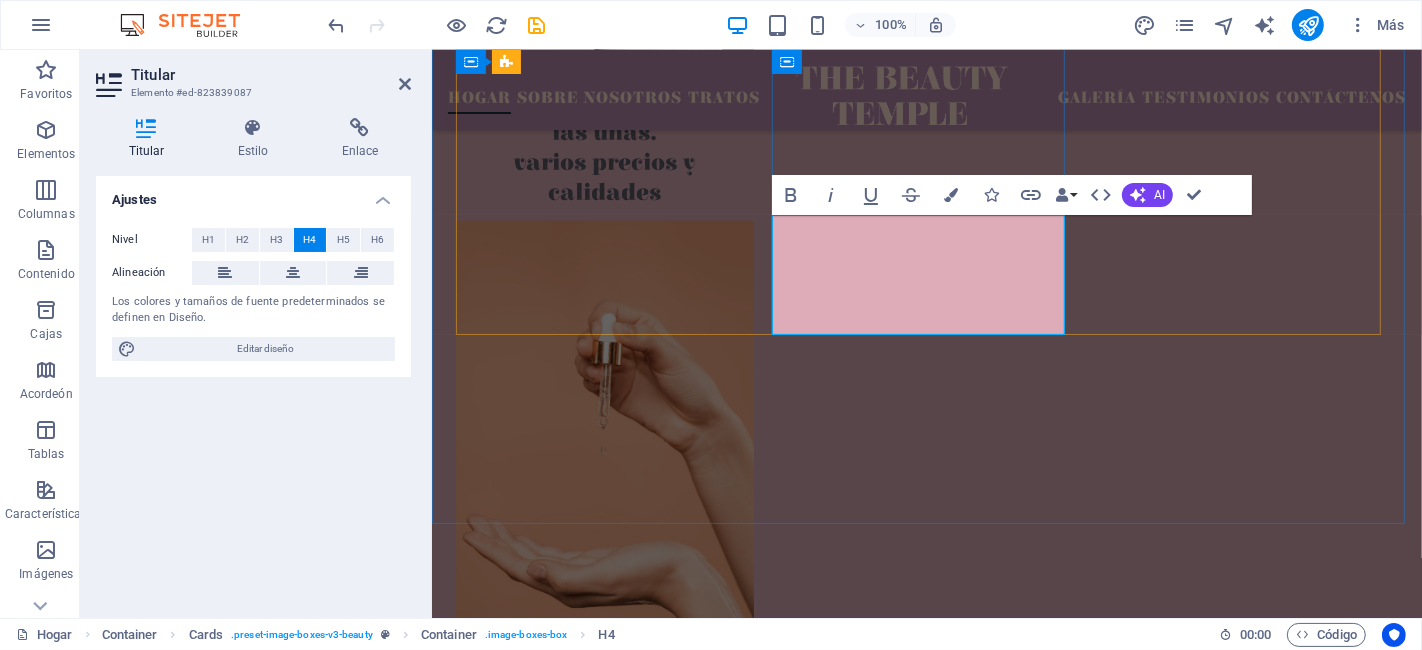 click on "Todo para el cuidado facial con el envase,aroma y color  y a" at bounding box center (604, 780) 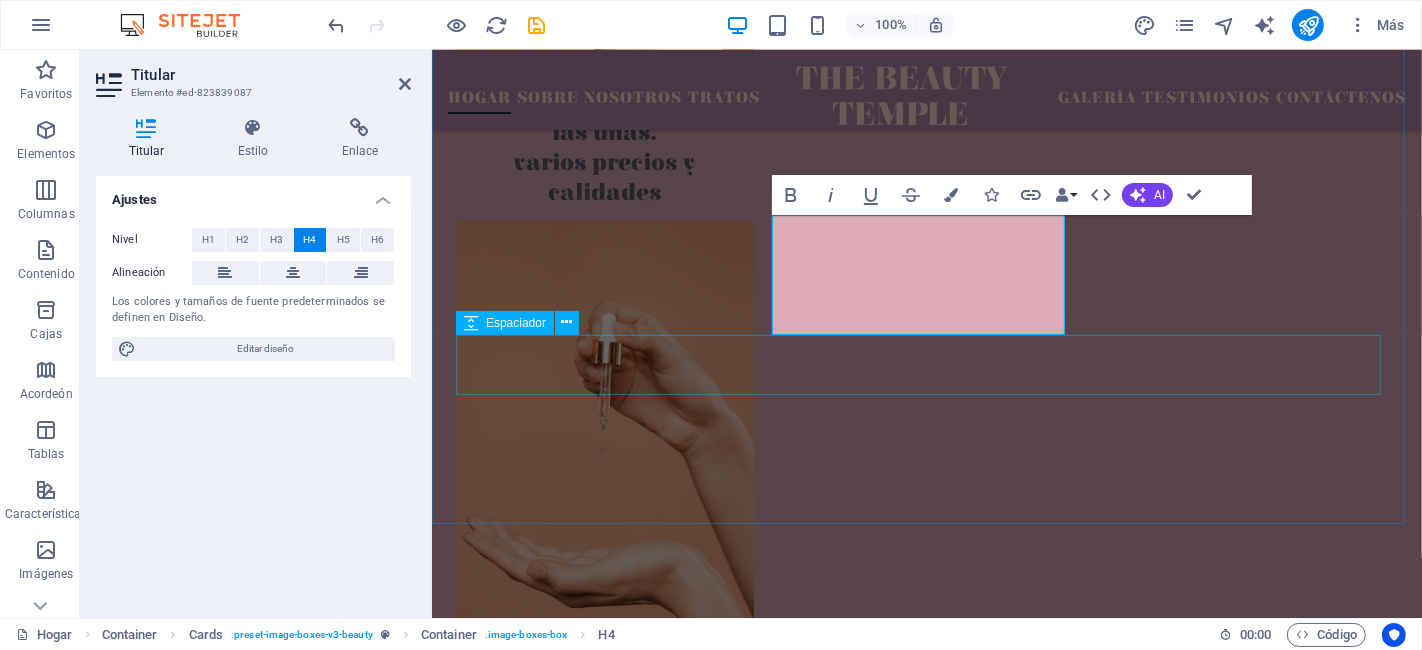 click at bounding box center (926, 1502) 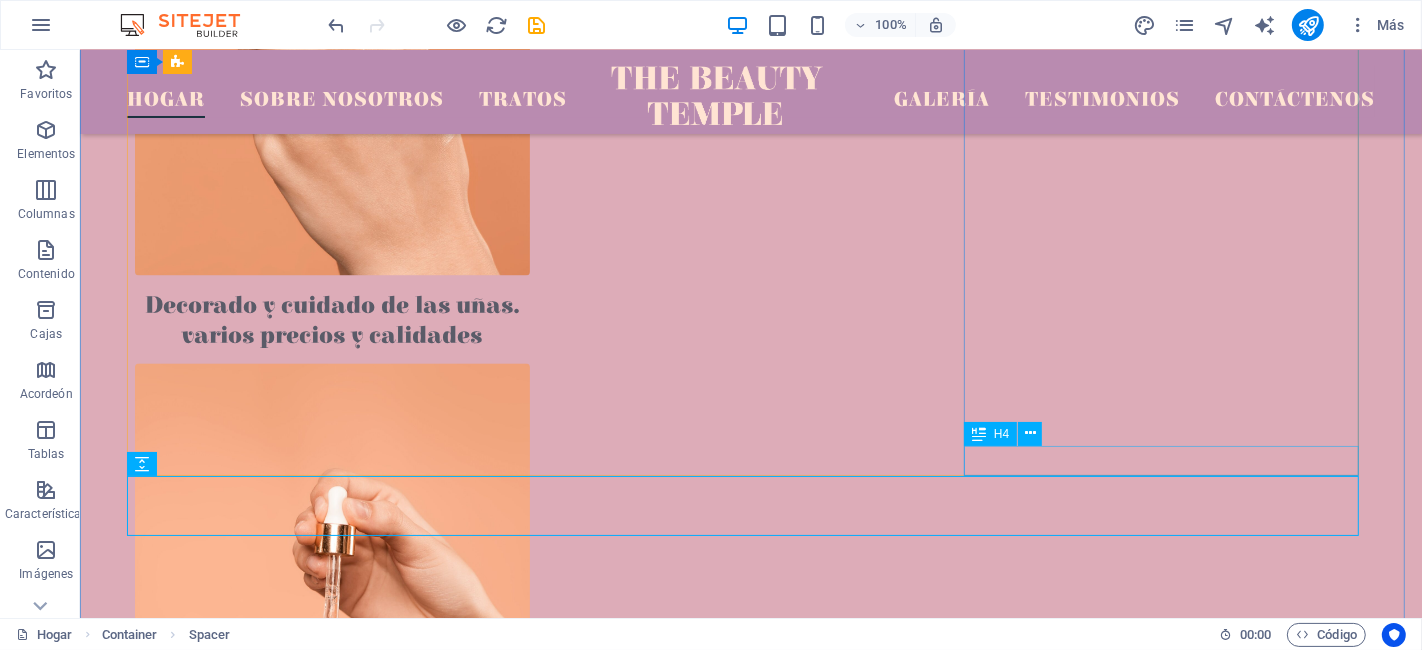 click on "precio por kilo" at bounding box center [331, 1893] 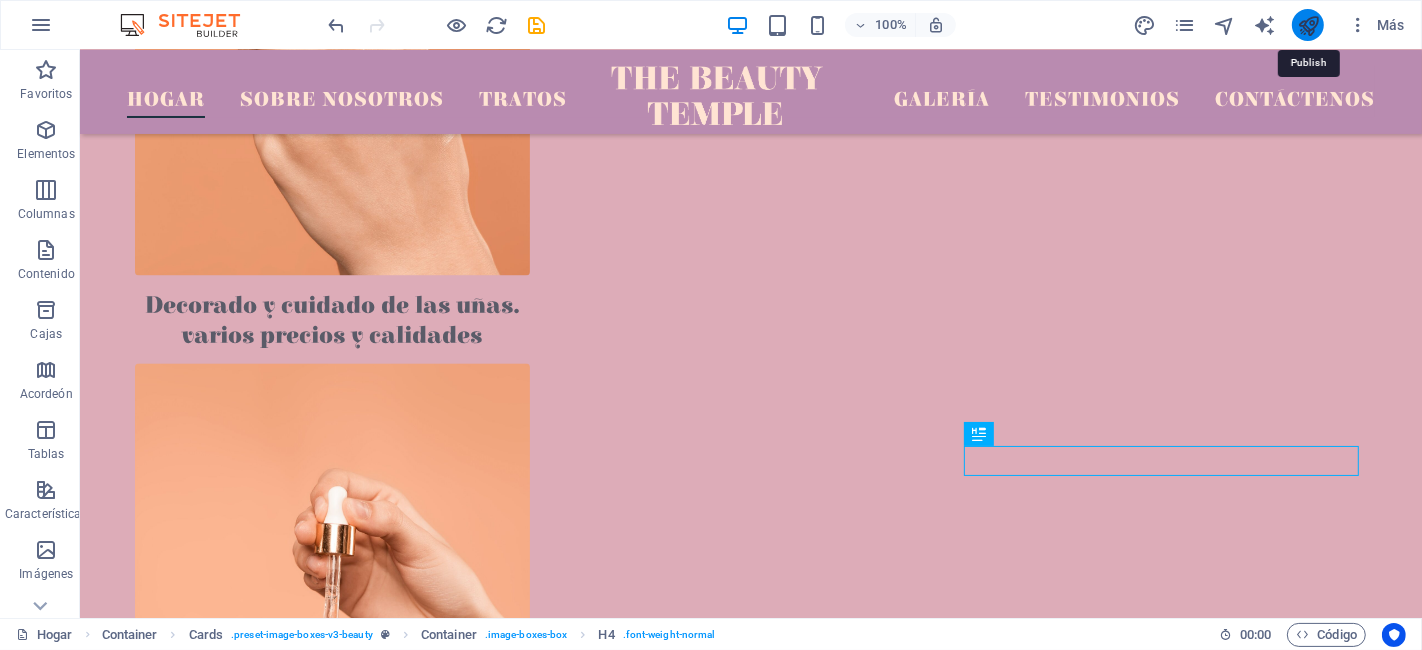 click at bounding box center (1308, 25) 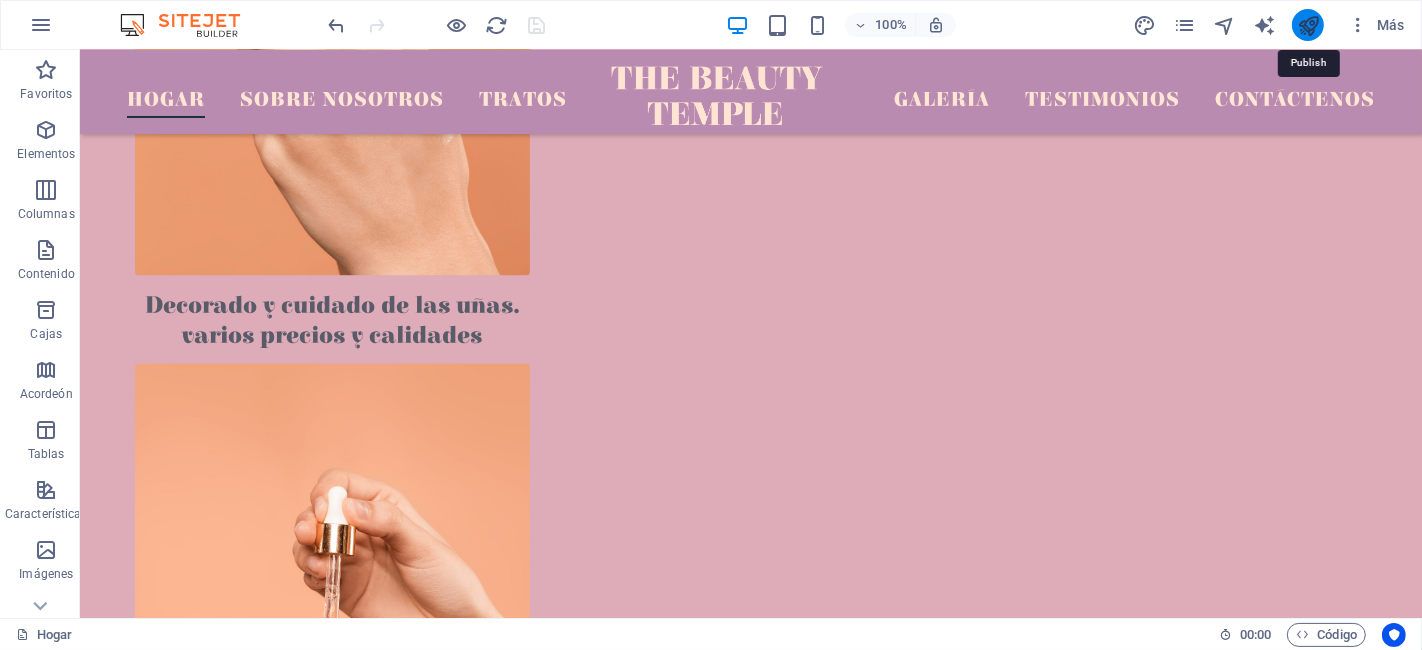 click at bounding box center [1308, 25] 